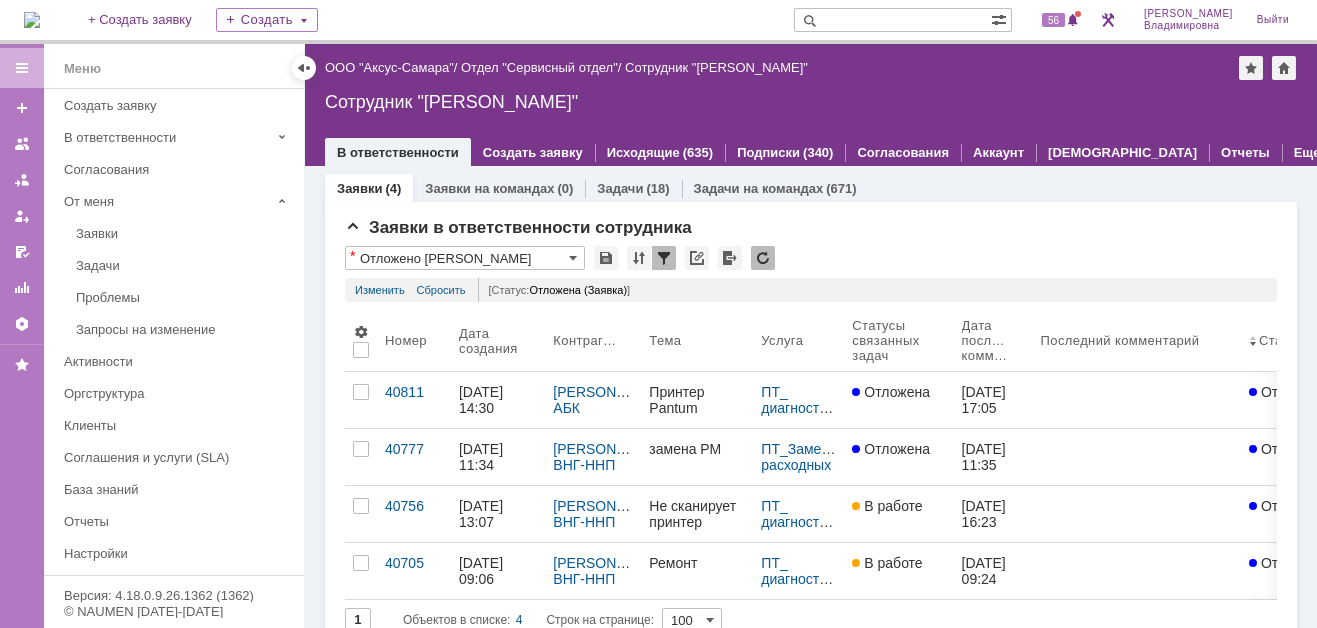 scroll, scrollTop: 0, scrollLeft: 0, axis: both 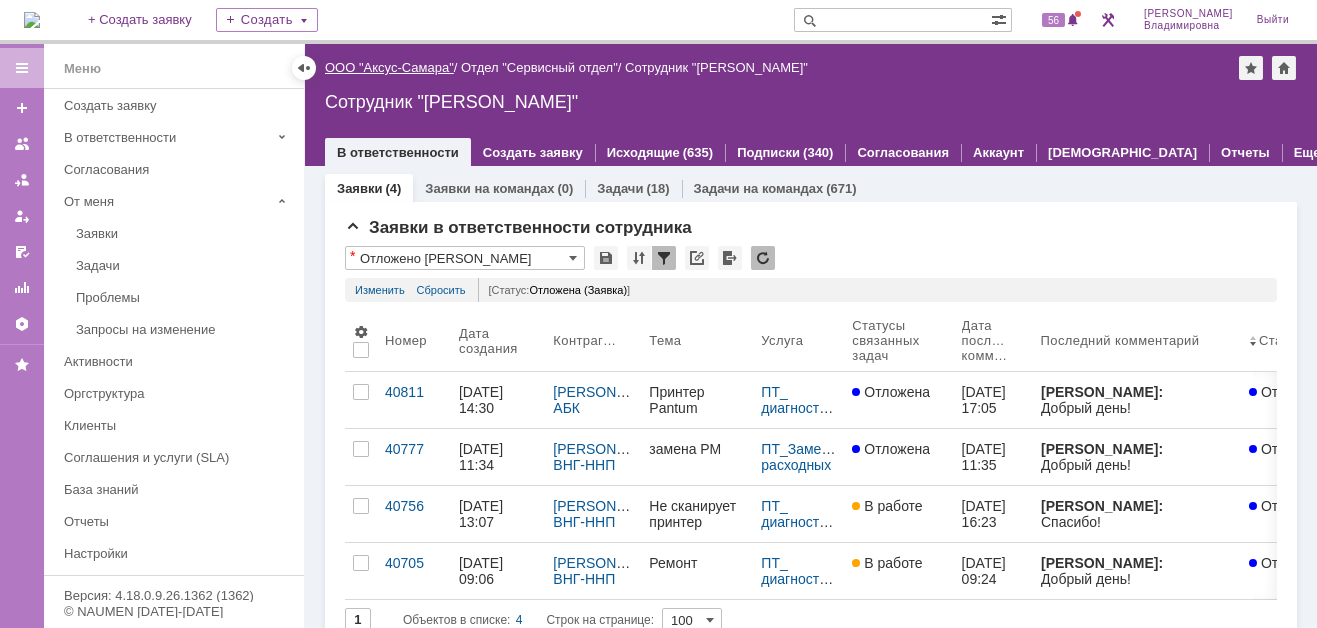 click on "ООО "Аксус-Самара"" at bounding box center [389, 67] 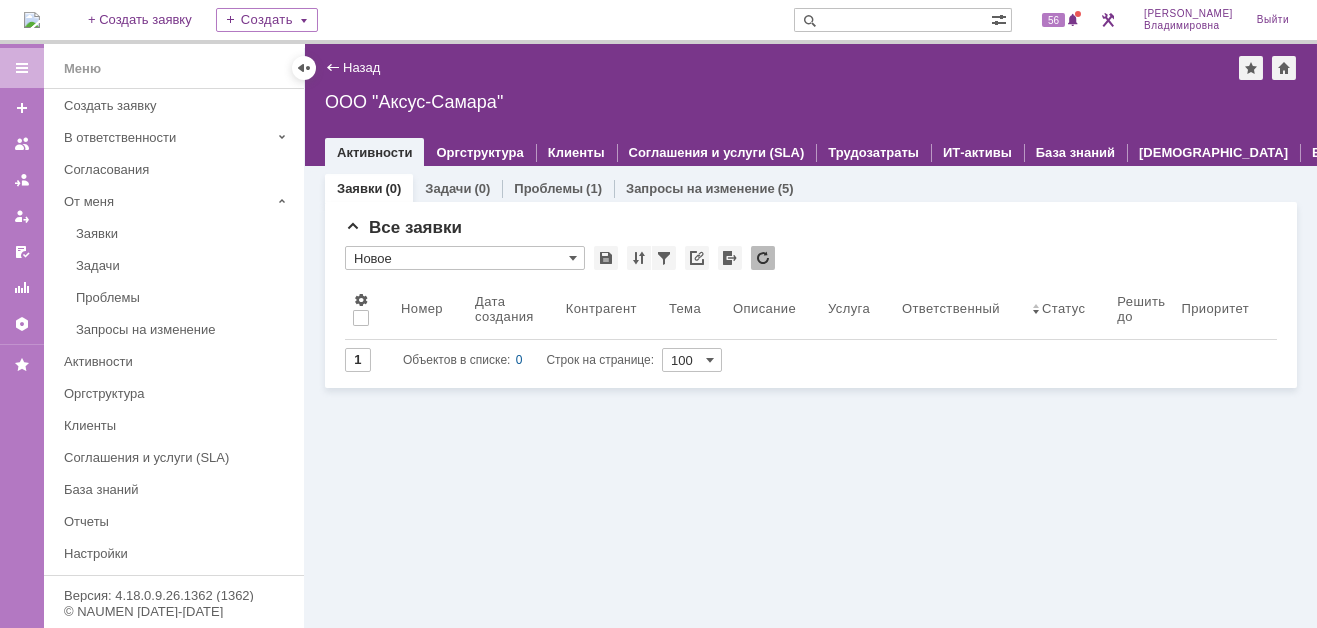 click on "Заявки (0) Задачи (0) Проблемы (1) Запросы на изменение (5) Все заявки * Новое
Результаты поиска:             1       Объектов в списке:    0  Строк на странице:        100       Номер Дата создания Контрагент Тема Описание Услуга Ответственный Статус Решить до Приоритет Просрочен Просрочен по реакции 1       Объектов в списке:    0  Строк на странице:        100" at bounding box center [811, 397] 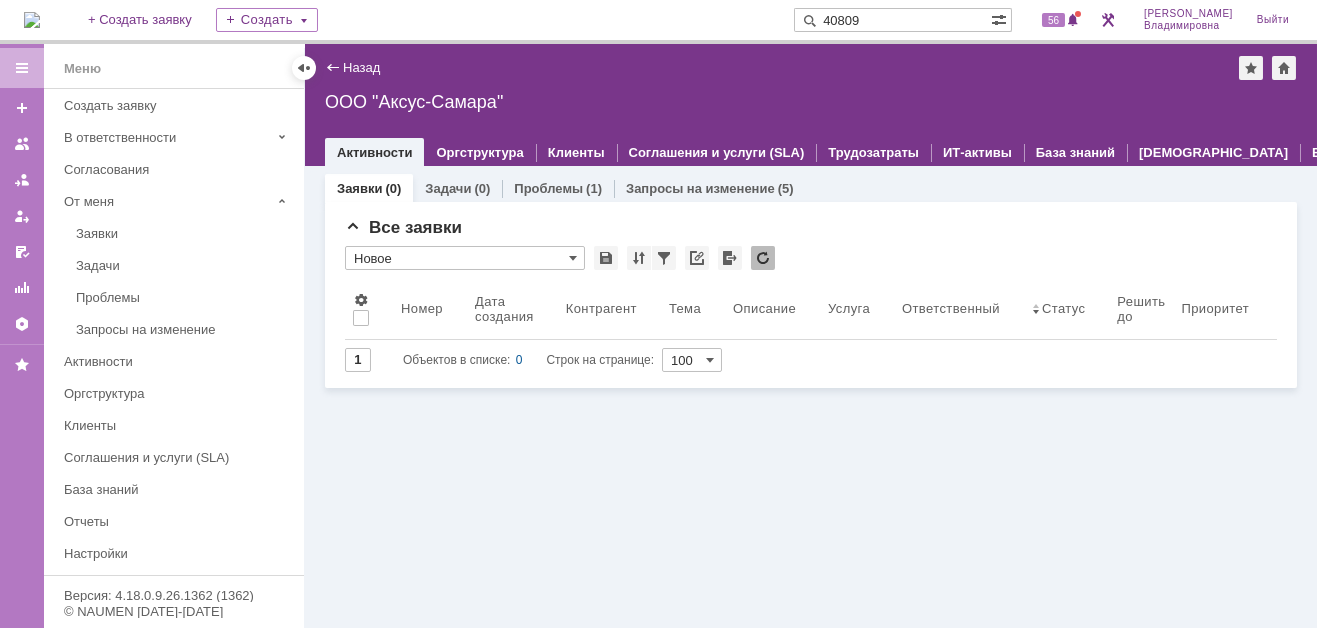 type on "40809" 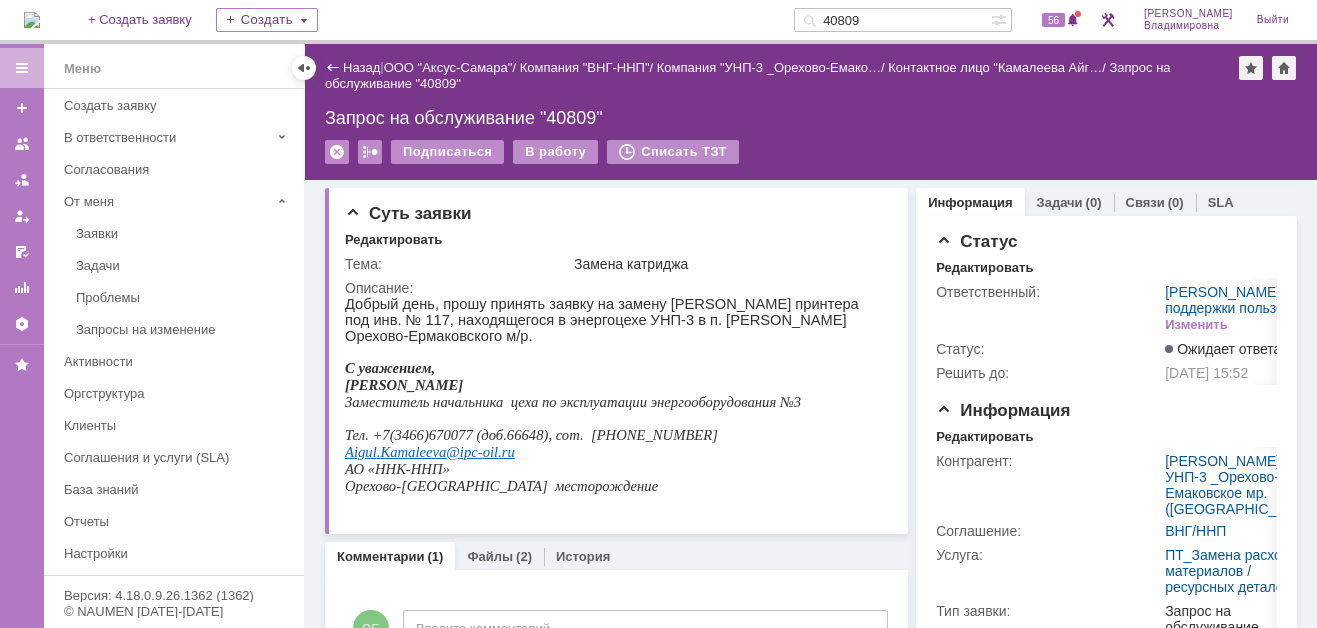 scroll, scrollTop: 0, scrollLeft: 0, axis: both 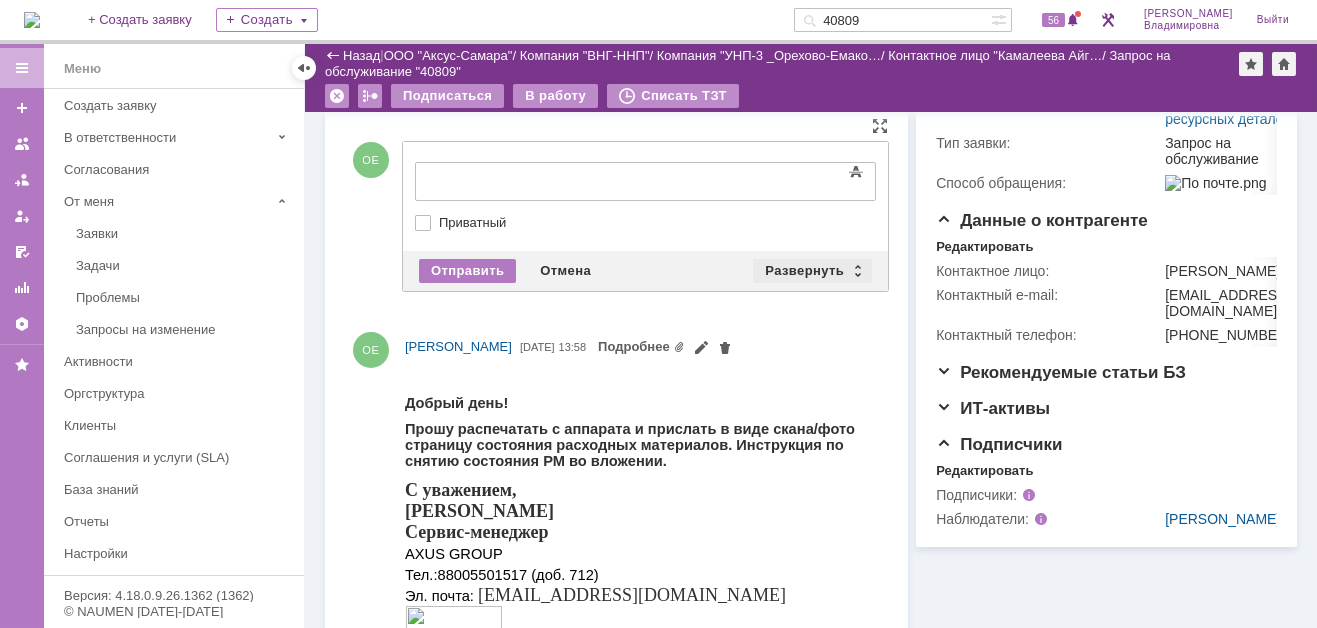 click on "Развернуть" at bounding box center [812, 271] 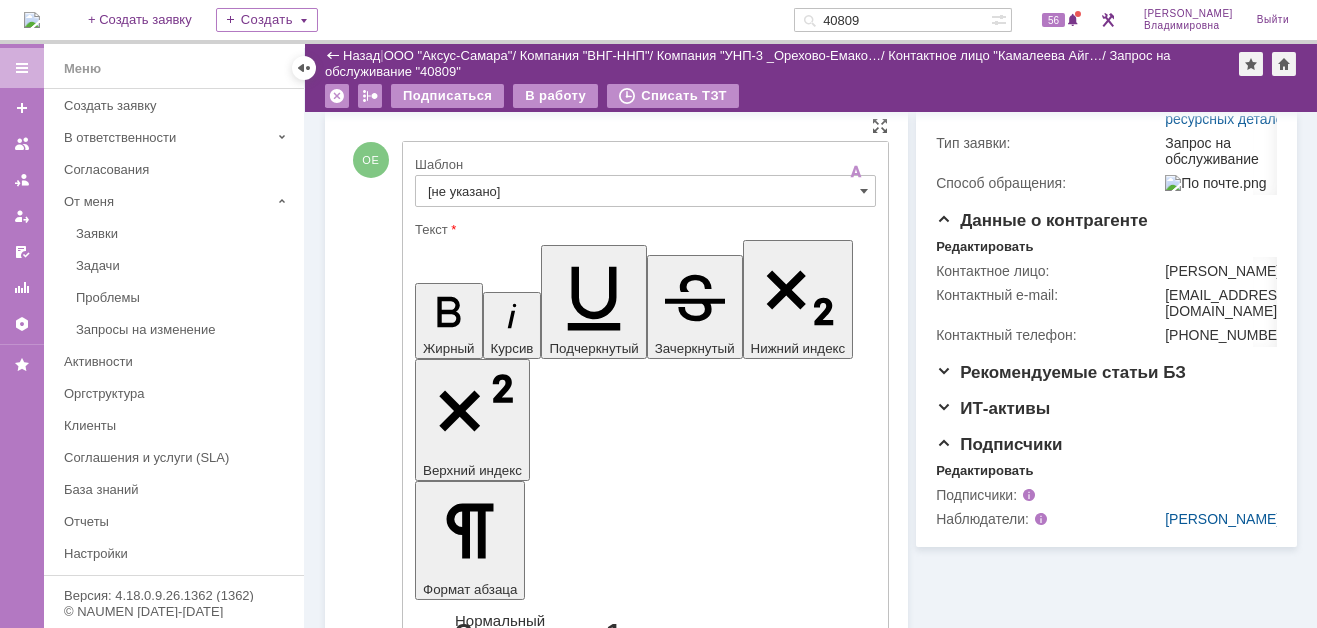 scroll, scrollTop: 0, scrollLeft: 0, axis: both 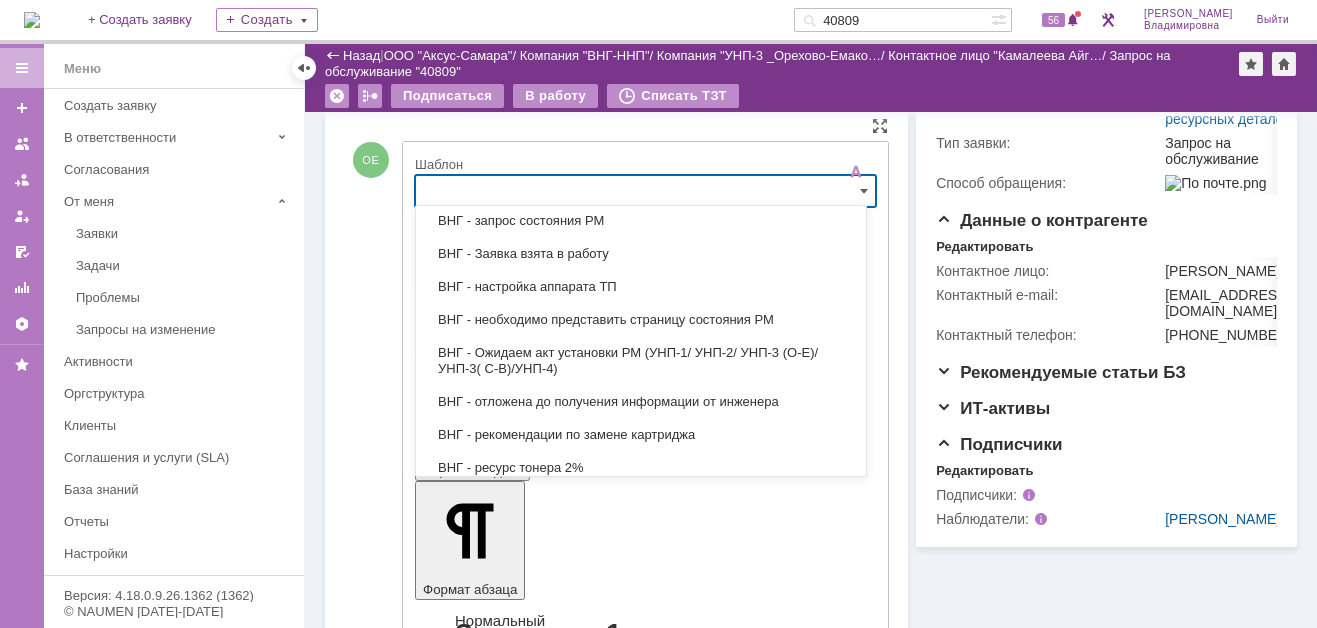 click on "ВНГ - ресурс тонера 2%" at bounding box center (641, 468) 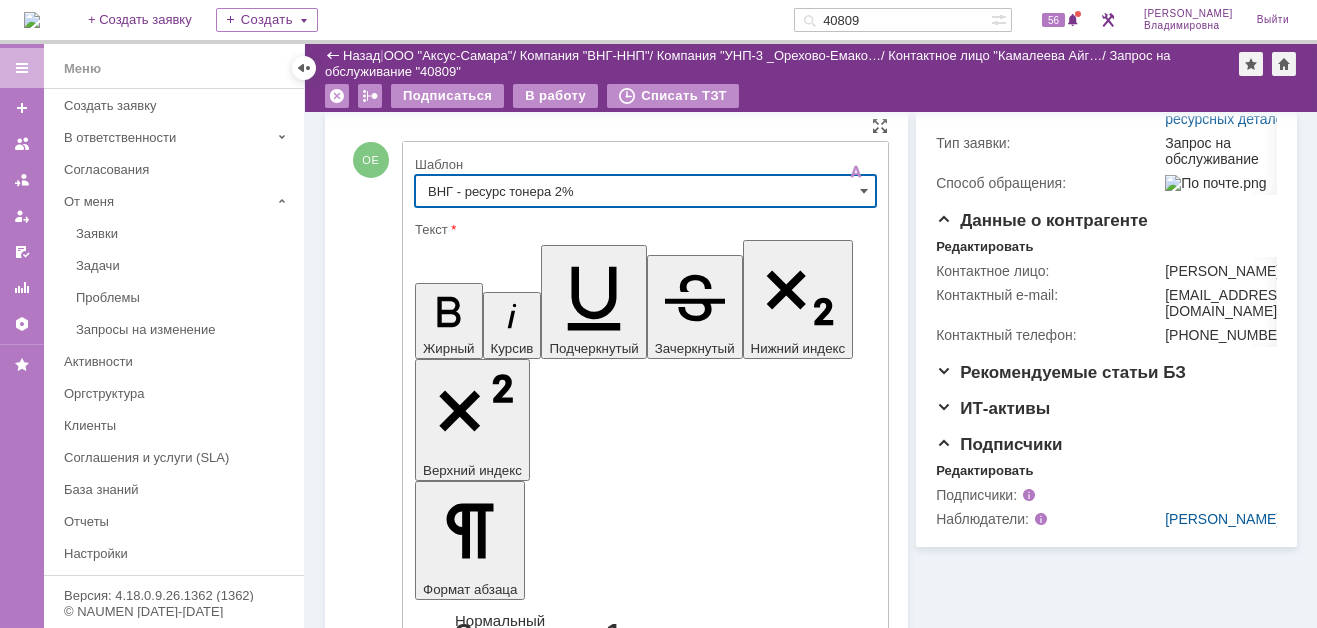 type on "ВНГ - ресурс тонера 2%" 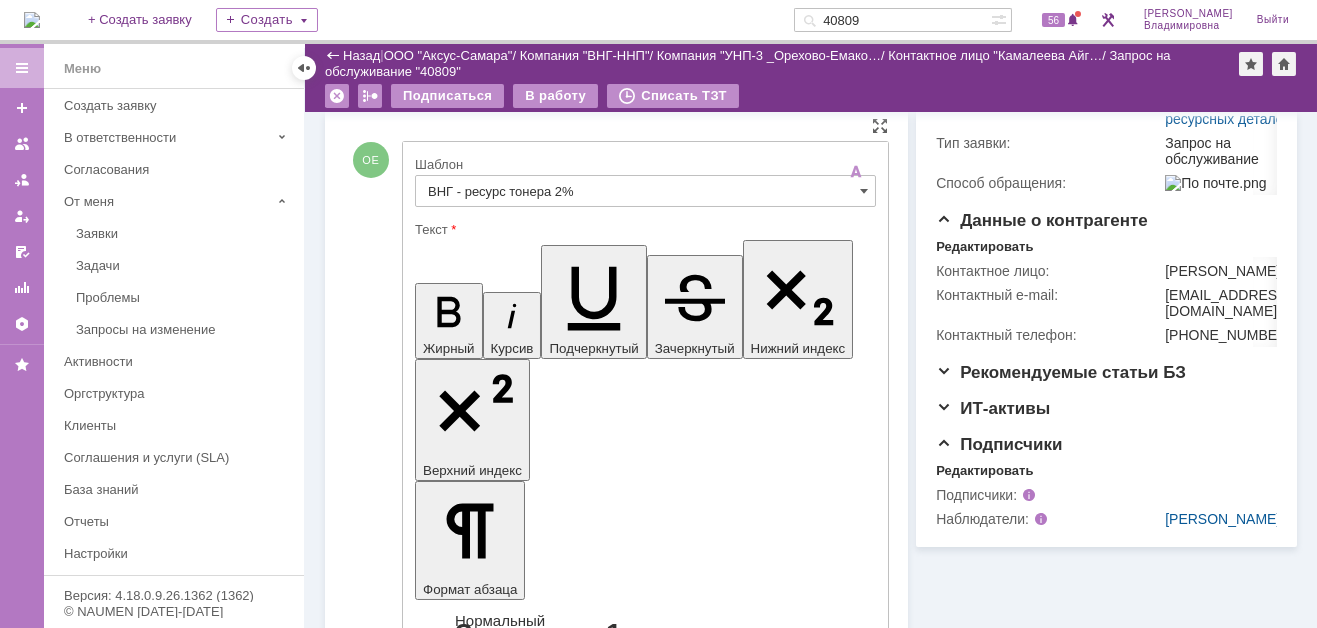 drag, startPoint x: 582, startPoint y: 4365, endPoint x: 715, endPoint y: 4366, distance: 133.00375 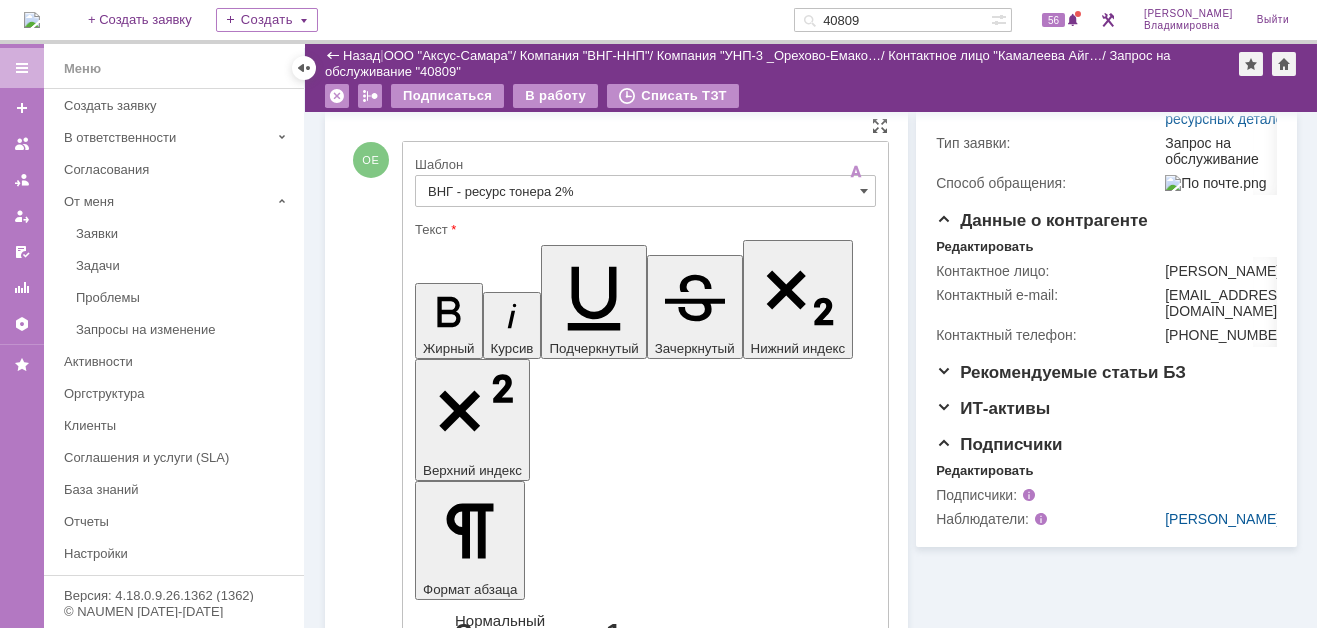 drag, startPoint x: 555, startPoint y: 4416, endPoint x: 693, endPoint y: 4415, distance: 138.00362 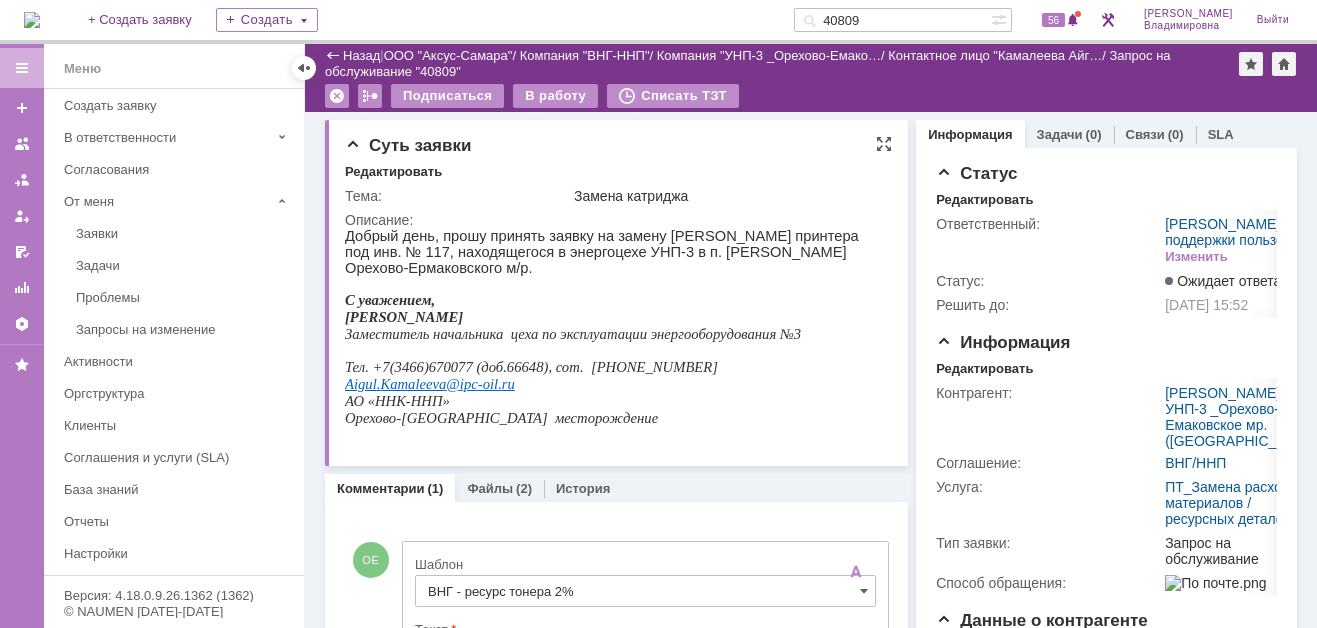 scroll, scrollTop: 500, scrollLeft: 0, axis: vertical 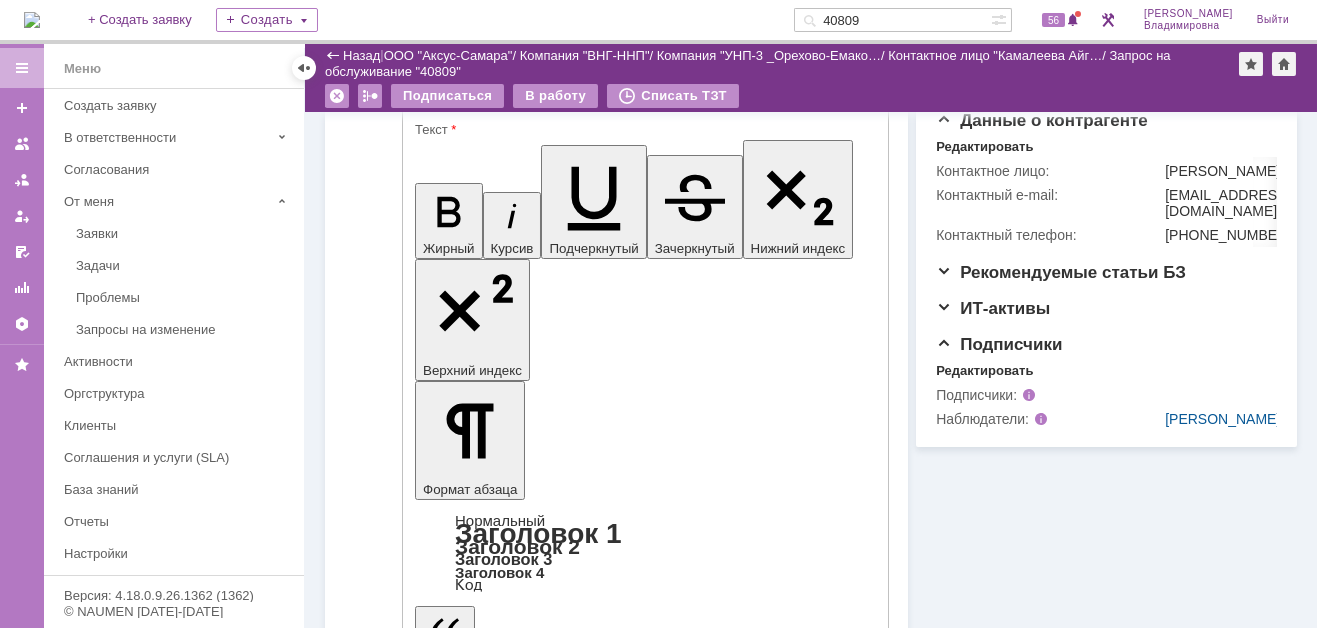 drag, startPoint x: 568, startPoint y: 4313, endPoint x: 608, endPoint y: 4334, distance: 45.17743 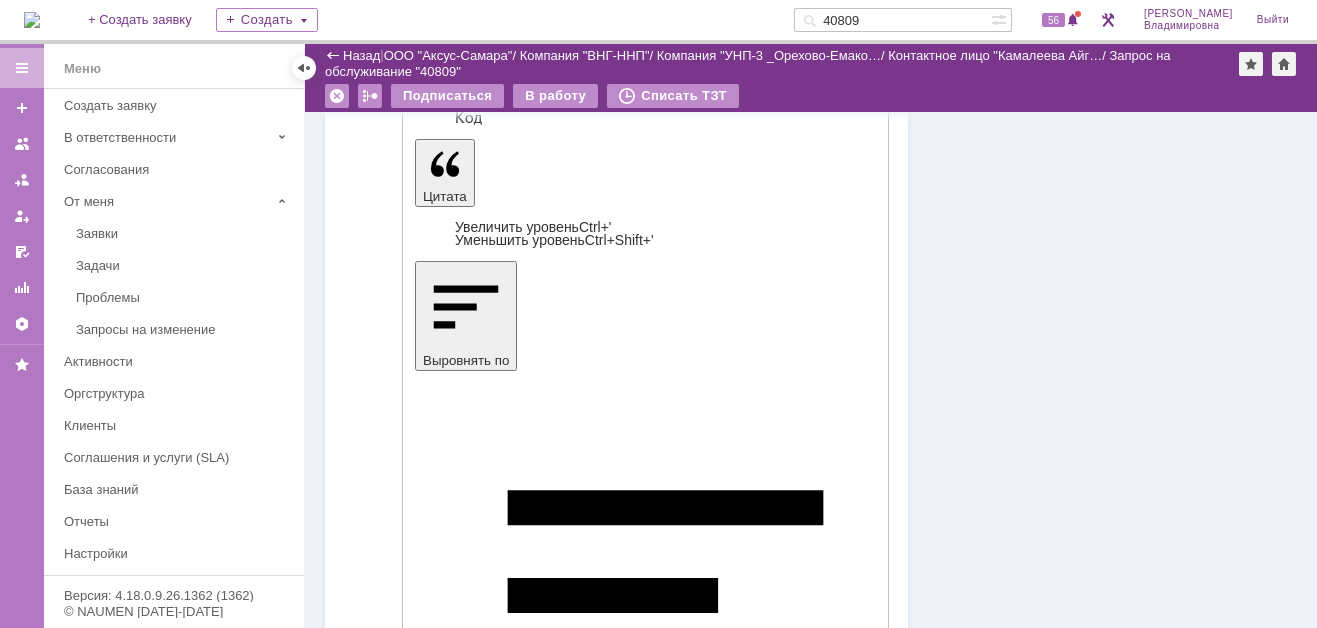 scroll, scrollTop: 976, scrollLeft: 0, axis: vertical 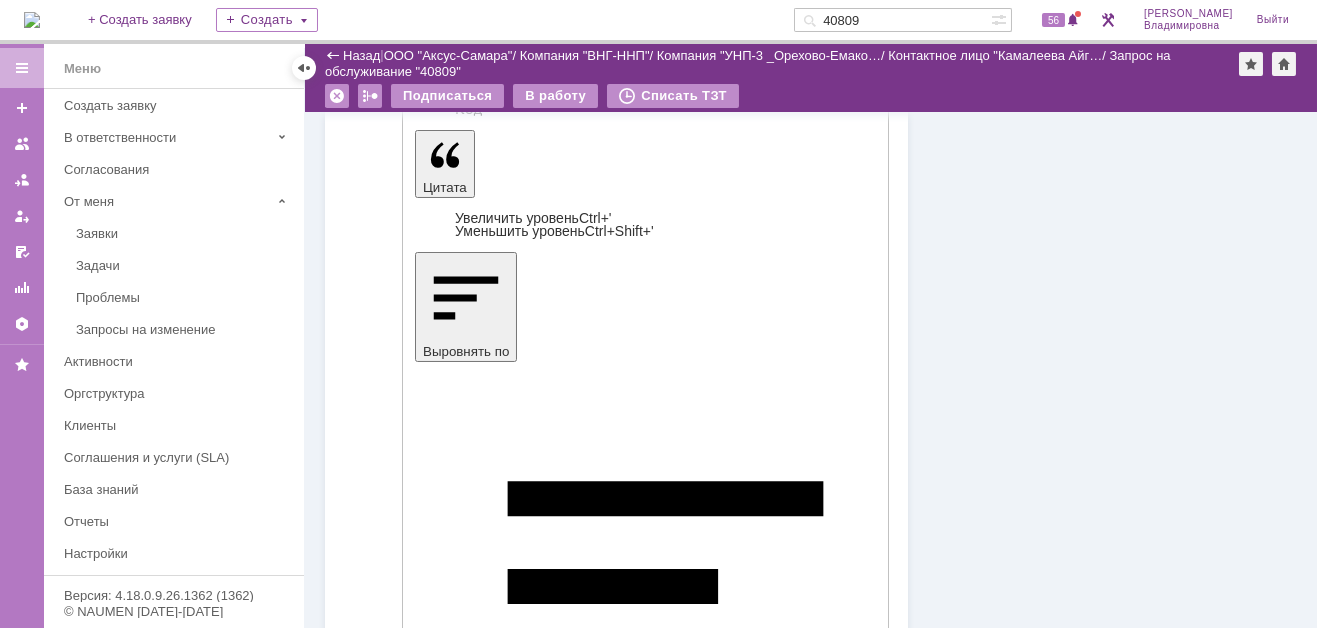 click on "Отправить" at bounding box center (467, 4198) 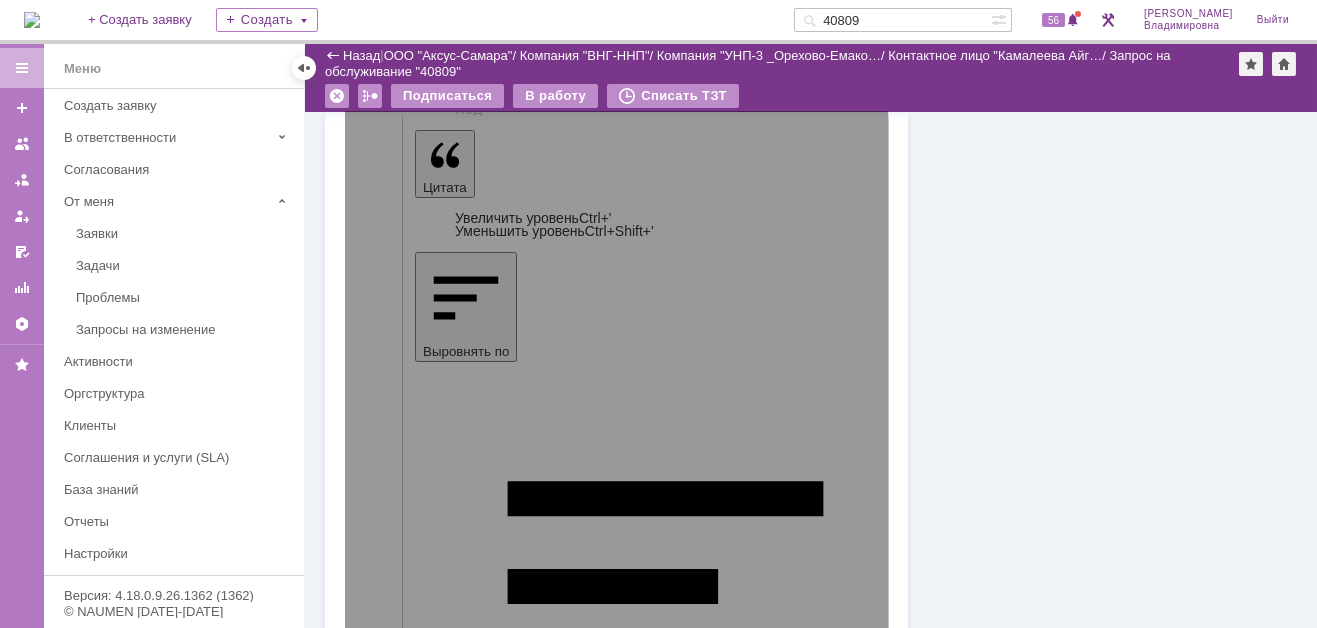 scroll, scrollTop: 467, scrollLeft: 0, axis: vertical 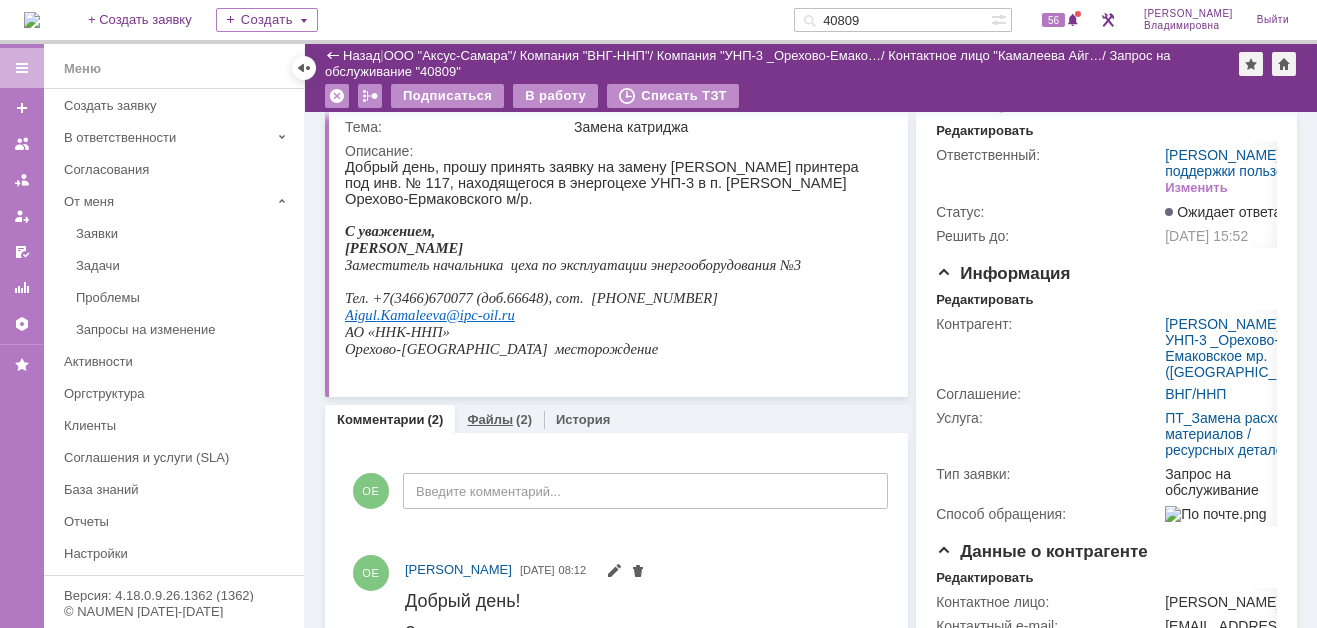 click on "Файлы" at bounding box center (490, 419) 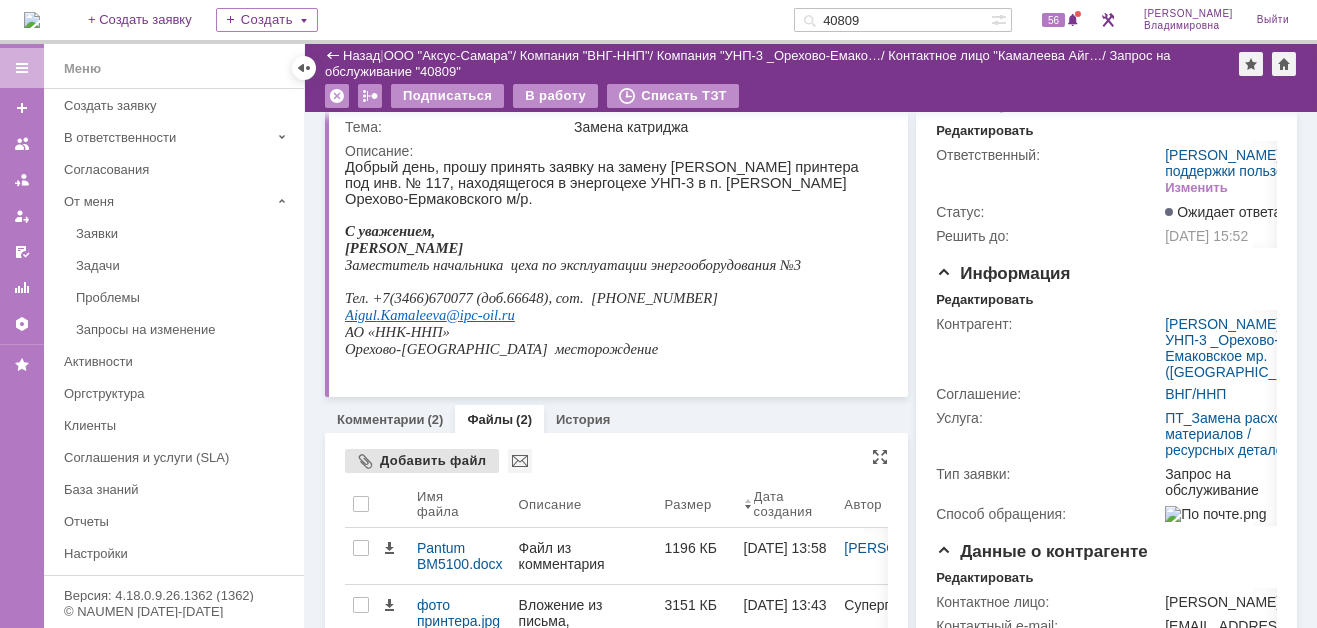 click on "Добавить файл" at bounding box center (422, 461) 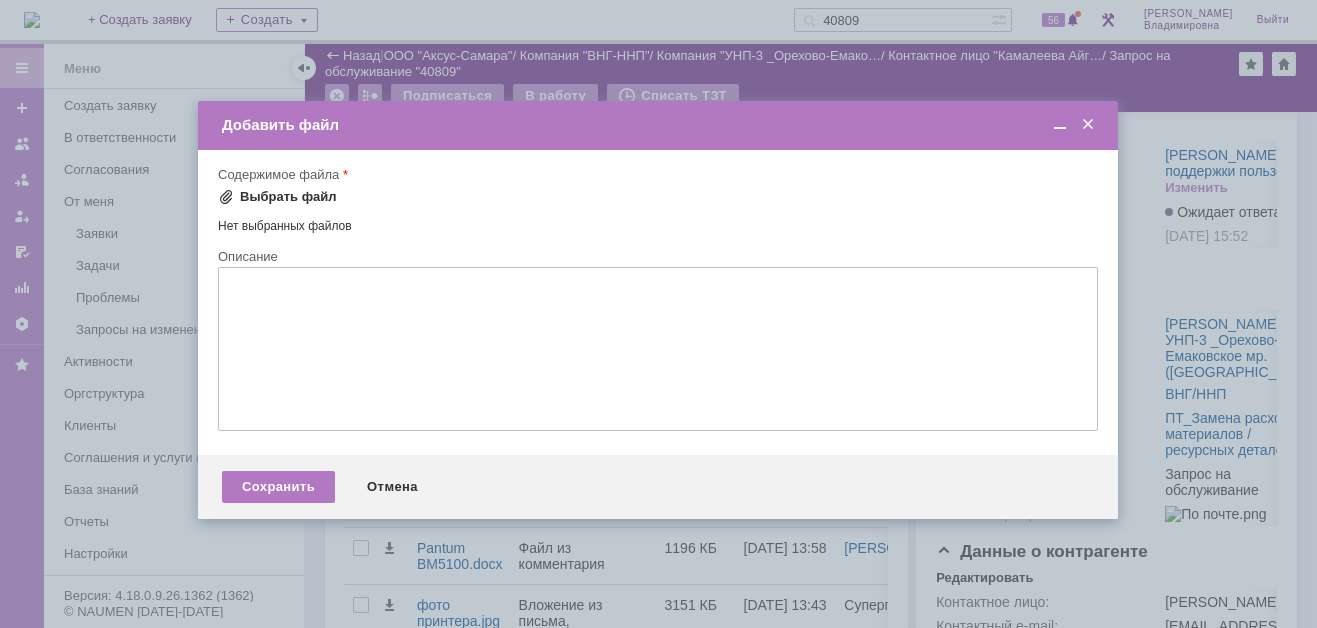click at bounding box center (226, 197) 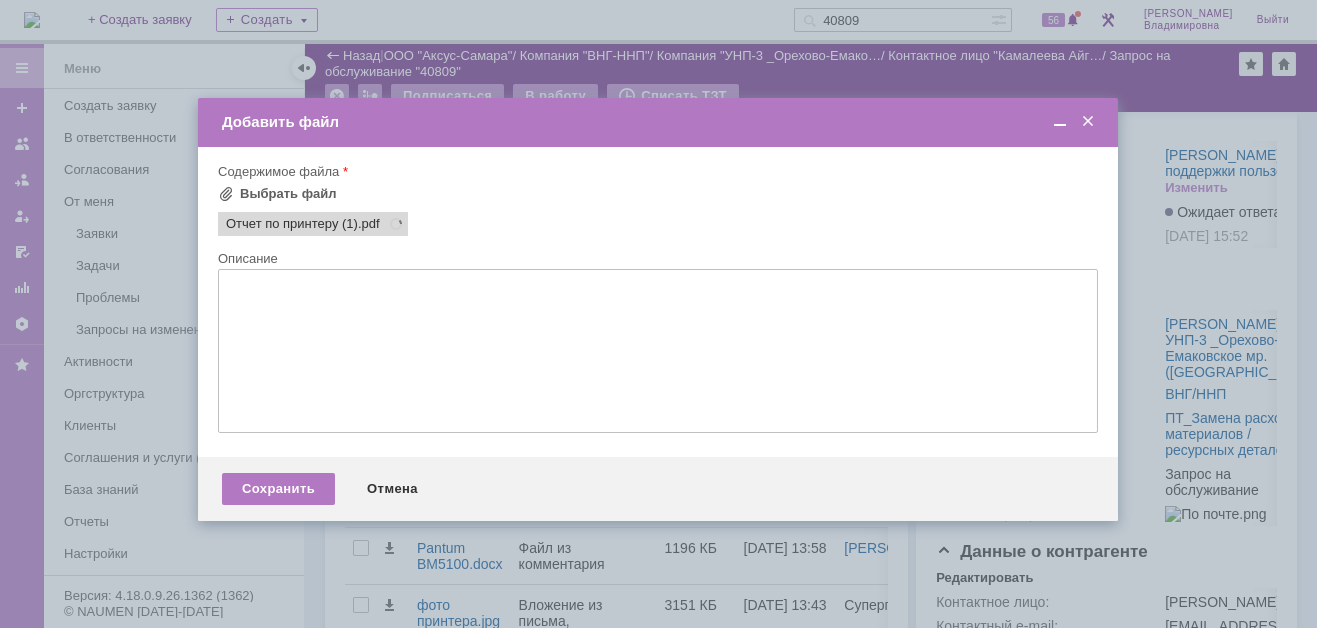 scroll, scrollTop: 0, scrollLeft: 0, axis: both 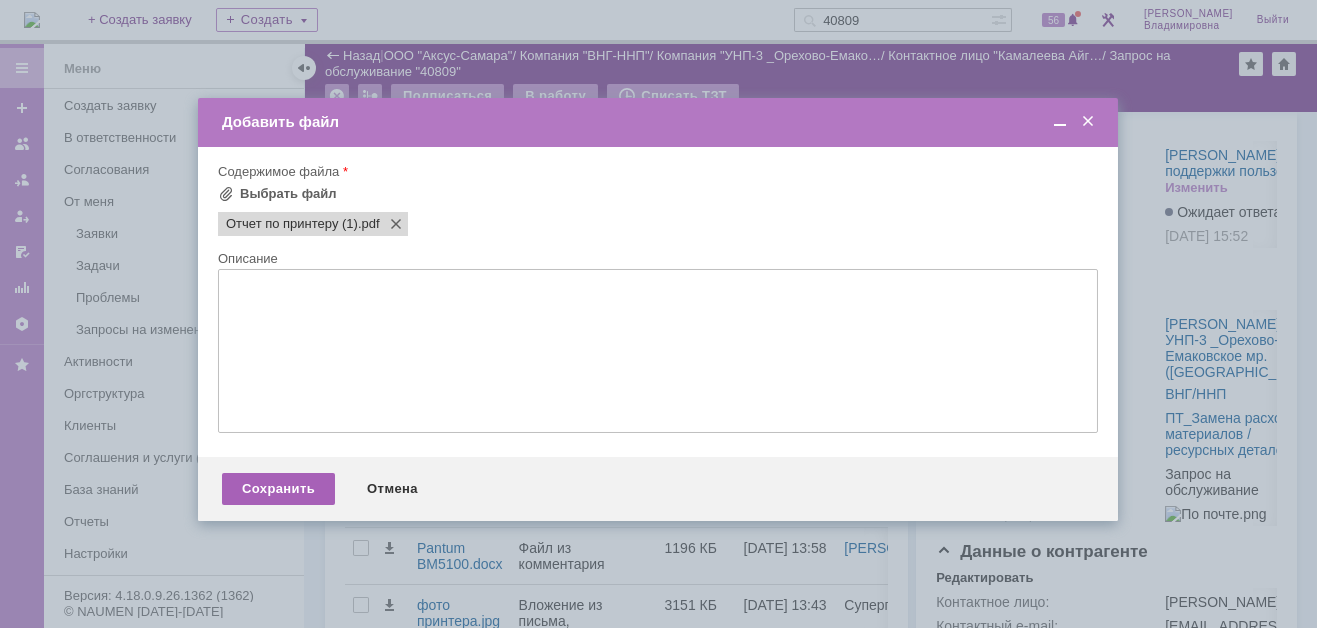 click on "Сохранить" at bounding box center (278, 489) 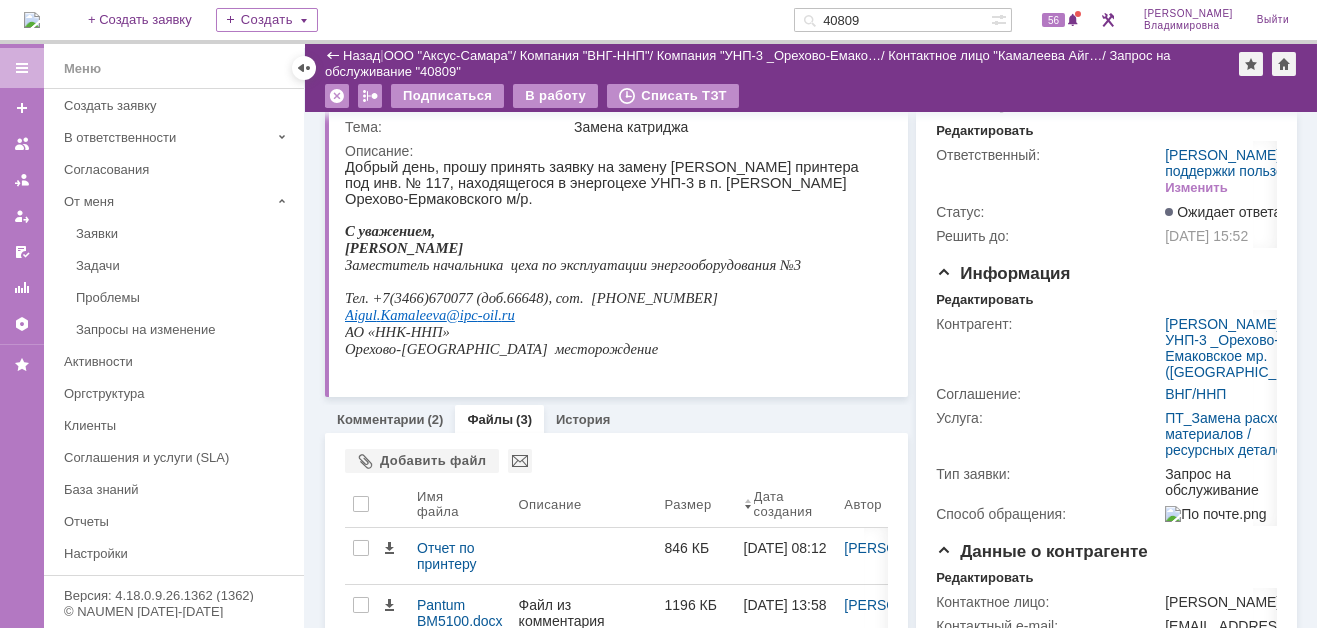 click at bounding box center (32, 20) 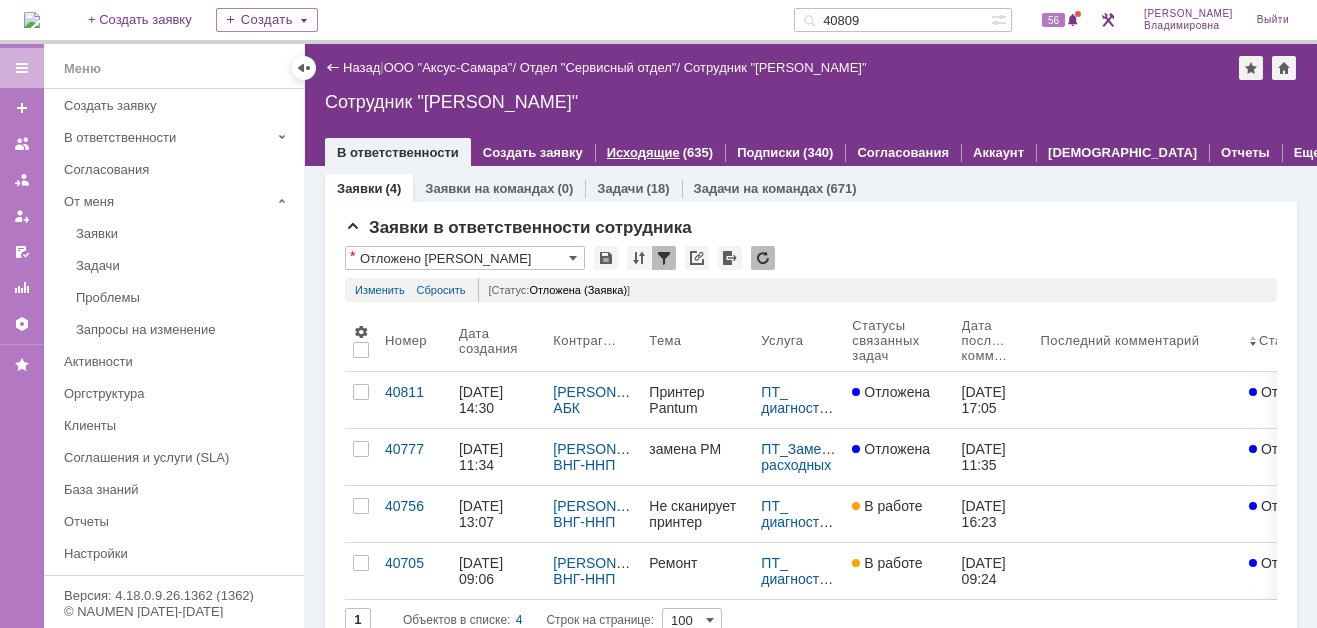 scroll, scrollTop: 0, scrollLeft: 0, axis: both 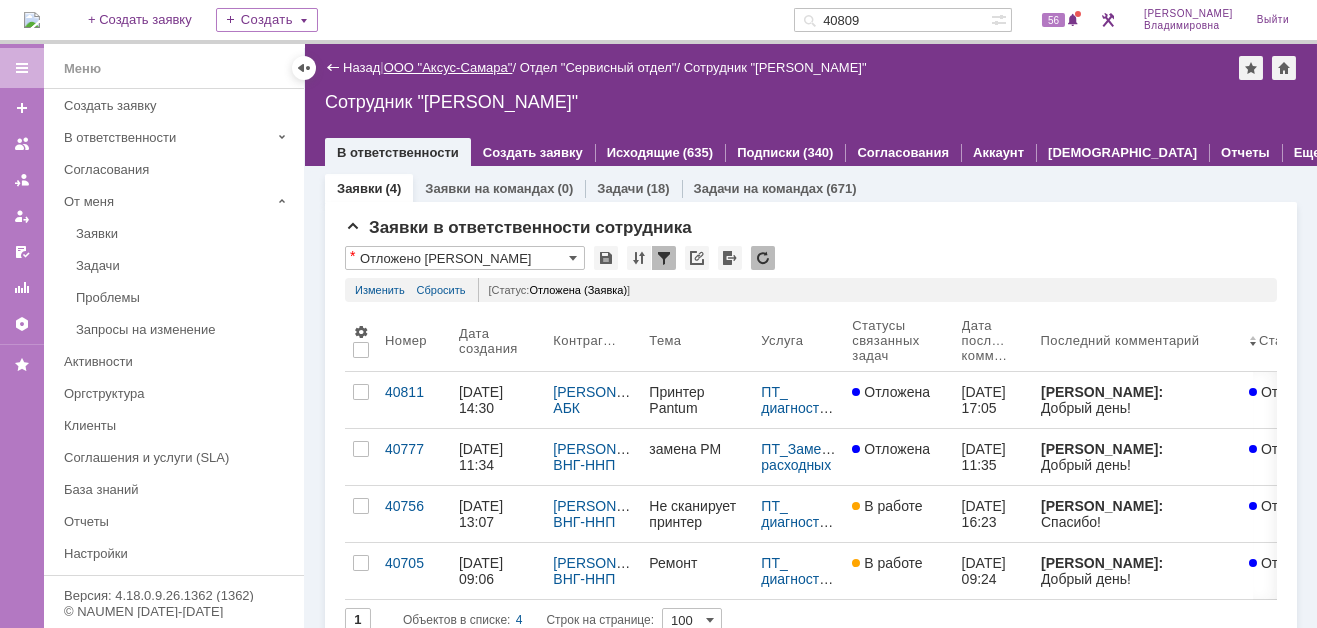 click on "ООО "Аксус-Самара"" at bounding box center (448, 67) 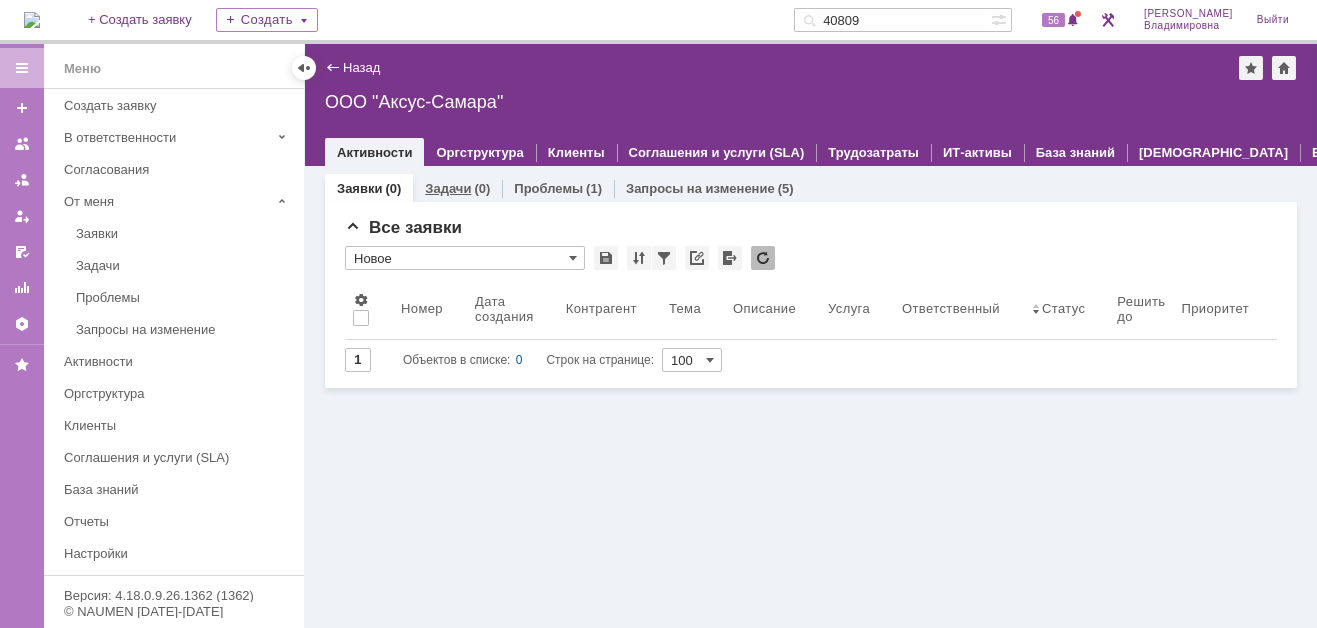 click on "Задачи" at bounding box center [448, 188] 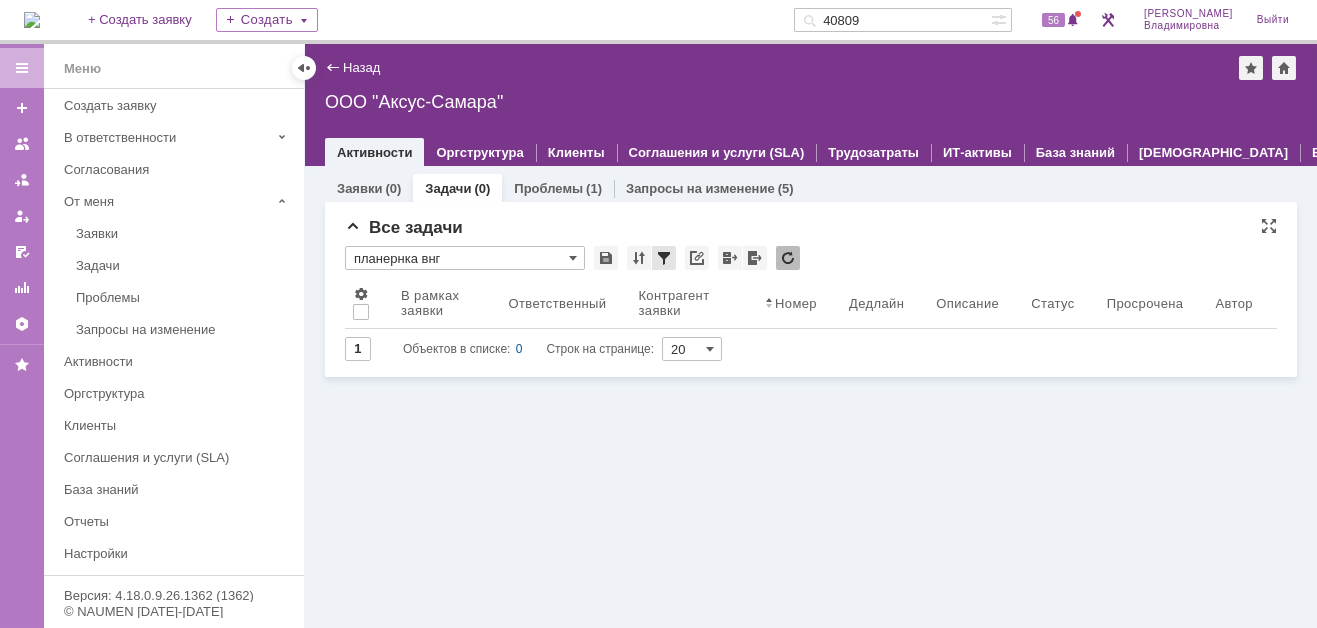 click at bounding box center [664, 258] 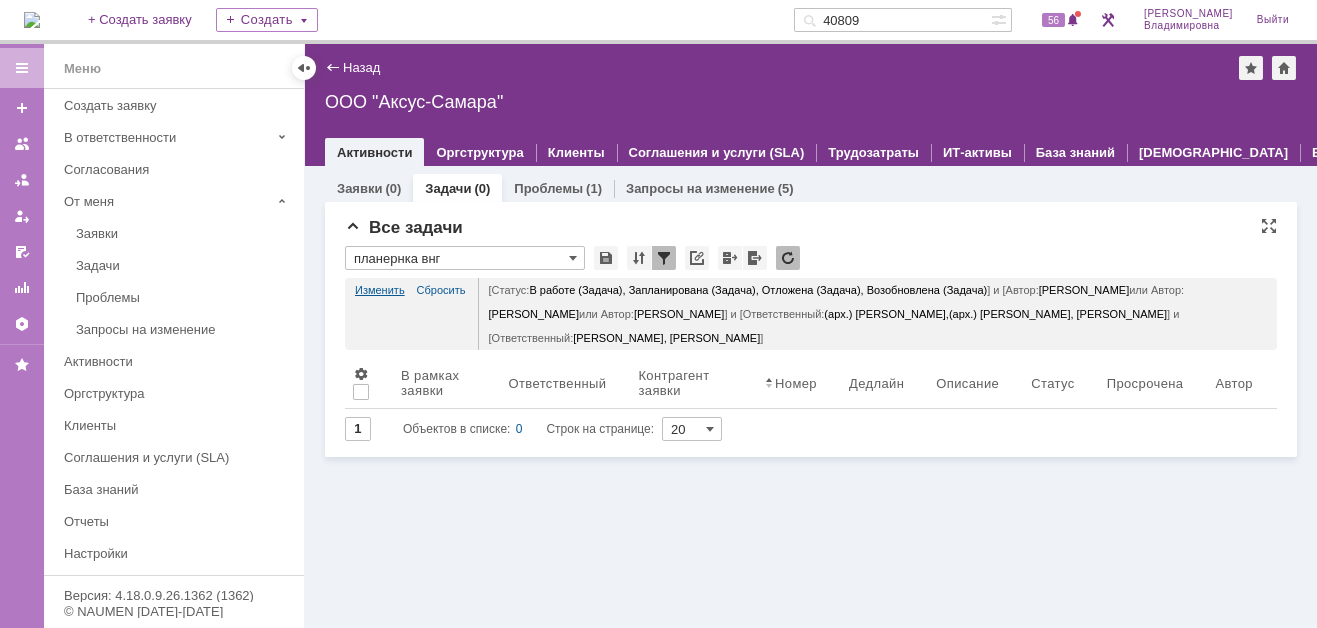 click on "Изменить" at bounding box center [380, 290] 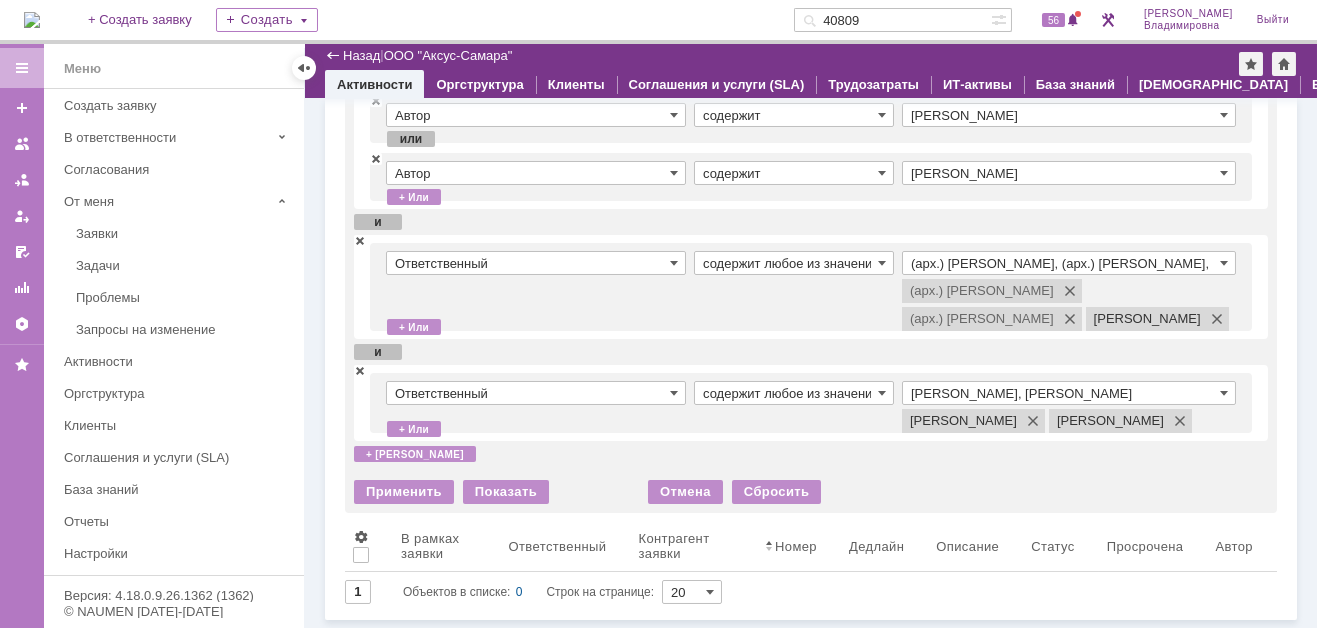 scroll, scrollTop: 382, scrollLeft: 0, axis: vertical 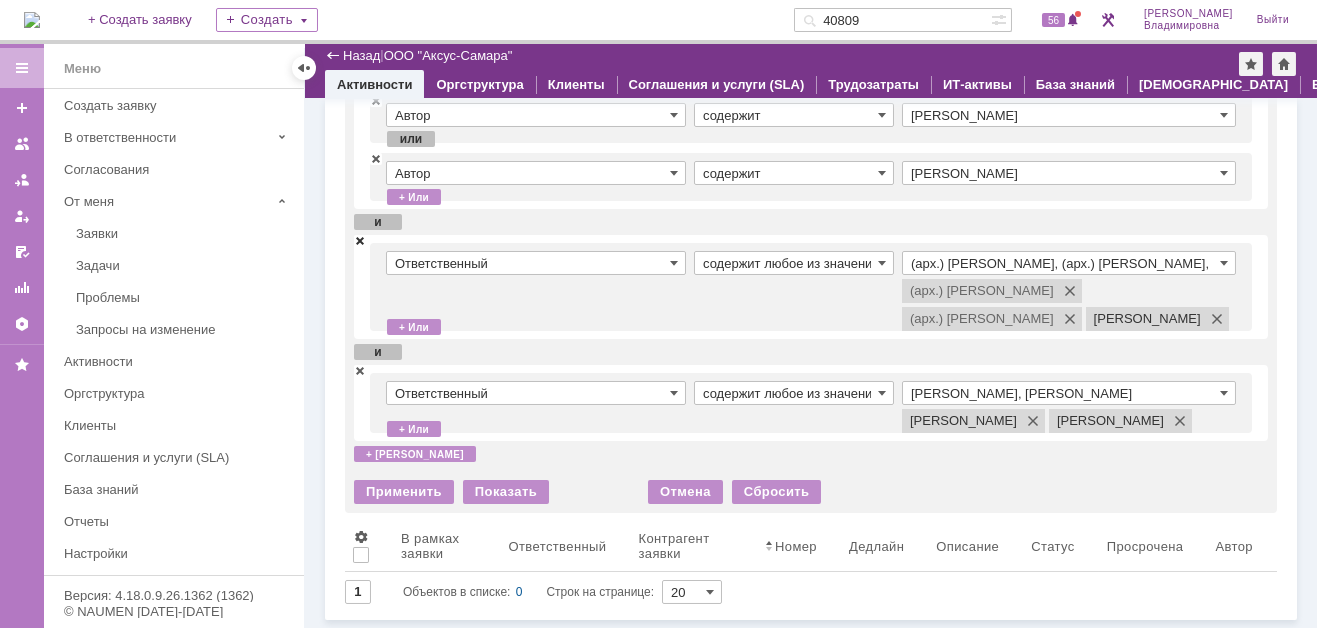 click at bounding box center (360, 240) 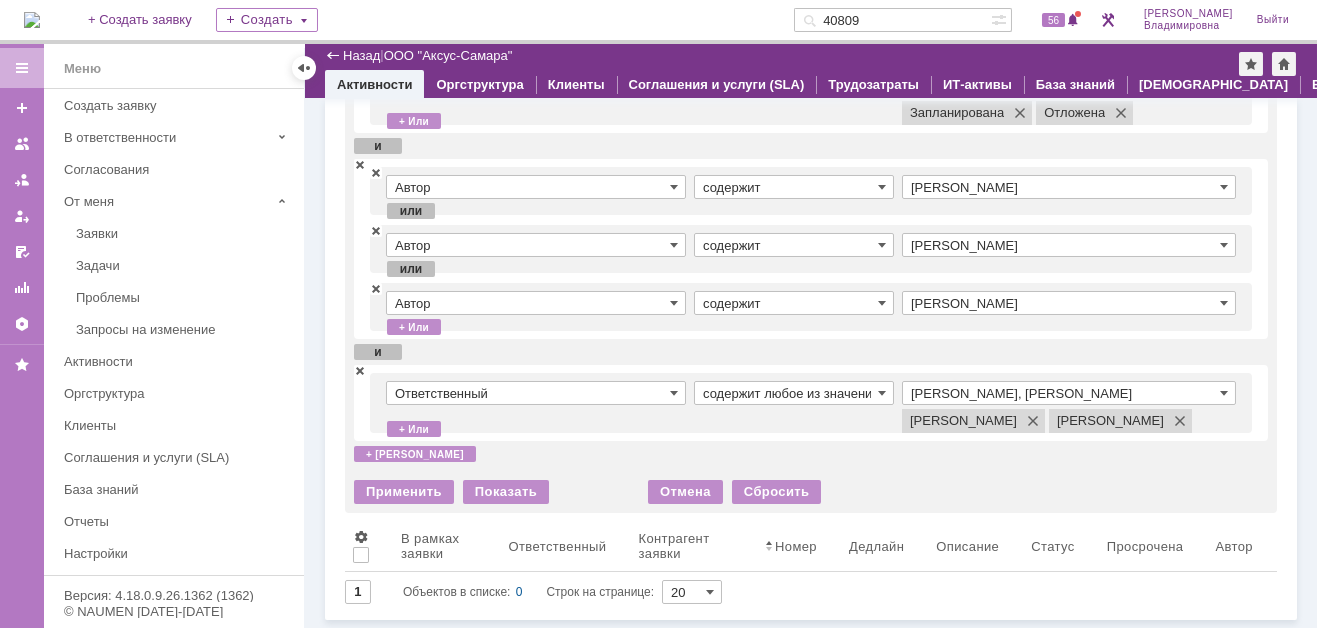 scroll, scrollTop: 224, scrollLeft: 0, axis: vertical 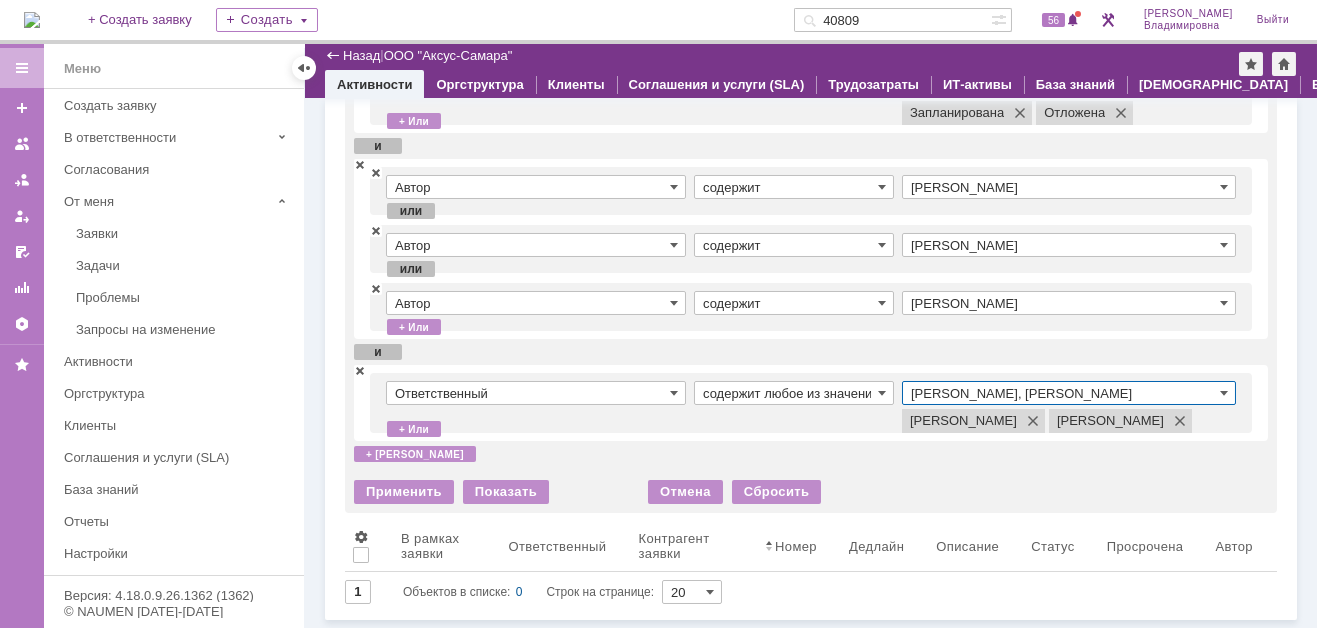 click on "Раков Константин Сергеевич, Татаринов Валерий Анатольевич" at bounding box center (1069, 393) 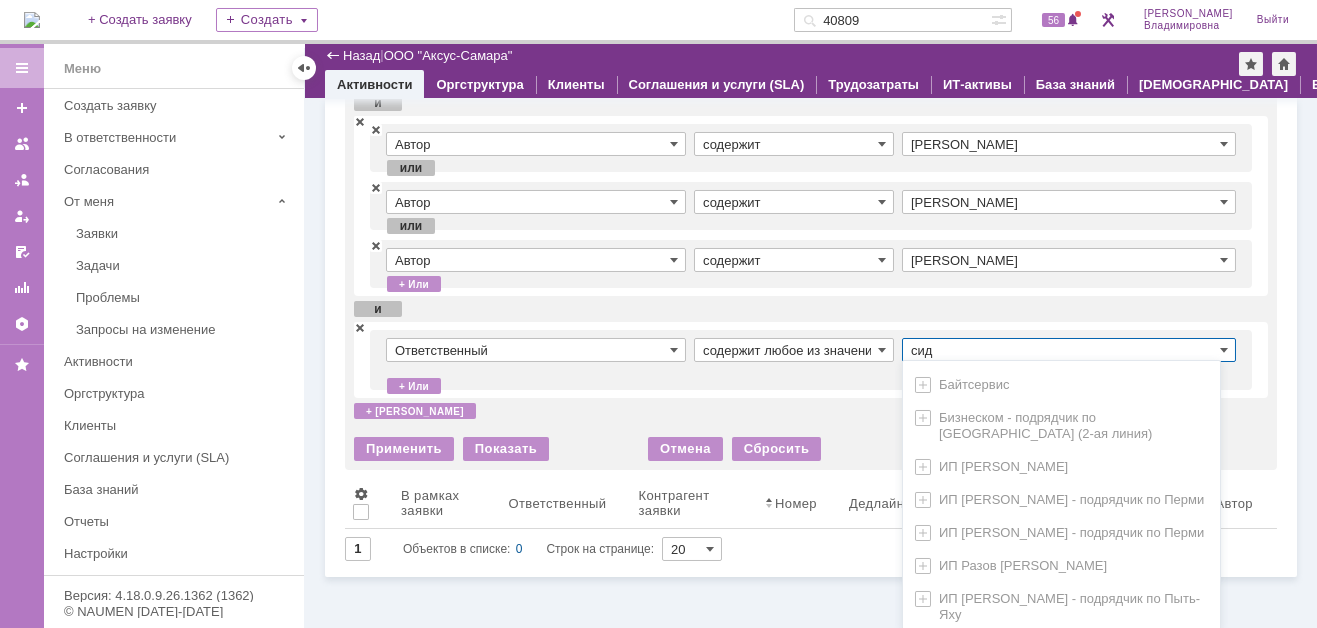 scroll, scrollTop: 224, scrollLeft: 0, axis: vertical 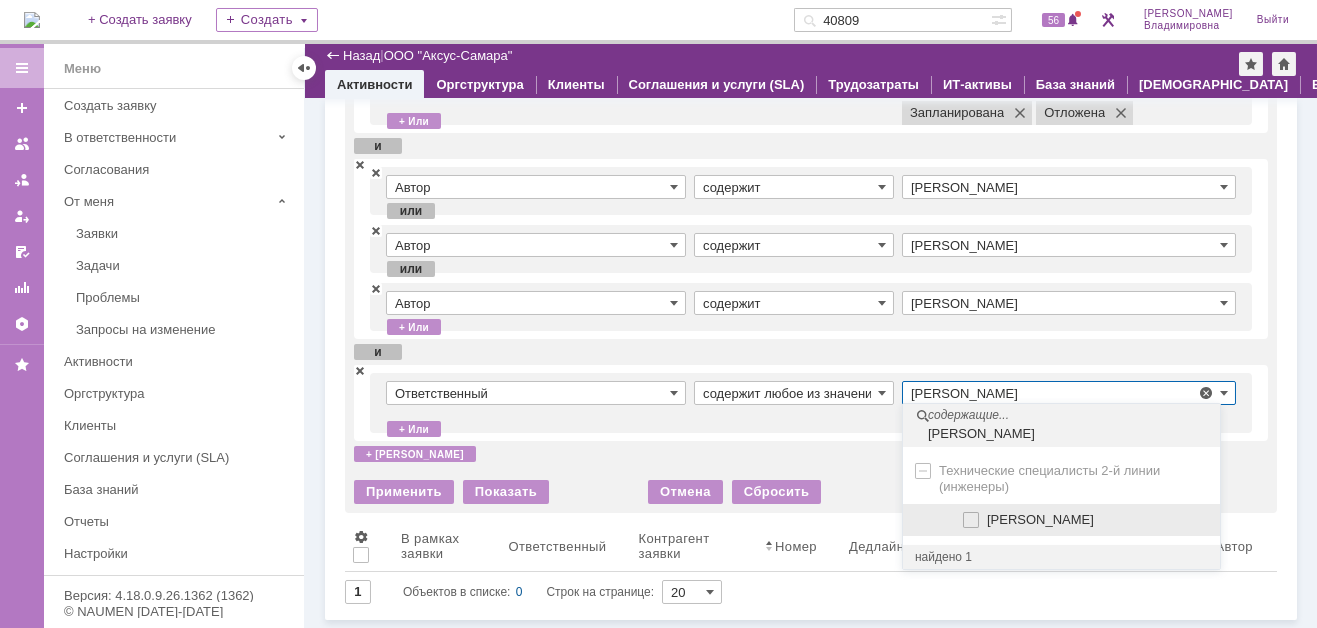 click on "Сидоров Евгений" at bounding box center [1040, 519] 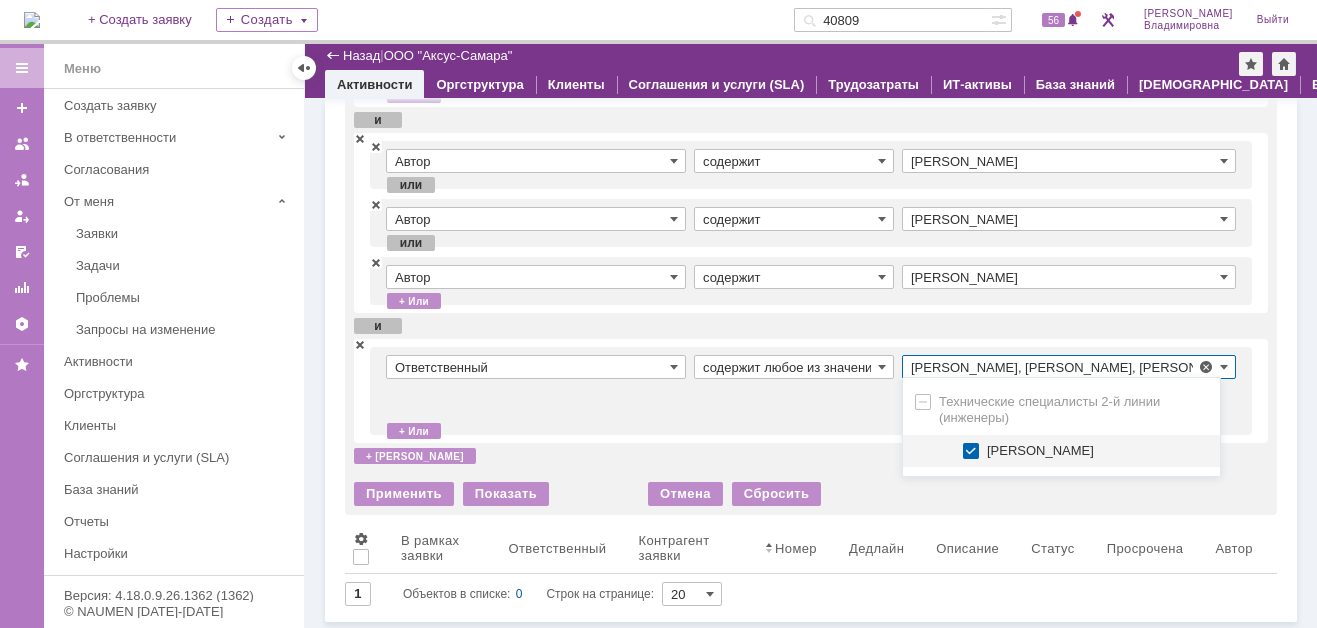 scroll, scrollTop: 0, scrollLeft: 231, axis: horizontal 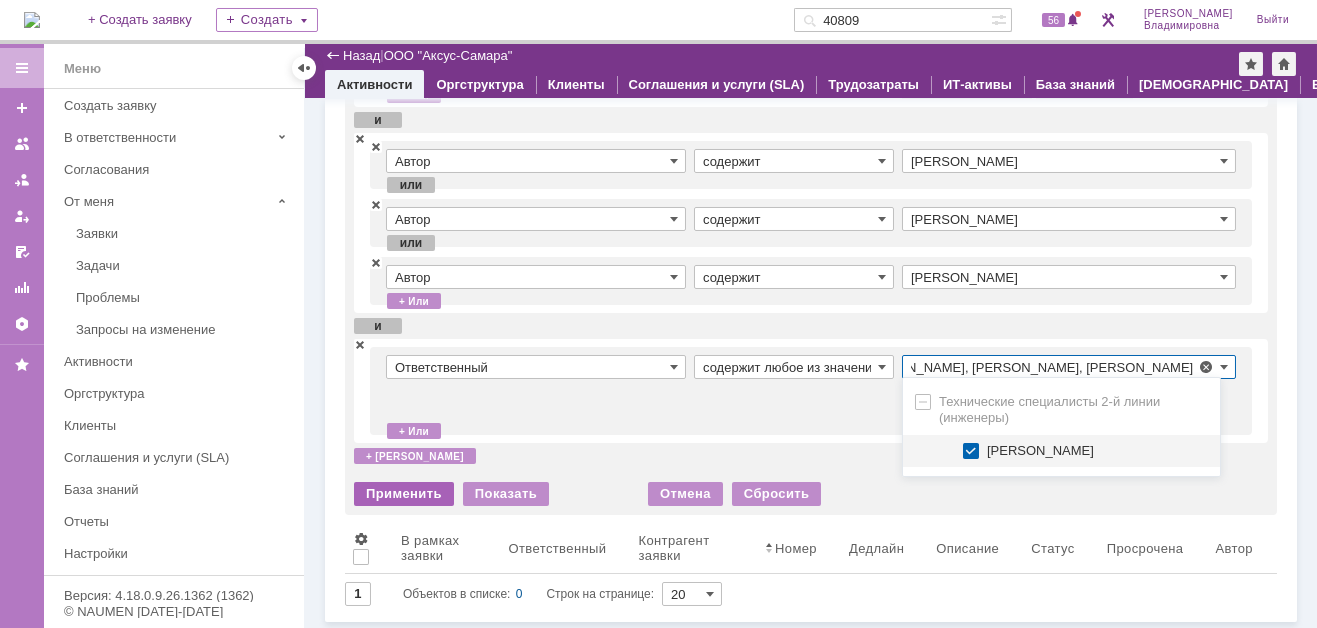 click on "Применить" at bounding box center (404, 494) 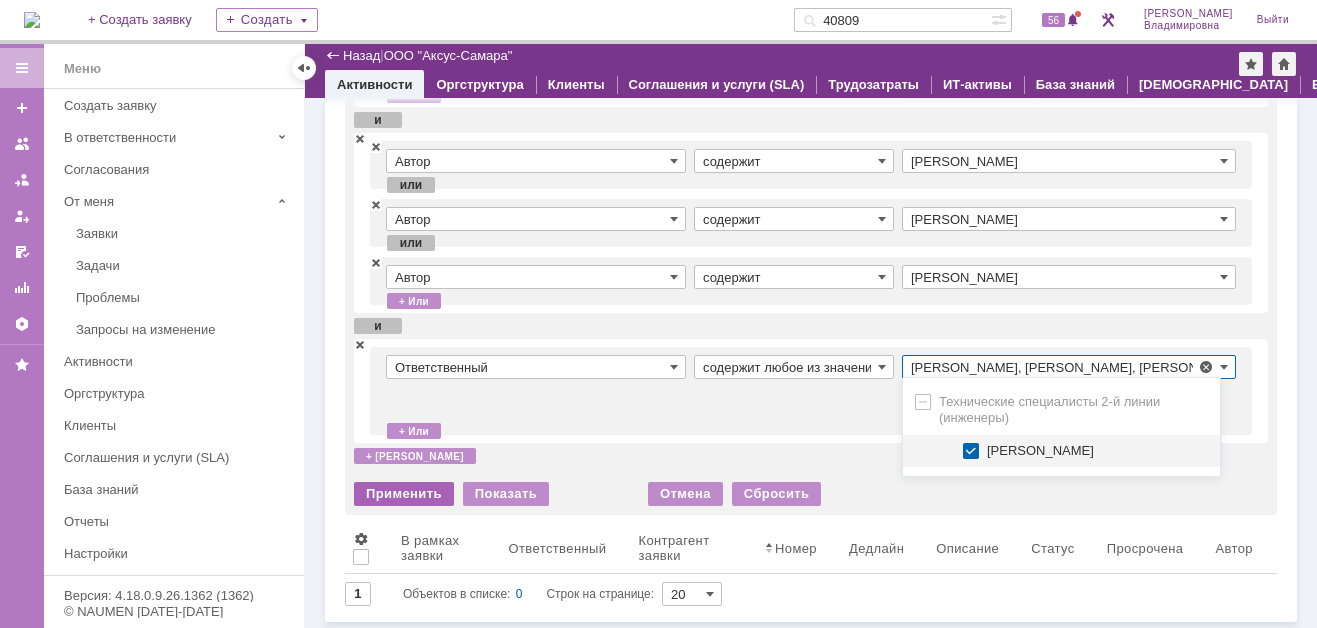scroll, scrollTop: 0, scrollLeft: 0, axis: both 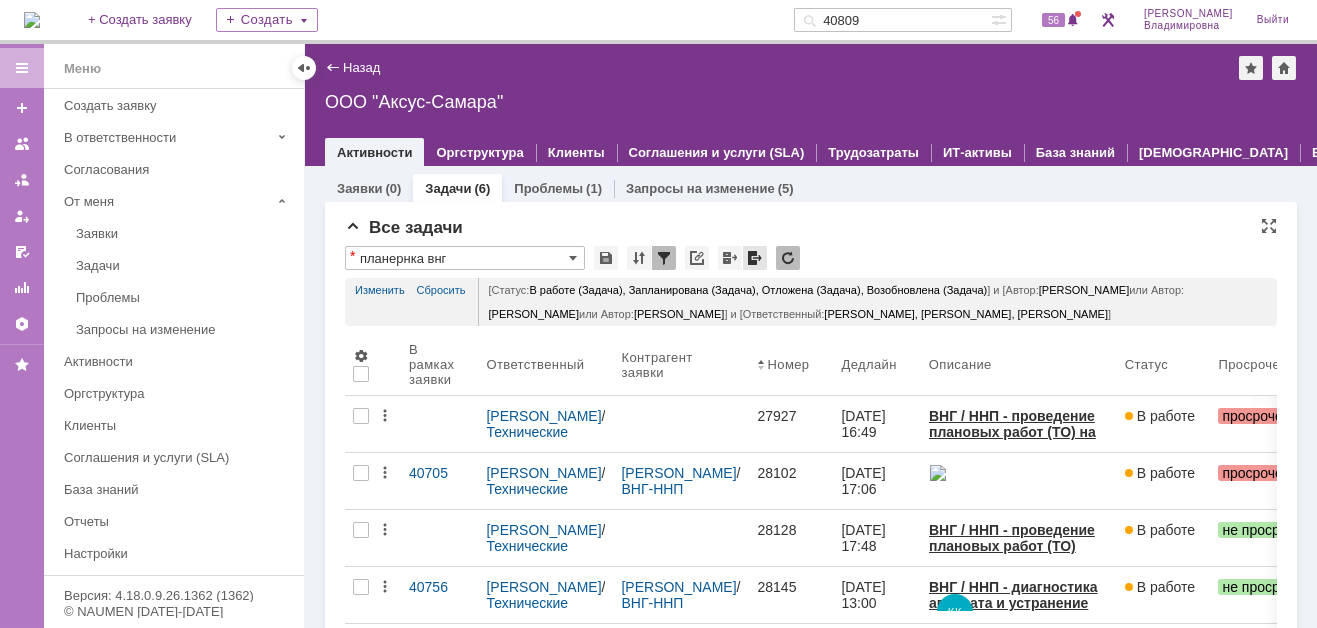 click at bounding box center (755, 258) 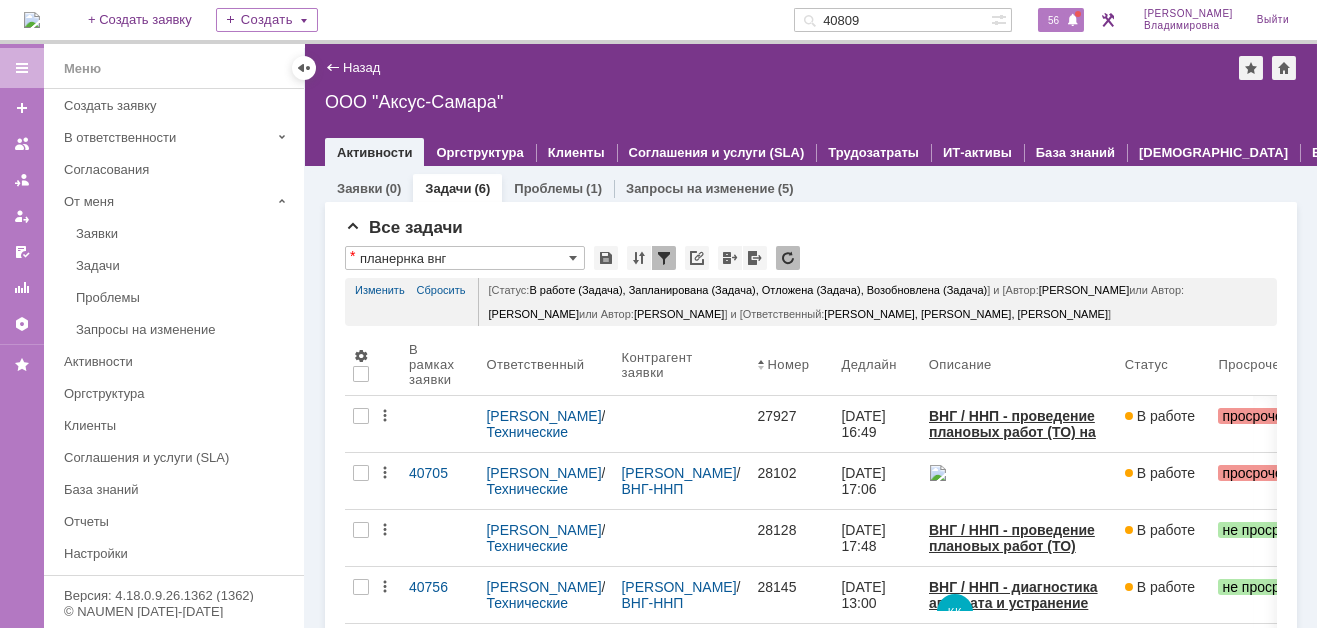 click on "56" at bounding box center (1053, 20) 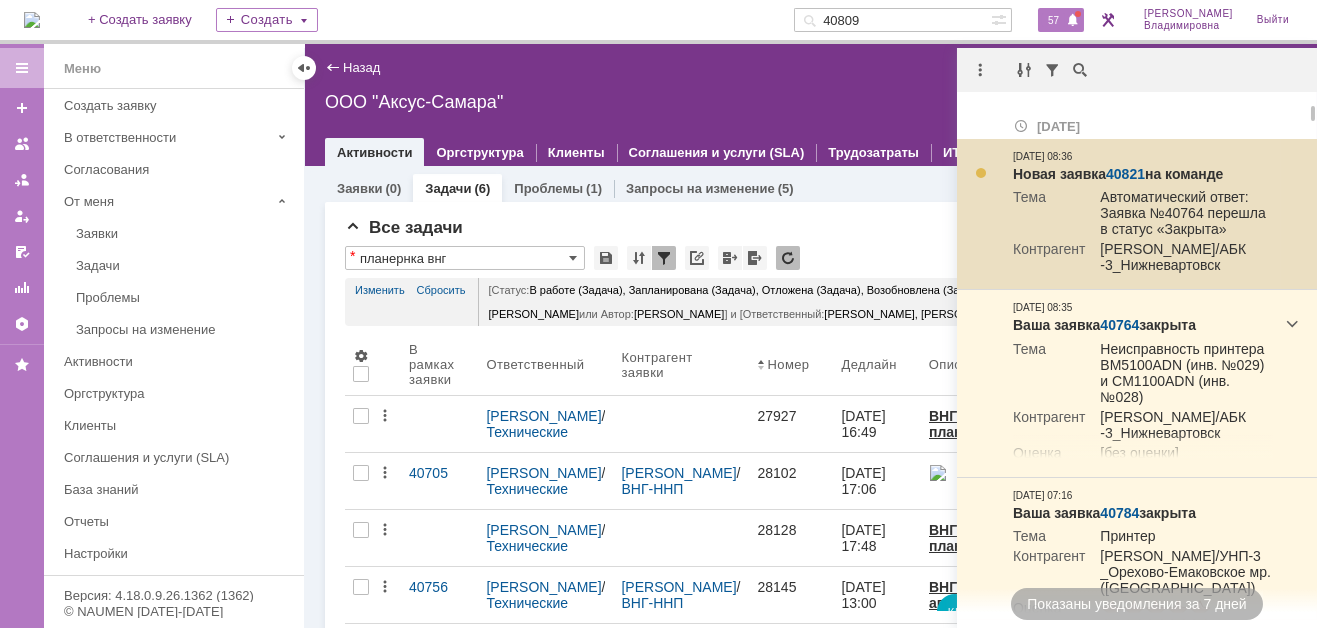click on "40821" at bounding box center [1125, 174] 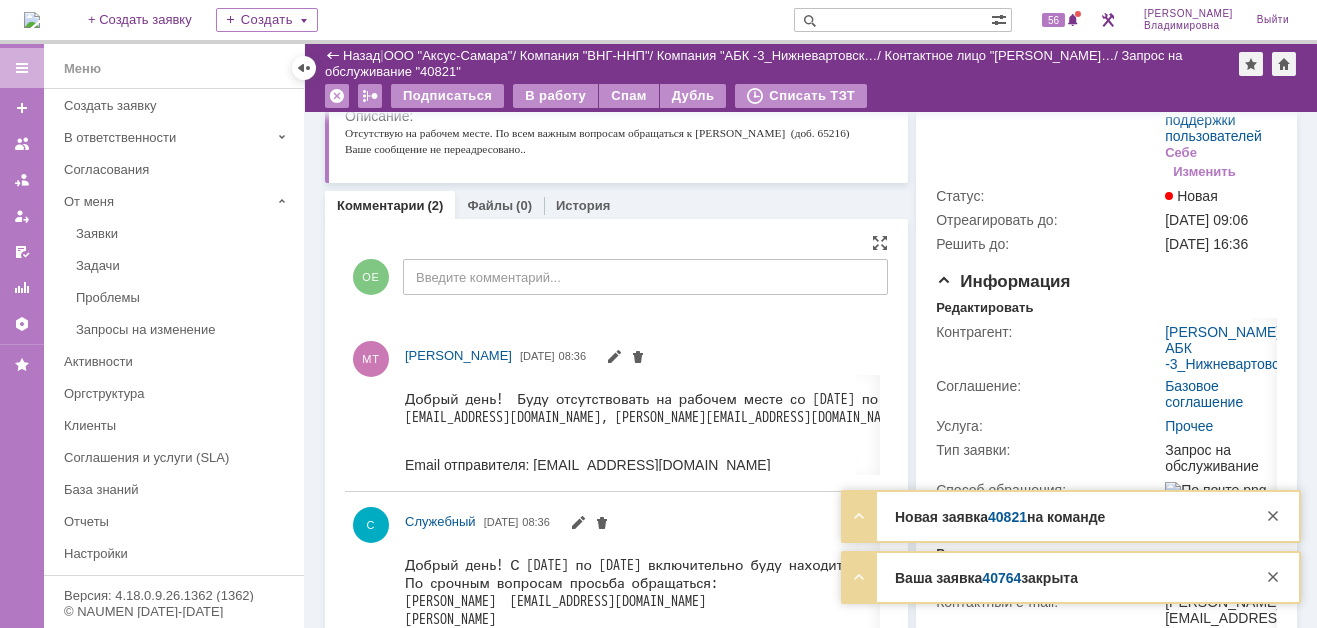 scroll, scrollTop: 0, scrollLeft: 0, axis: both 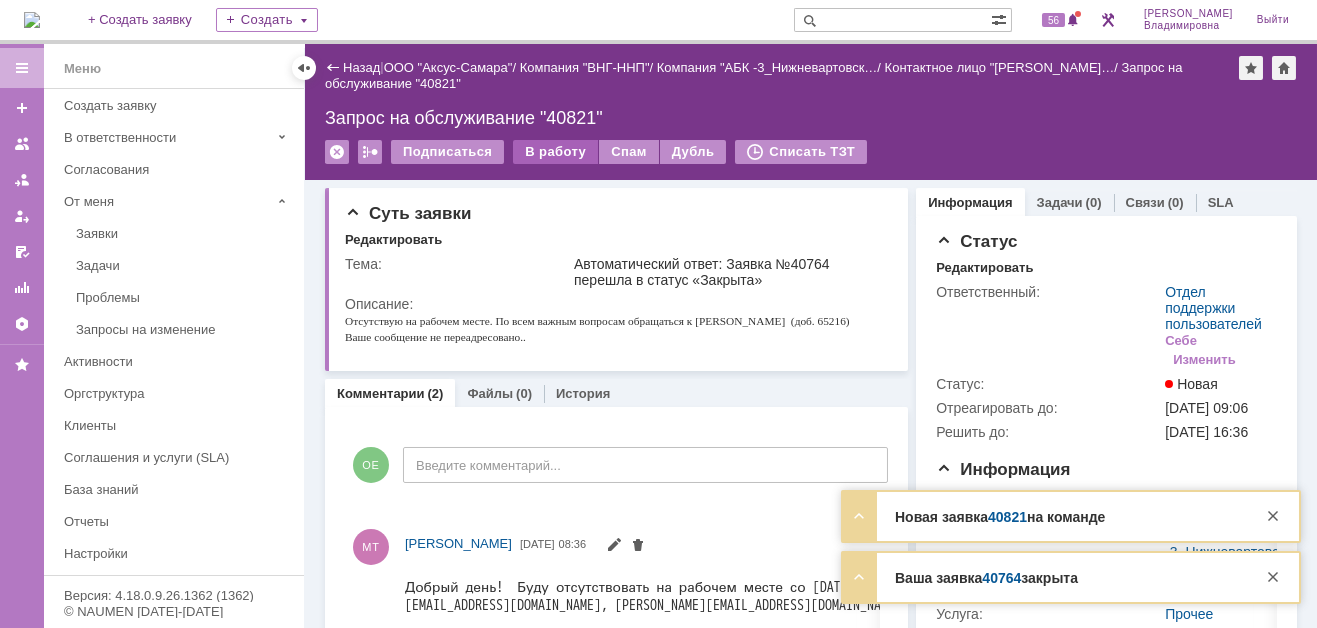 click on "В работу" at bounding box center (555, 152) 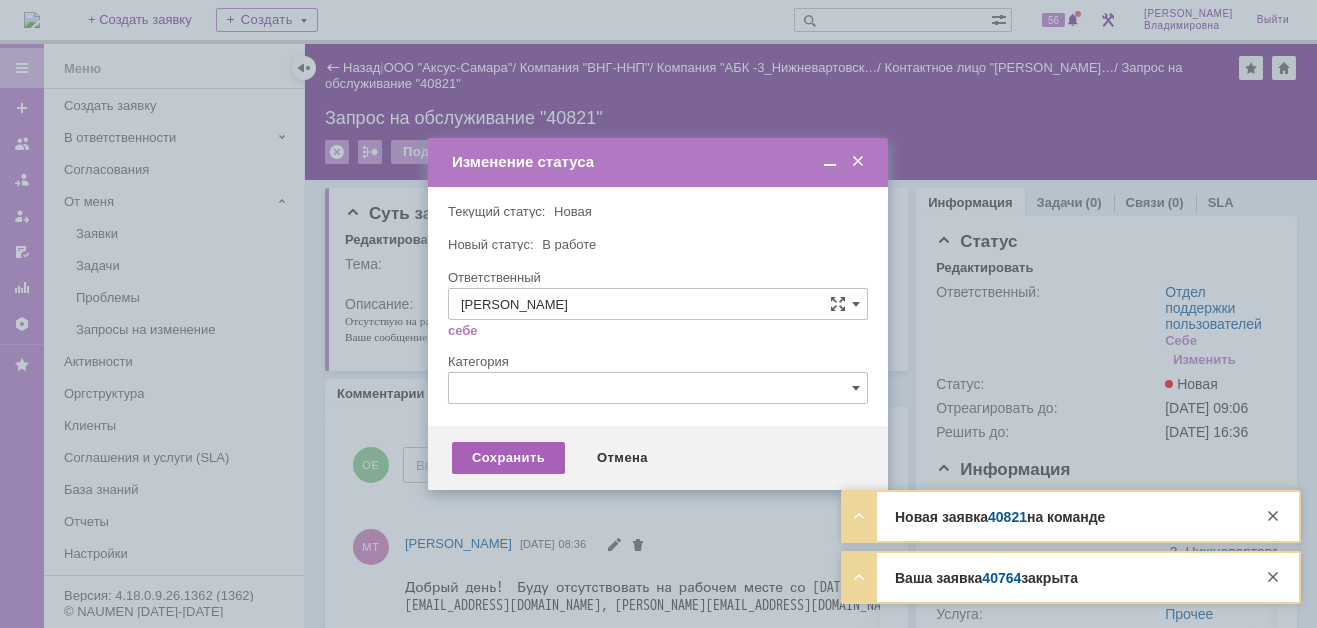 click on "Сохранить" at bounding box center (508, 458) 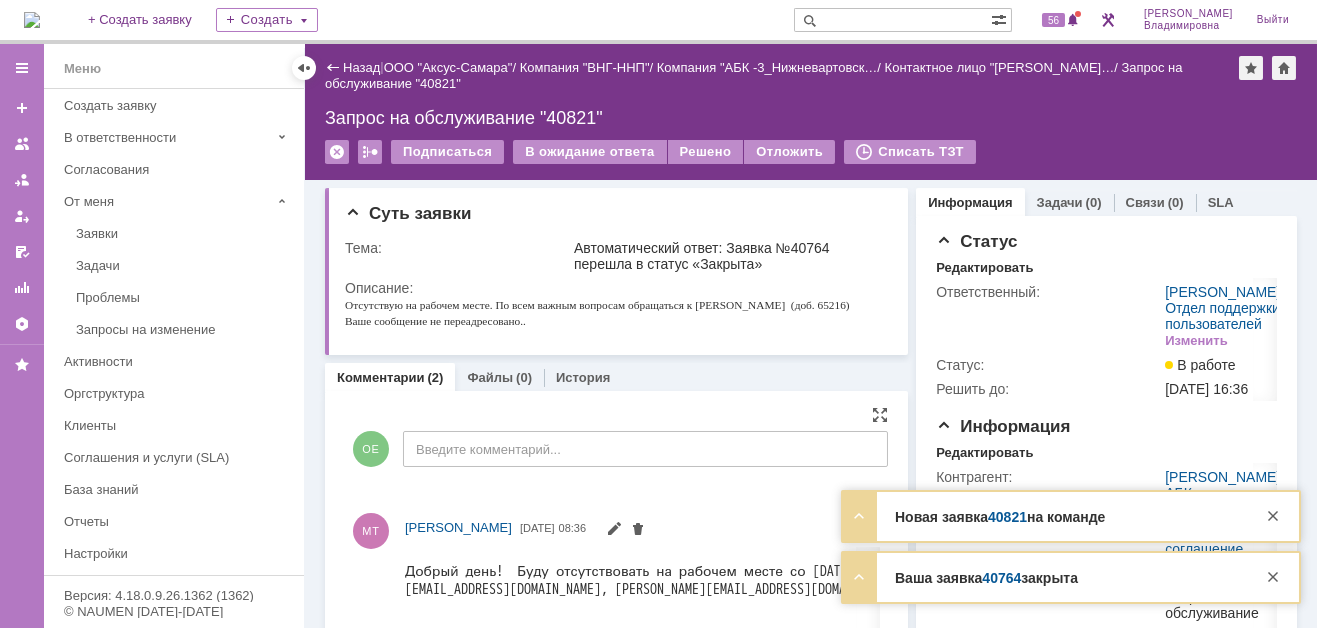 scroll, scrollTop: 0, scrollLeft: 0, axis: both 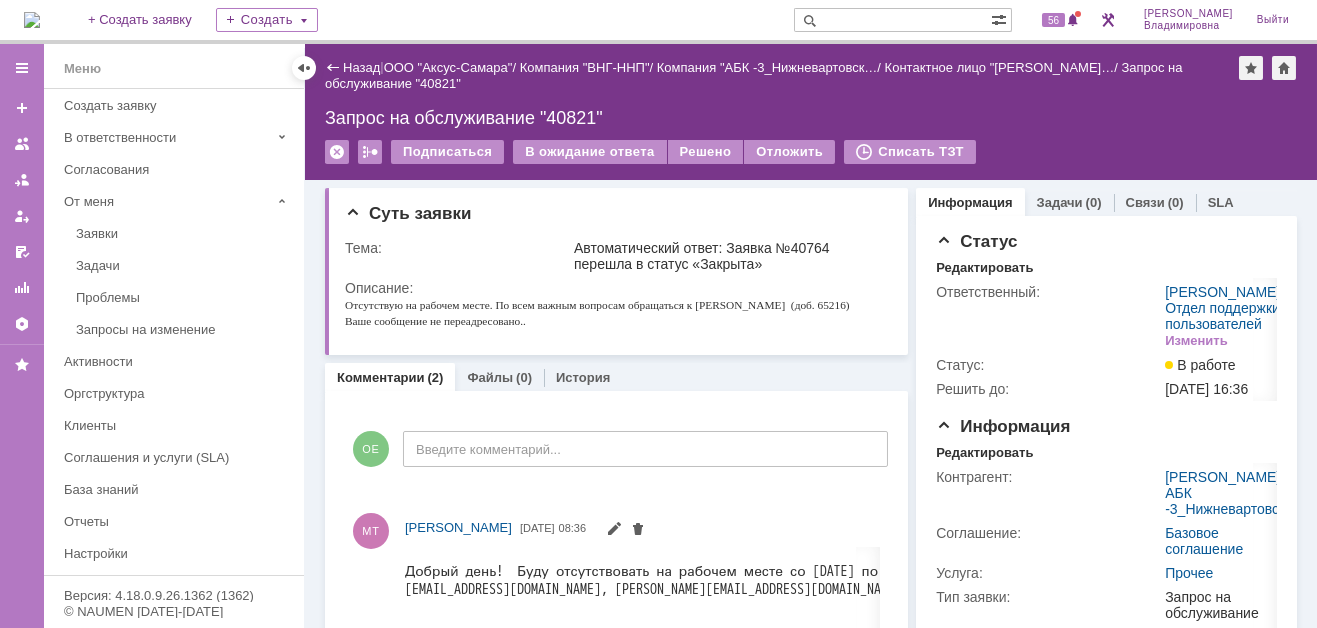 click at bounding box center (892, 20) 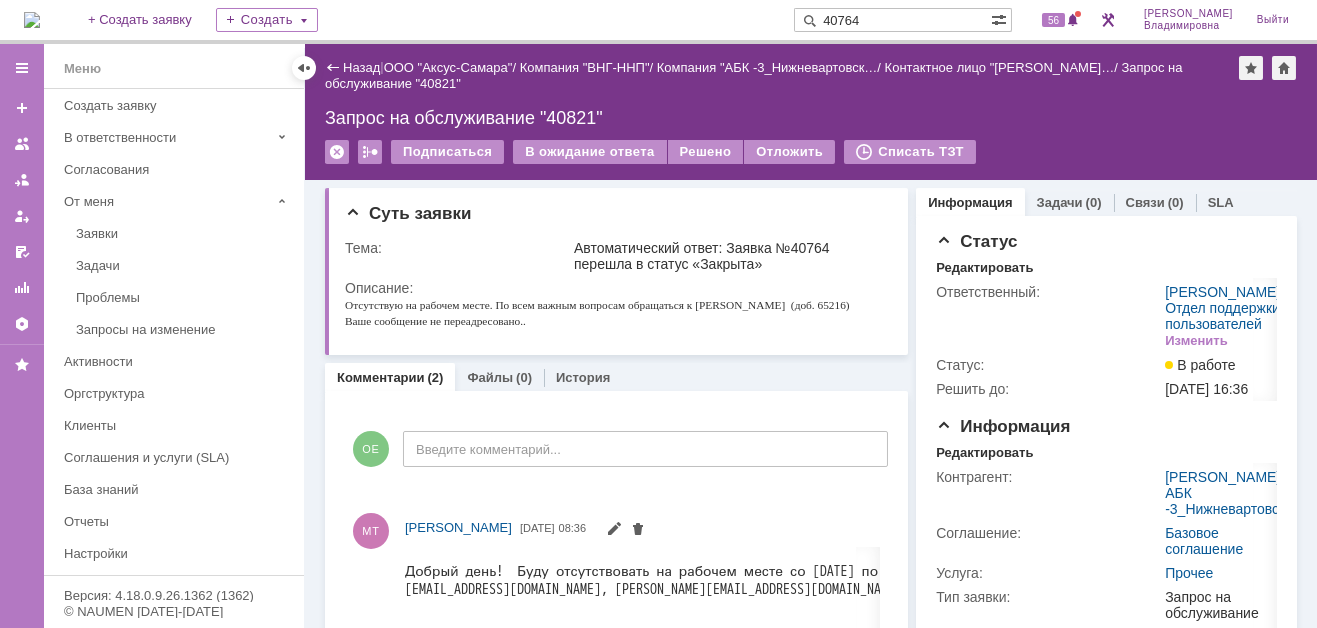 type on "40764" 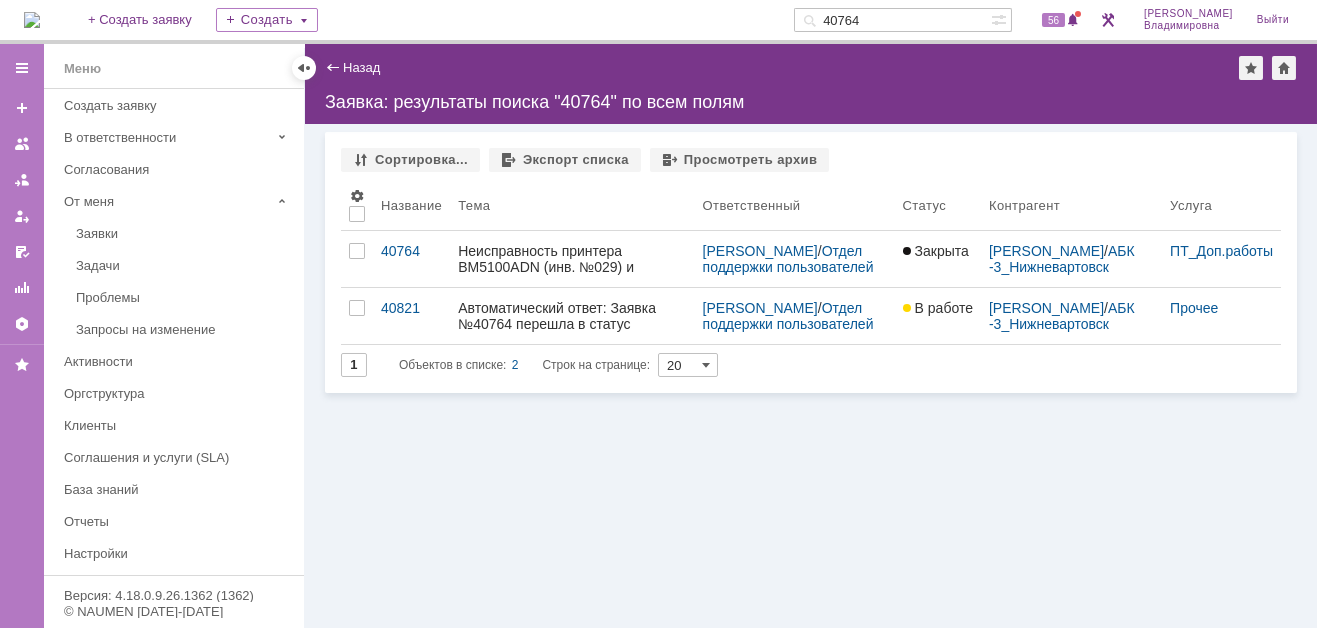 click on "40764" at bounding box center [411, 251] 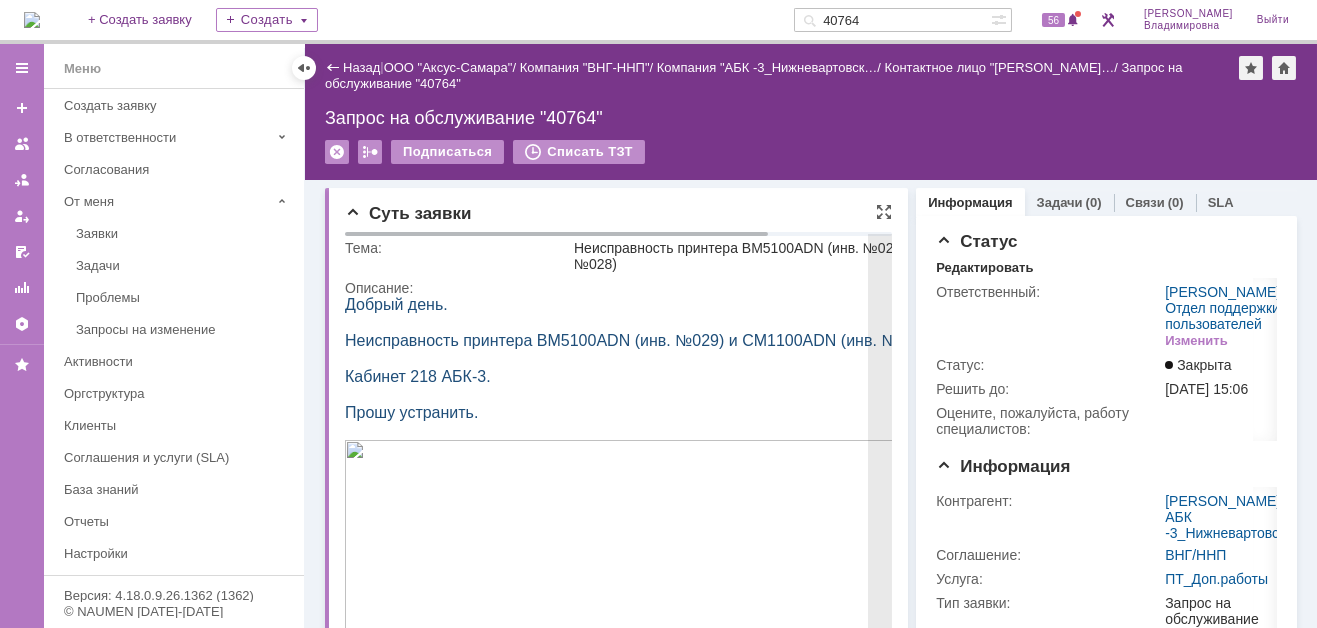 scroll, scrollTop: 0, scrollLeft: 0, axis: both 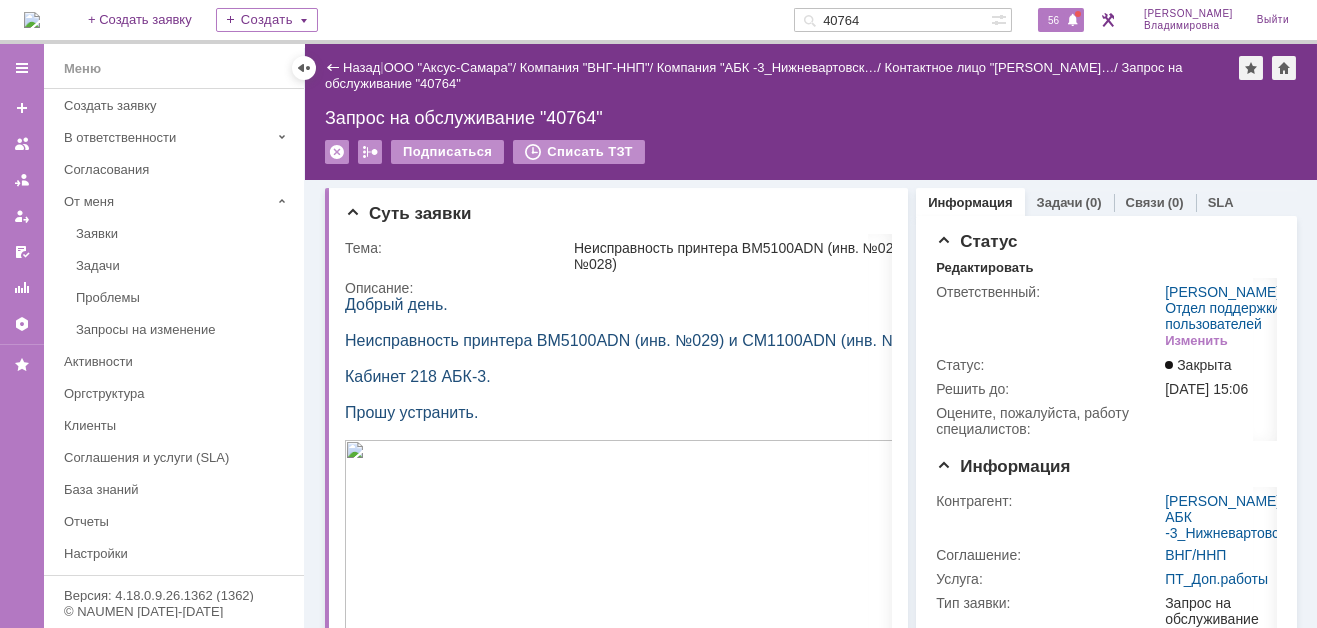 click on "56" at bounding box center [1061, 20] 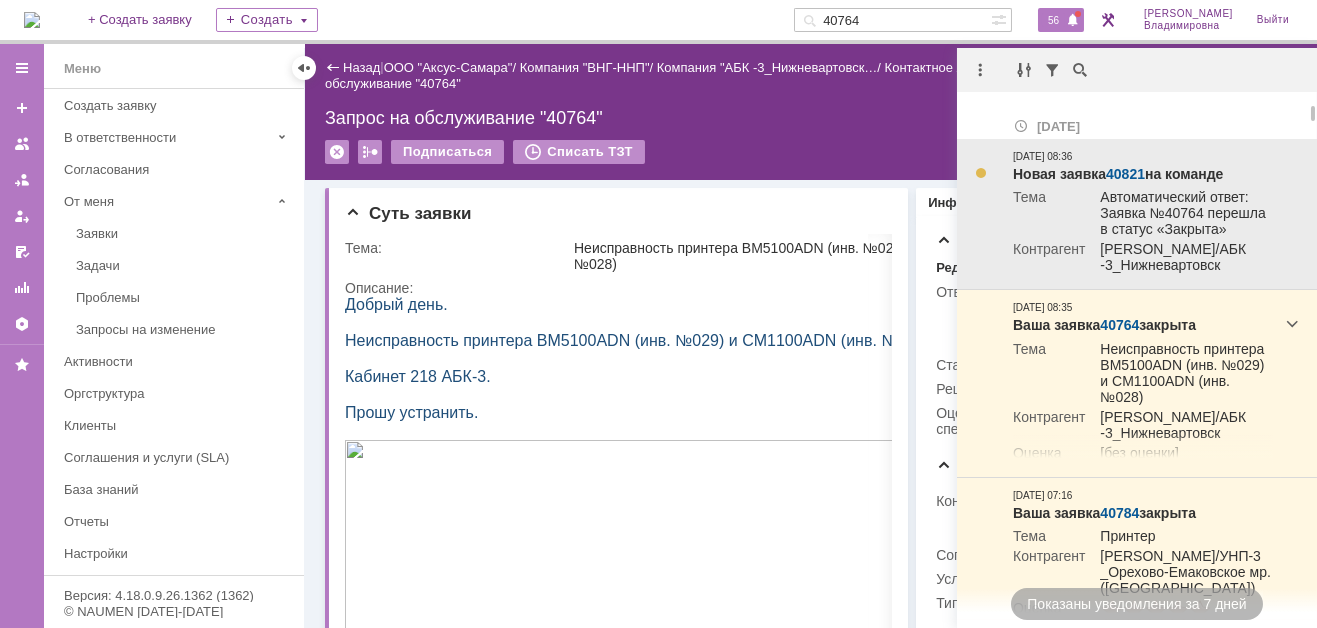 click on "40821" at bounding box center [1125, 174] 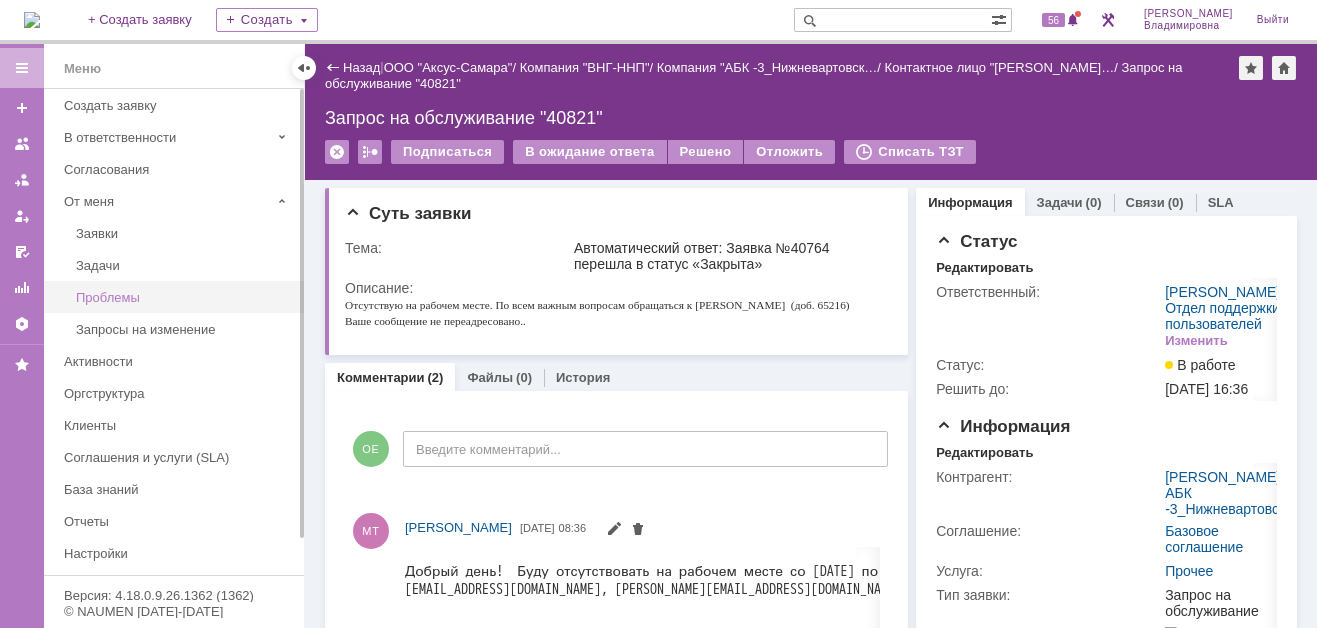 scroll, scrollTop: 0, scrollLeft: 0, axis: both 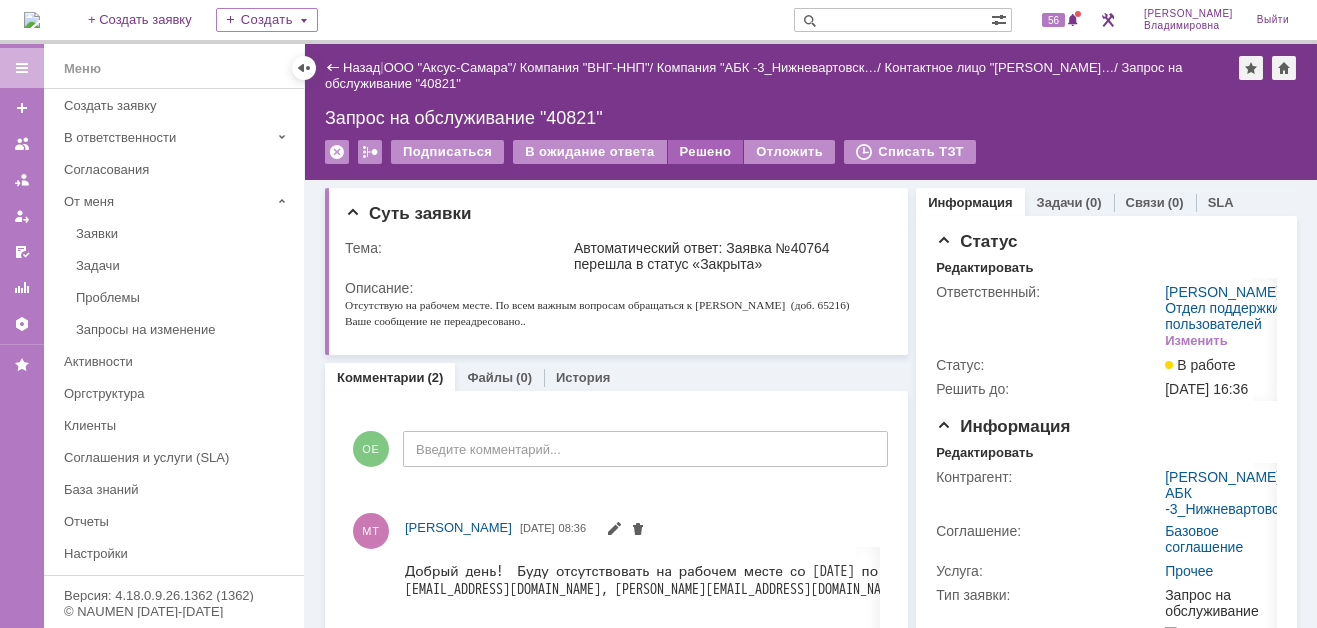 click on "Решено" at bounding box center (706, 152) 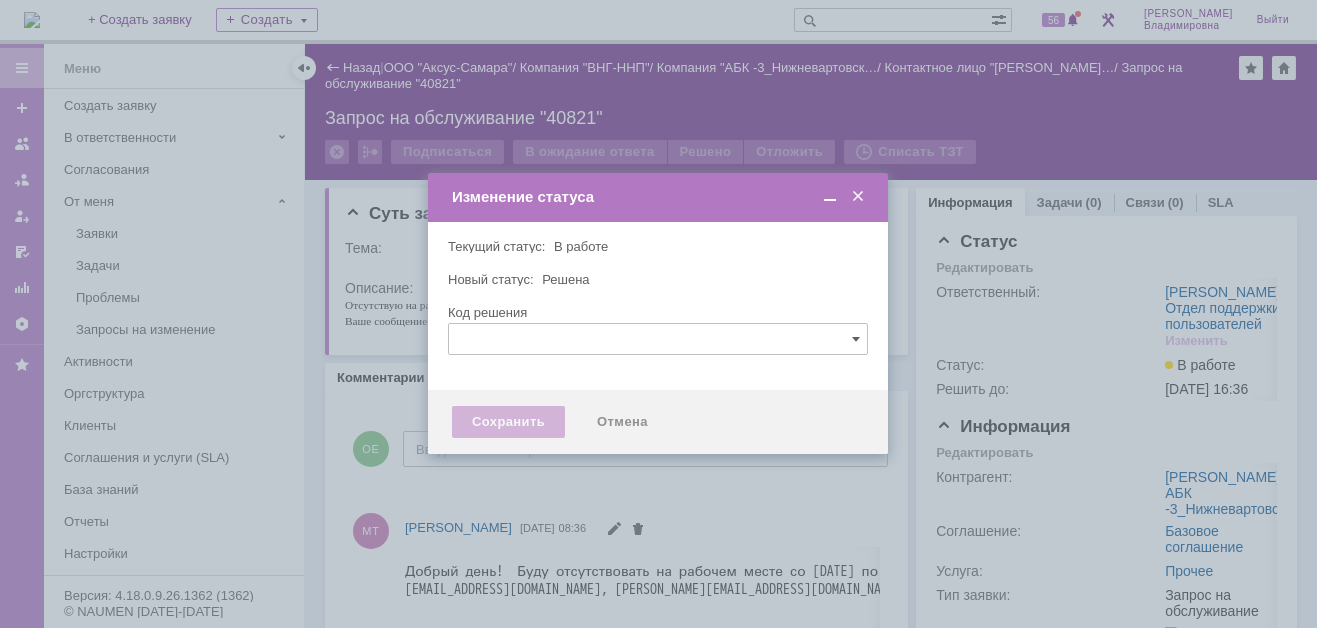 type 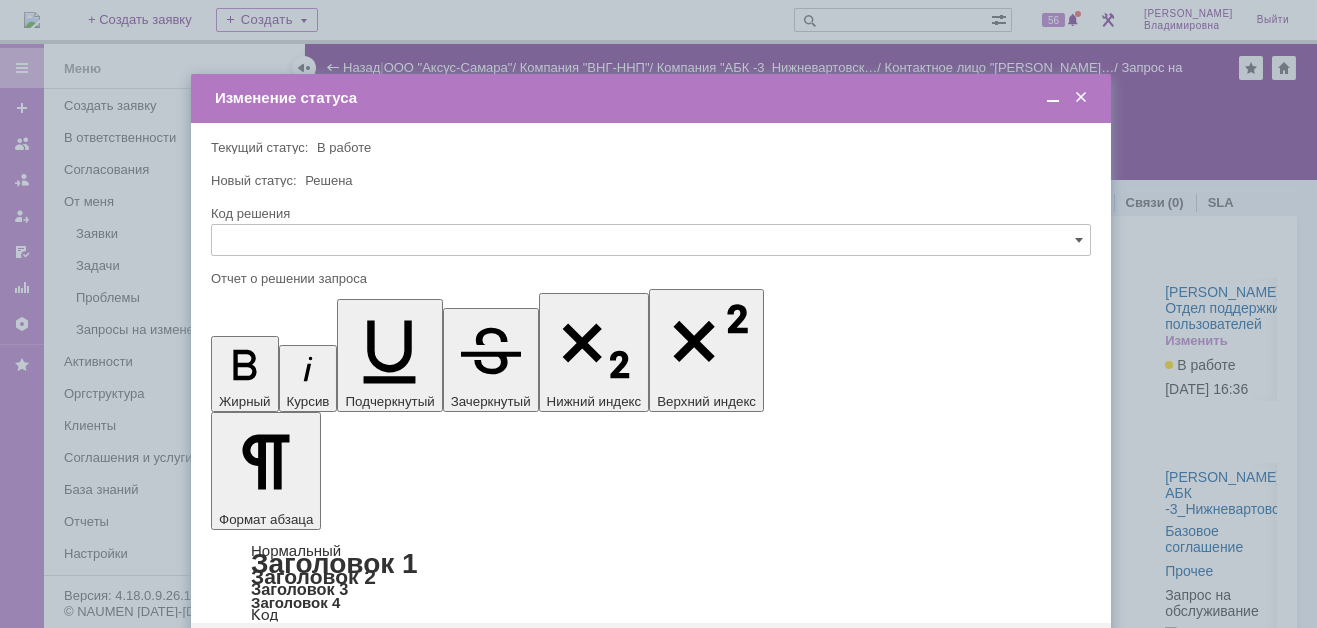 scroll, scrollTop: 0, scrollLeft: 0, axis: both 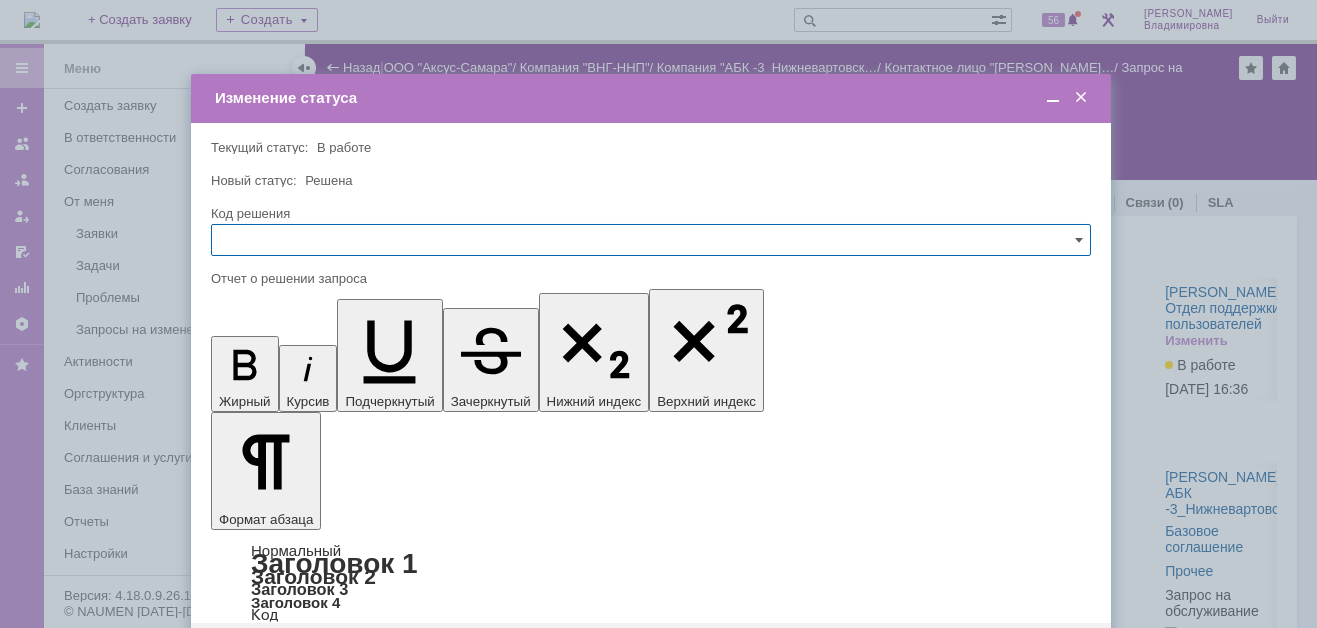 click on "Сохранить" at bounding box center (271, 655) 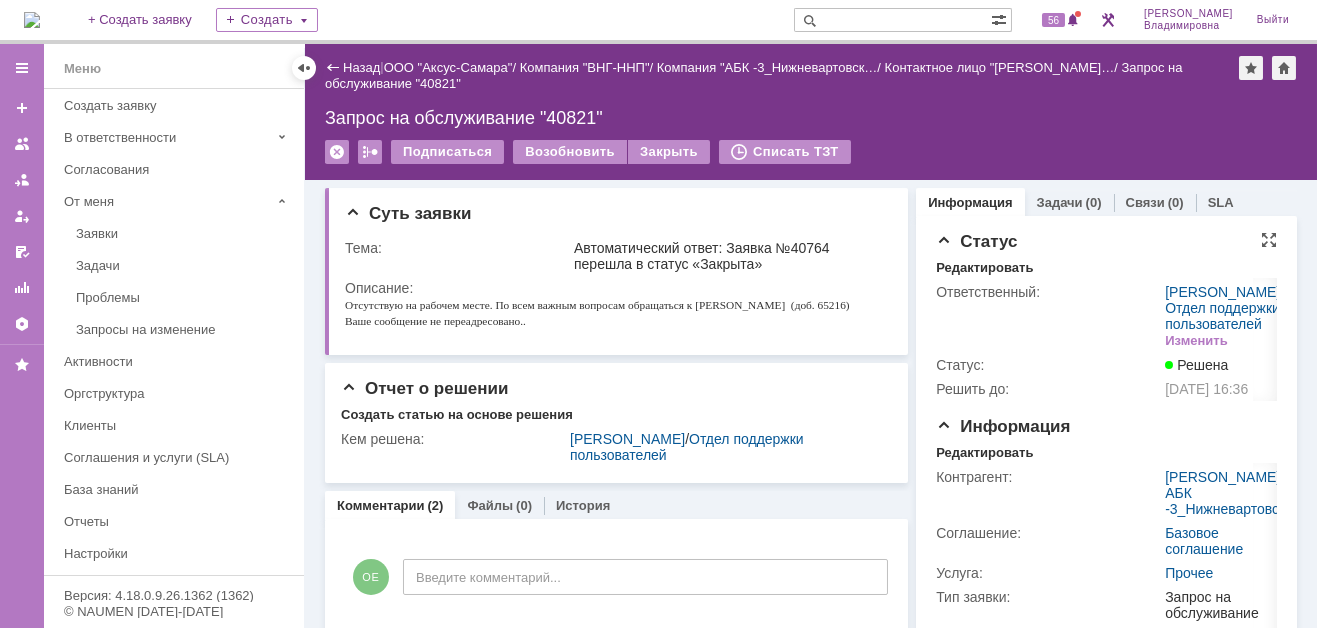 scroll, scrollTop: 0, scrollLeft: 0, axis: both 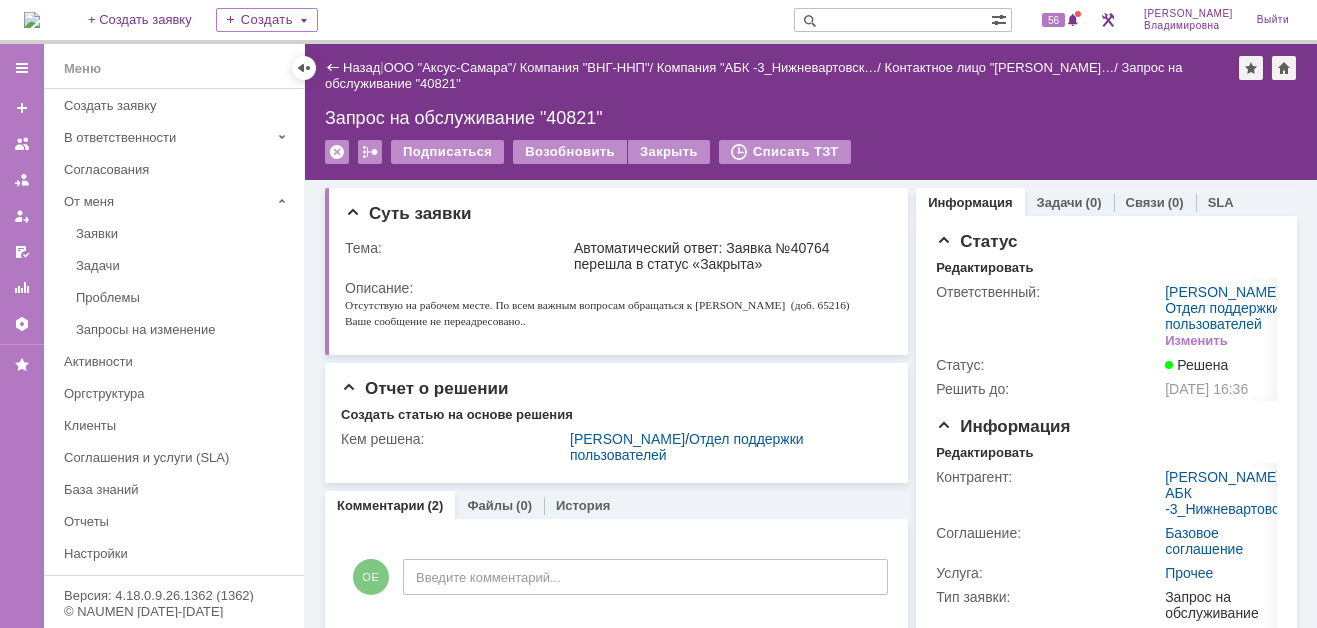 click at bounding box center (892, 20) 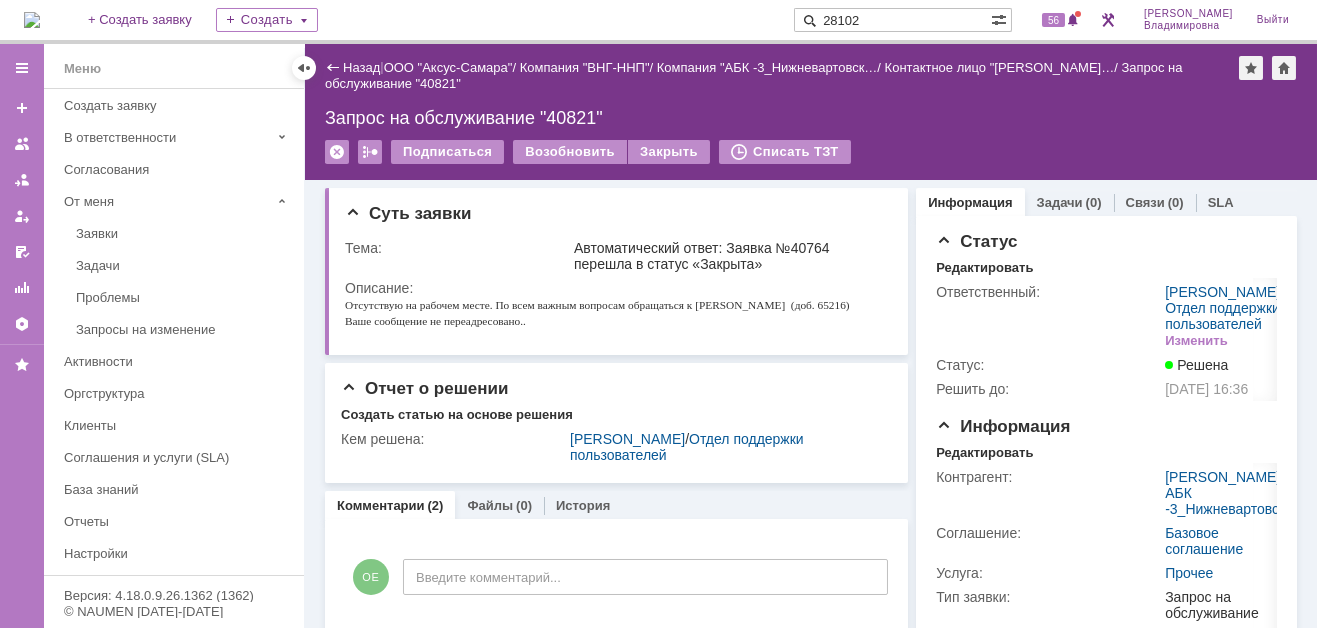 type on "28102" 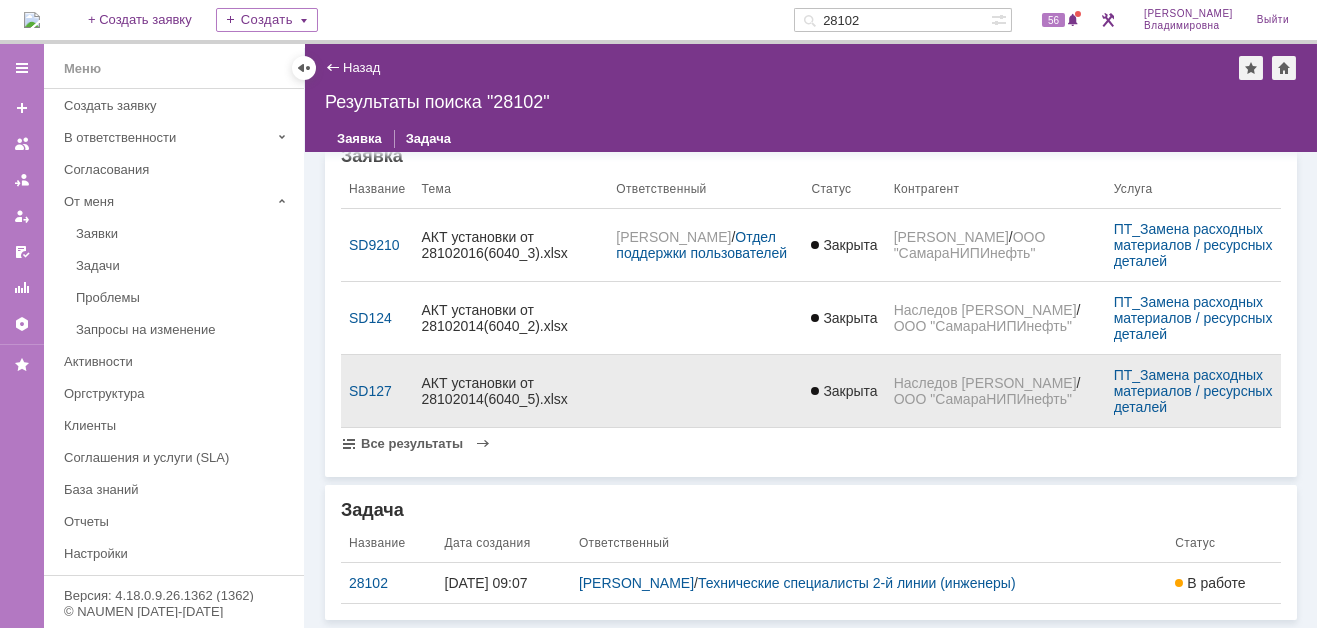 scroll, scrollTop: 42, scrollLeft: 0, axis: vertical 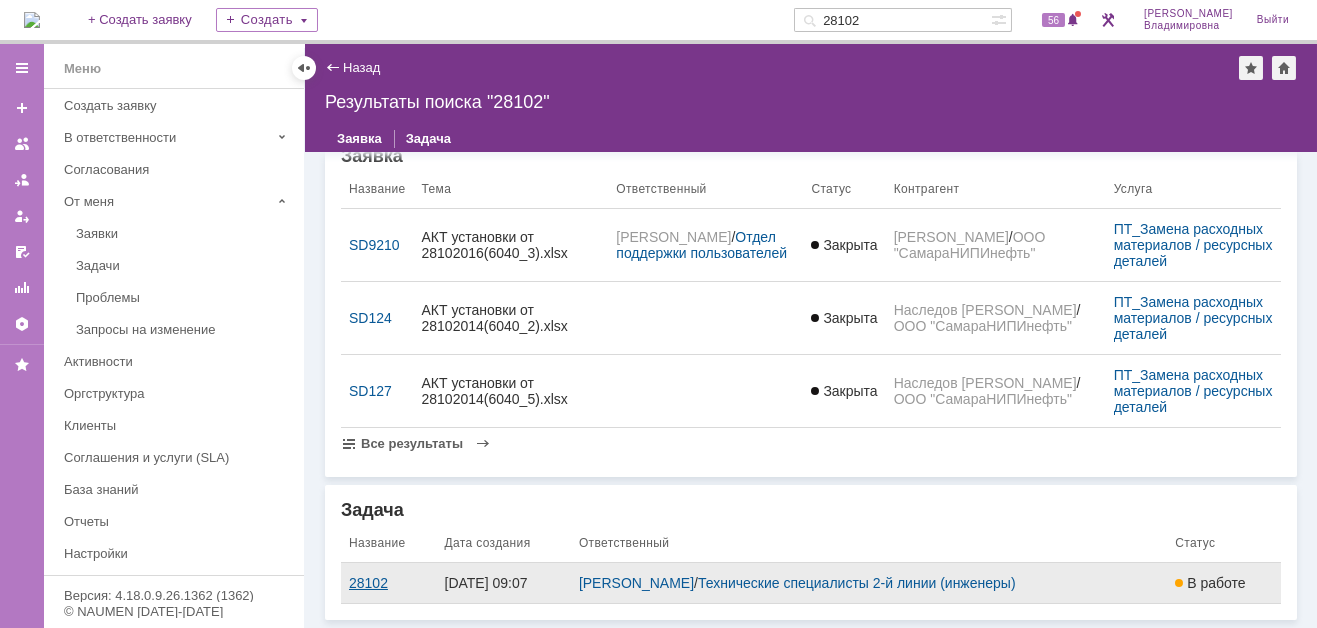 click on "28102" at bounding box center [389, 583] 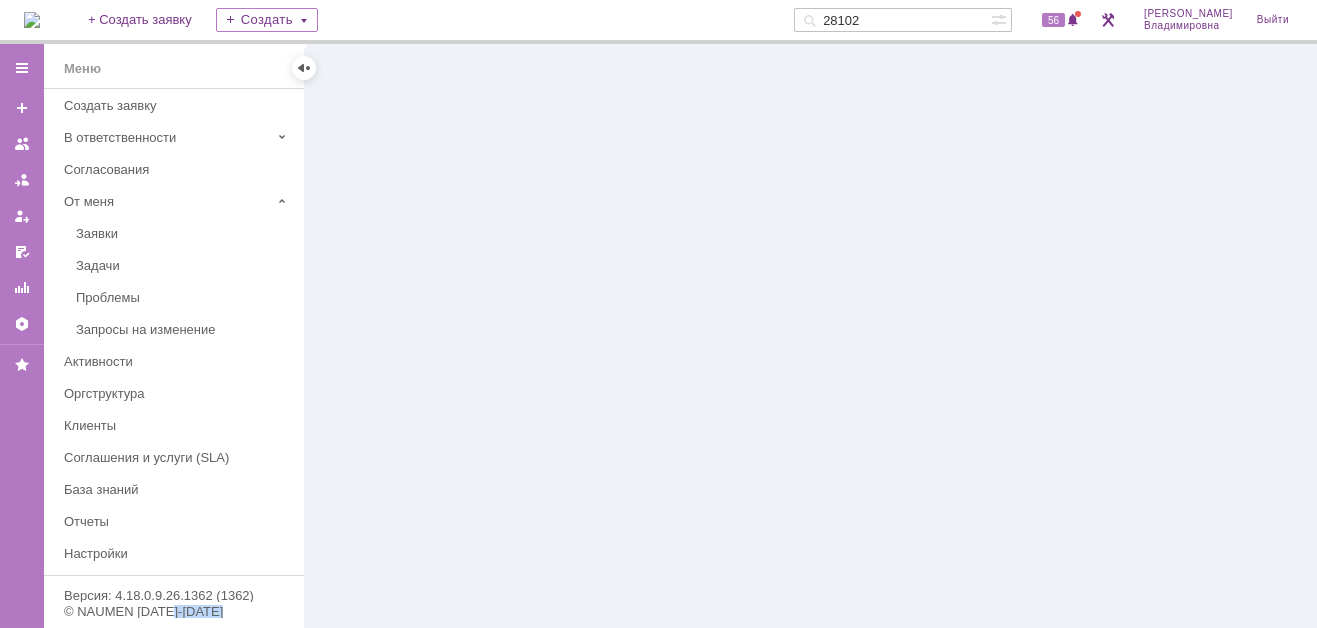 click at bounding box center [811, 336] 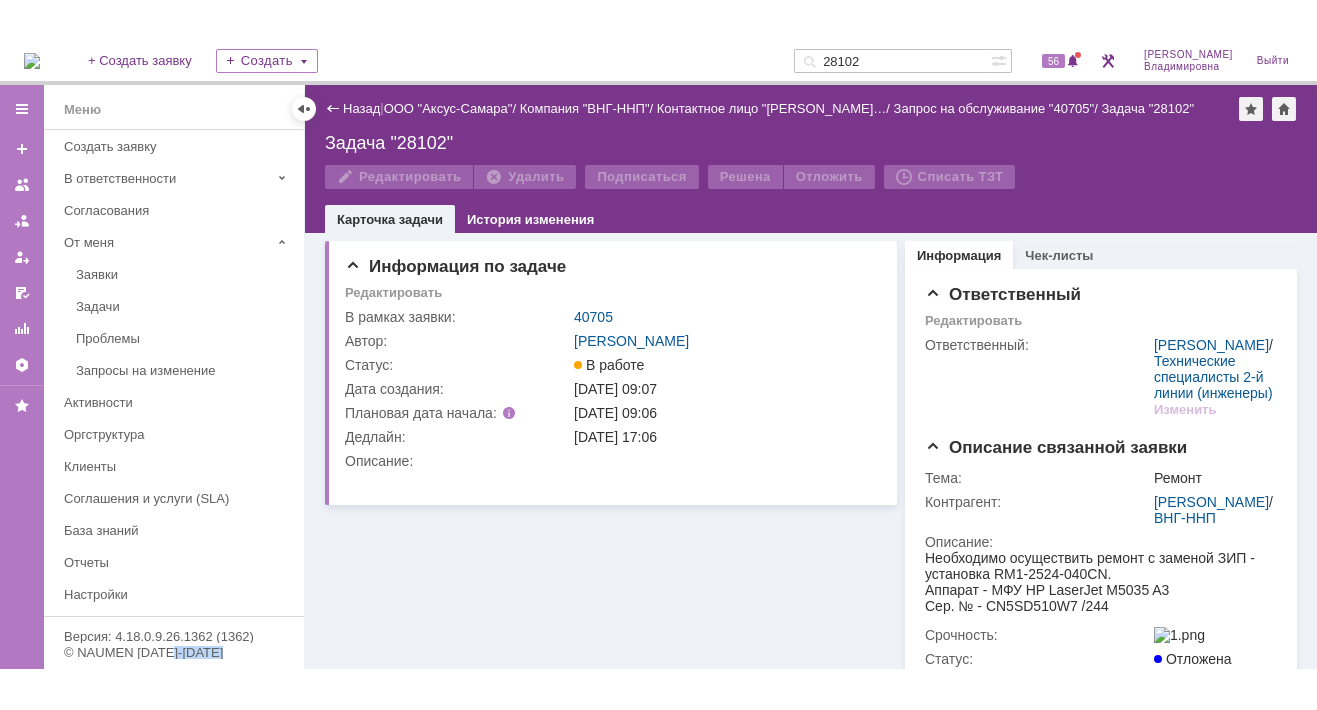 scroll, scrollTop: 0, scrollLeft: 0, axis: both 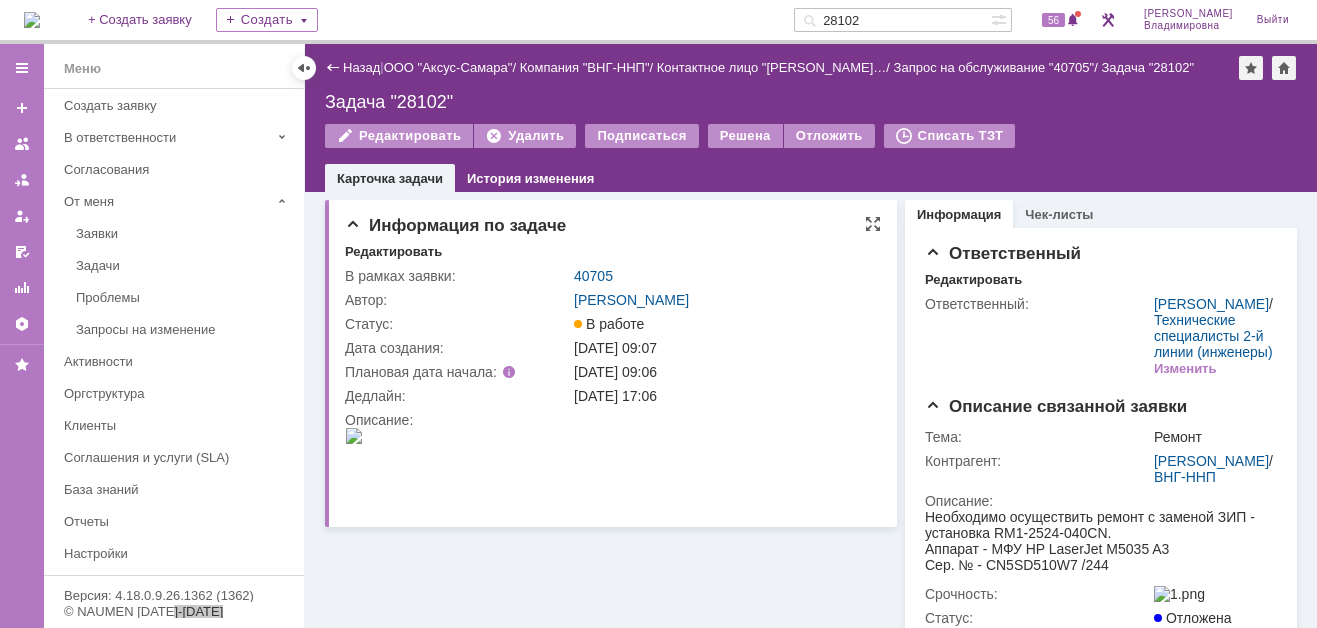 drag, startPoint x: 708, startPoint y: 1004, endPoint x: 717, endPoint y: 483, distance: 521.07776 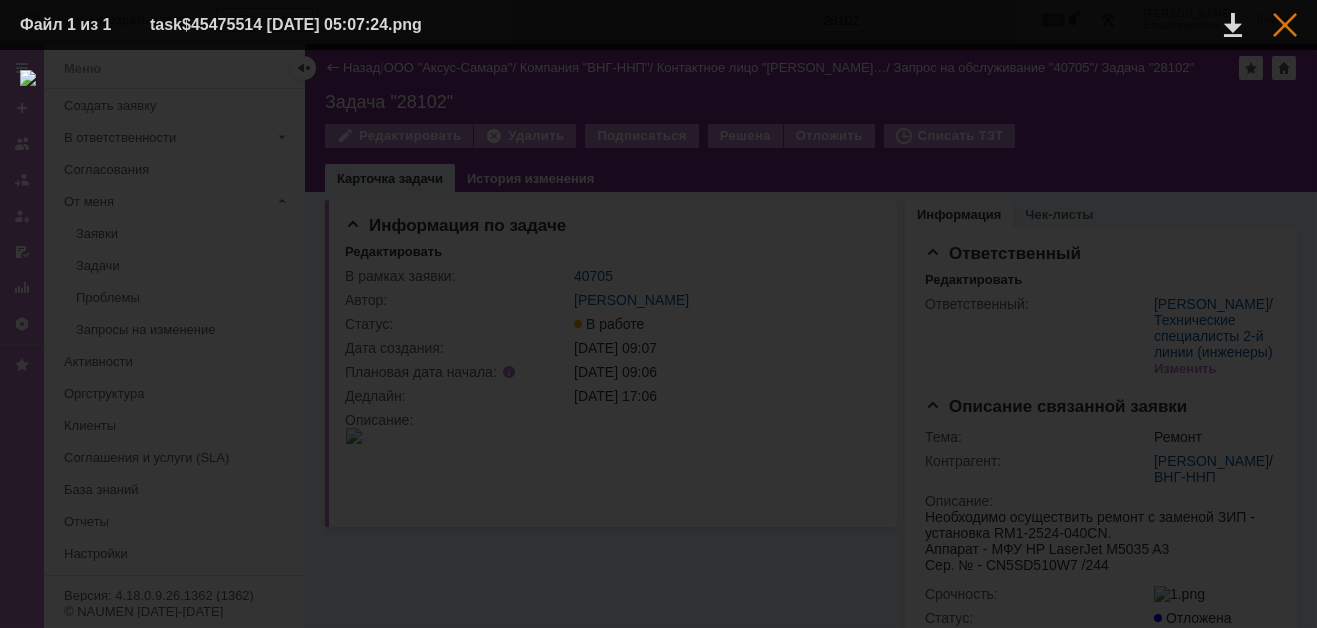 click at bounding box center [1285, 25] 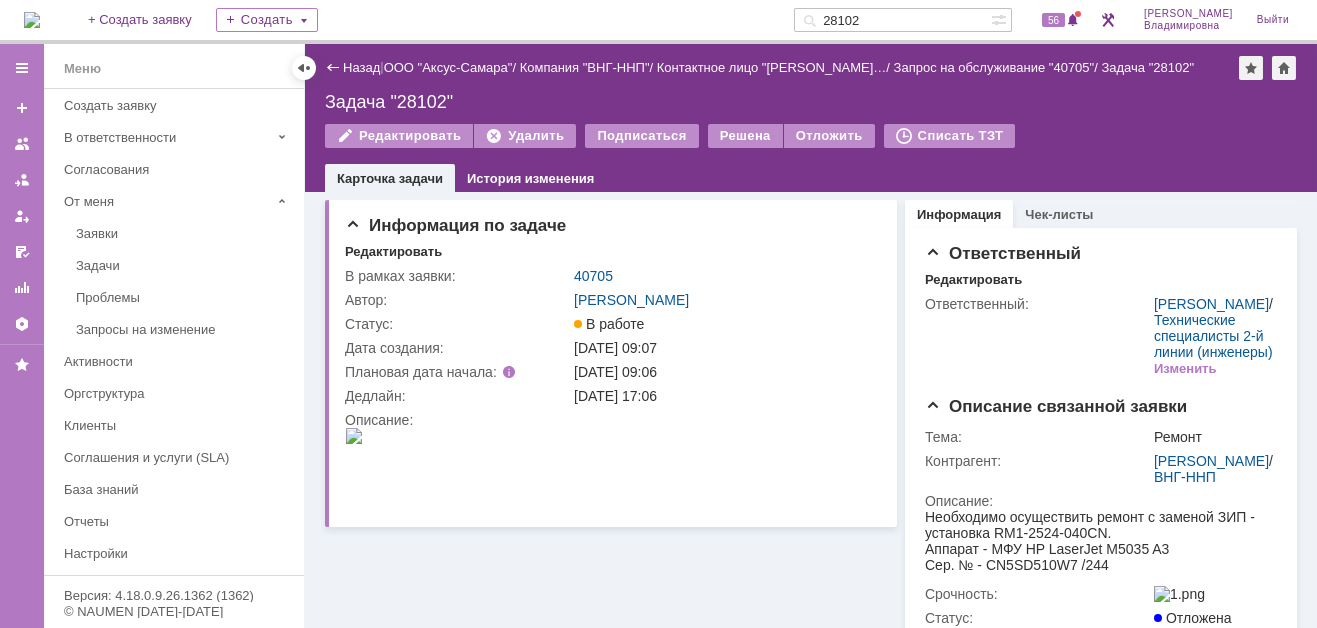 click on "Информация по задаче Редактировать В рамках заявки: 40705 Автор: Орлова Елена Владимировна Статус: В работе Дата создания: 08.07.2025 09:07 Плановая дата начала: 08.07.2025 09:06 Дедлайн: 08.07.2025 17:06 Описание:" at bounding box center [611, 475] 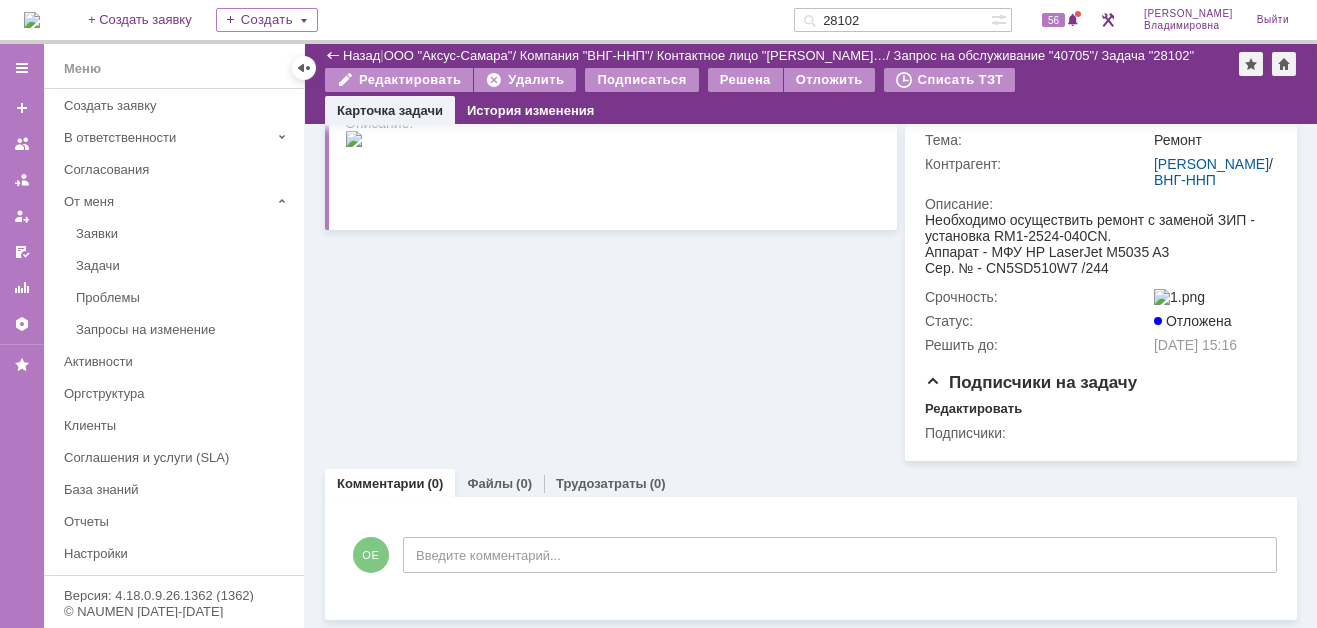 scroll, scrollTop: 315, scrollLeft: 0, axis: vertical 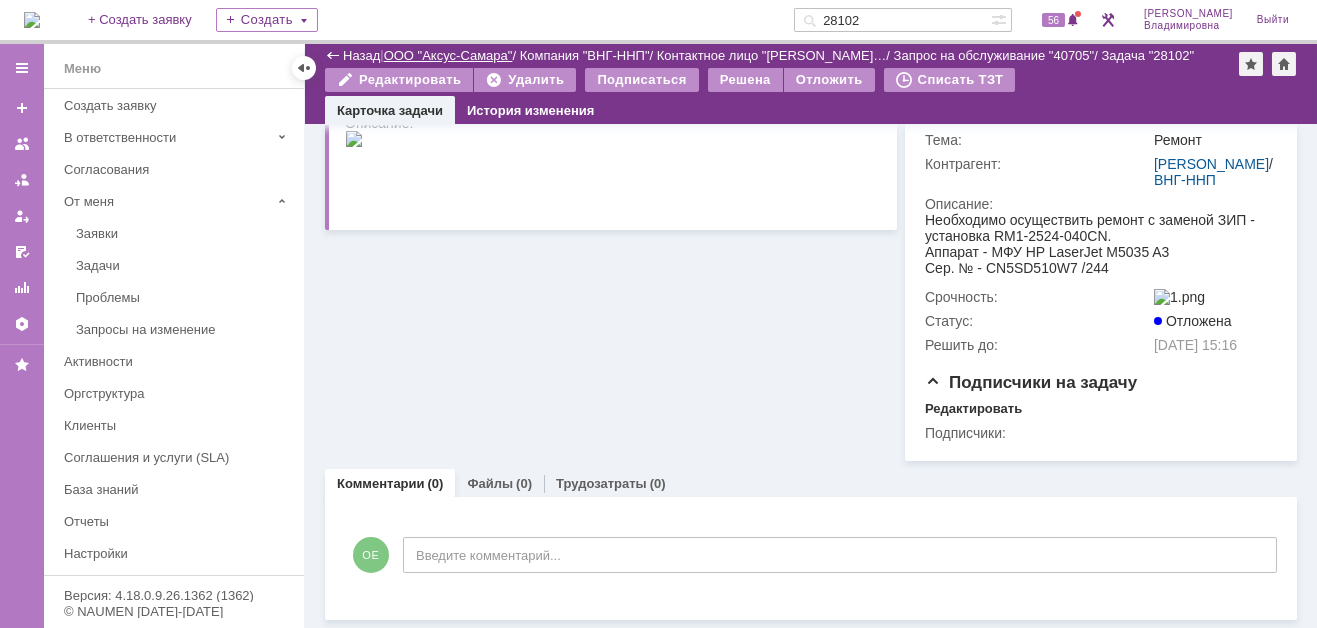 click on "ООО "Аксус-Самара"" at bounding box center [448, 55] 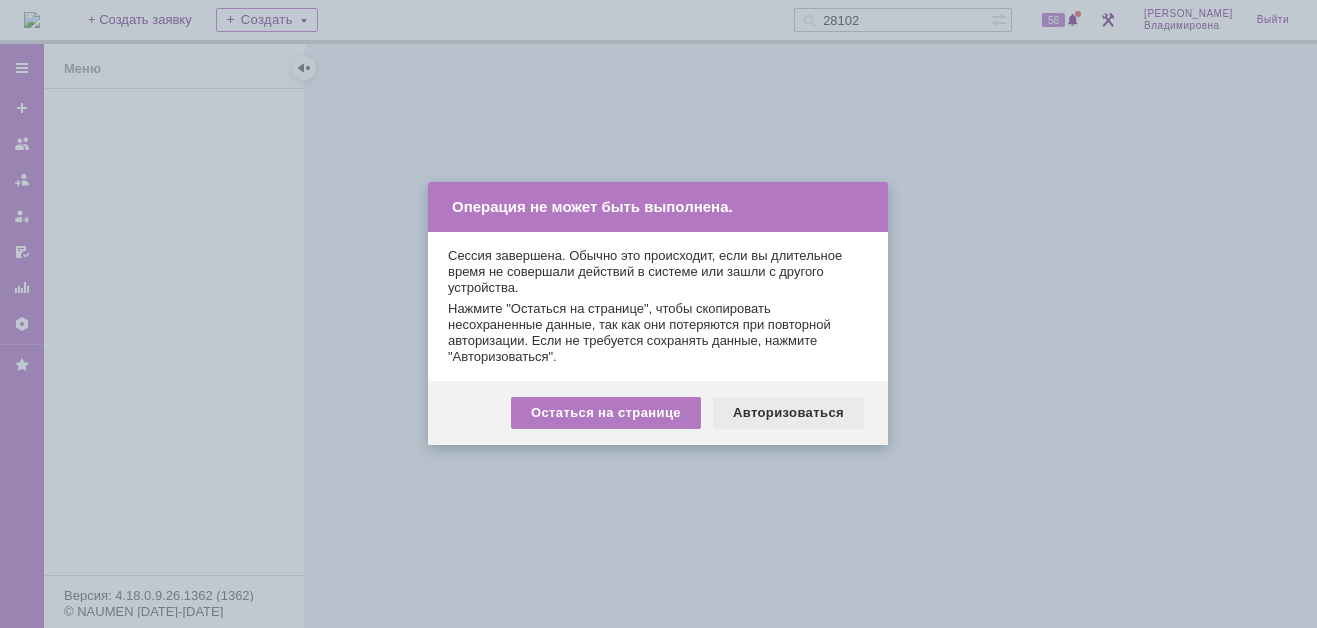click on "Авторизоваться" at bounding box center (788, 413) 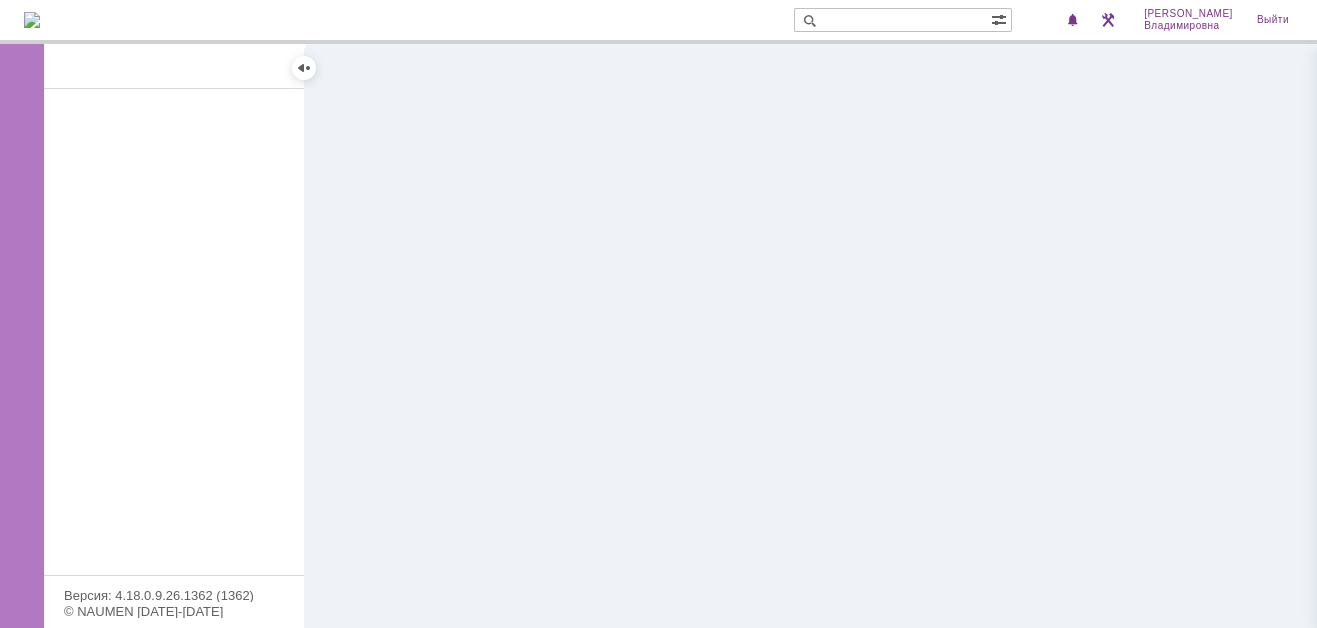 scroll, scrollTop: 0, scrollLeft: 0, axis: both 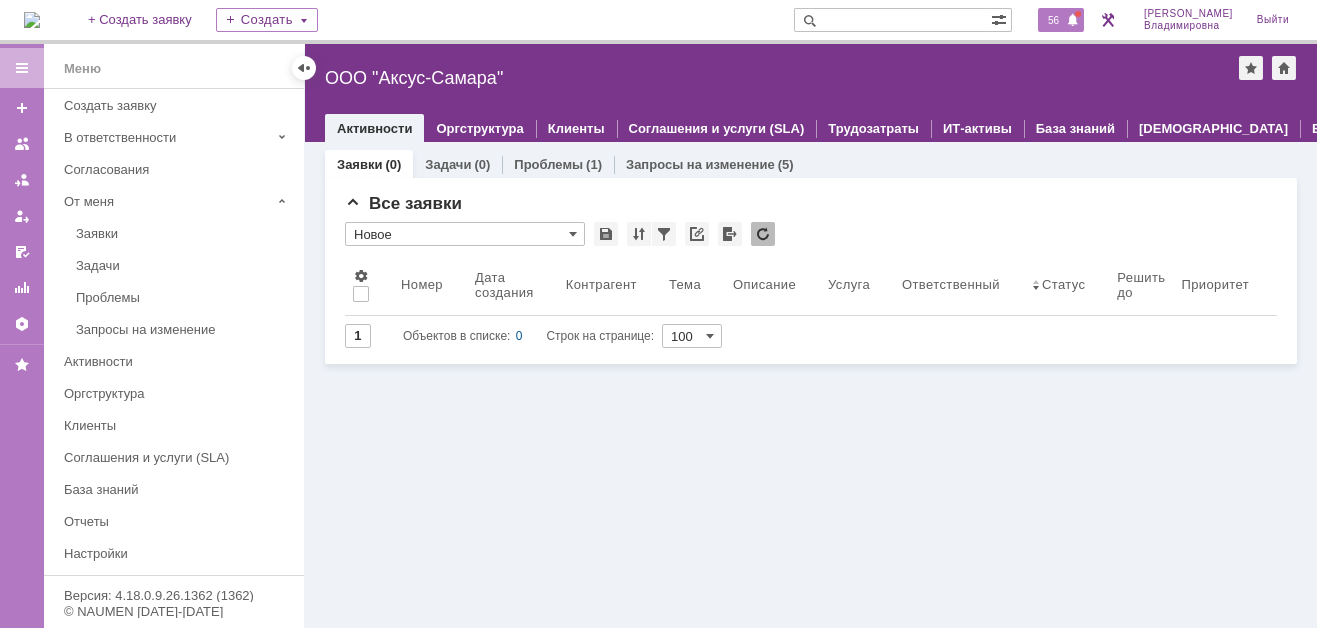click on "56" at bounding box center [1053, 20] 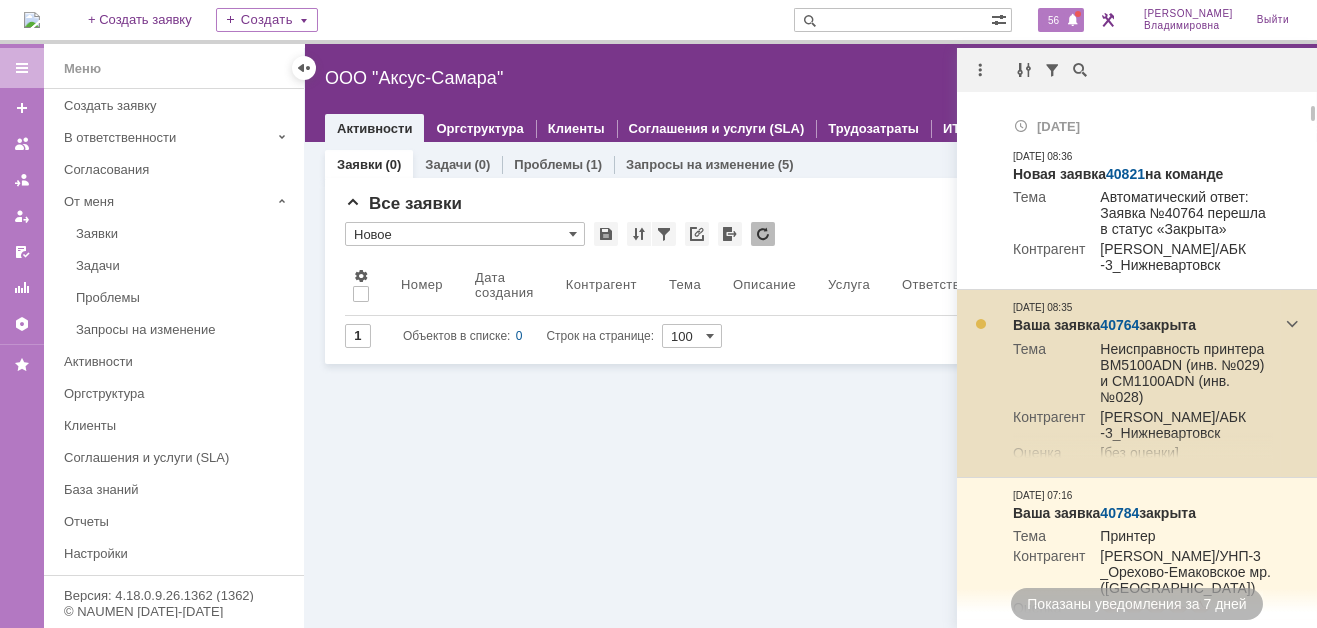 click on "40764" at bounding box center (1119, 325) 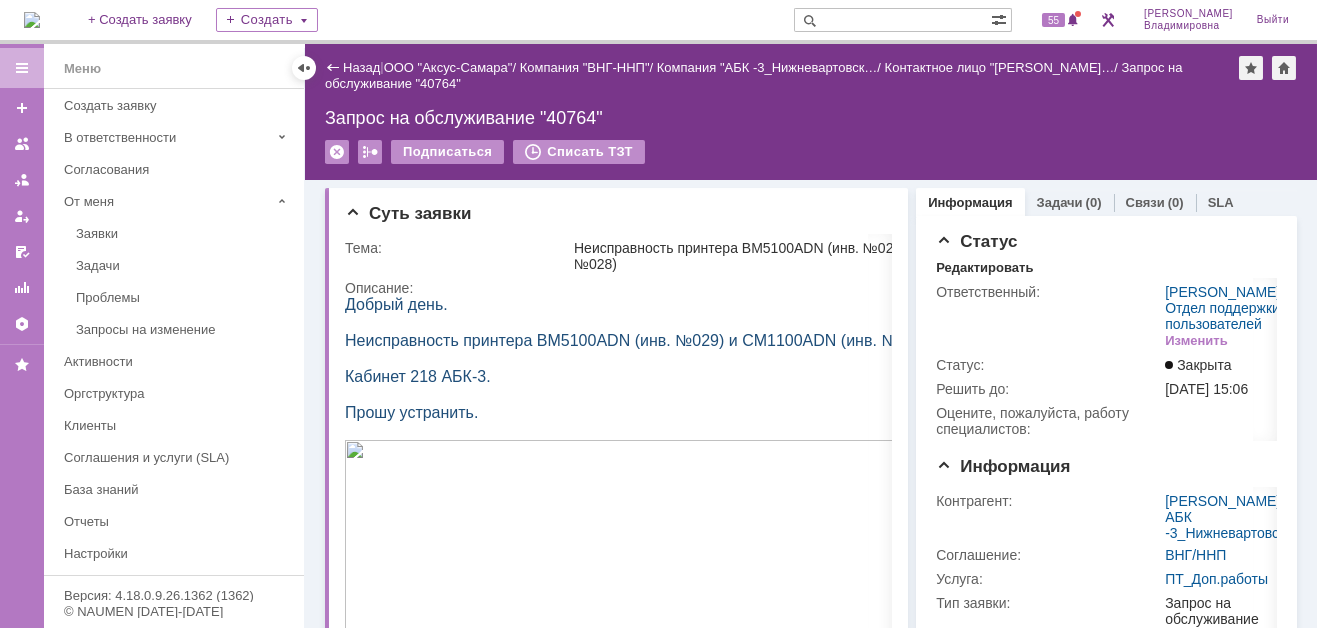 scroll, scrollTop: 0, scrollLeft: 0, axis: both 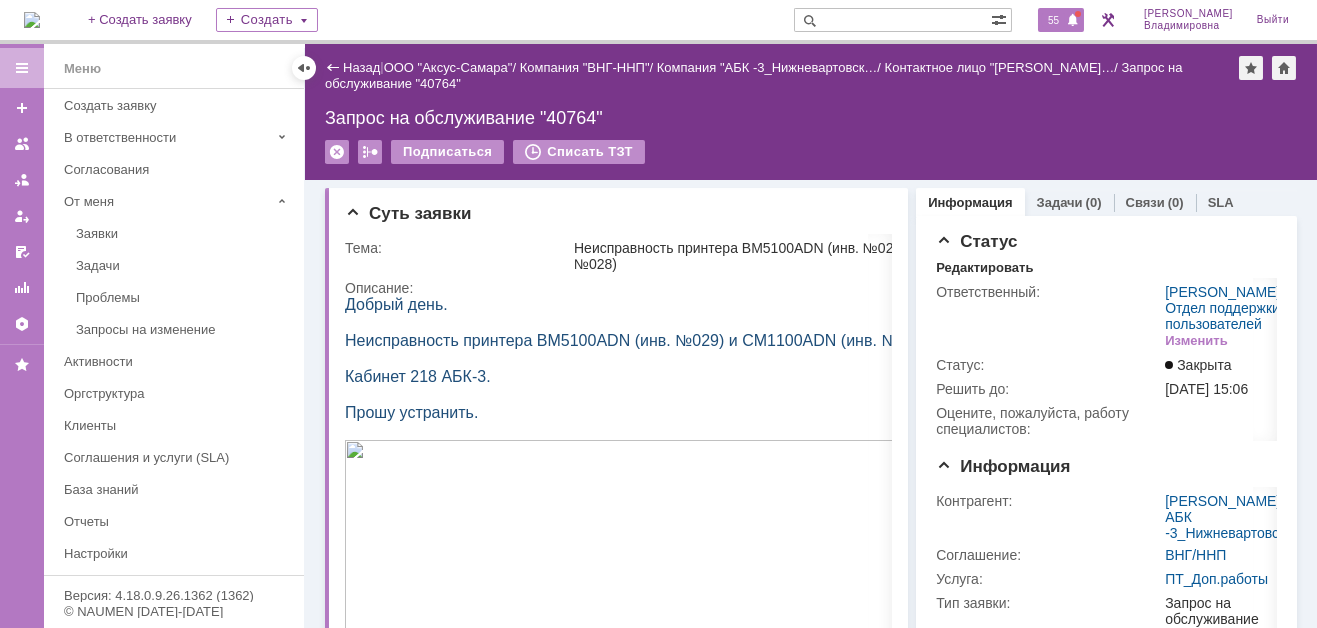 click on "55" at bounding box center (1053, 20) 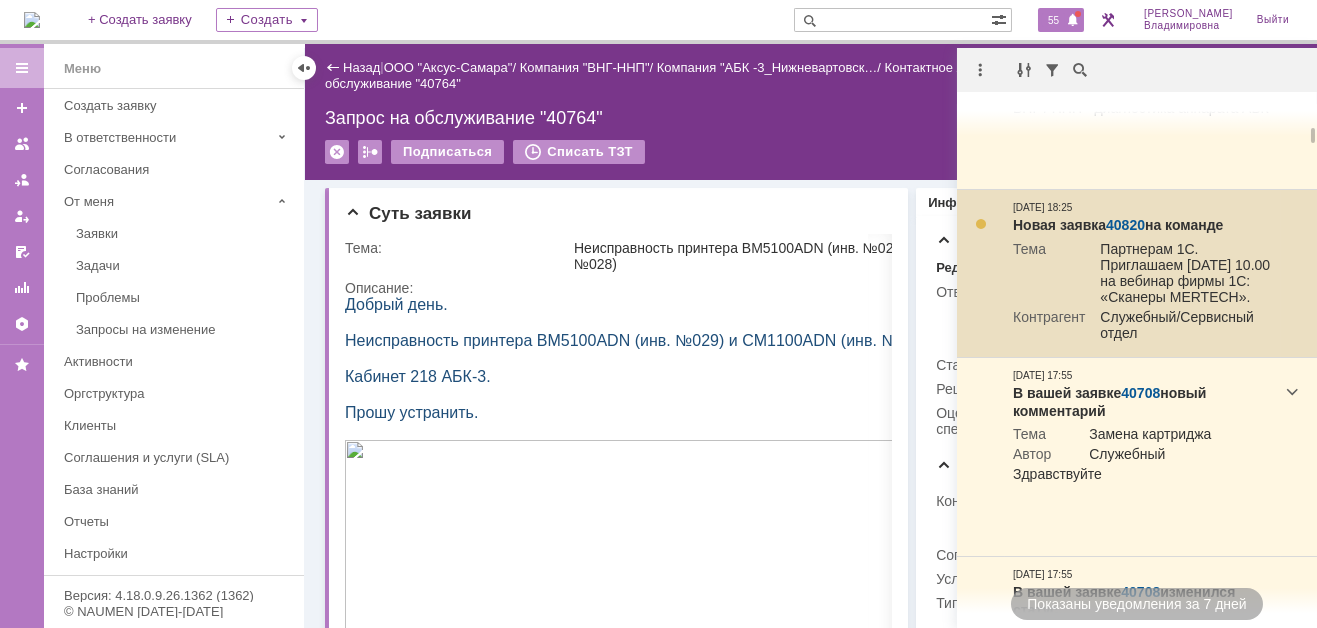 scroll, scrollTop: 800, scrollLeft: 0, axis: vertical 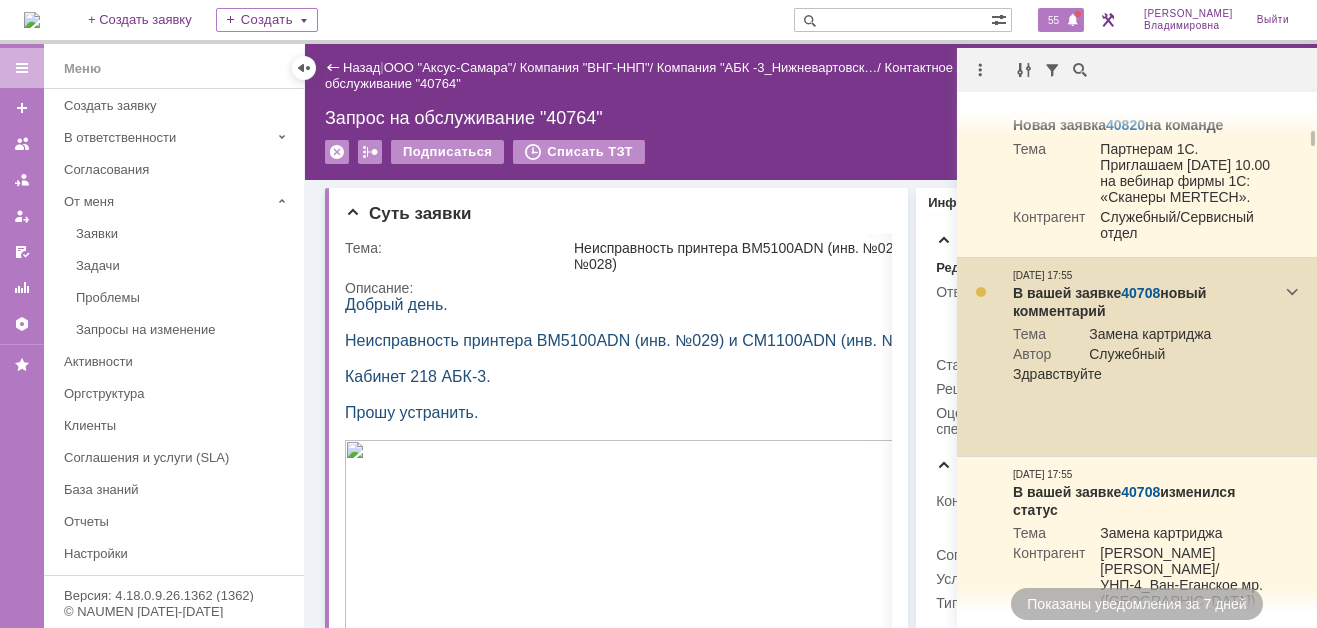 click on "40708" at bounding box center [1140, 293] 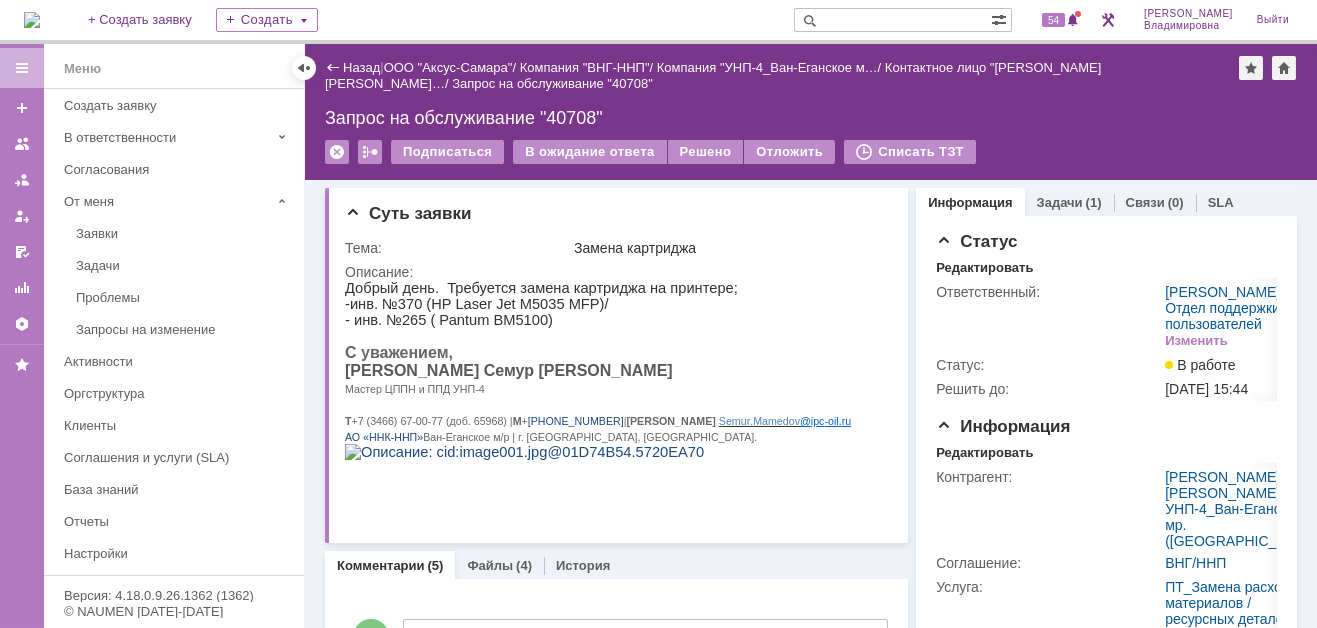 scroll, scrollTop: 0, scrollLeft: 0, axis: both 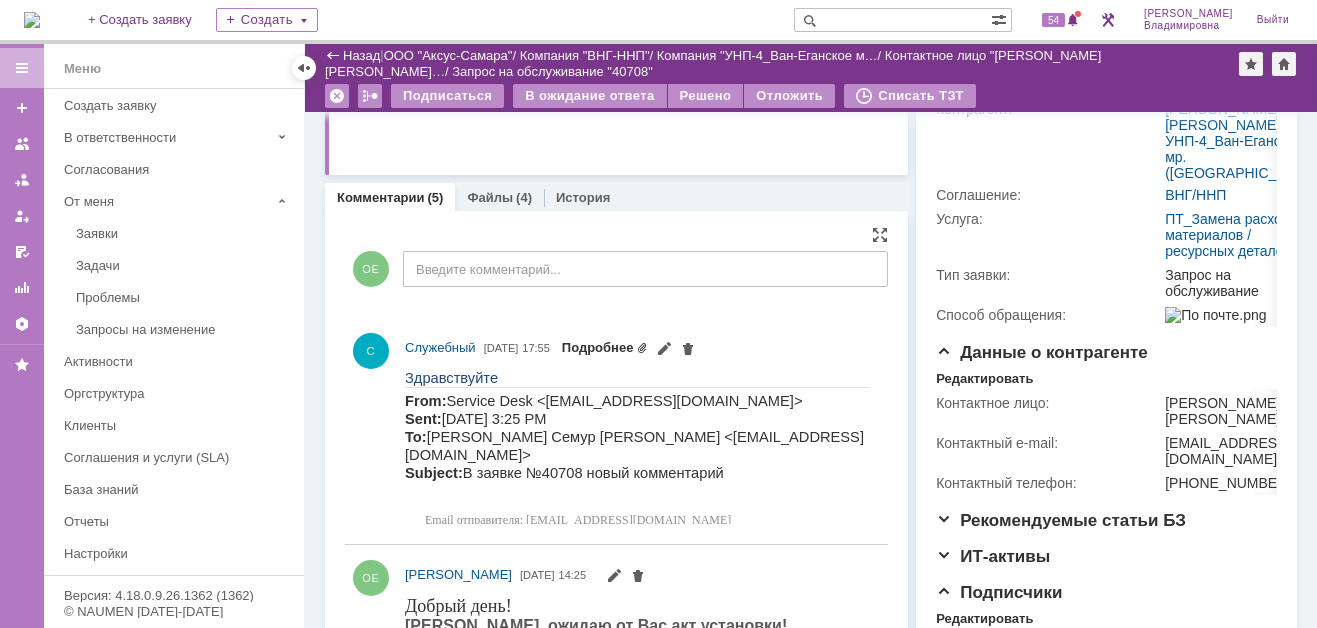 click on "Подробнее" at bounding box center [605, 347] 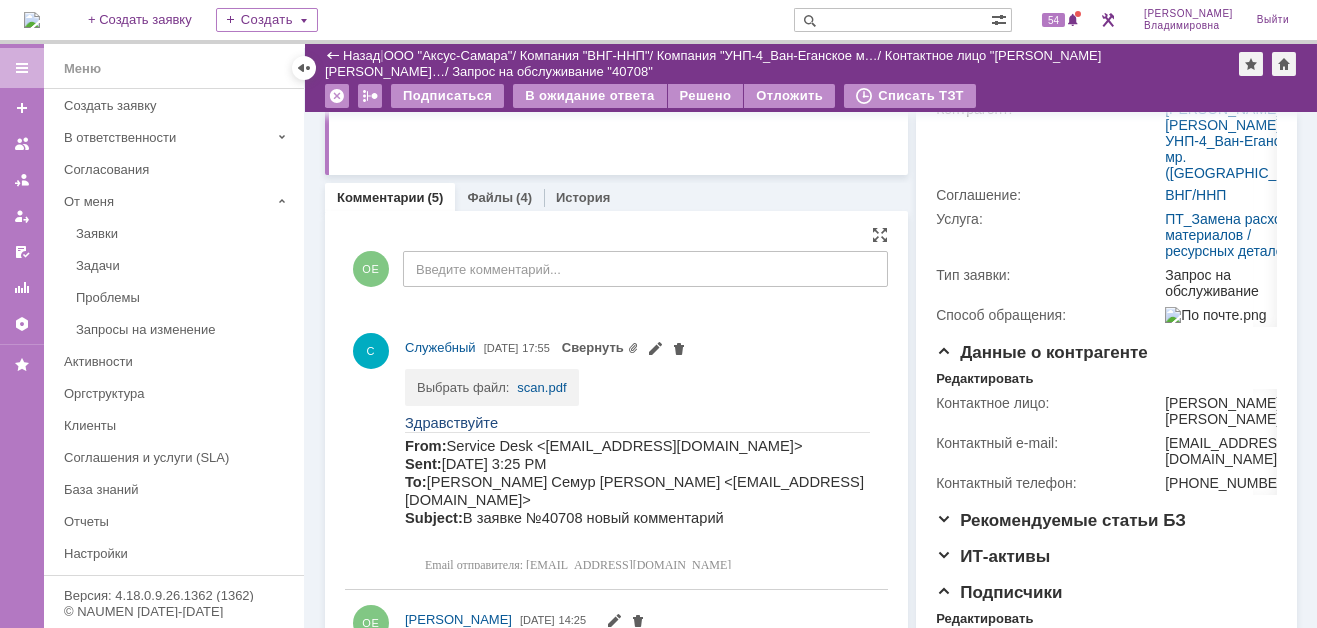 click on "Выбрать файл:" at bounding box center [467, 381] 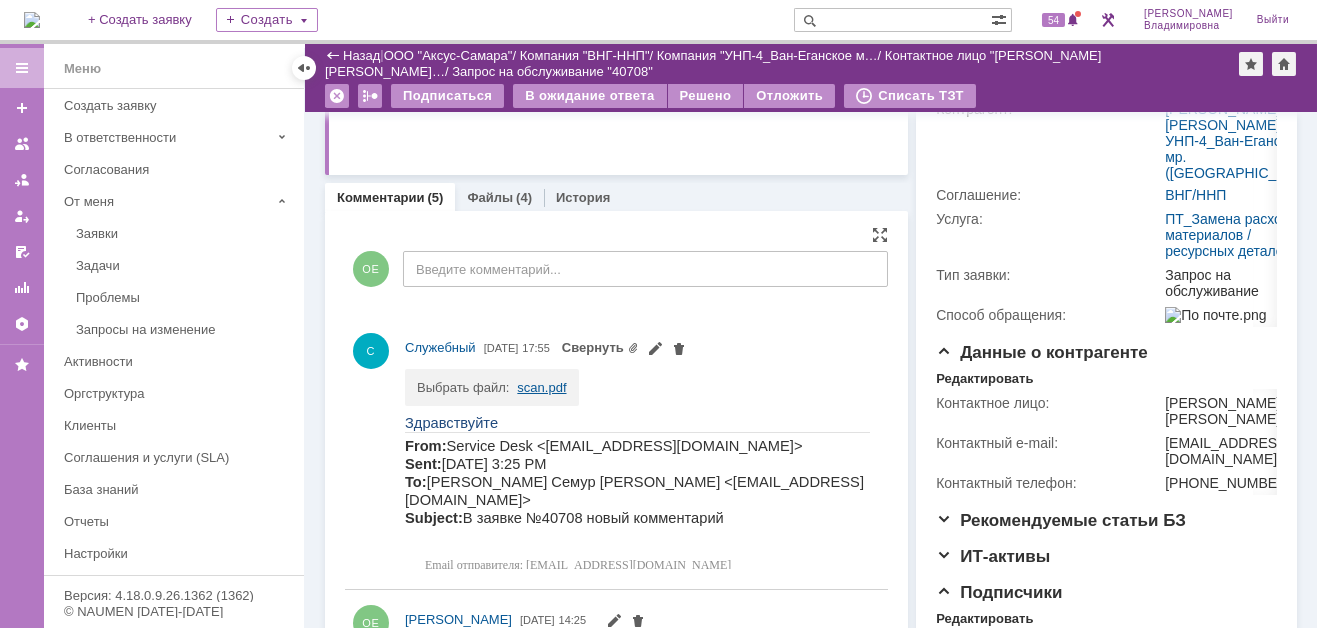 click on "scan.pdf" at bounding box center (541, 387) 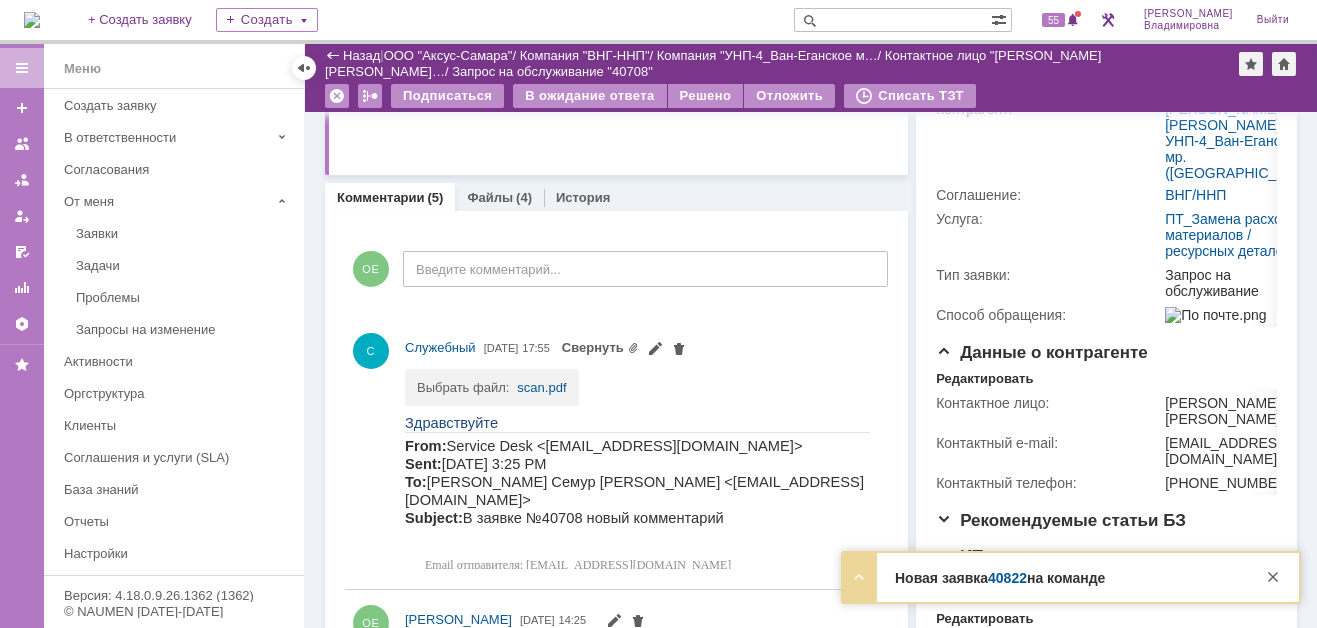 click on "40822" at bounding box center [1007, 578] 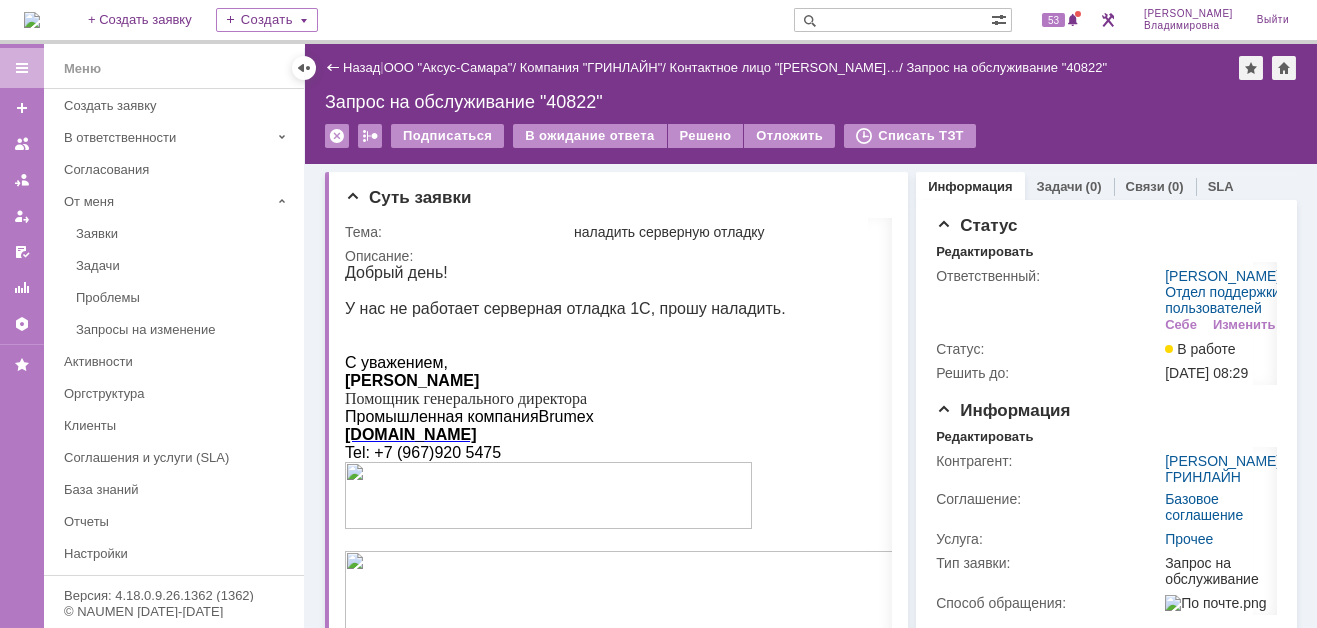 scroll, scrollTop: 0, scrollLeft: 0, axis: both 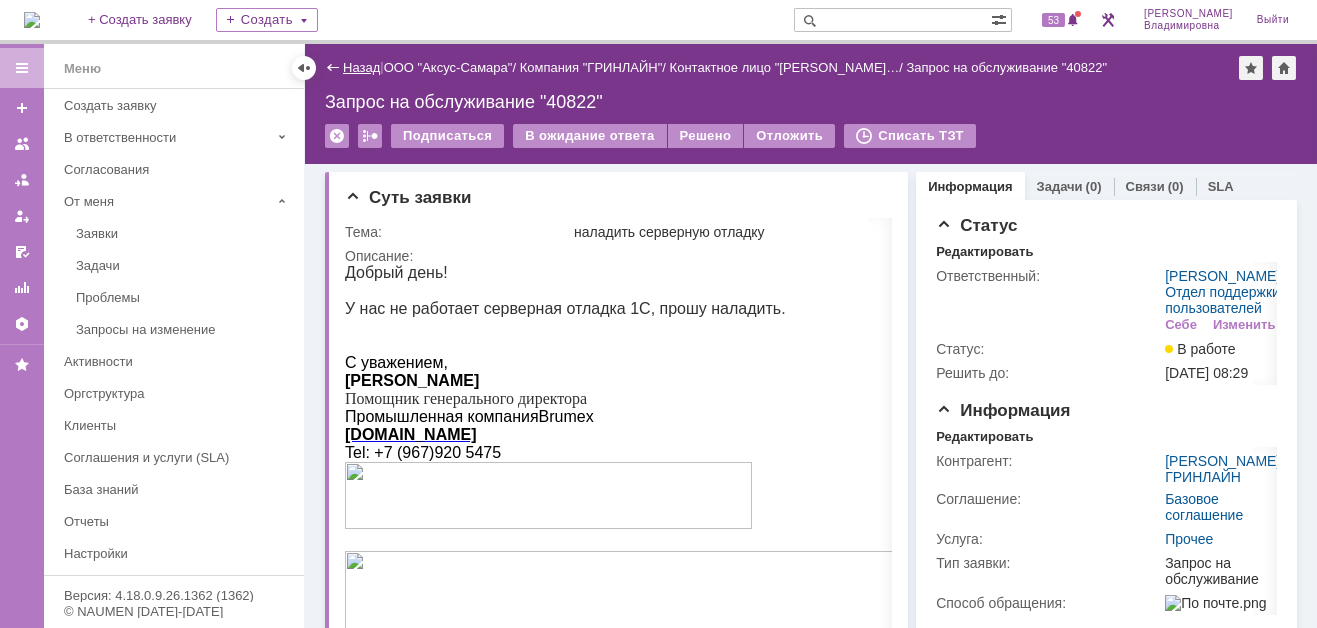 click on "Назад" at bounding box center (361, 67) 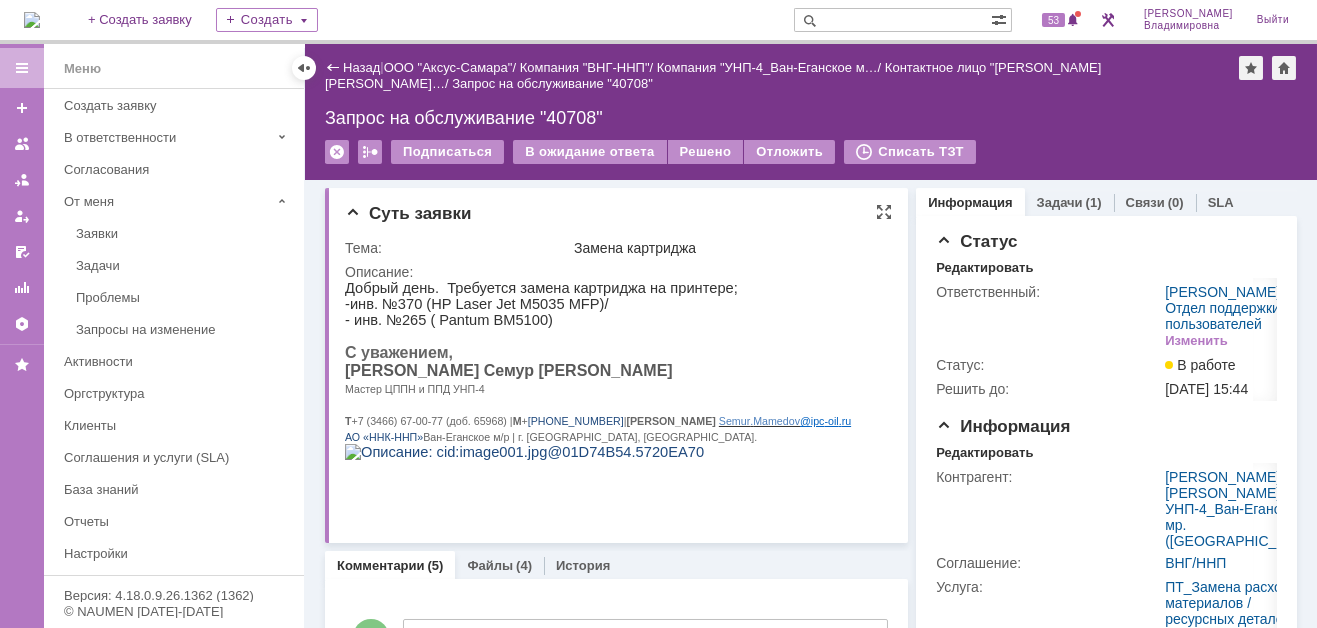 scroll, scrollTop: 0, scrollLeft: 0, axis: both 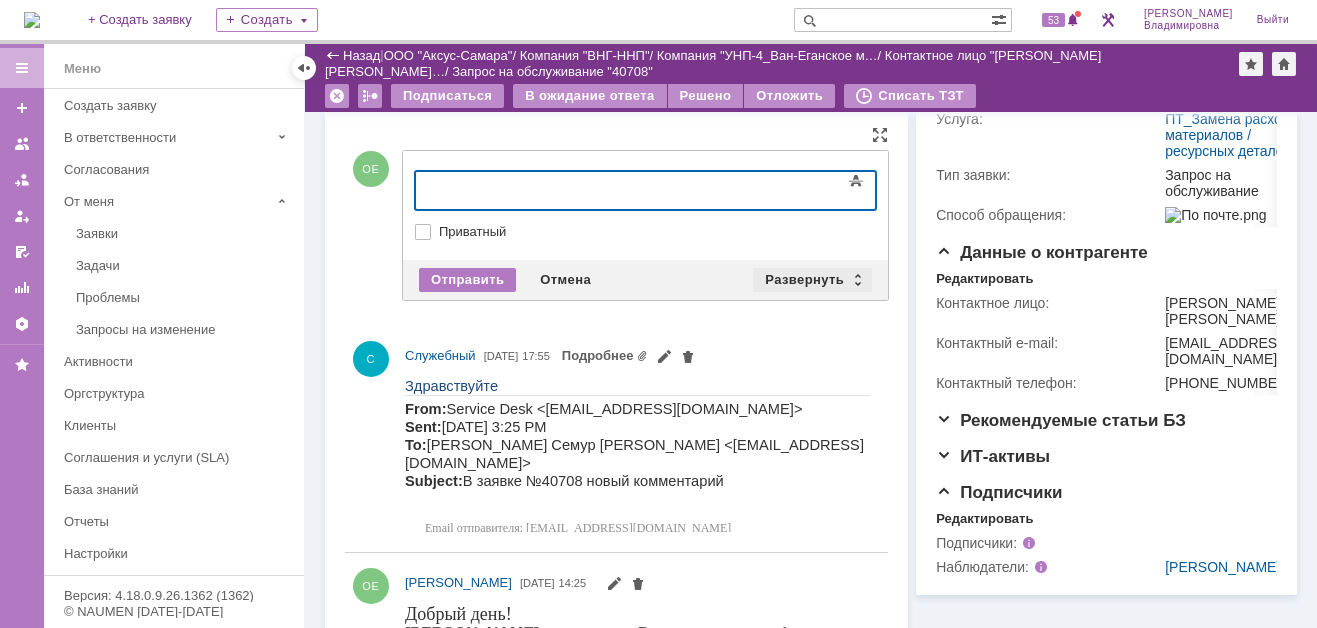 click on "Развернуть" at bounding box center (812, 280) 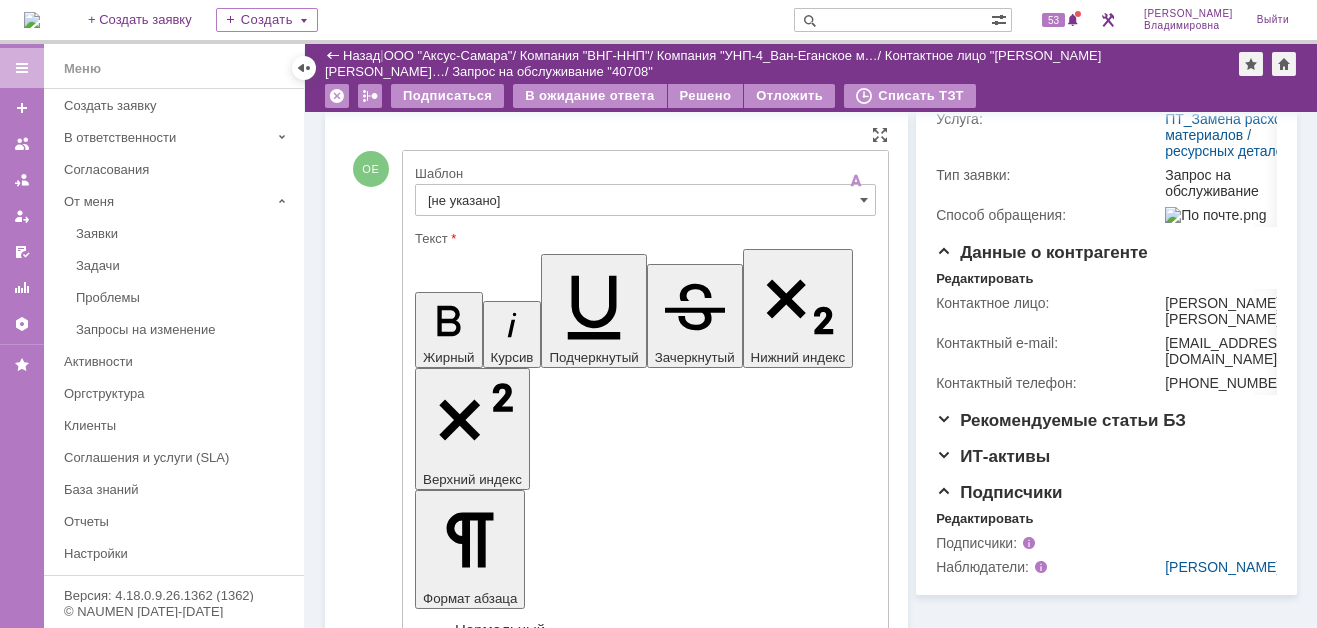 scroll, scrollTop: 0, scrollLeft: 0, axis: both 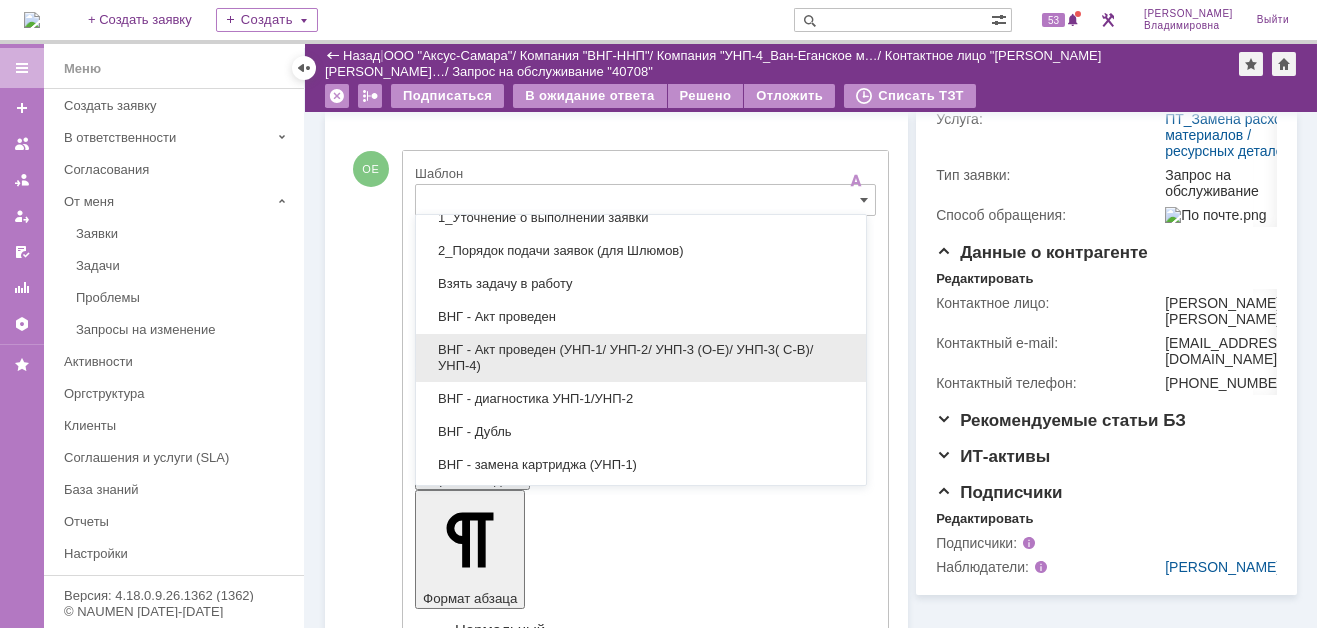 click on "ВНГ - Акт проведен (УНП-1/ УНП-2/ УНП-3 (О-Е)/ УНП-3( С-В)/УНП-4)" at bounding box center (641, 358) 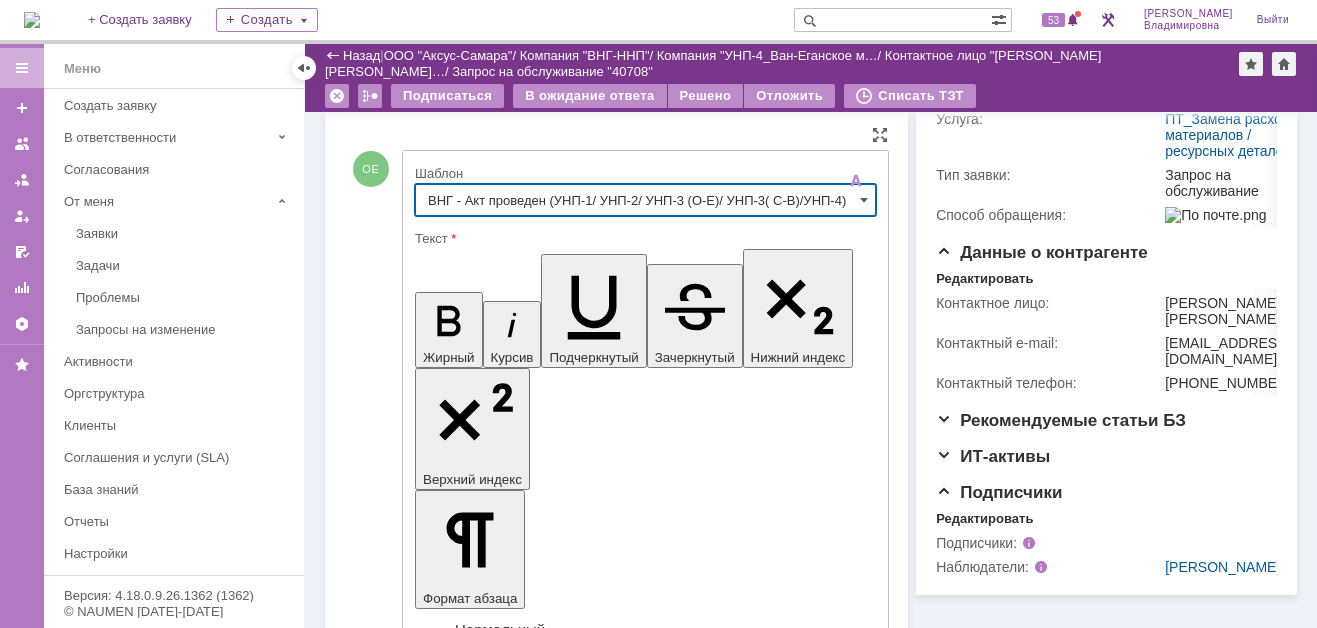 type on "ВНГ - Акт проведен (УНП-1/ УНП-2/ УНП-3 (О-Е)/ УНП-3( С-В)/УНП-4)" 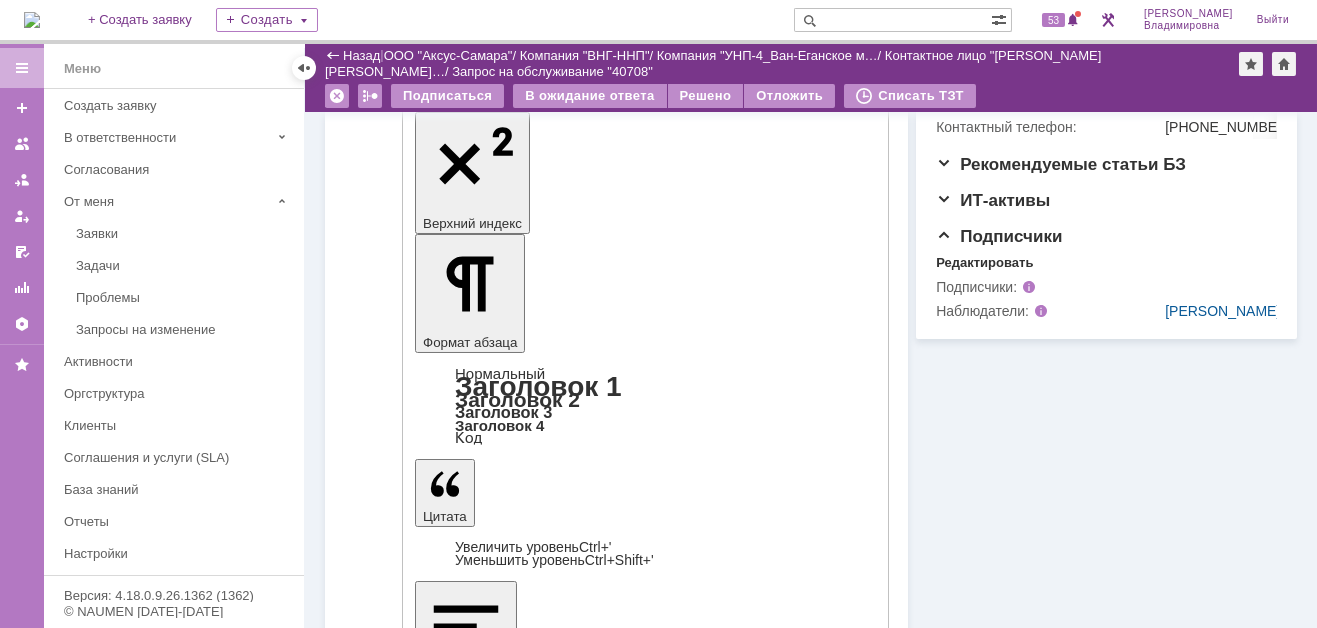 scroll, scrollTop: 700, scrollLeft: 0, axis: vertical 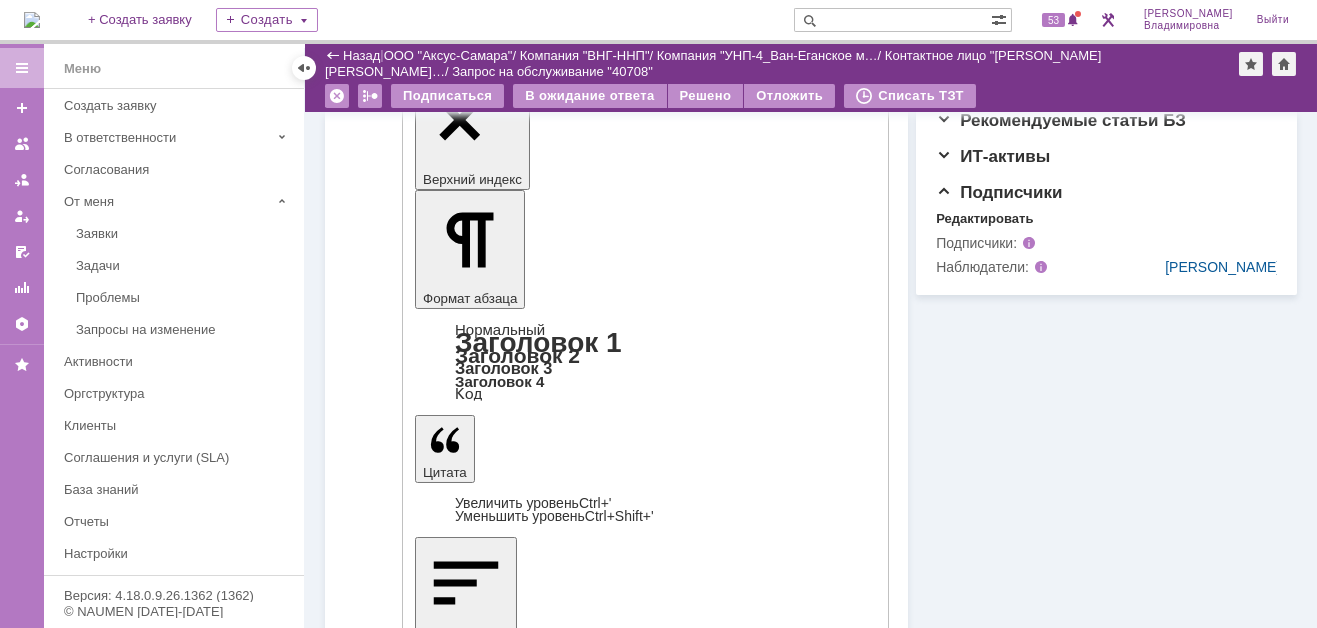 click on "Отправить" at bounding box center [467, 4483] 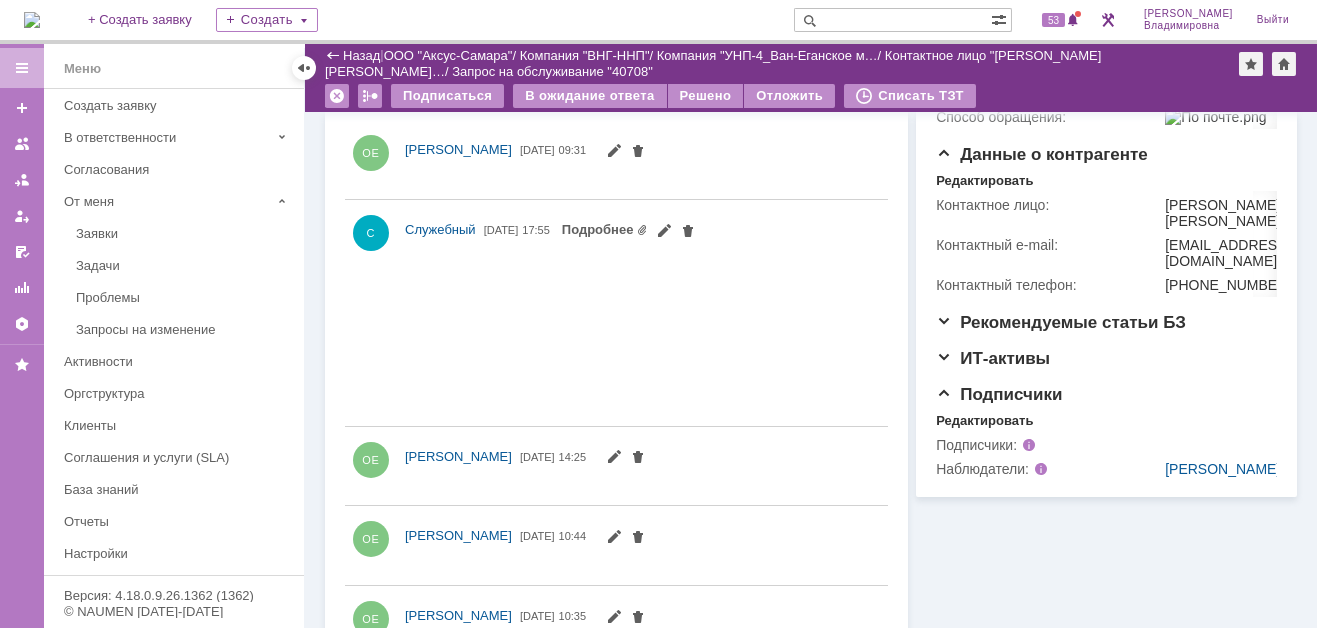 scroll, scrollTop: 634, scrollLeft: 0, axis: vertical 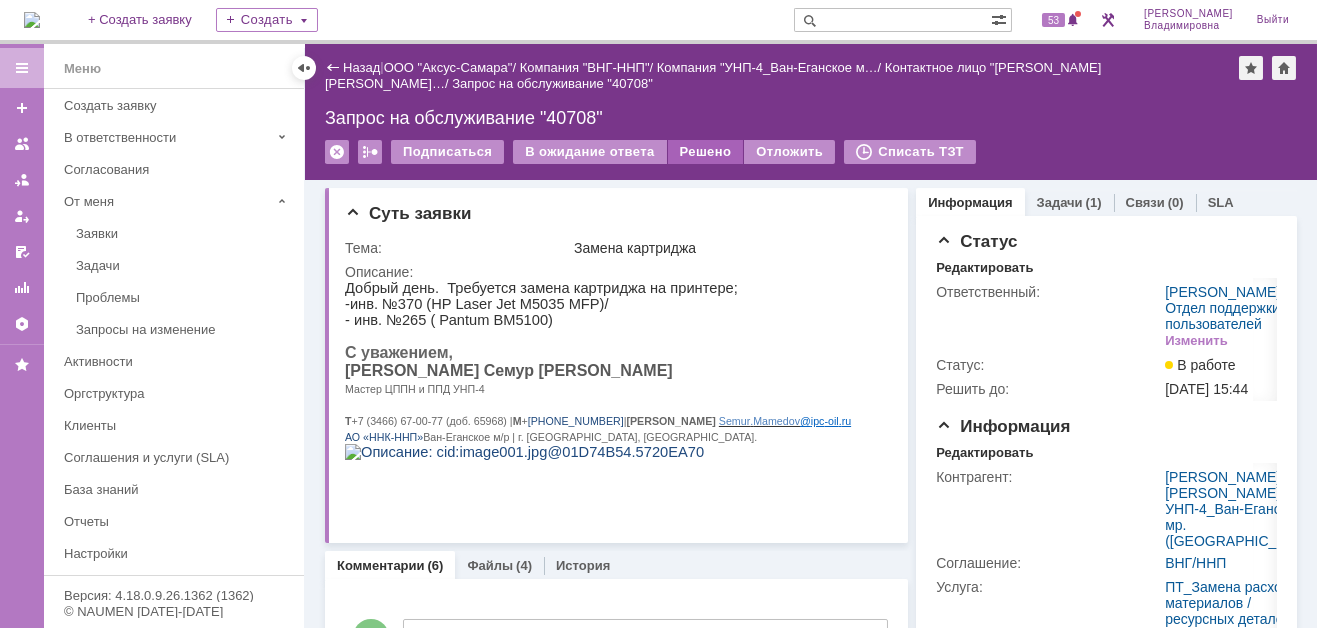 click on "Решено" at bounding box center (706, 152) 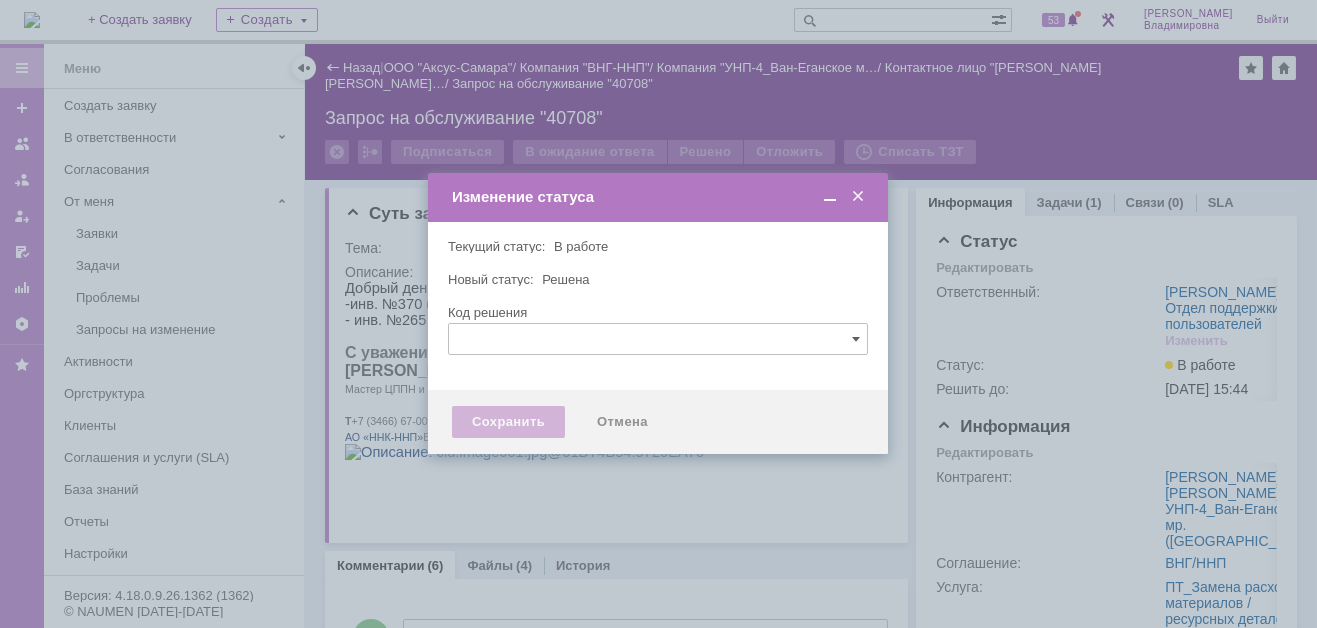 type 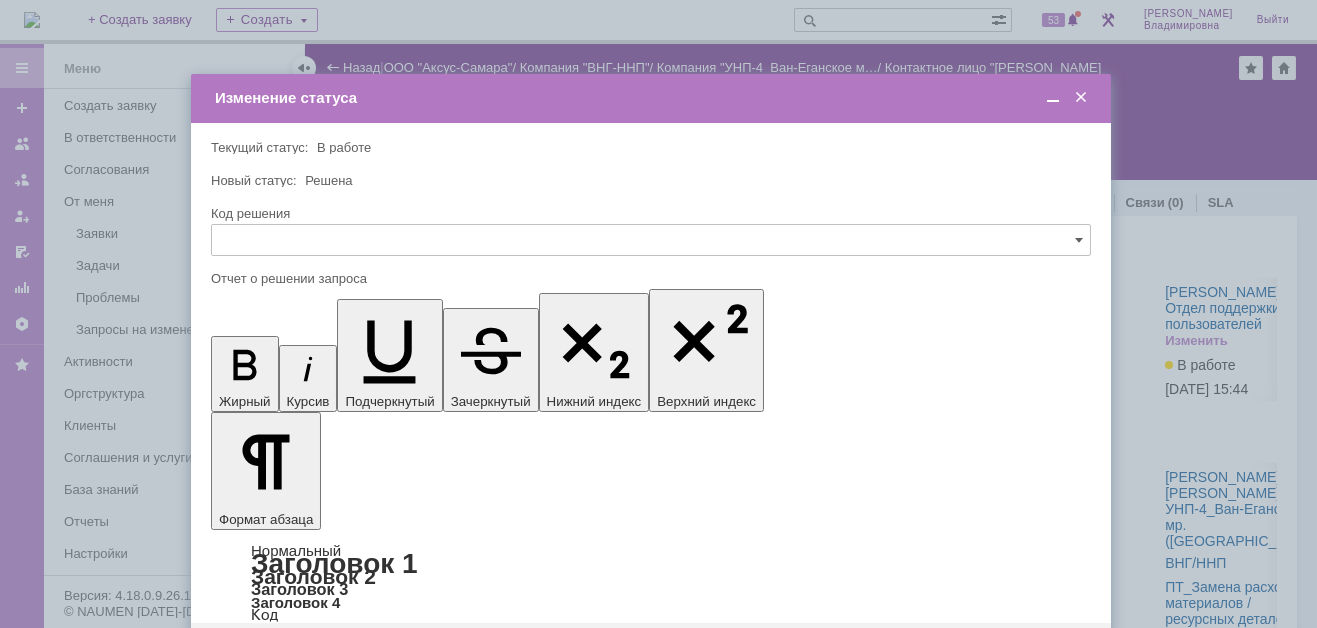 scroll, scrollTop: 0, scrollLeft: 0, axis: both 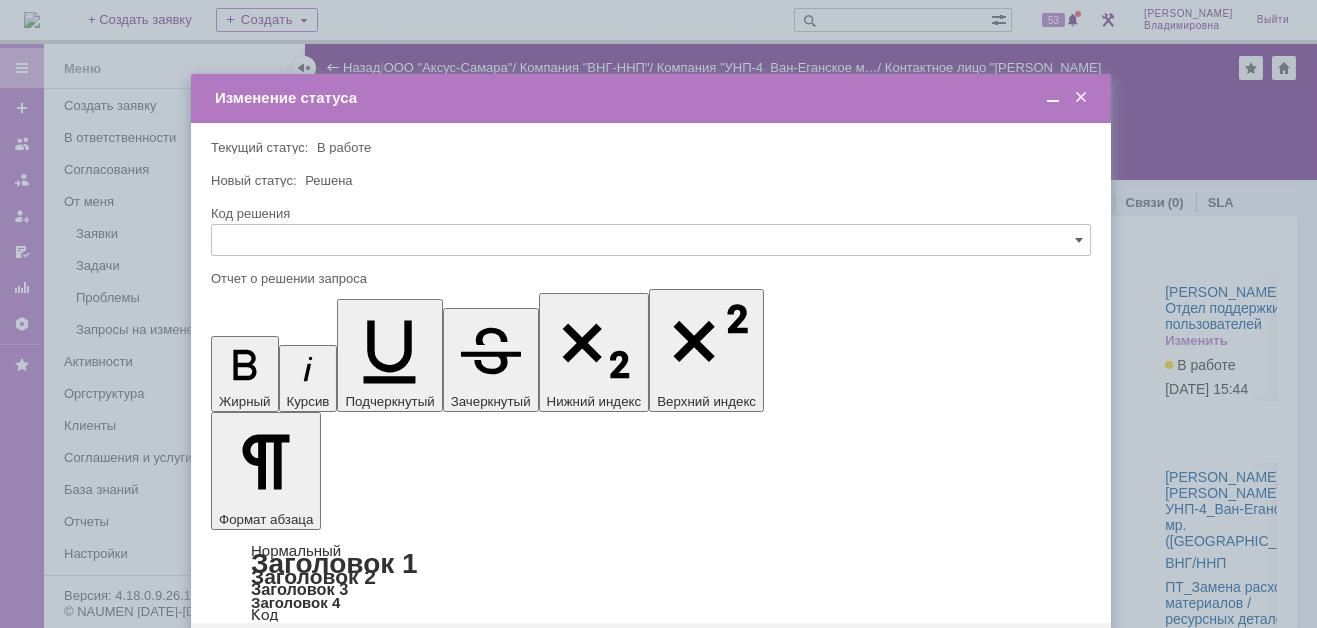 click on "Сохранить" at bounding box center [271, 655] 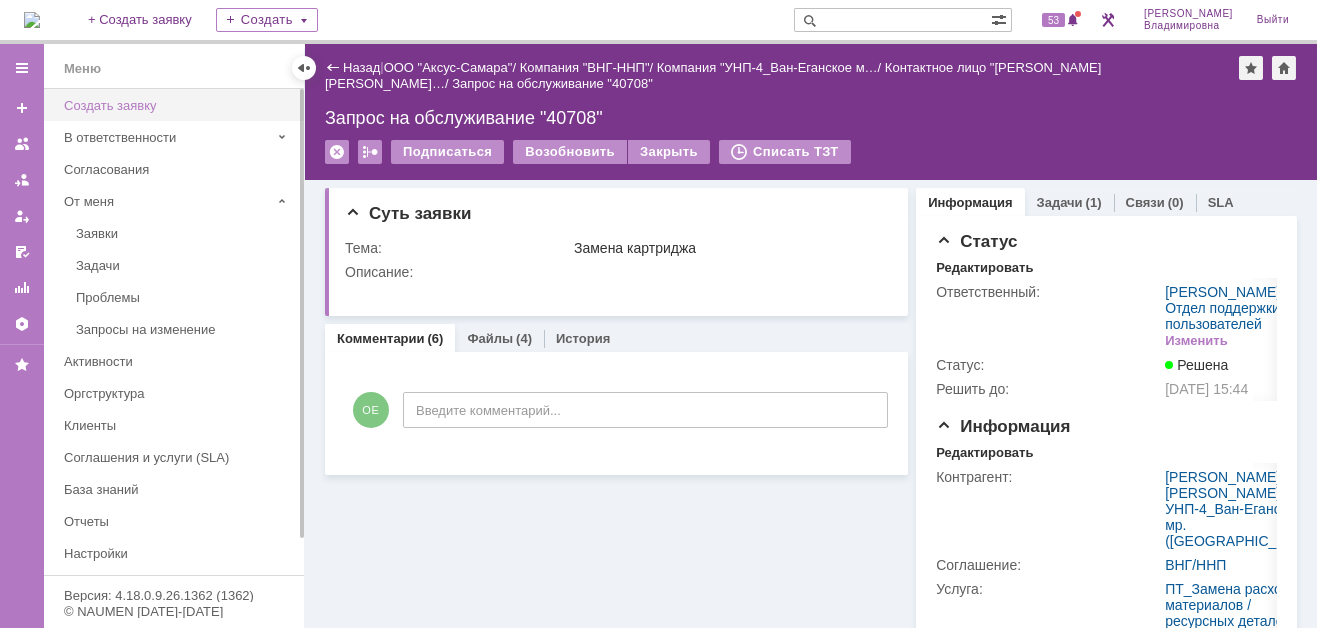 scroll, scrollTop: 0, scrollLeft: 0, axis: both 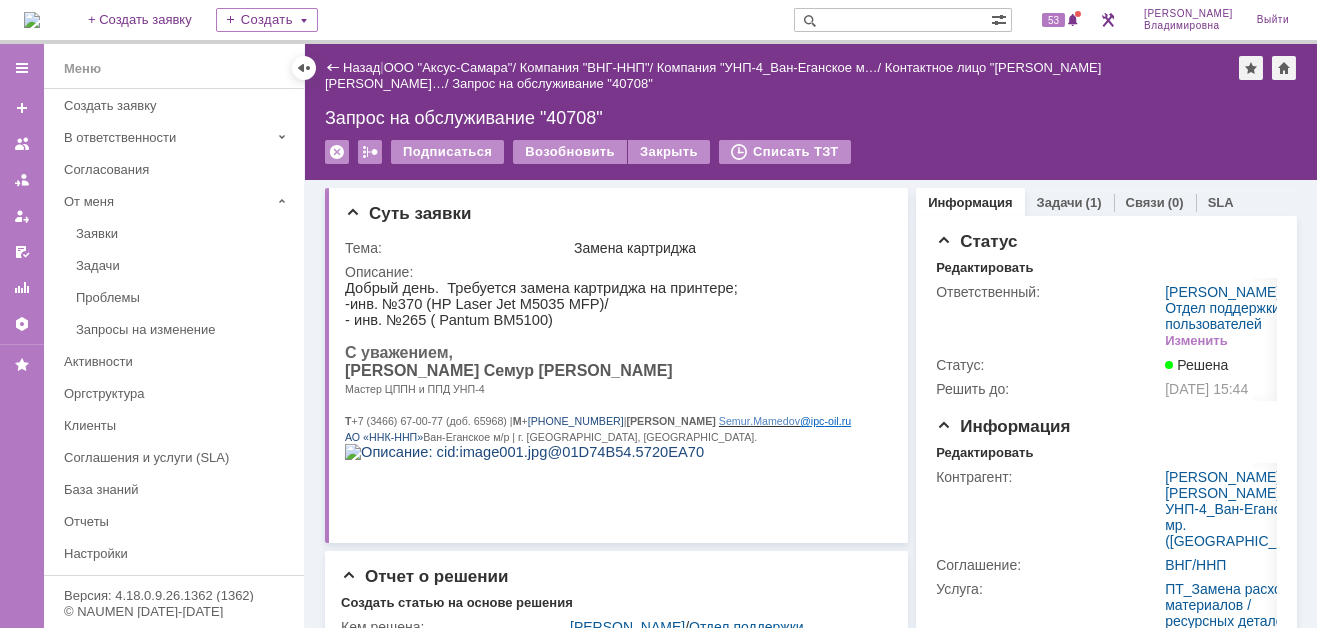 click at bounding box center [32, 20] 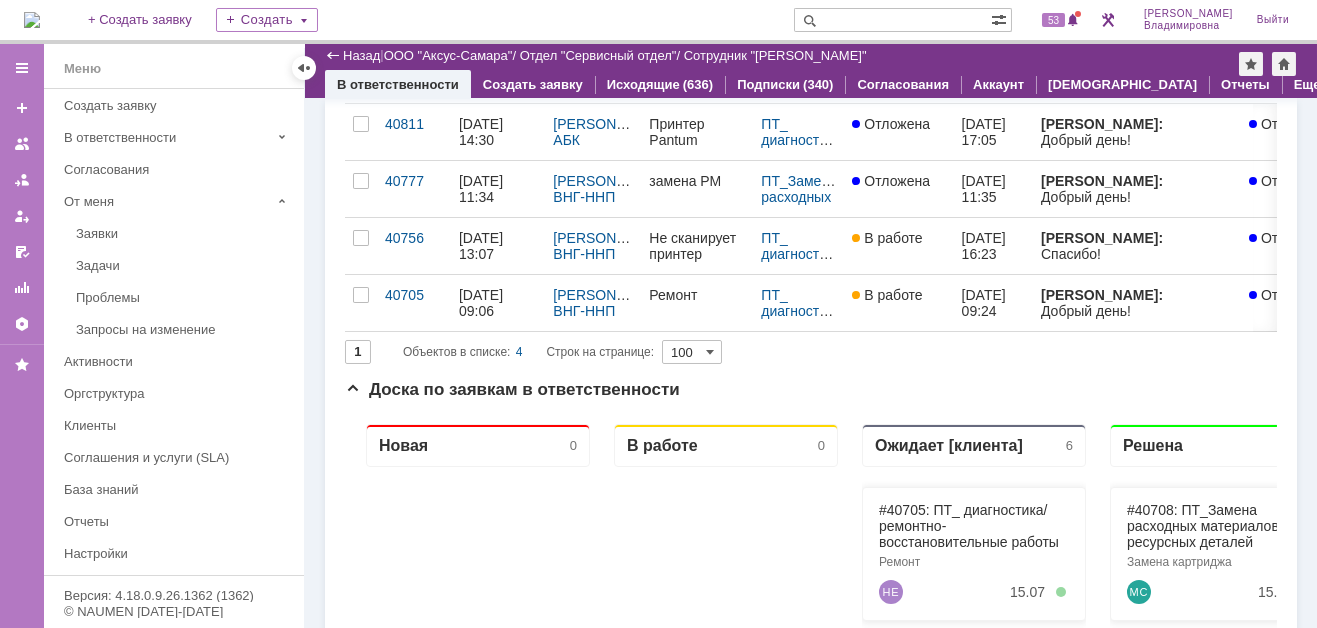 click at bounding box center (892, 20) 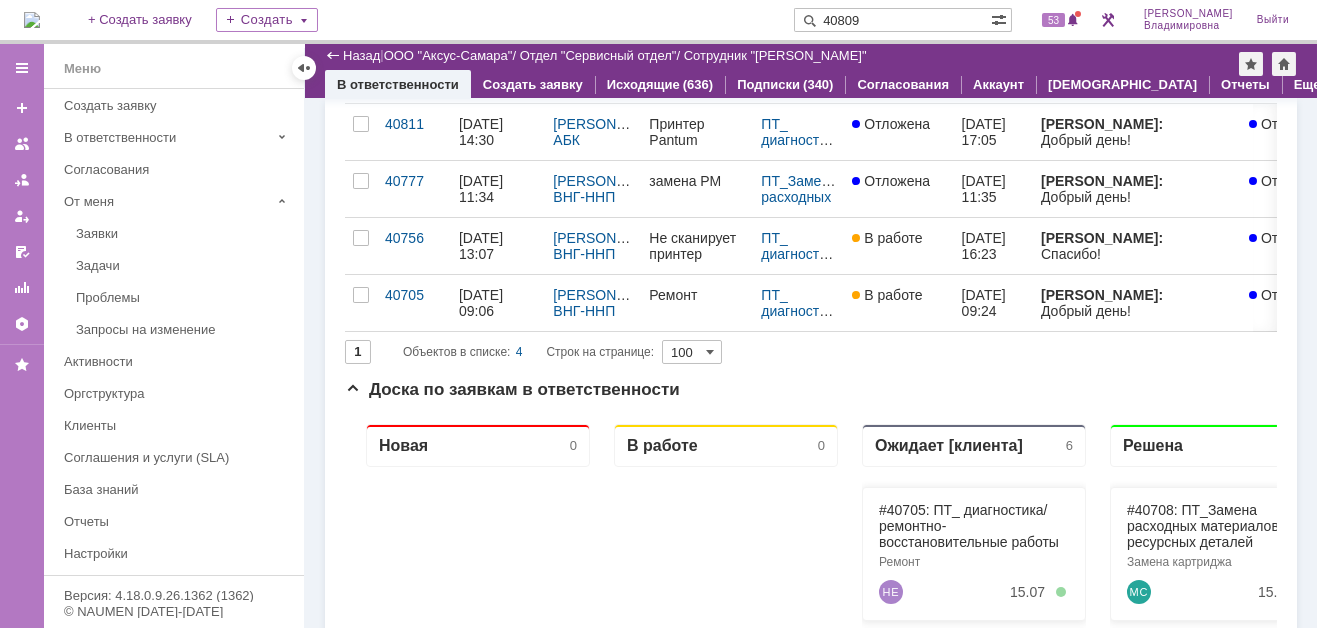 type on "40809" 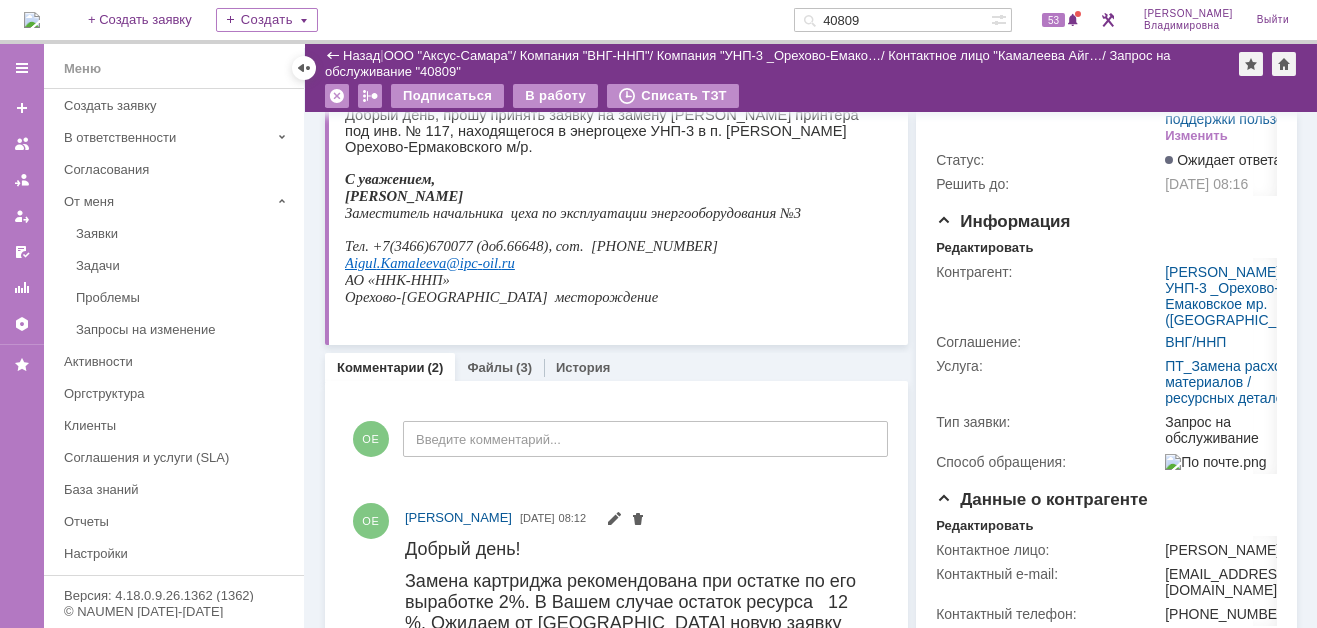 scroll, scrollTop: 0, scrollLeft: 0, axis: both 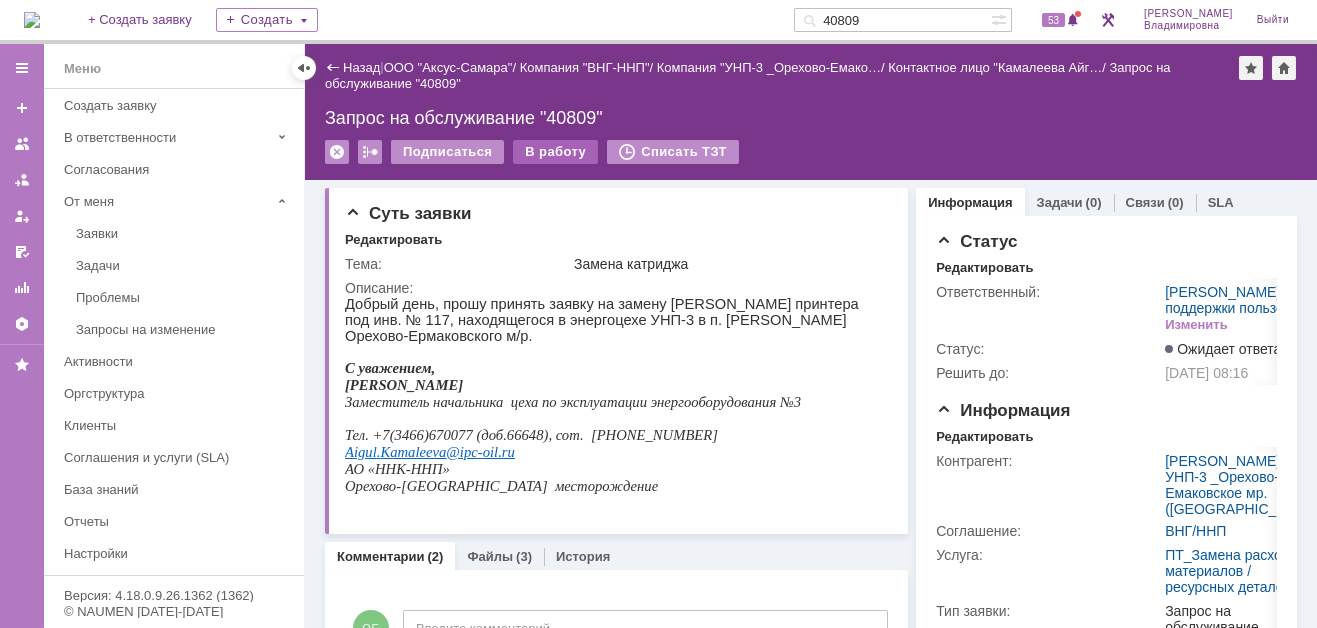 click on "В работу" at bounding box center [555, 152] 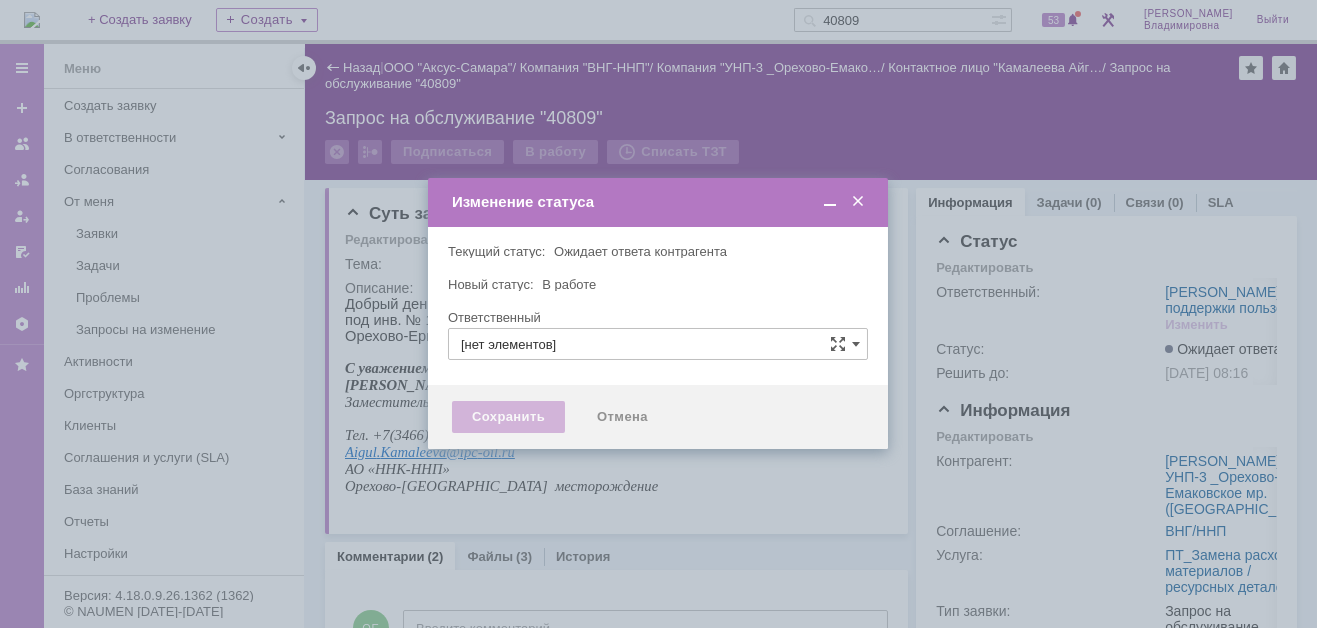 type on "[PERSON_NAME]" 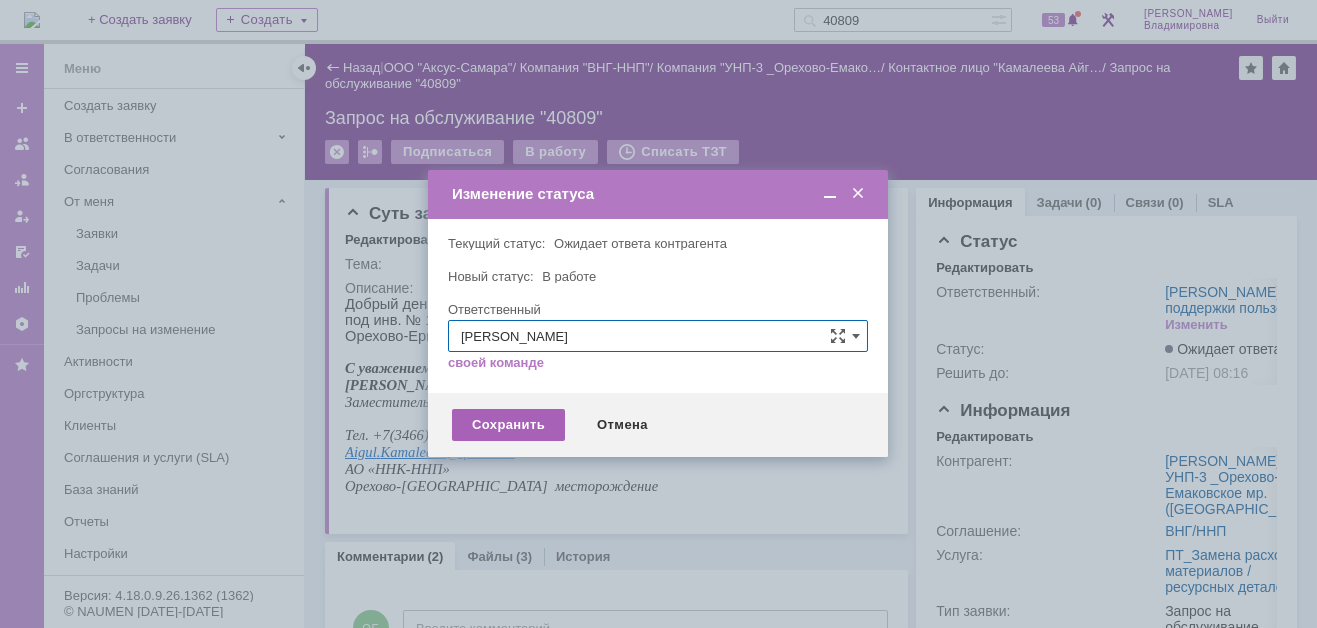 click on "Сохранить" at bounding box center [508, 425] 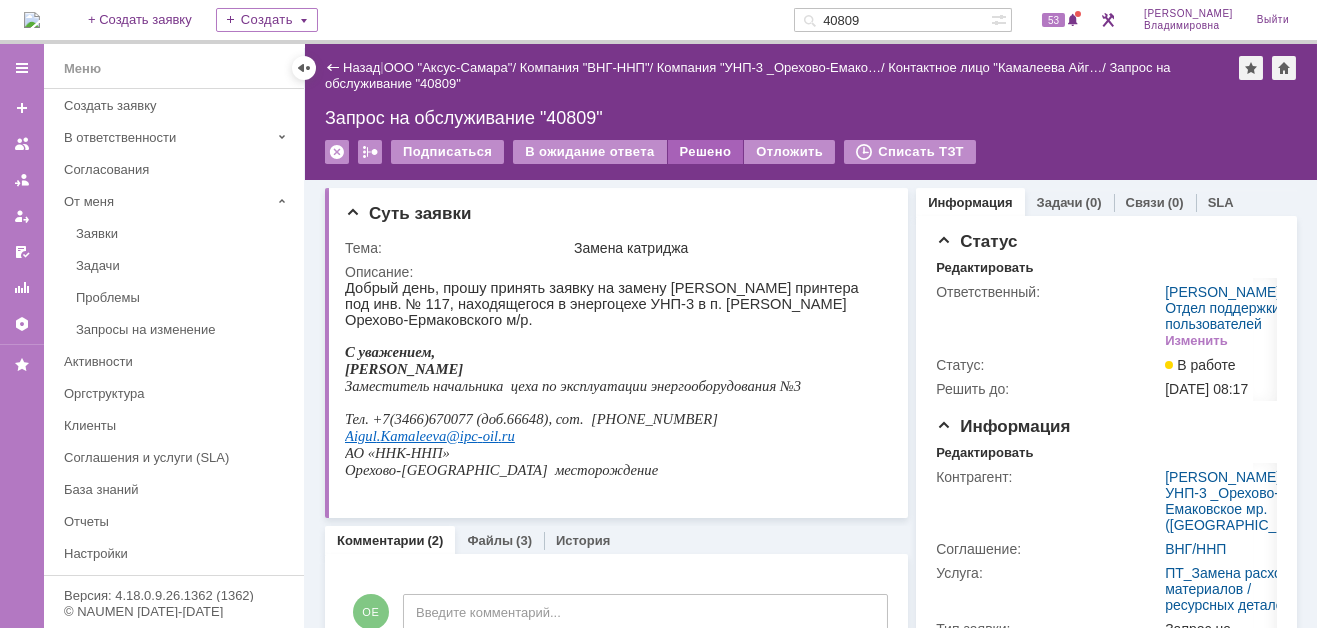 scroll, scrollTop: 0, scrollLeft: 0, axis: both 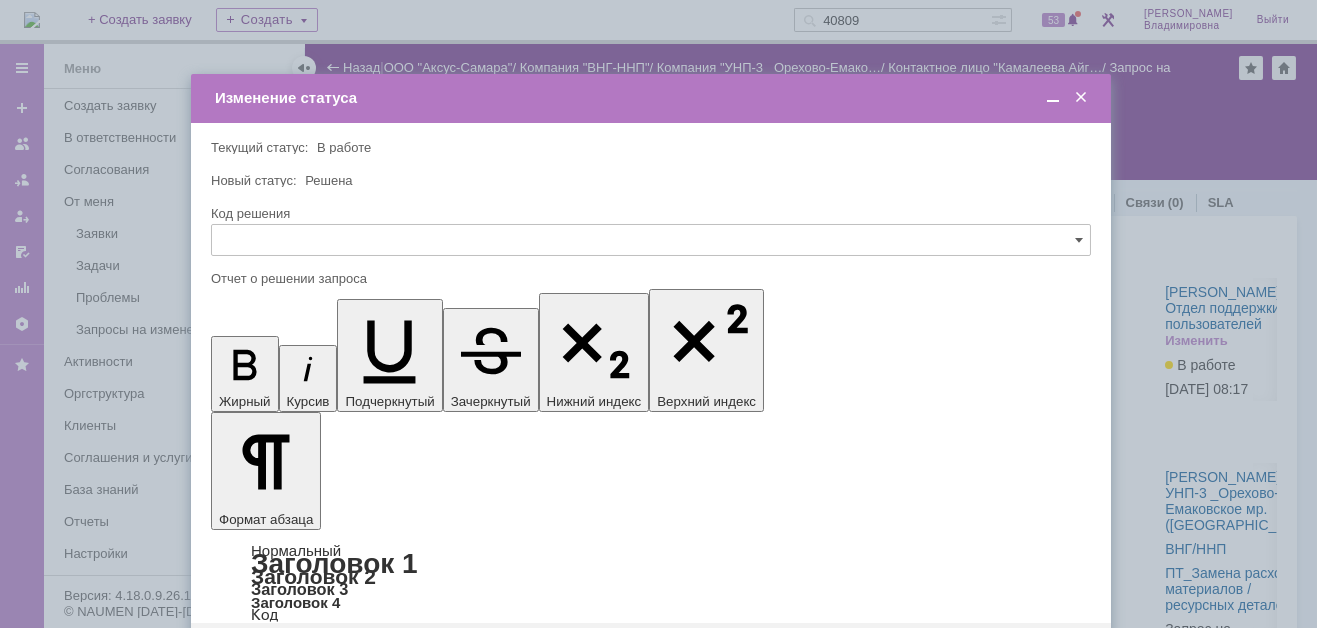 click on "Сохранить" at bounding box center (271, 655) 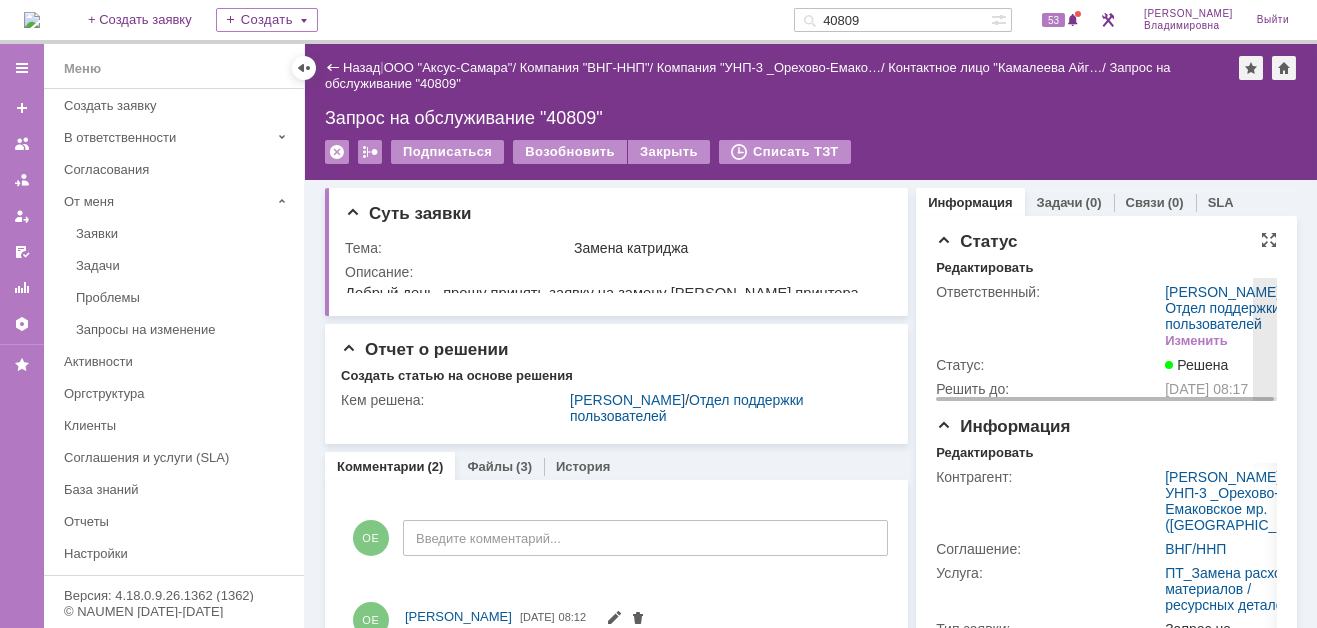 scroll, scrollTop: 0, scrollLeft: 0, axis: both 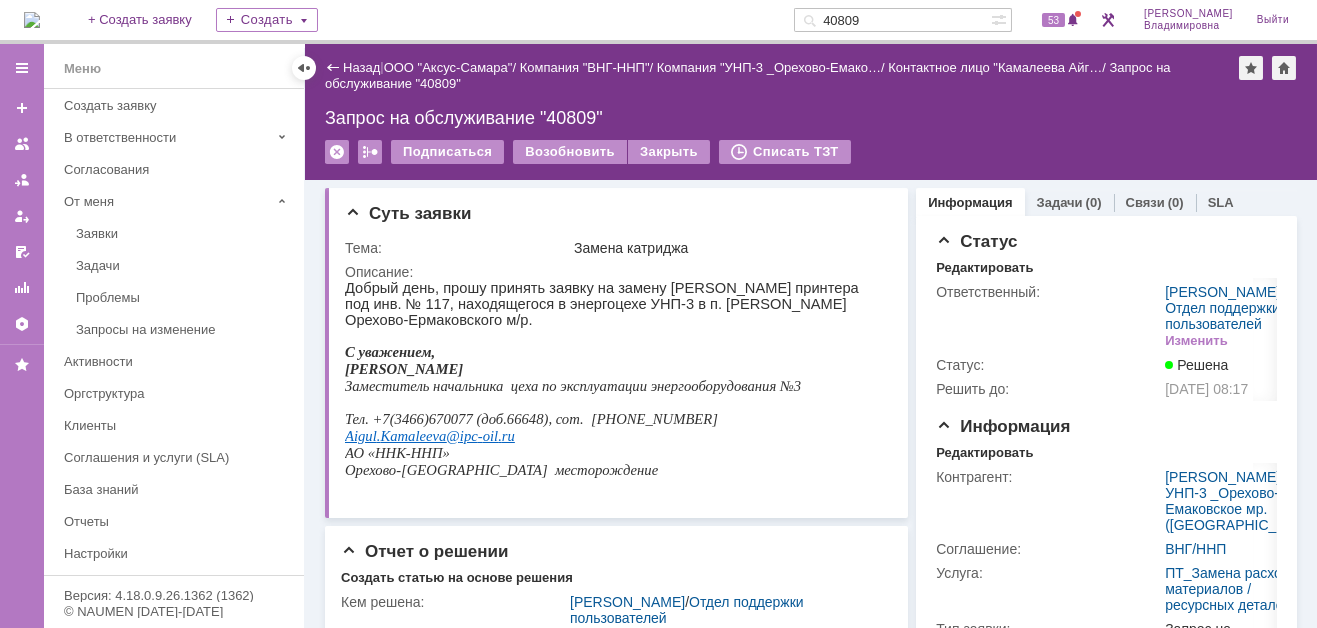 drag, startPoint x: 901, startPoint y: 21, endPoint x: 775, endPoint y: 21, distance: 126 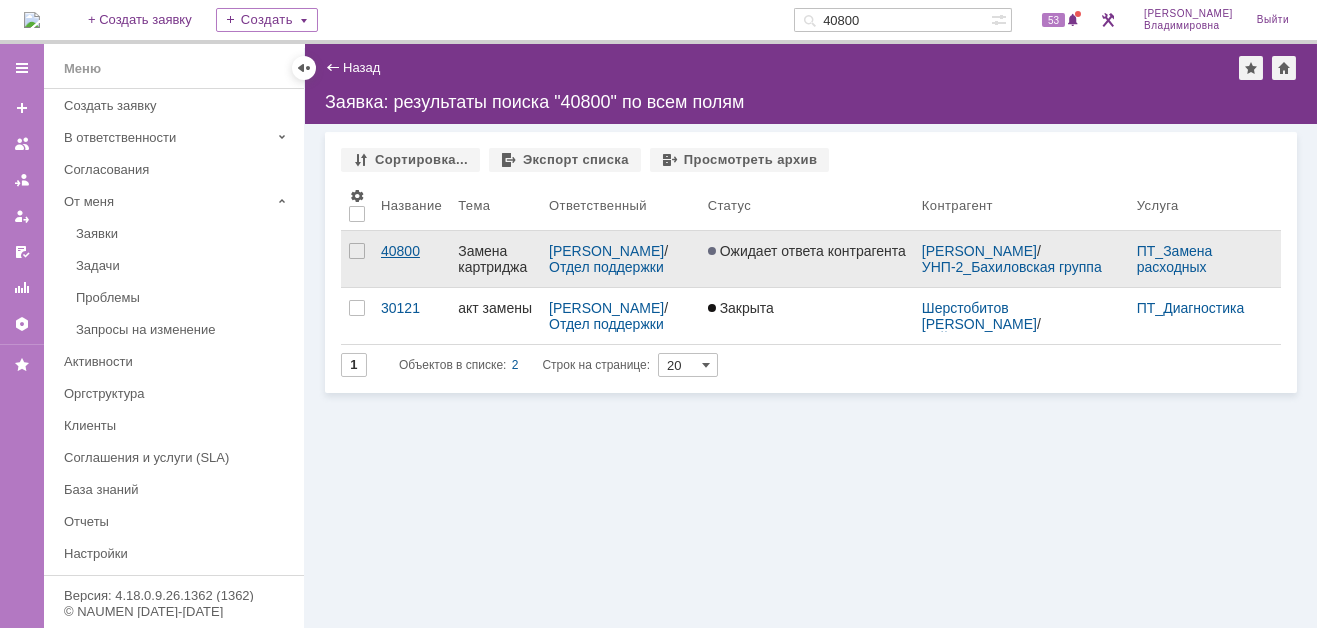 click on "40800" at bounding box center (411, 251) 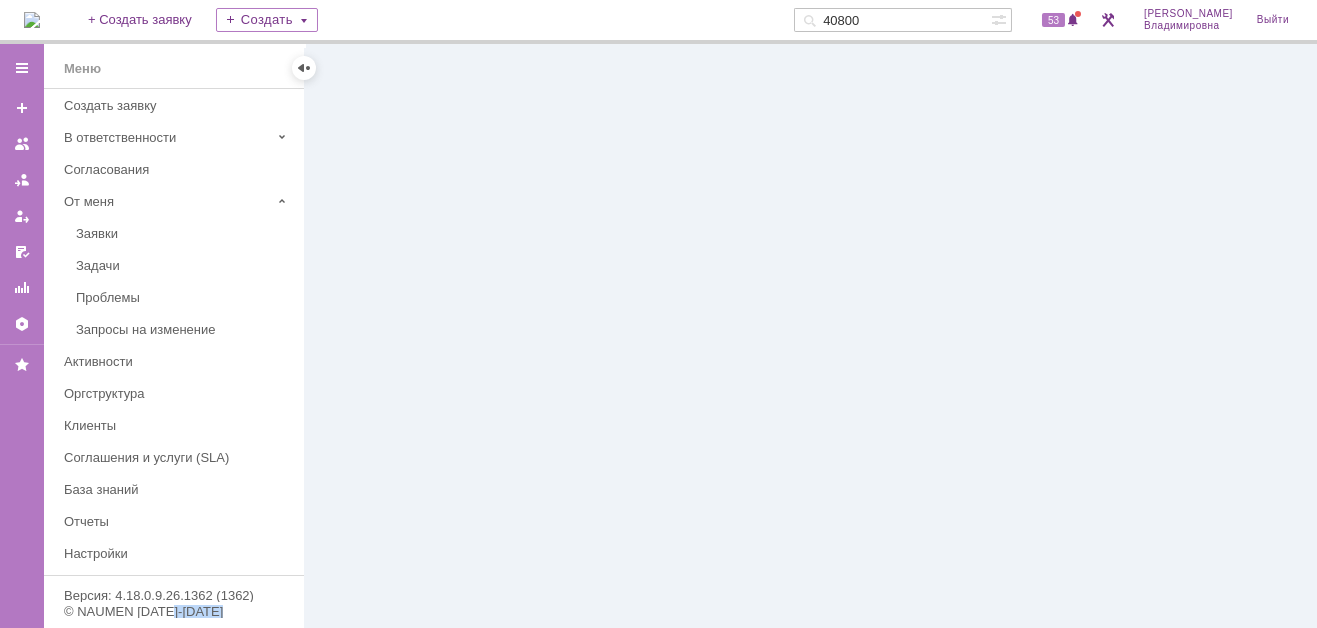 click at bounding box center (811, 336) 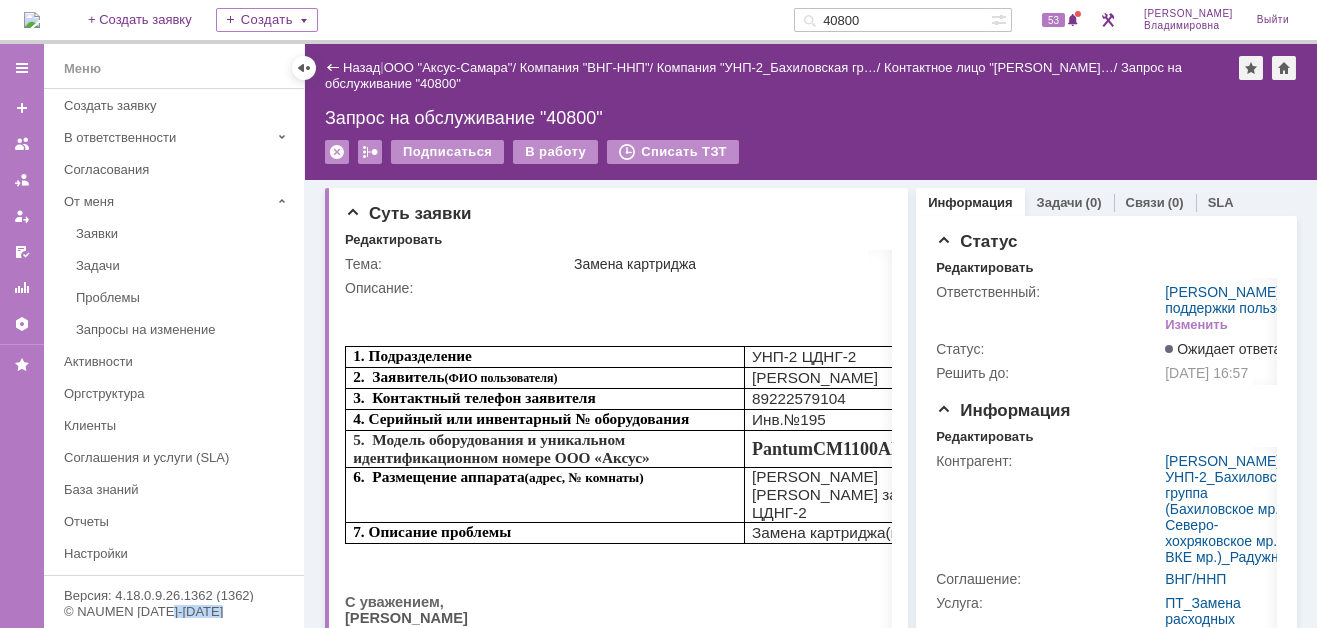 scroll, scrollTop: 0, scrollLeft: 0, axis: both 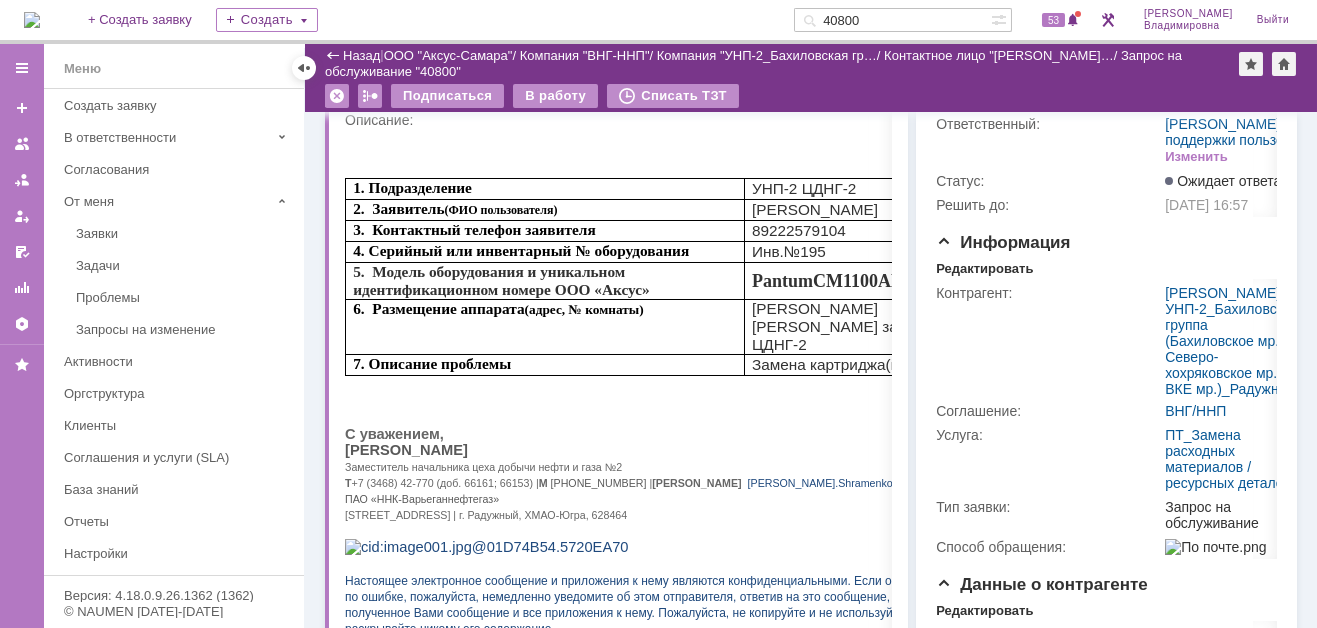 click on "40800" at bounding box center [892, 20] 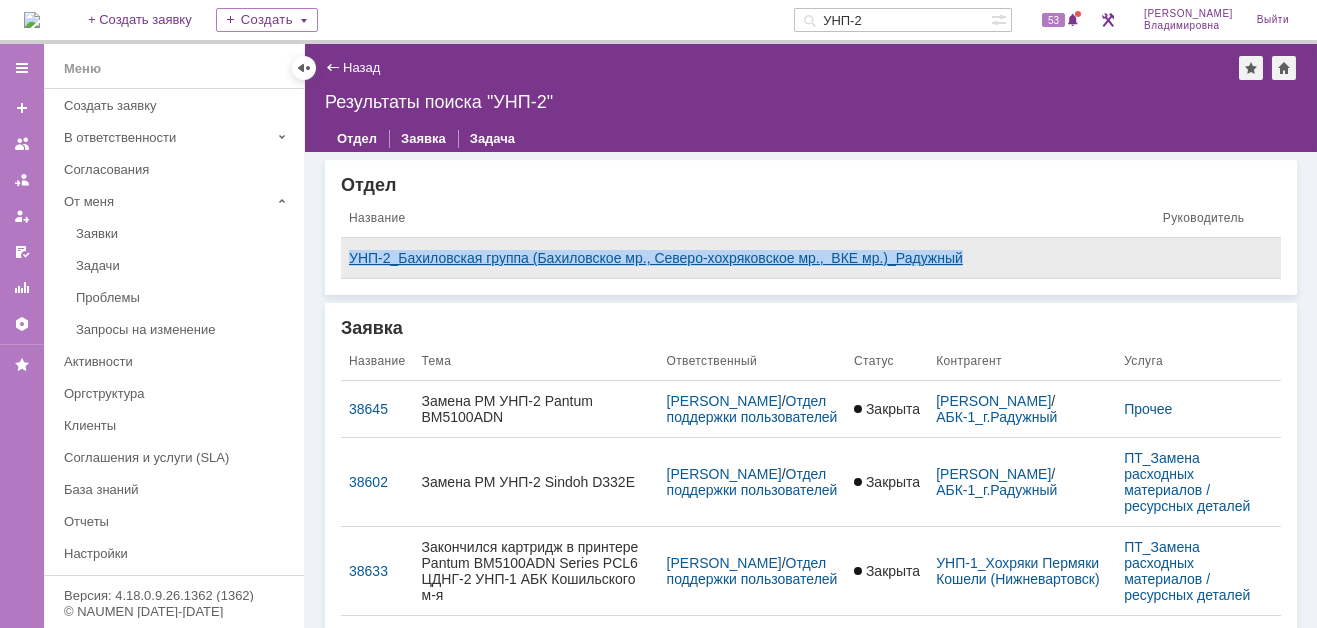 drag, startPoint x: 345, startPoint y: 239, endPoint x: 984, endPoint y: 262, distance: 639.4138 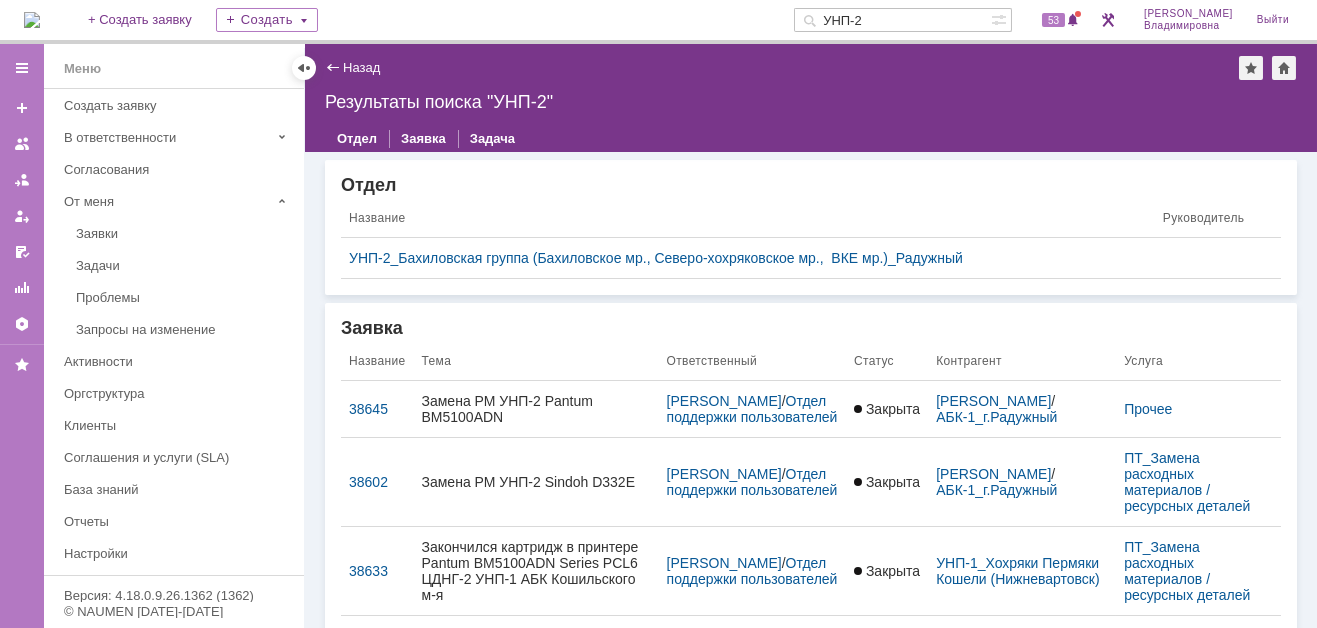 drag, startPoint x: 892, startPoint y: 21, endPoint x: 836, endPoint y: 20, distance: 56.008926 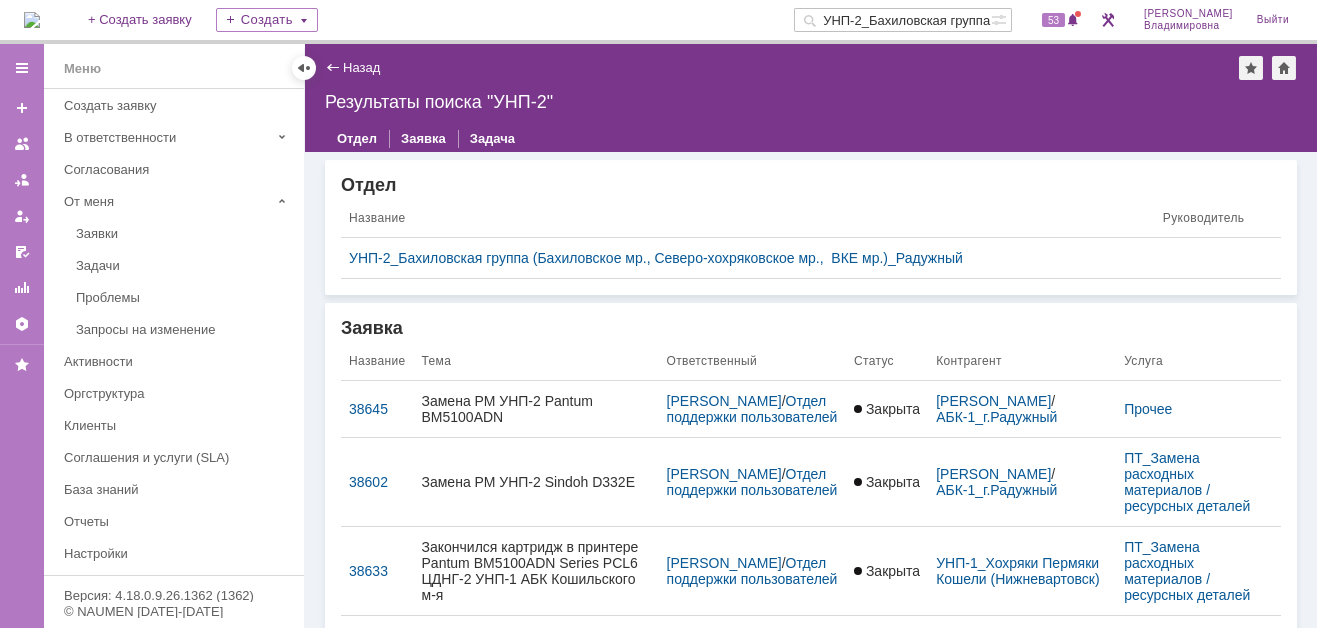 scroll, scrollTop: 0, scrollLeft: 422, axis: horizontal 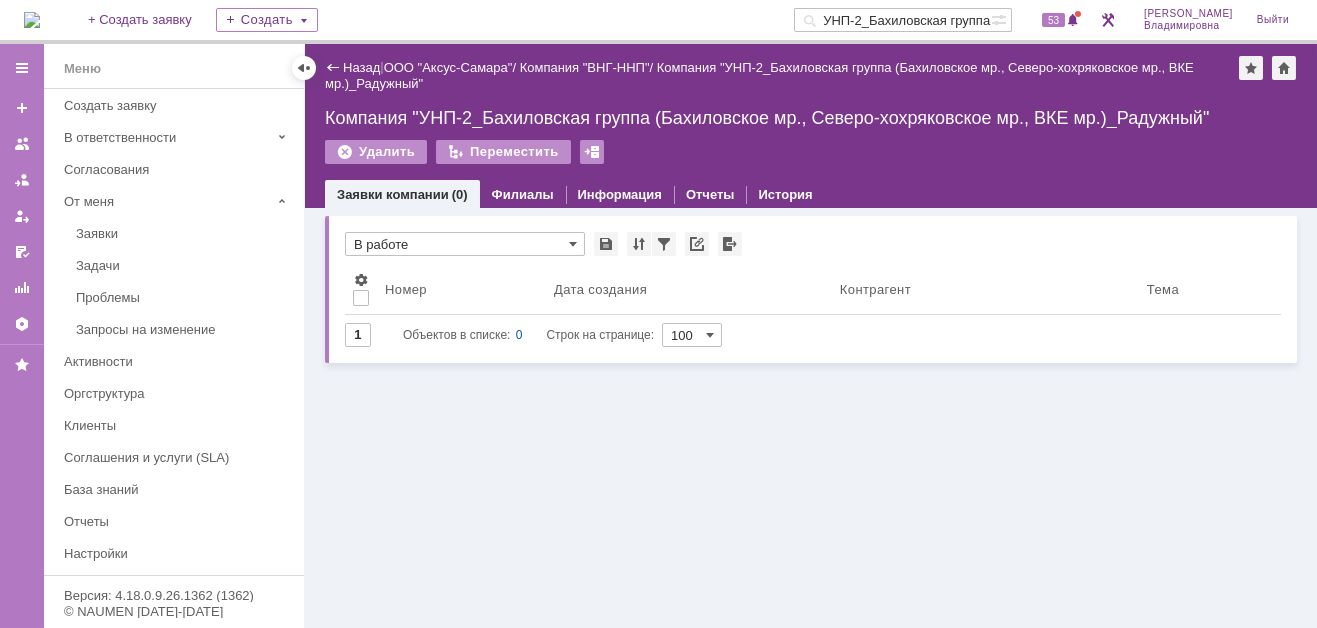 click on "Компания "УНП-2_Бахиловская группа (Бахиловское мр., Северо-хохряковское мр.,  ВКЕ мр.)_Радужный"" at bounding box center (811, 118) 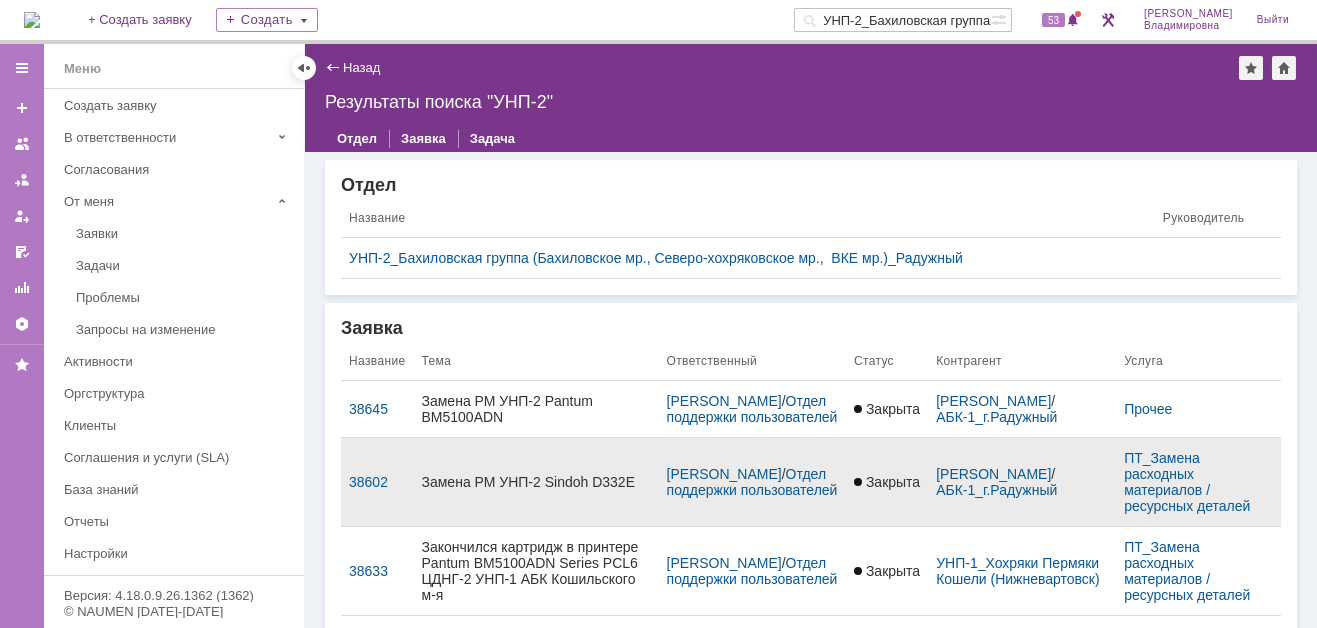scroll, scrollTop: 100, scrollLeft: 0, axis: vertical 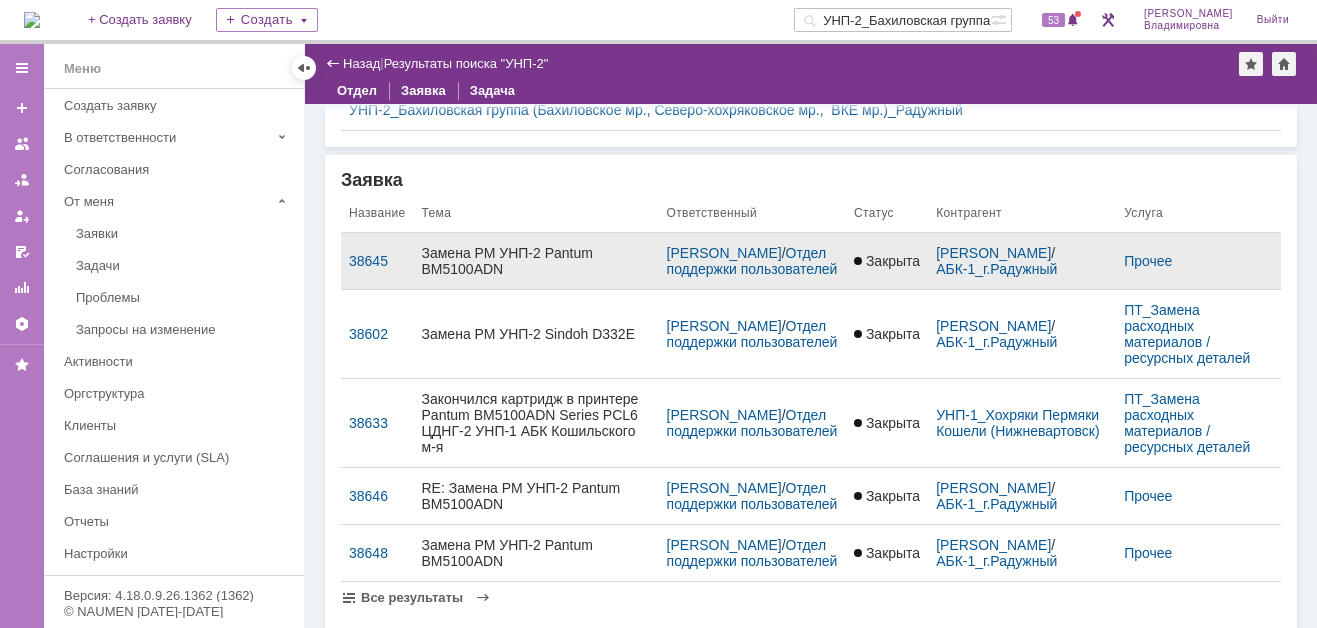 click on "Замена РМ УНП-2 Pantum BM5100ADN" at bounding box center [536, 261] 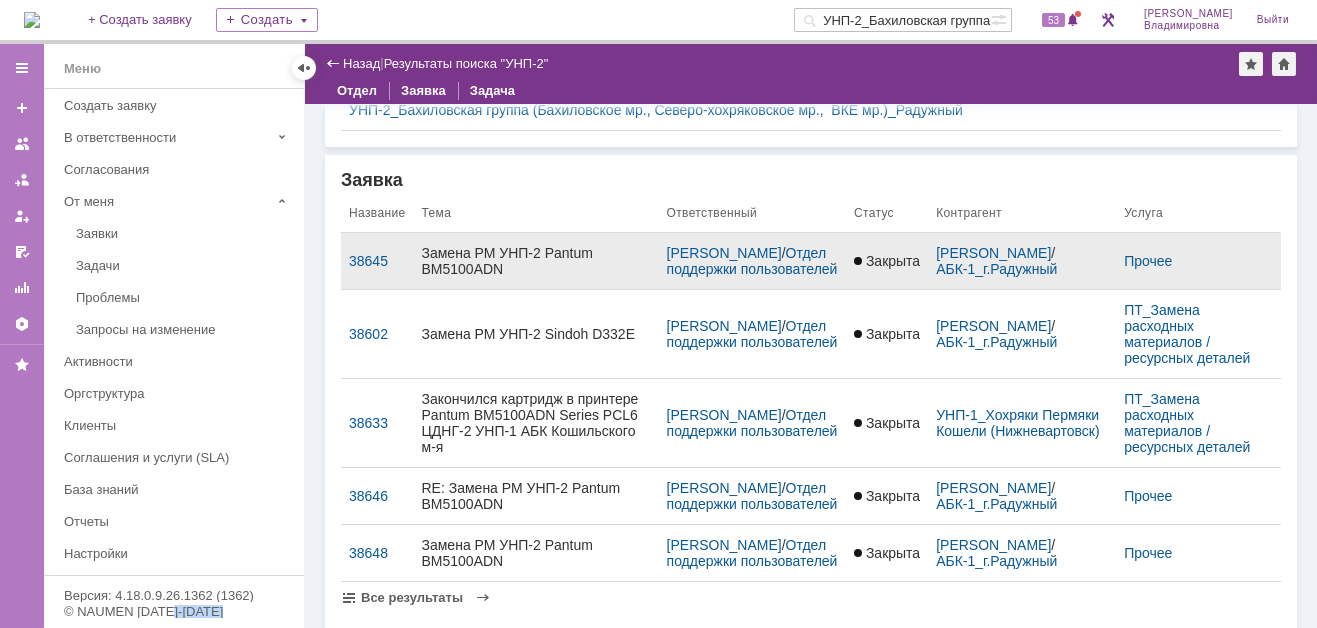click on "Назад   |   Результаты поиска "УНП-2" Результаты поиска "УНП-2" Отдел Заявка Задача       Отдел Название Руководитель УНП-2_Бахиловская группа (Бахиловское мр., Северо-хохряковское мр.,  ВКЕ мр.)_Радужный Все результаты Заявка Название Тема Ответственный Статус Контрагент Услуга 38645 Замена РМ УНП-2 Pantum BM5100ADN Орлова Елена Владимировна / Отдел поддержки пользователей Закрыта Белоглазов Алексей Валерьевич / АБК-1_г.Радужный Прочее 38602 Замена РМ УНП-2 Sindoh D332E Орлова Елена Владимировна / Отдел поддержки пользователей Закрыта Белоглазов Алексей Валерьевич / 38633 / 38646 / / / /" at bounding box center [811, 336] 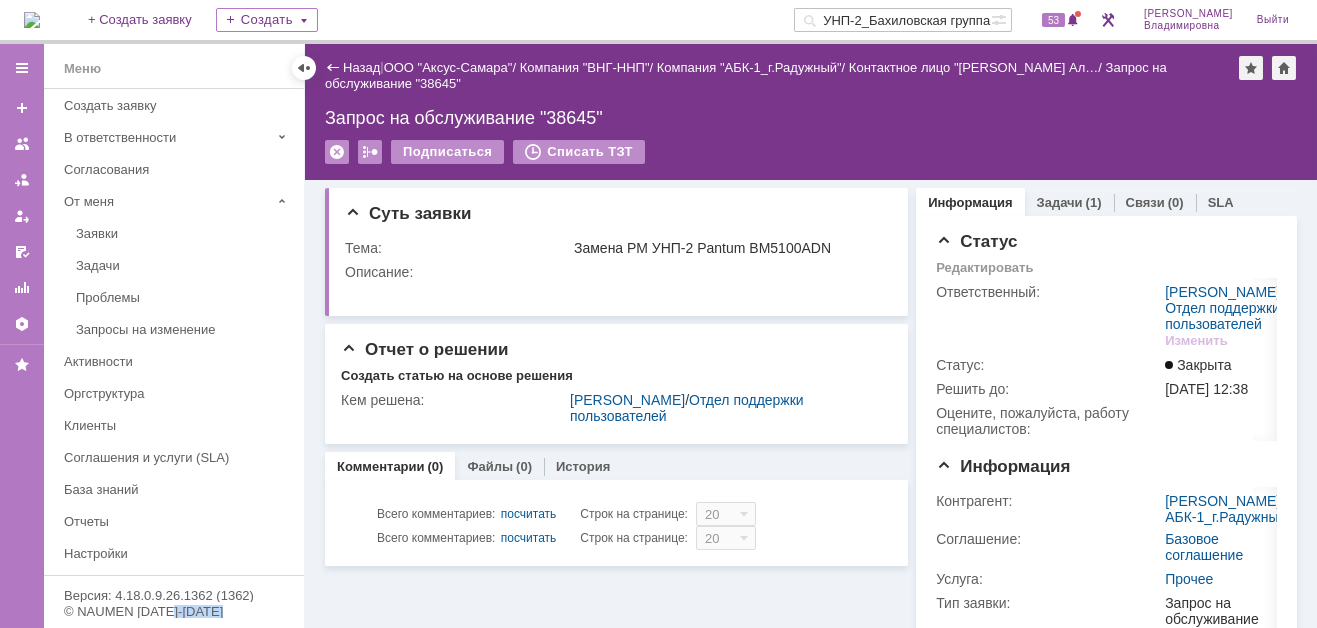 scroll, scrollTop: 0, scrollLeft: 0, axis: both 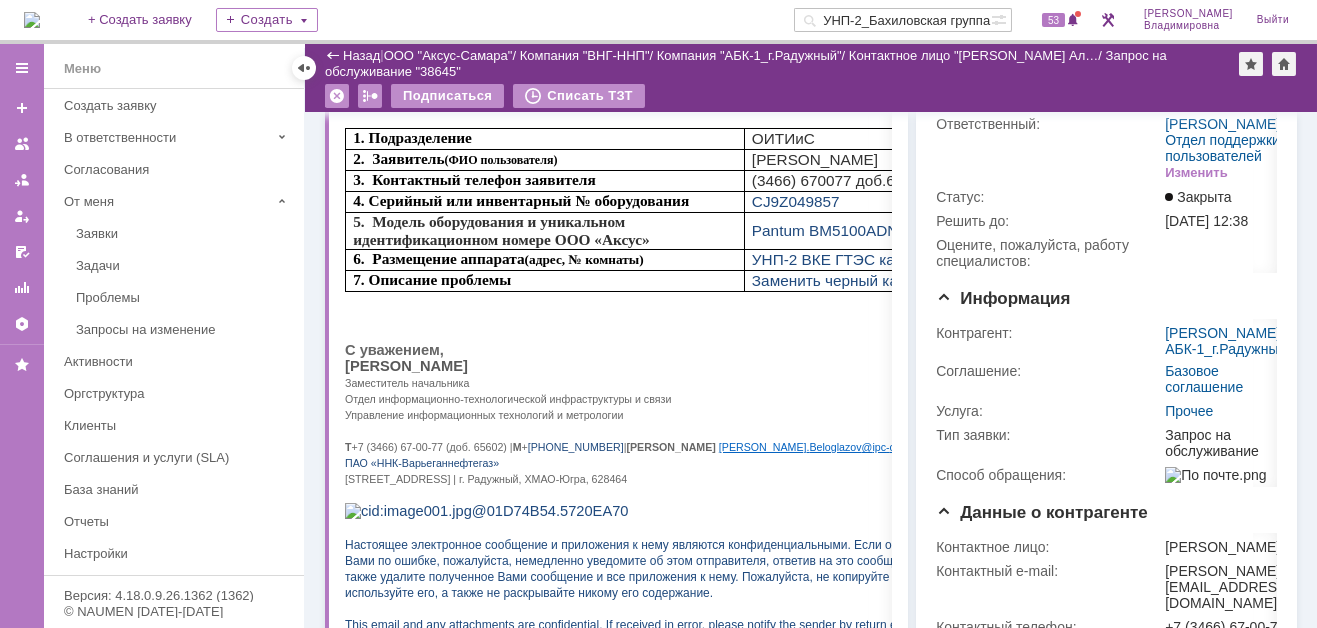 click on "Назад" at bounding box center (352, 55) 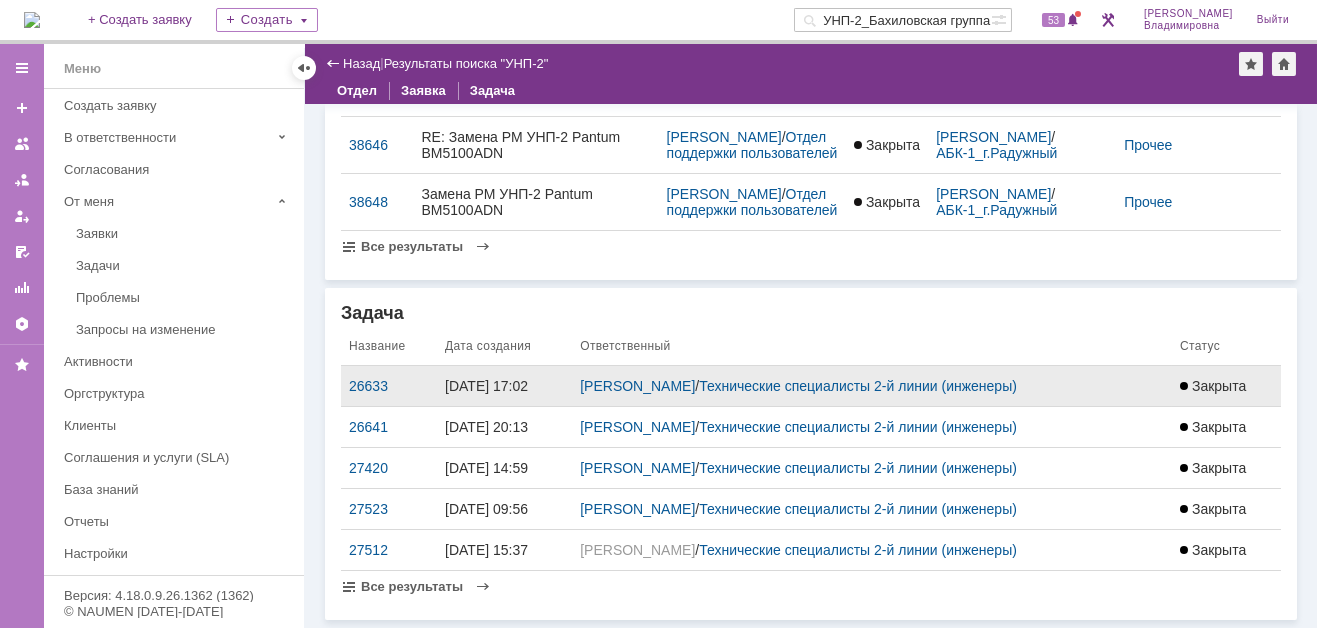 scroll, scrollTop: 542, scrollLeft: 0, axis: vertical 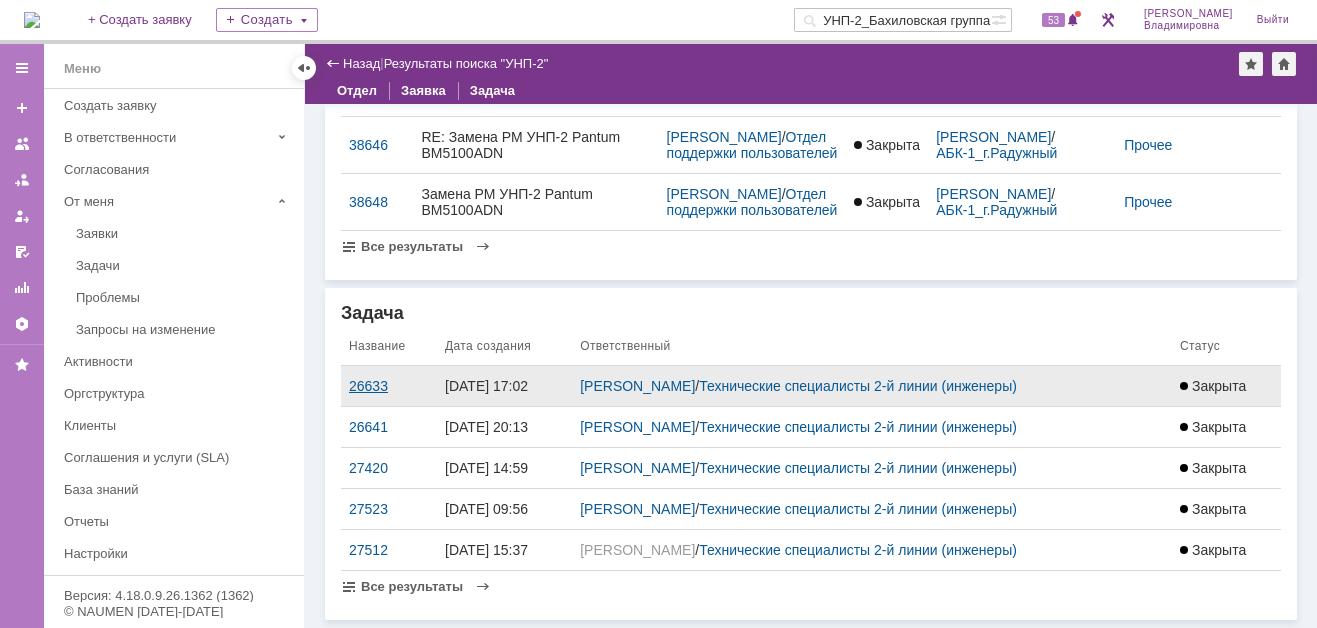 click on "26633" at bounding box center [389, 386] 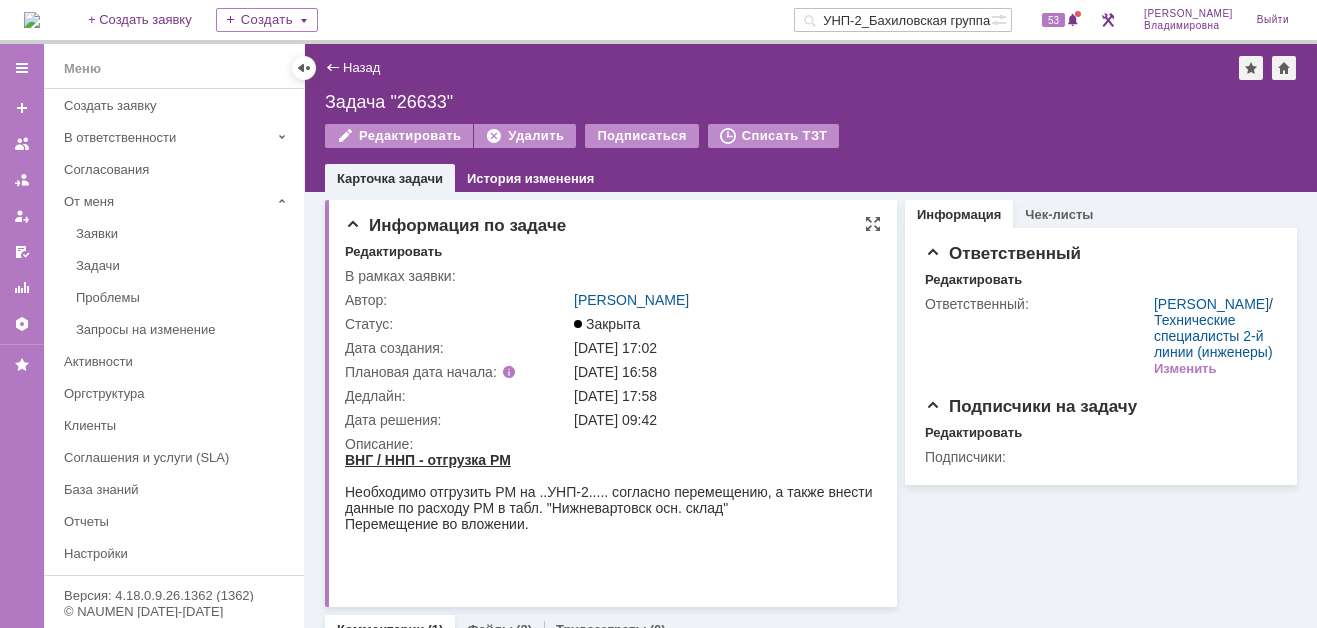 scroll, scrollTop: 0, scrollLeft: 0, axis: both 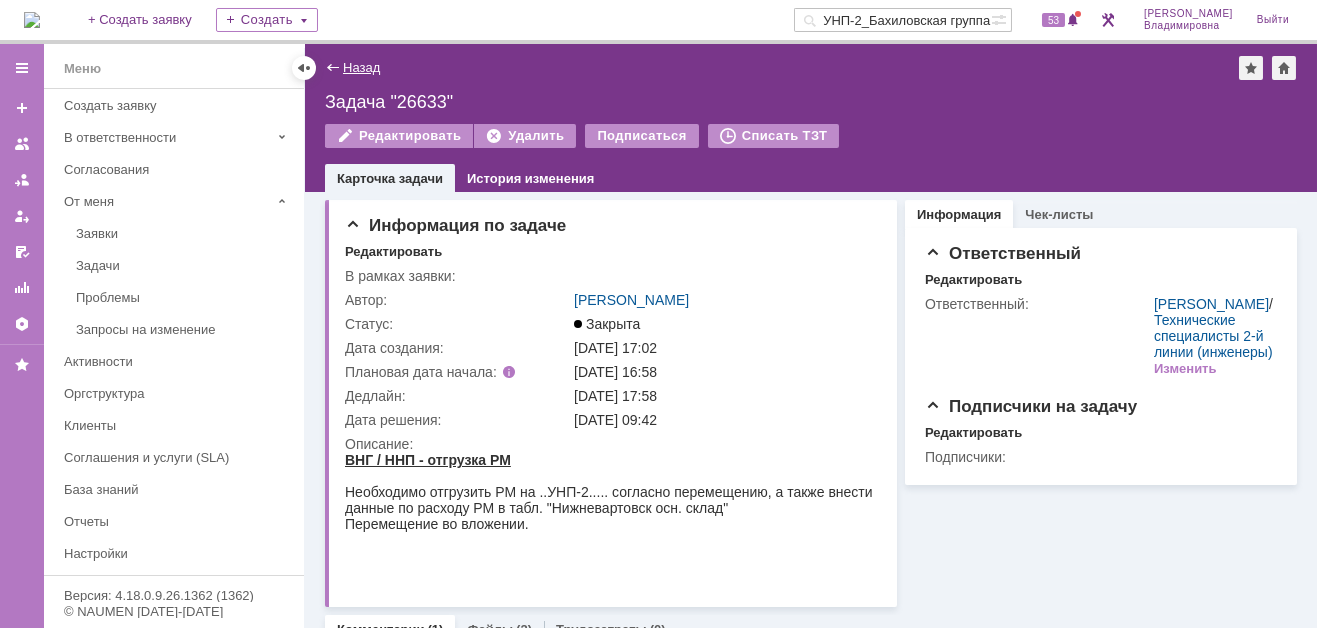 click on "Назад" at bounding box center (361, 67) 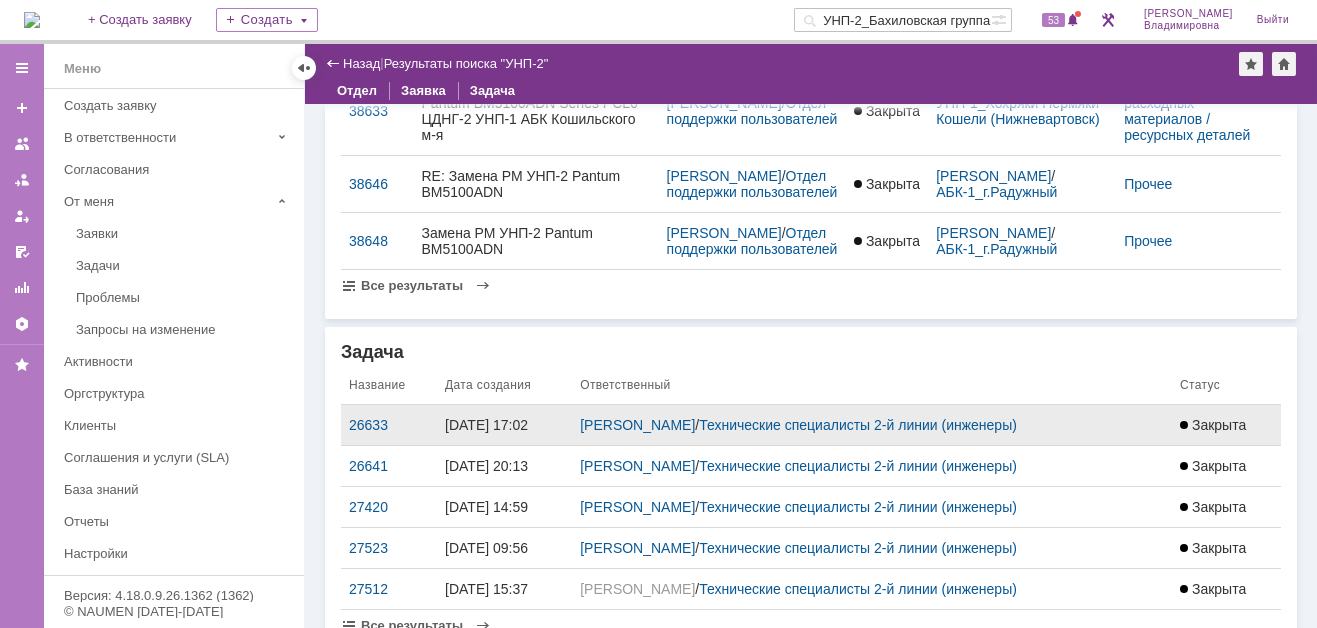 scroll, scrollTop: 500, scrollLeft: 0, axis: vertical 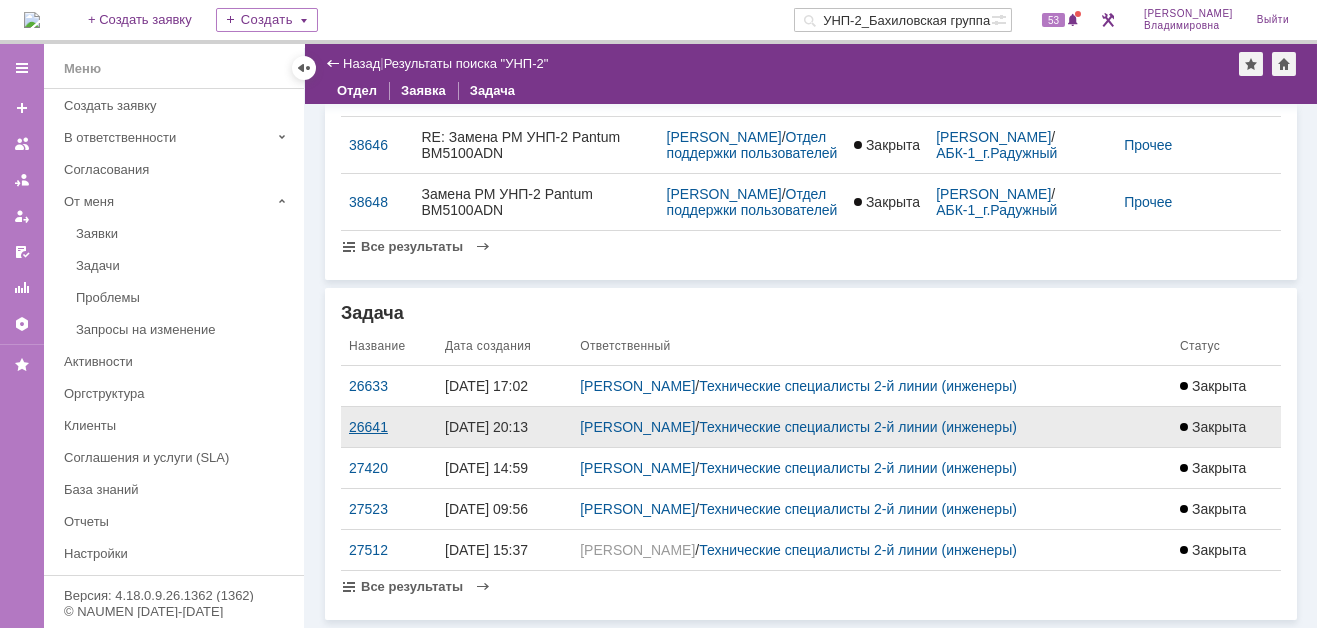click on "26641" at bounding box center [389, 427] 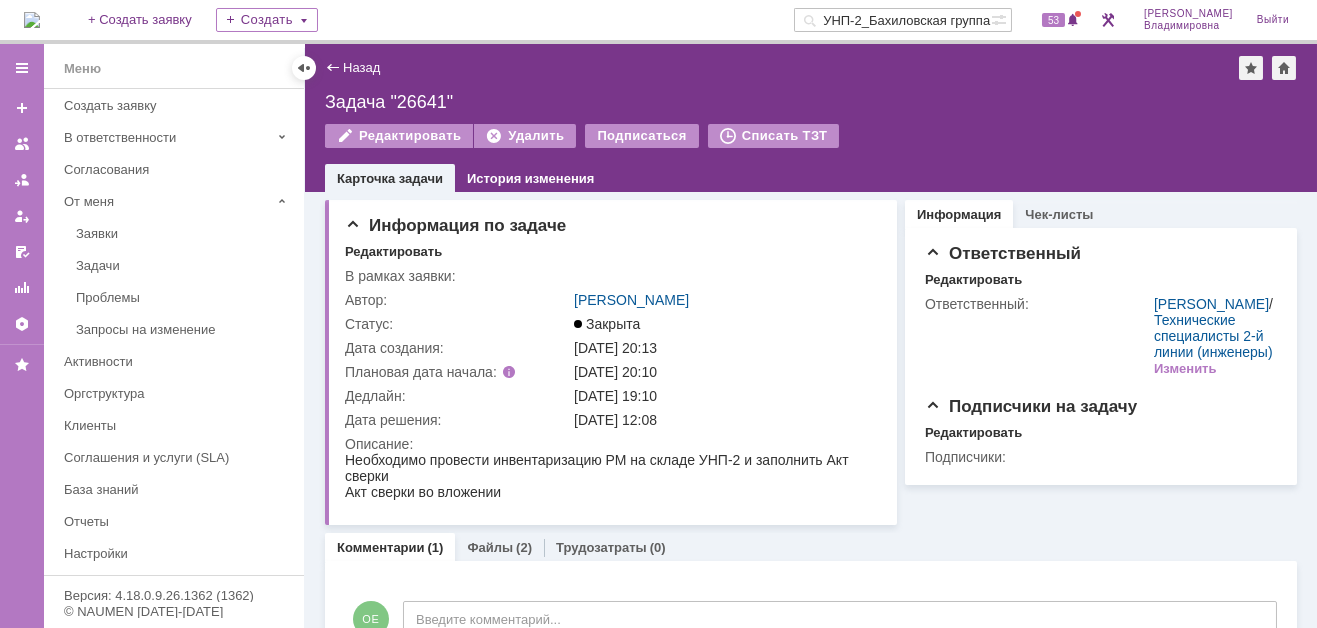 scroll, scrollTop: 0, scrollLeft: 0, axis: both 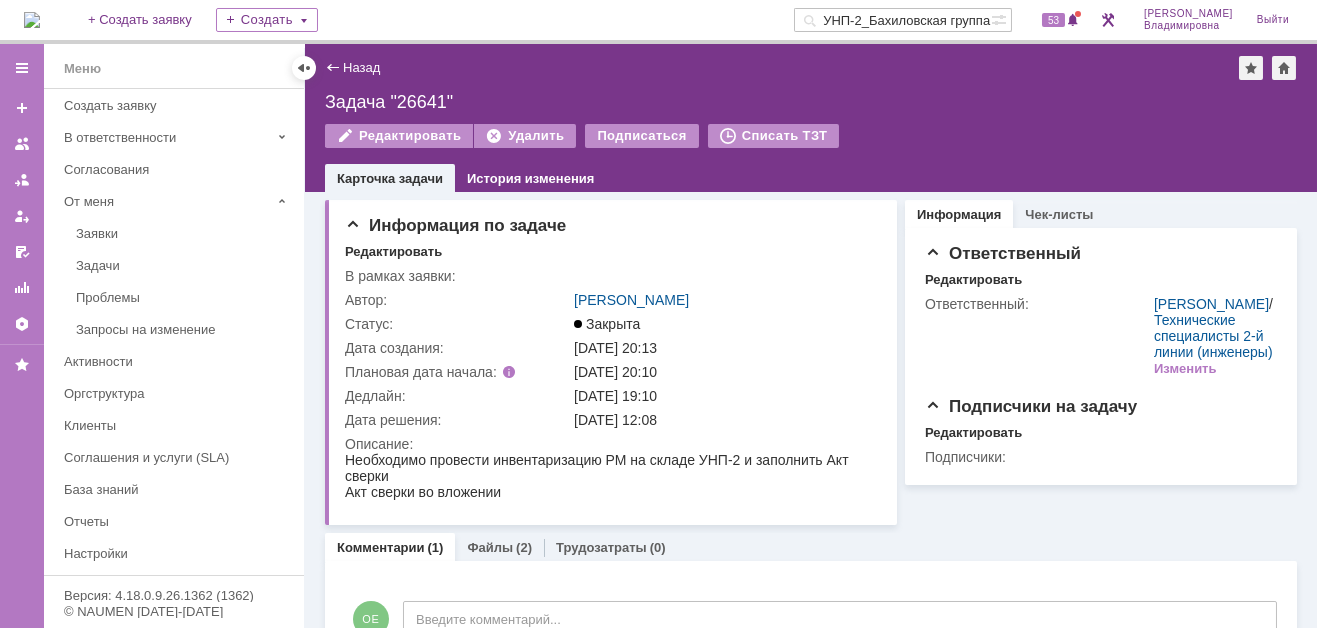 click on "Назад" at bounding box center [352, 67] 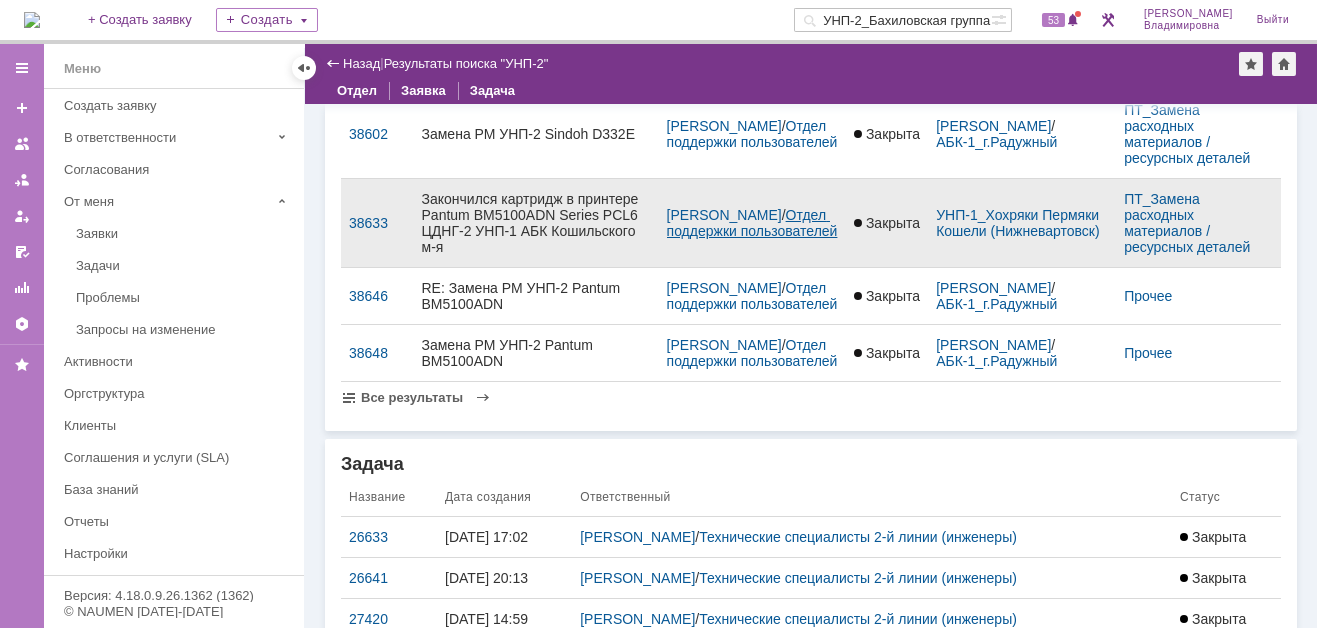 scroll, scrollTop: 0, scrollLeft: 0, axis: both 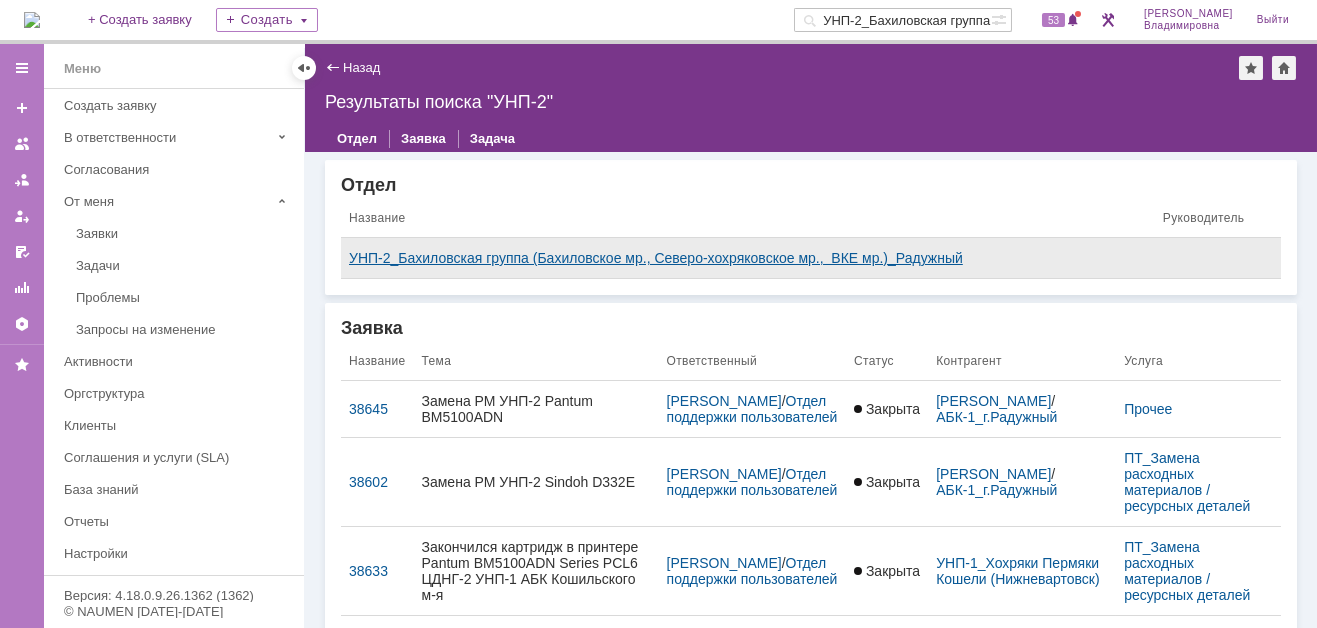 click on "УНП-2_Бахиловская группа (Бахиловское мр., Северо-хохряковское мр.,  ВКЕ мр.)_Радужный" at bounding box center (748, 258) 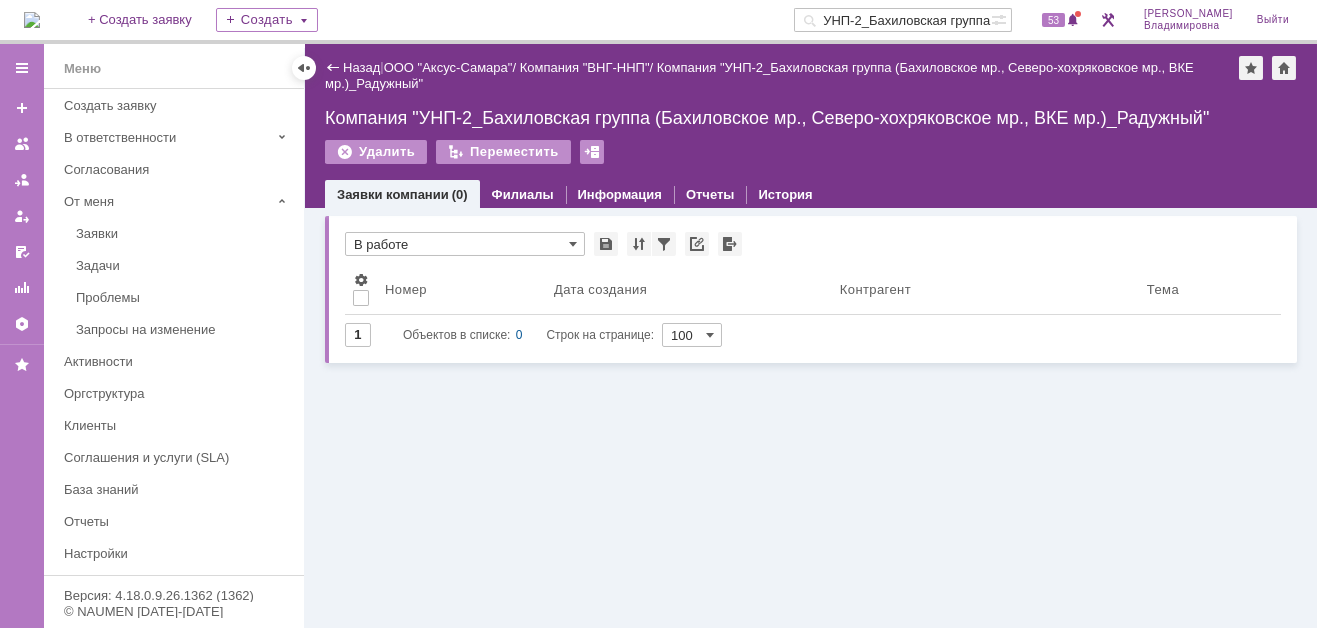 click on "УНП-2_Бахиловская группа (Бахиловское мр., Северо-хохряковское мр.,  ВКЕ мр.)_Радужный" at bounding box center (892, 20) 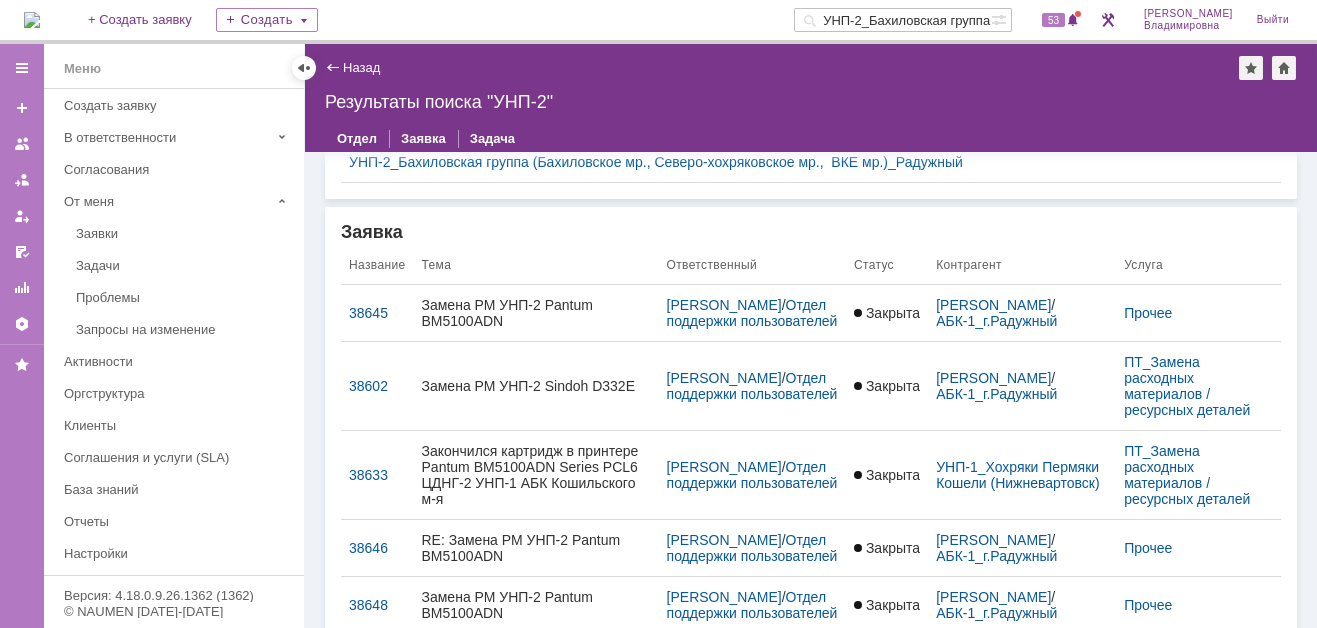 scroll, scrollTop: 0, scrollLeft: 0, axis: both 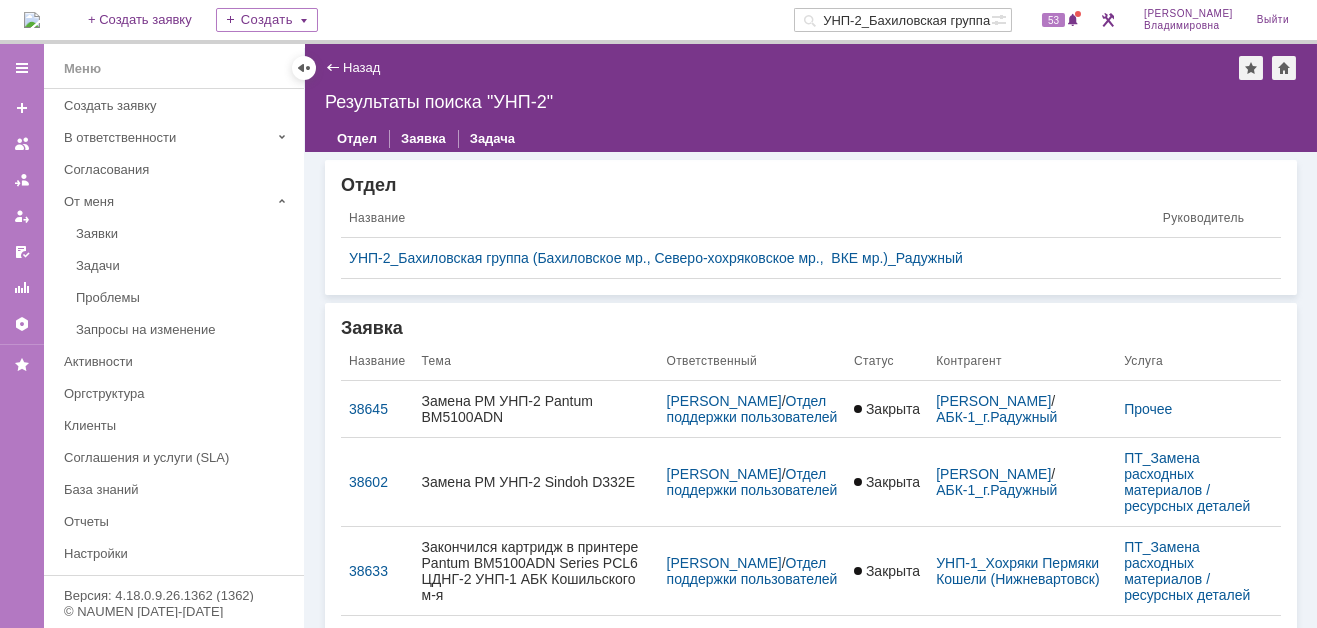click on "УНП-2_Бахиловская группа (Бахиловское мр., Северо-хохряковское мр.,  ВКЕ мр.)_Радужный" at bounding box center [892, 20] 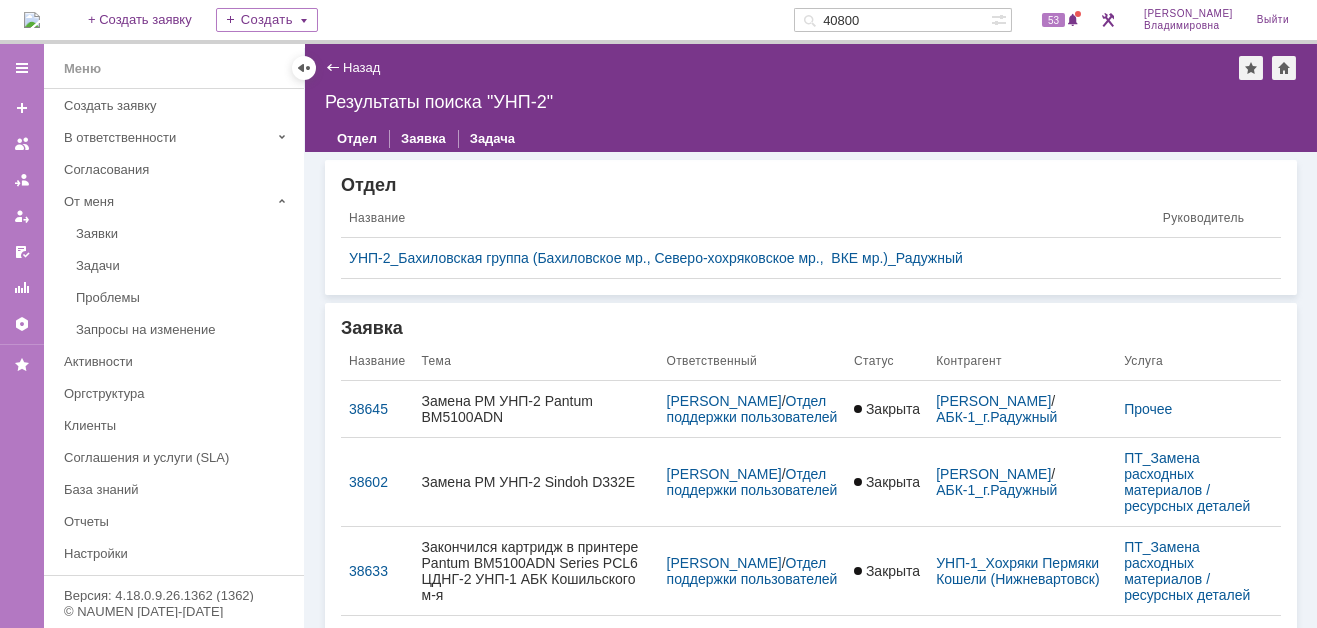 type on "40800" 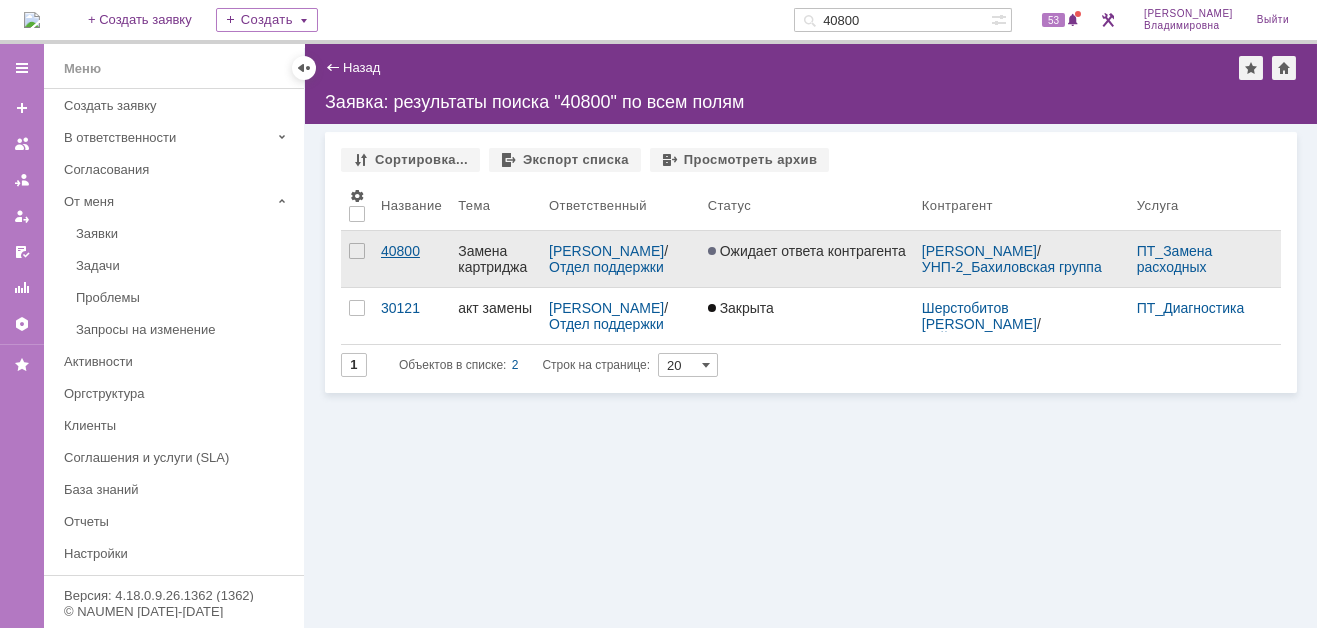 click on "40800" at bounding box center (411, 251) 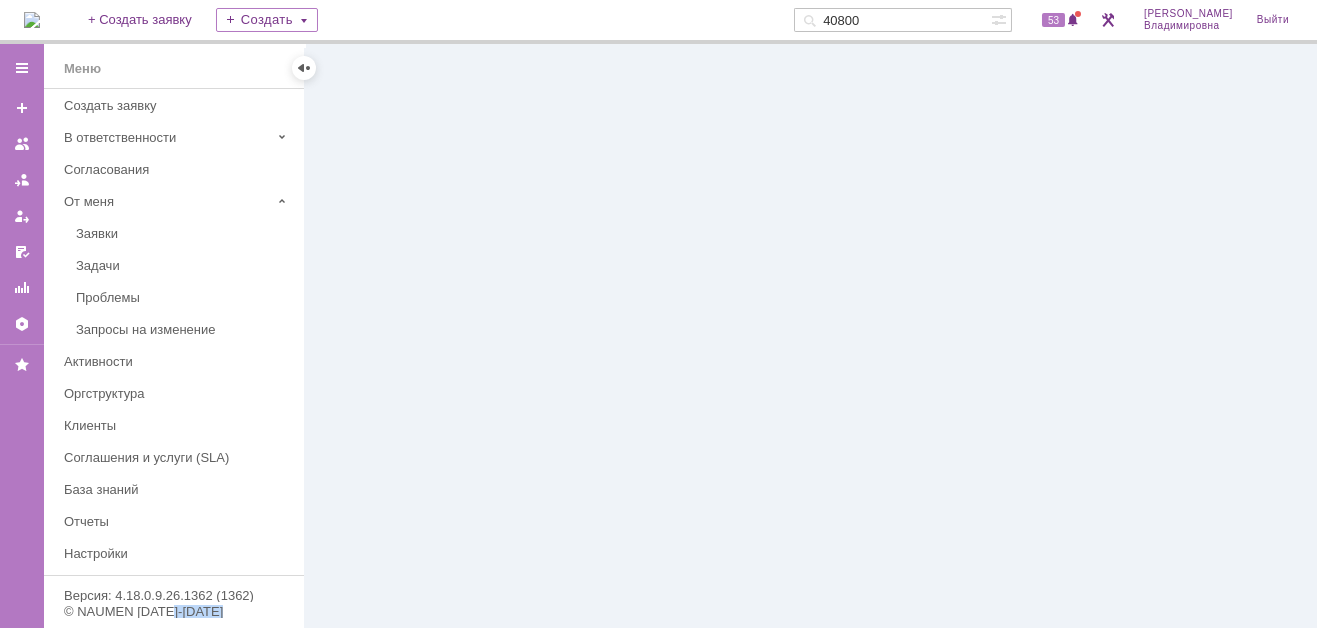 click at bounding box center (811, 336) 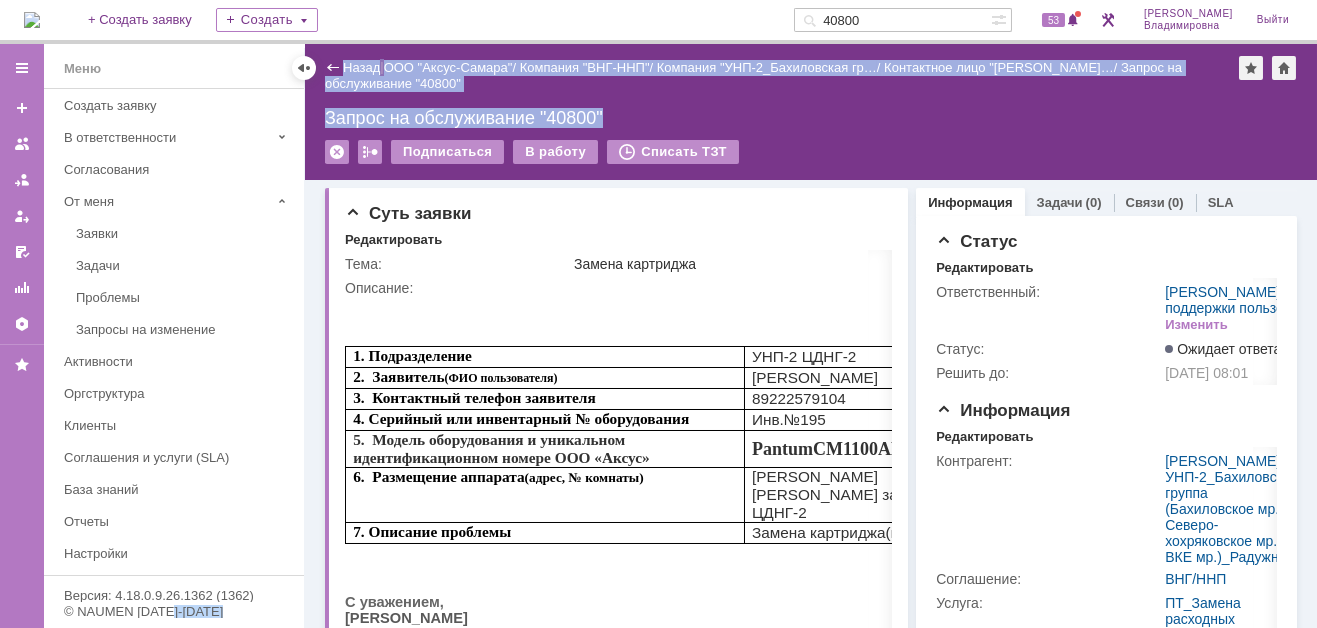 scroll, scrollTop: 0, scrollLeft: 0, axis: both 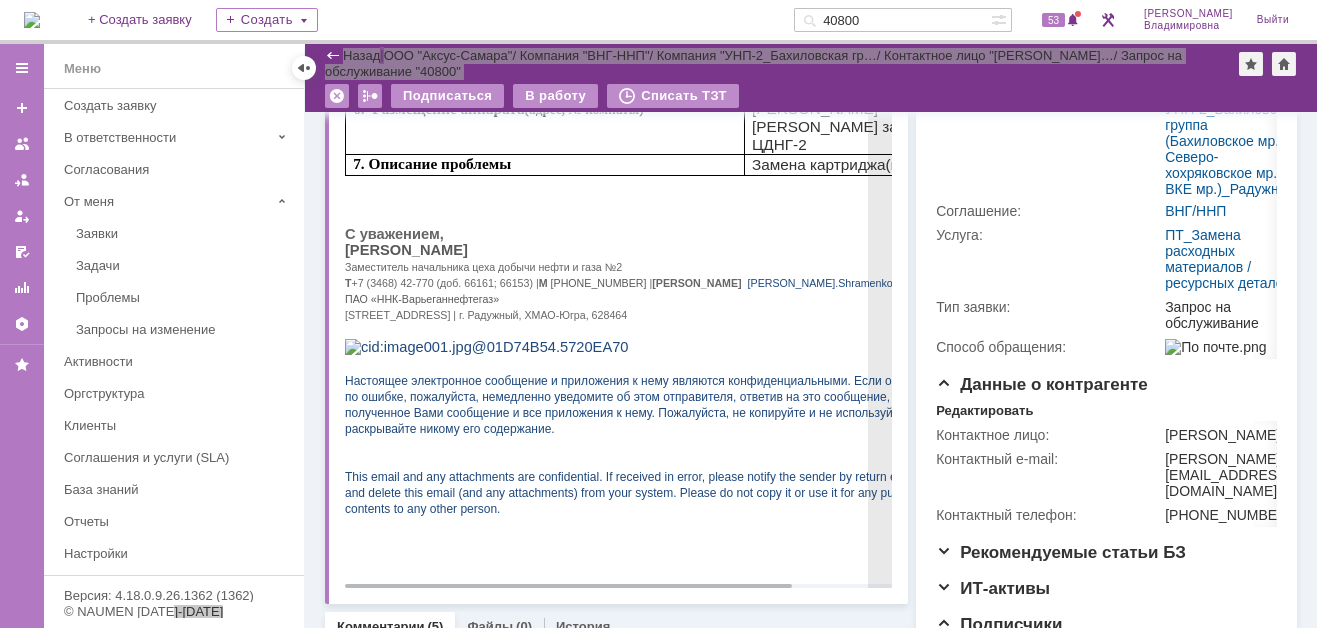 drag, startPoint x: 417, startPoint y: 225, endPoint x: 547, endPoint y: 229, distance: 130.06152 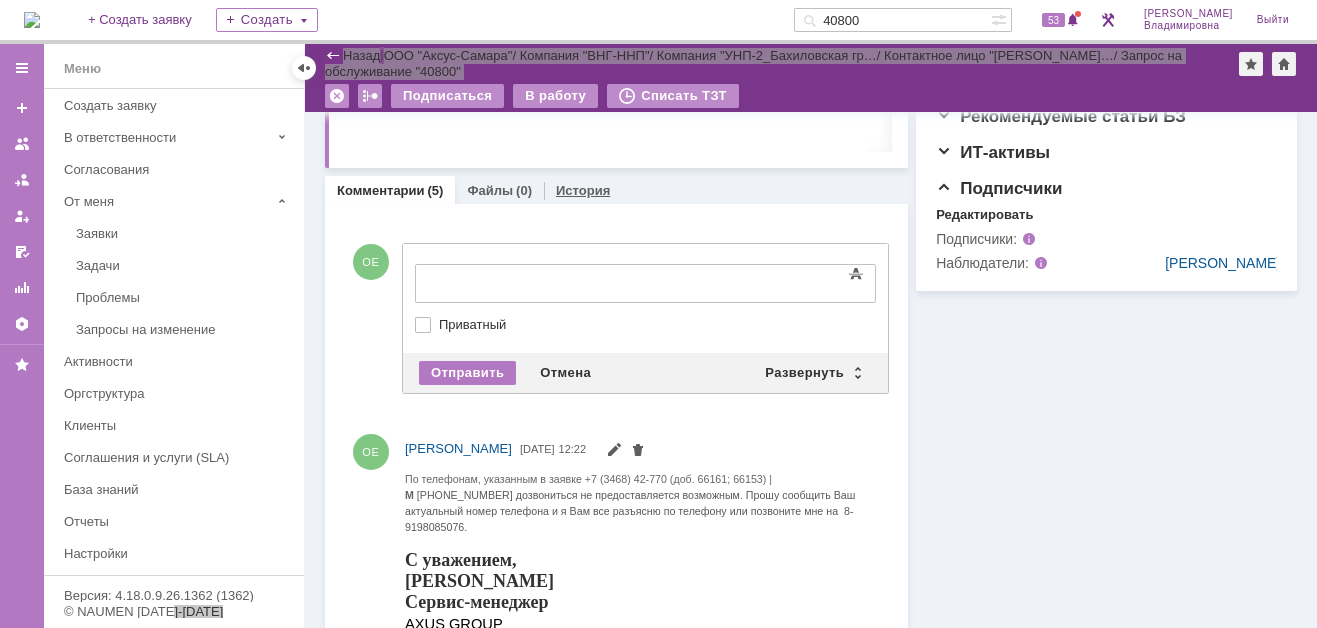 scroll, scrollTop: 600, scrollLeft: 0, axis: vertical 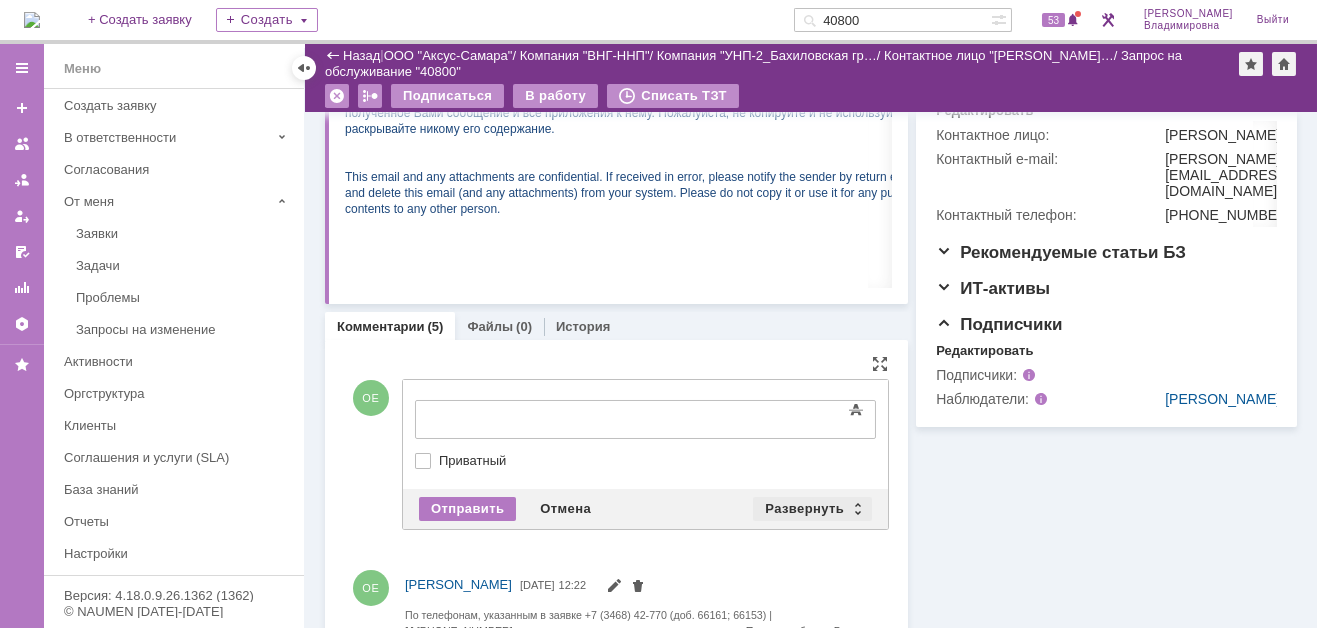 click on "Развернуть" at bounding box center (812, 509) 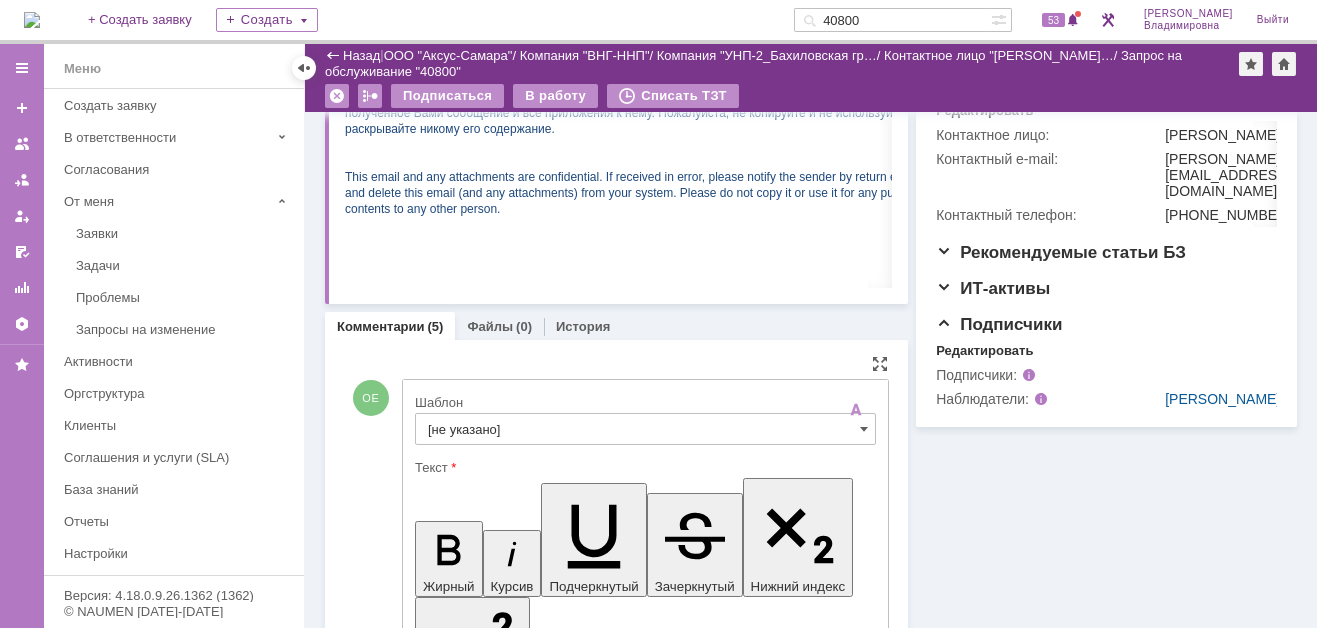 scroll, scrollTop: 0, scrollLeft: 0, axis: both 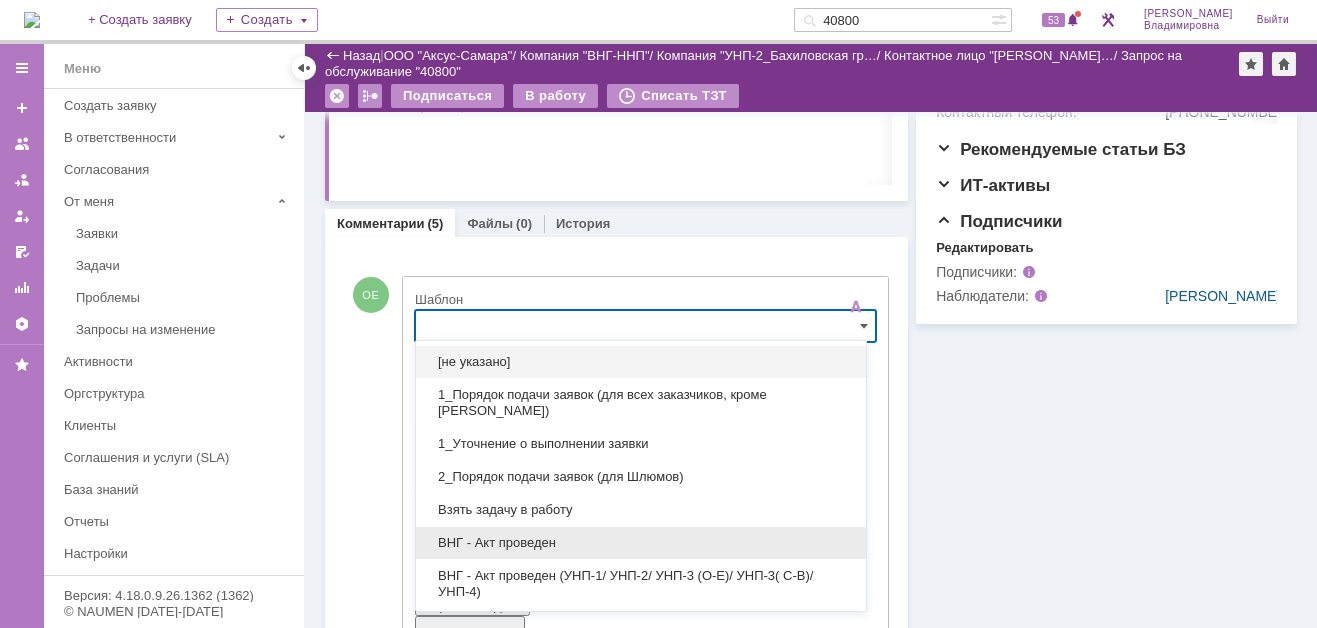 click on "ВНГ - Акт проведен" at bounding box center [641, 543] 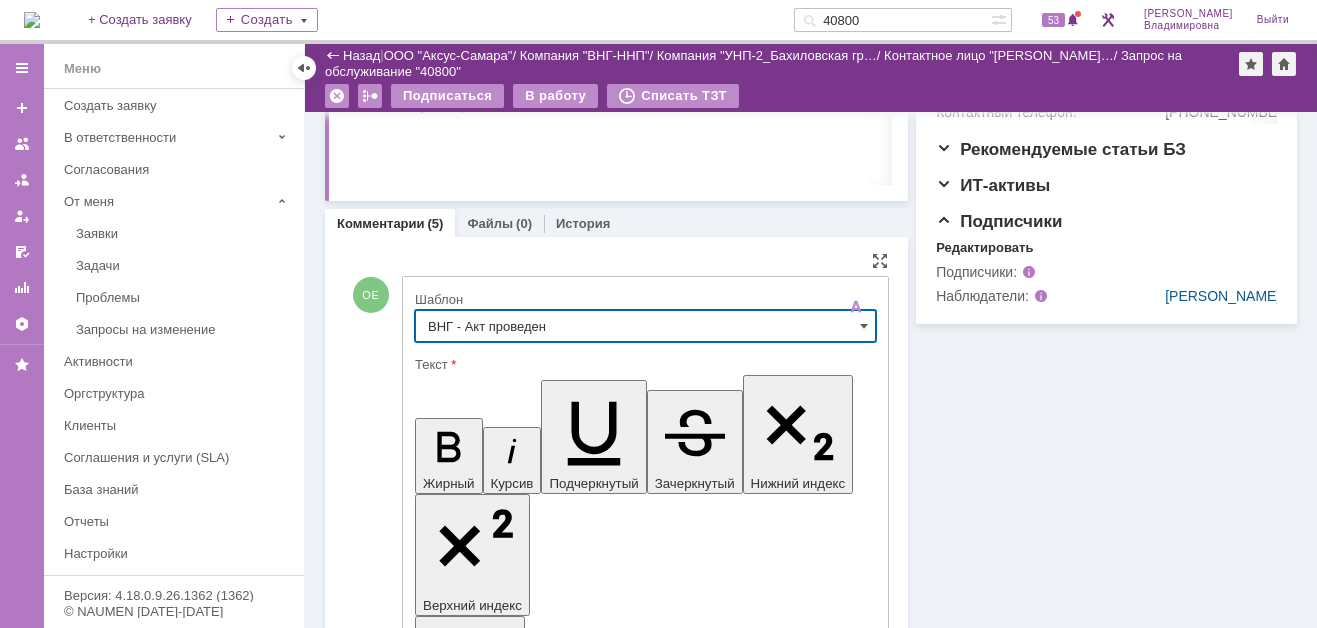 type on "ВНГ - Акт проведен" 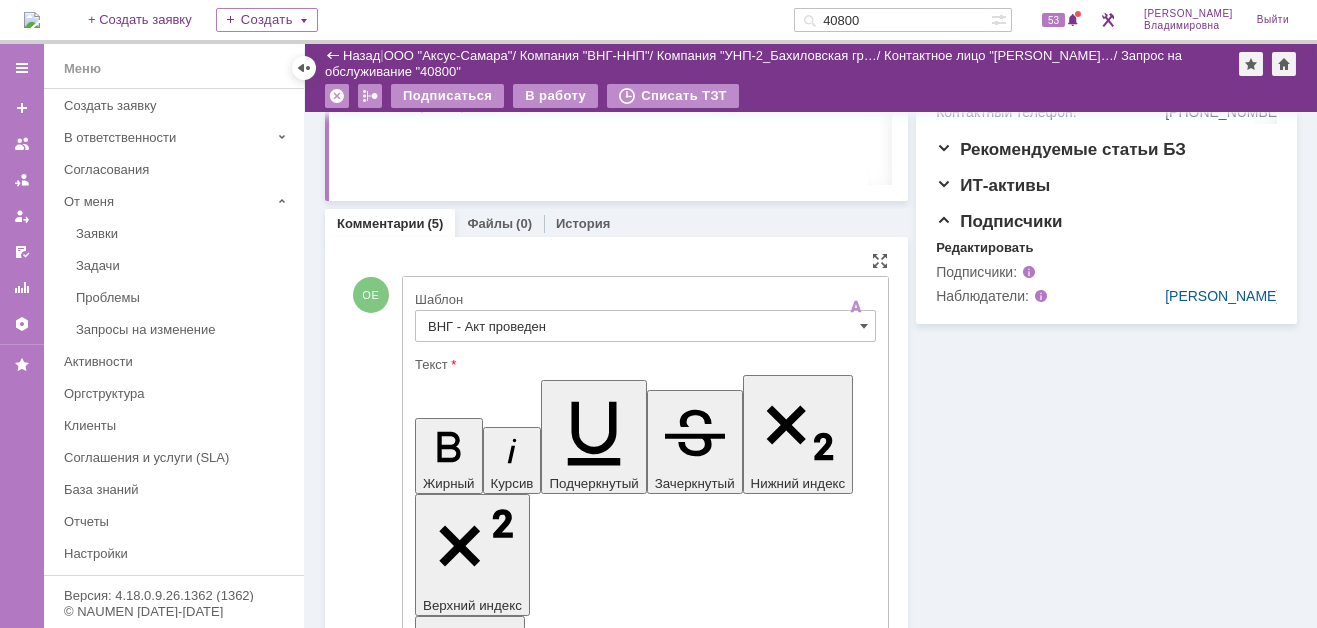 drag, startPoint x: 432, startPoint y: 4494, endPoint x: 507, endPoint y: 4521, distance: 79.71198 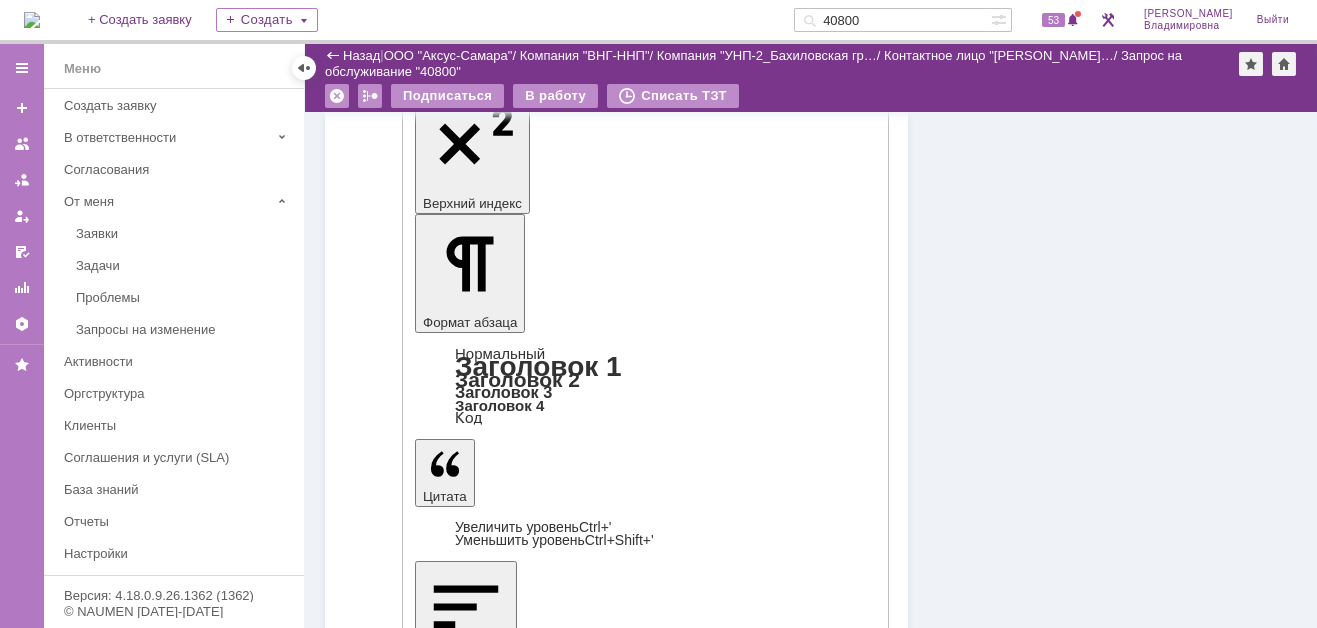 scroll, scrollTop: 1303, scrollLeft: 0, axis: vertical 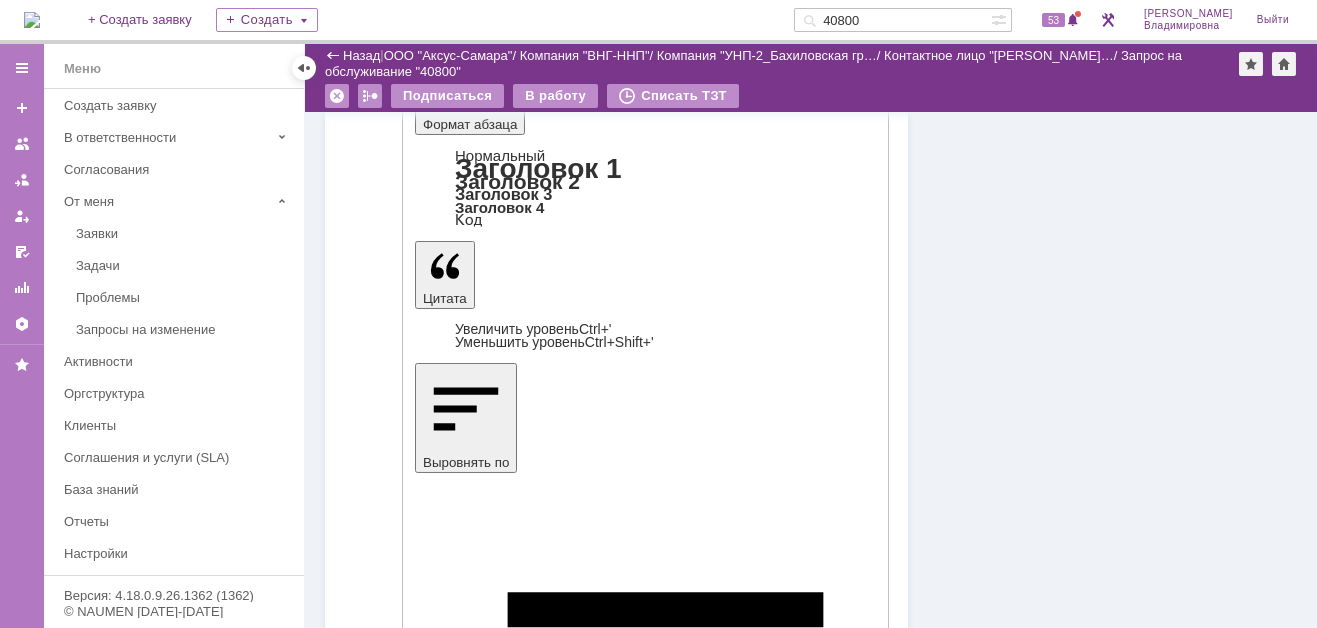 click on "Отправить" at bounding box center [467, 4309] 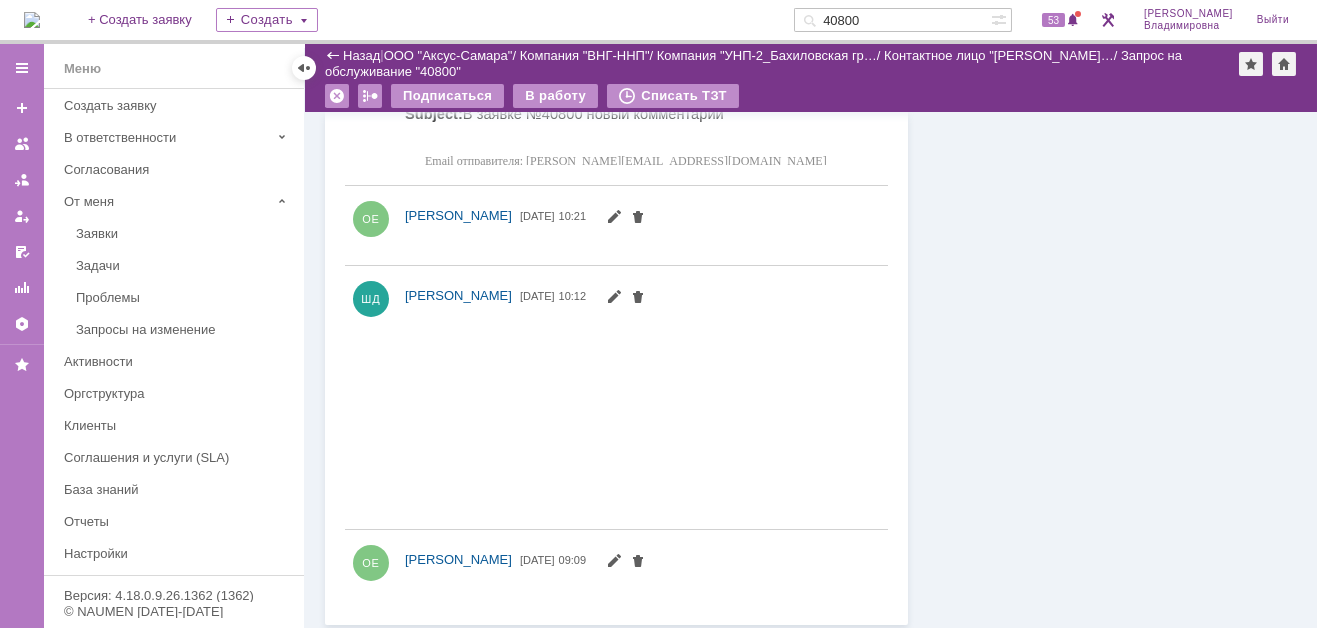 scroll, scrollTop: 0, scrollLeft: 0, axis: both 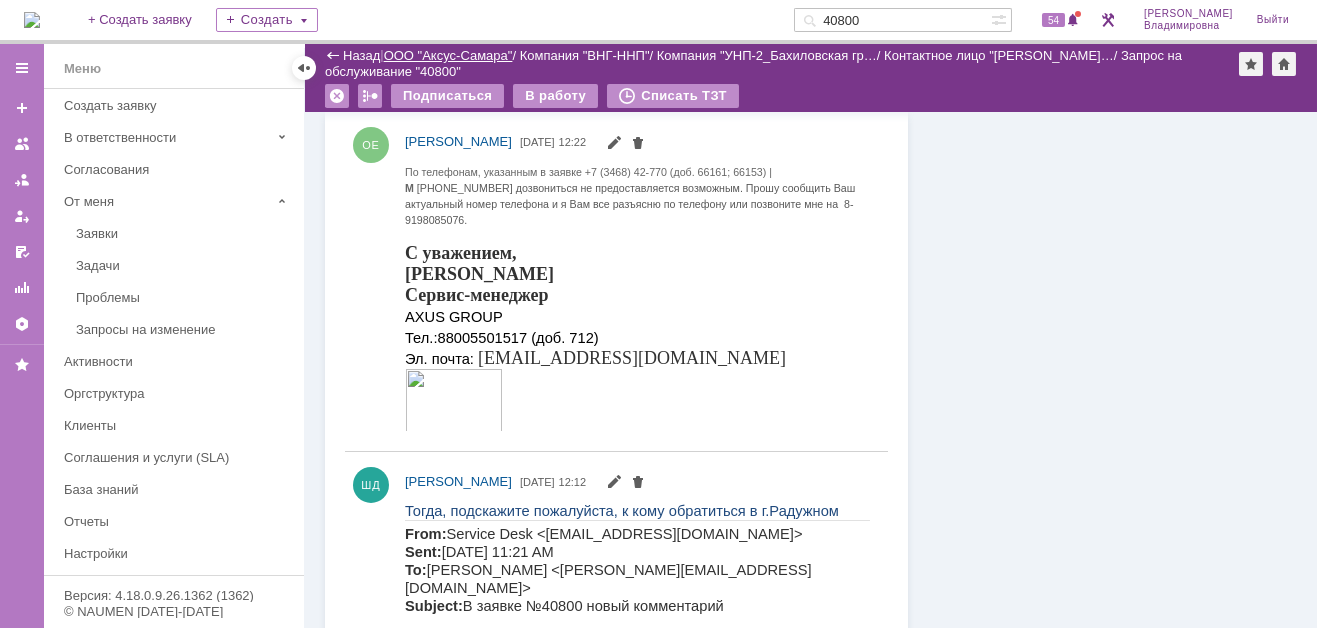 click on "ООО "Аксус-Самара"" at bounding box center [448, 55] 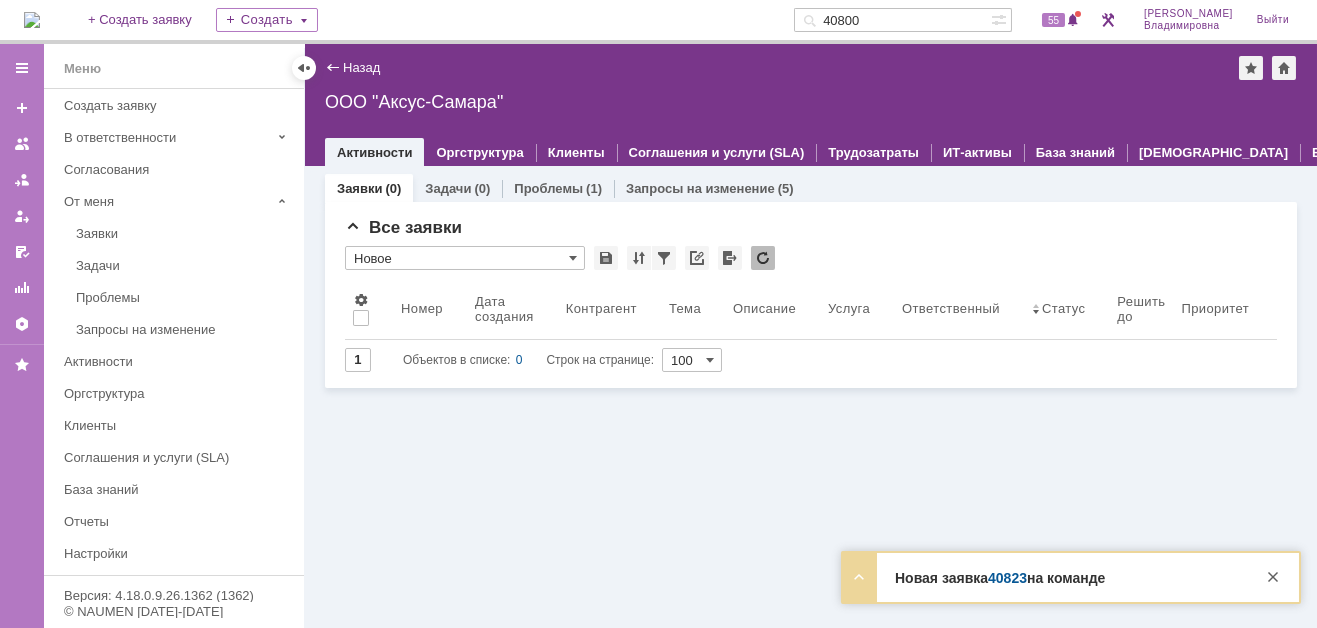 click on "40823" at bounding box center [1007, 578] 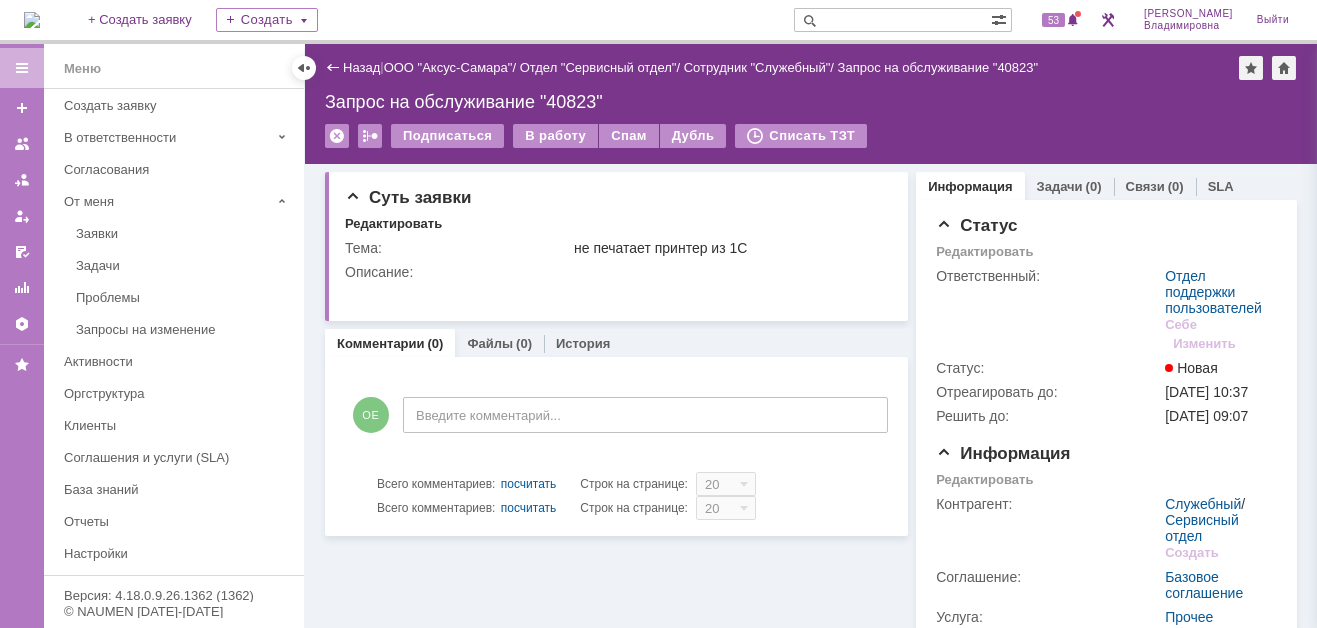 scroll, scrollTop: 0, scrollLeft: 0, axis: both 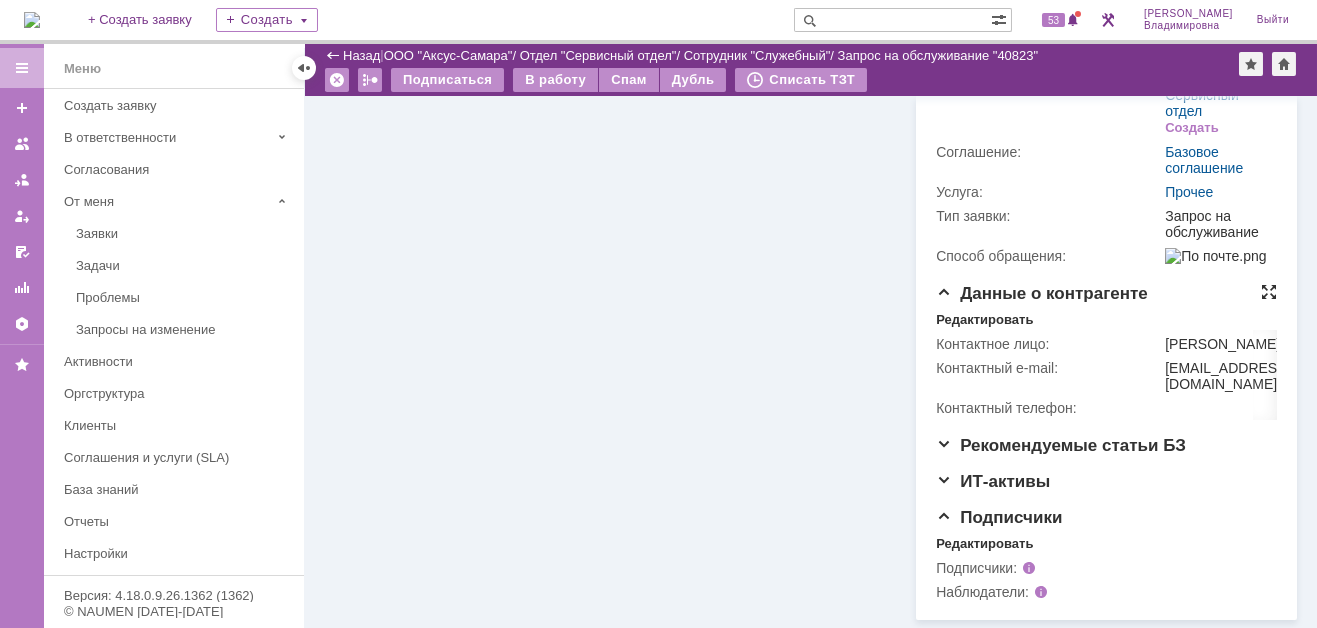 click at bounding box center [1269, 292] 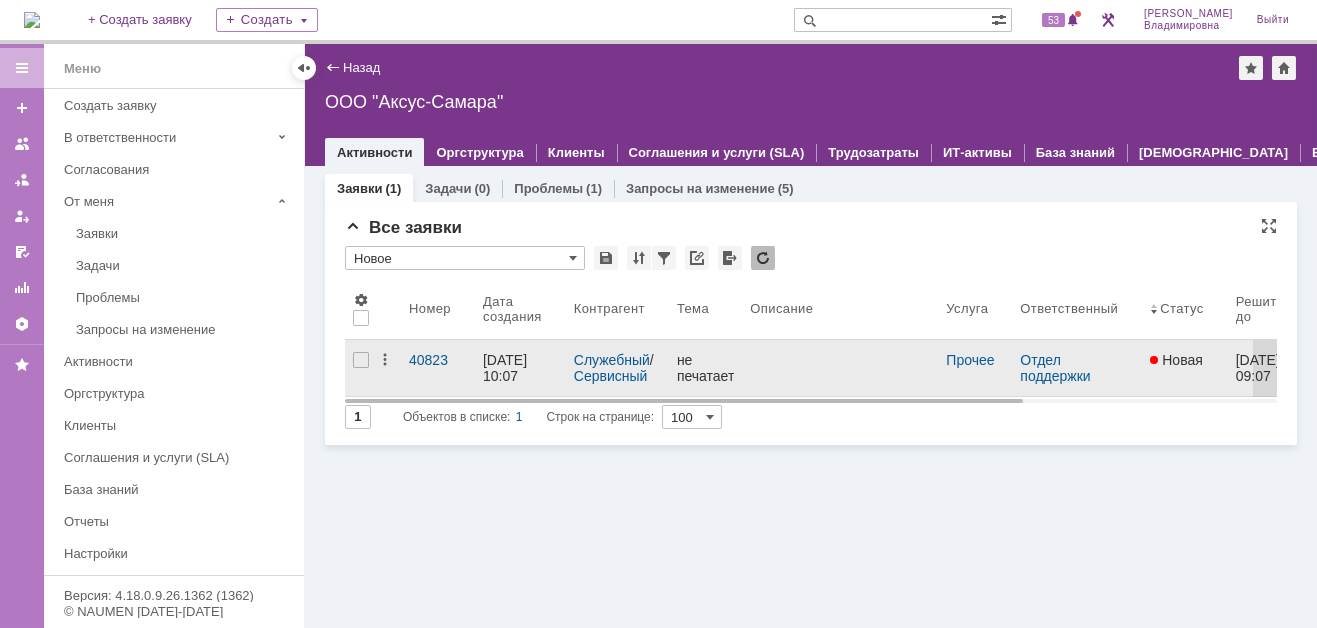 scroll, scrollTop: 0, scrollLeft: 0, axis: both 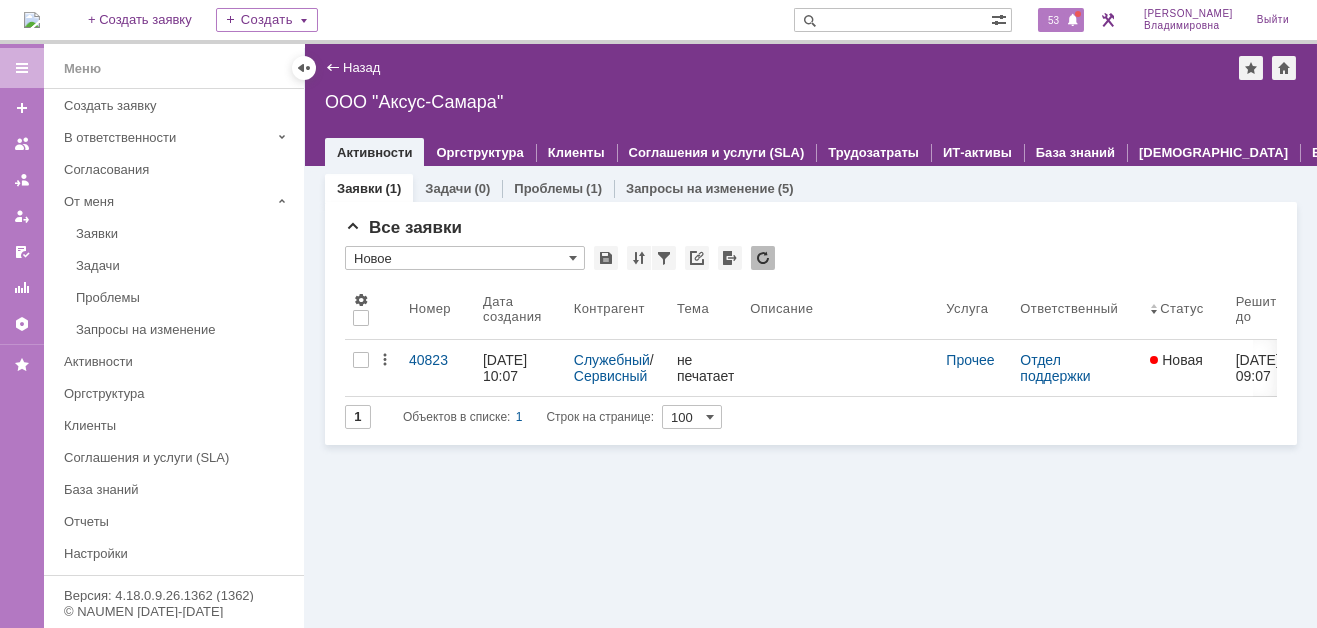 click on "53" at bounding box center (1053, 20) 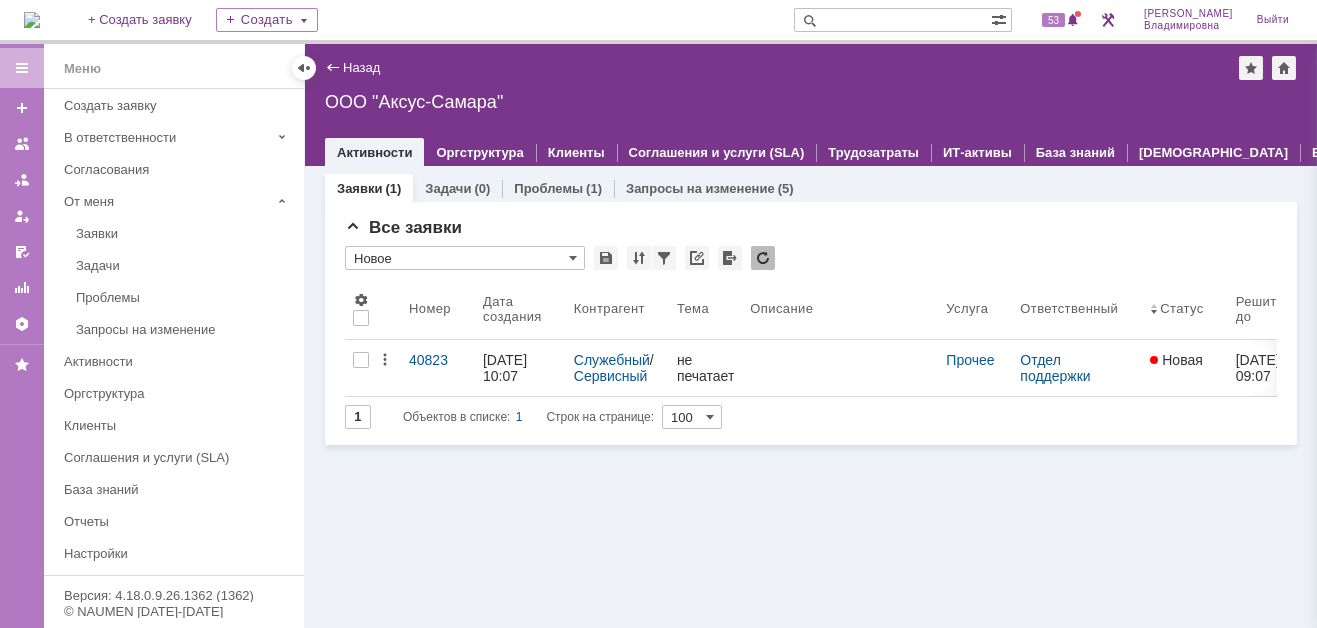 click on "Заявки (1) Задачи (0) Проблемы (1) Запросы на изменение (5) Все заявки * Новое
Результаты поиска:             1       Объектов в списке:    1  Строк на странице:        100       Номер Дата создания Контрагент Тема Описание Услуга Ответственный Статус Решить до Приоритет Просрочен Просрочен по реакции
40823 15.07.2025 10:07 Служебный / Сервисный отдел не печатает принтер из 1С Прочее Отдел поддержки пользователей Новая 16.07.2025 09:07 не просрочен 0:29 1       Объектов в списке:    1  Строк на странице:        100" at bounding box center [811, 397] 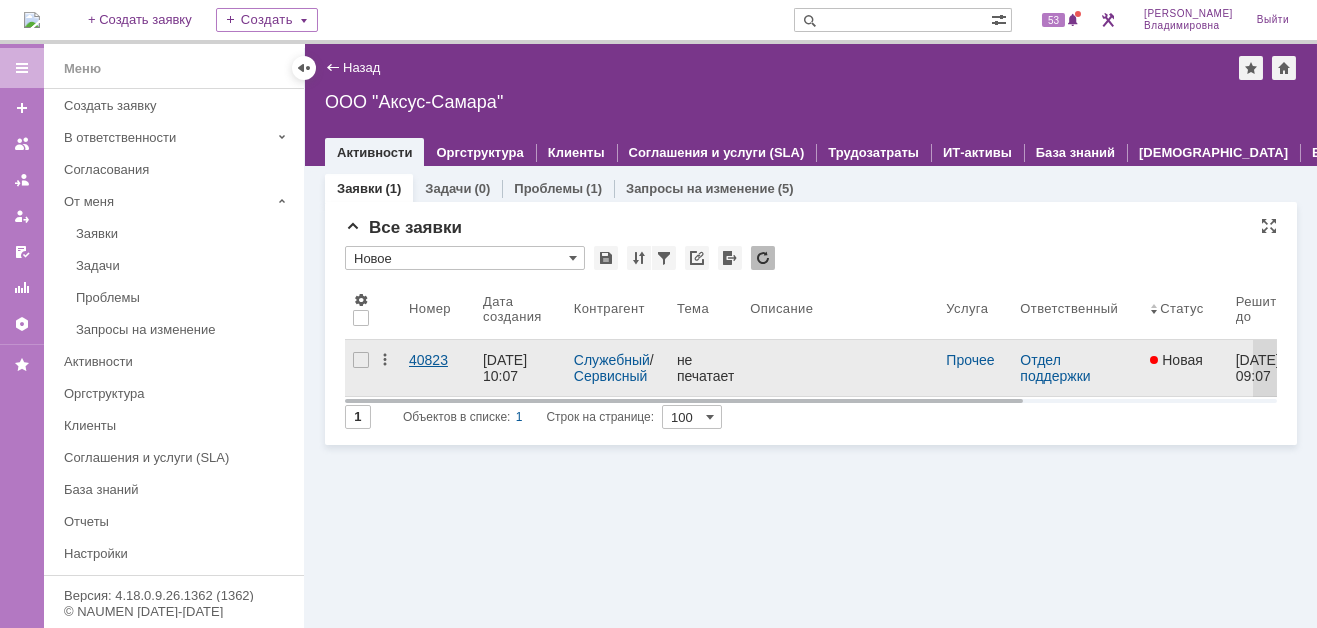 click on "40823" at bounding box center [438, 368] 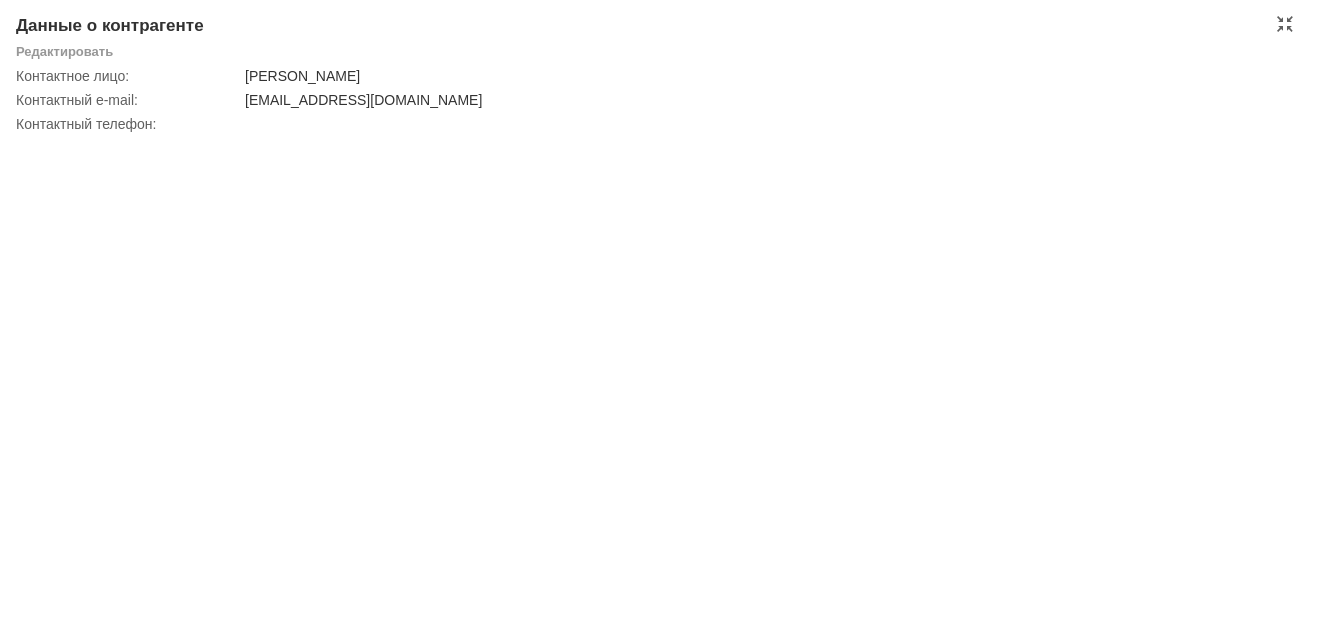 scroll, scrollTop: 0, scrollLeft: 0, axis: both 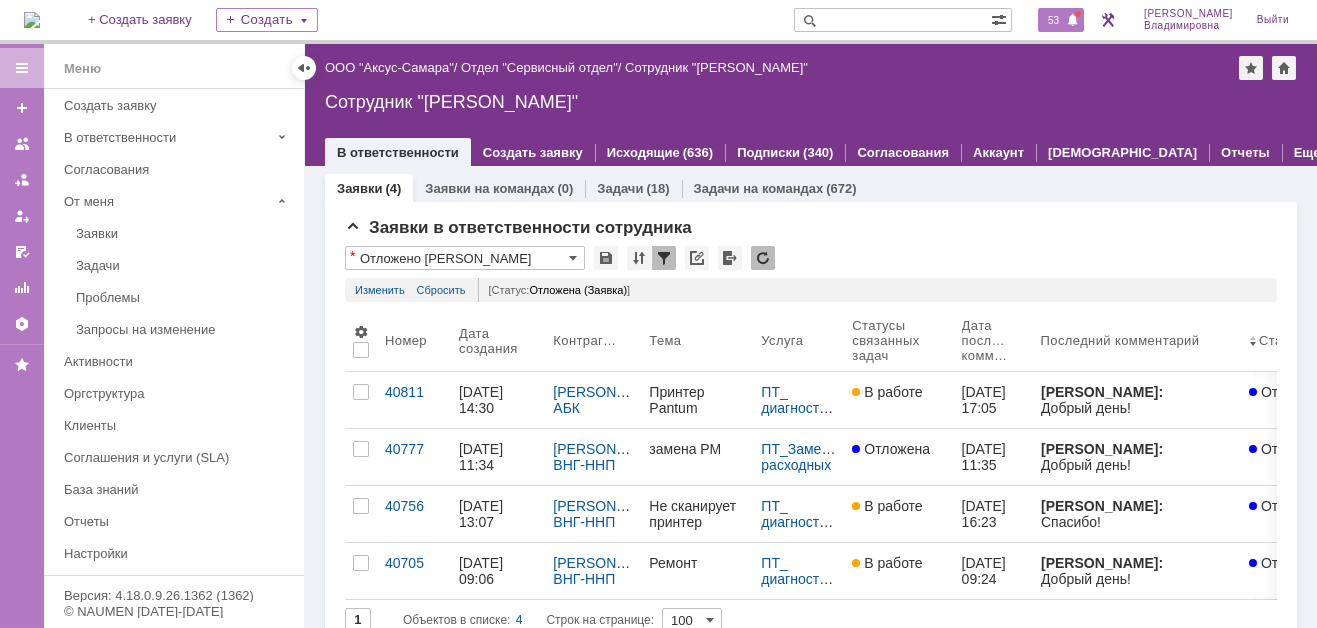 click on "53" at bounding box center (1053, 20) 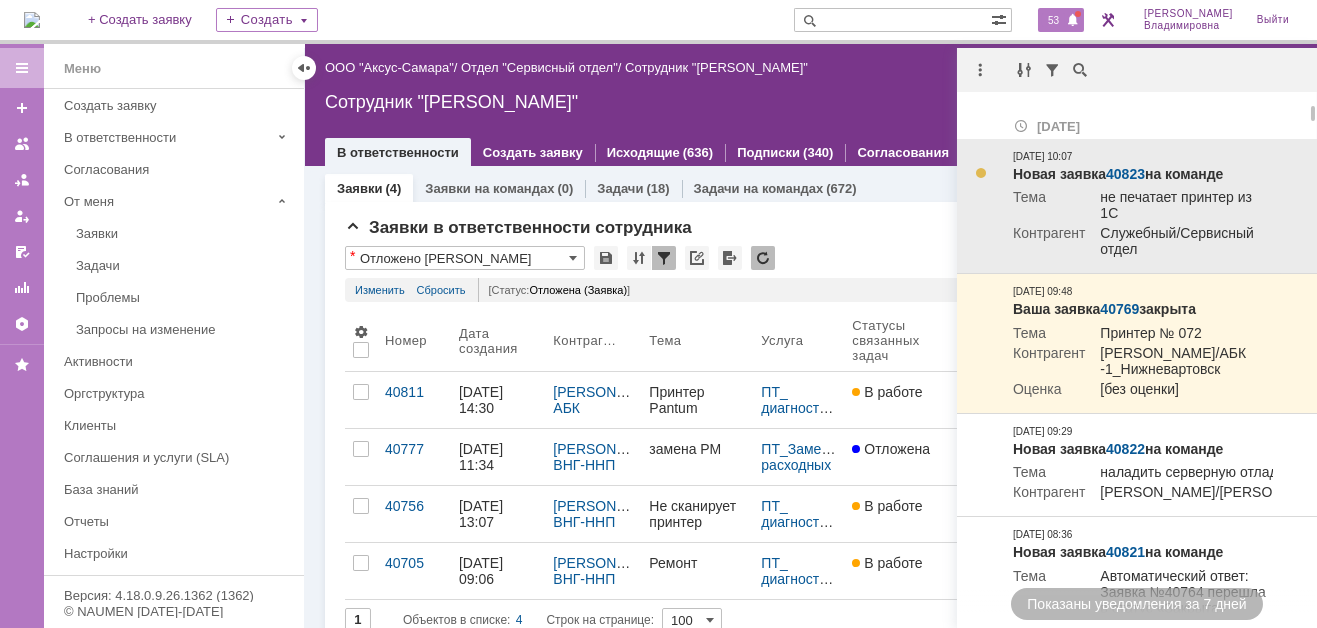 click on "40823" at bounding box center [1125, 174] 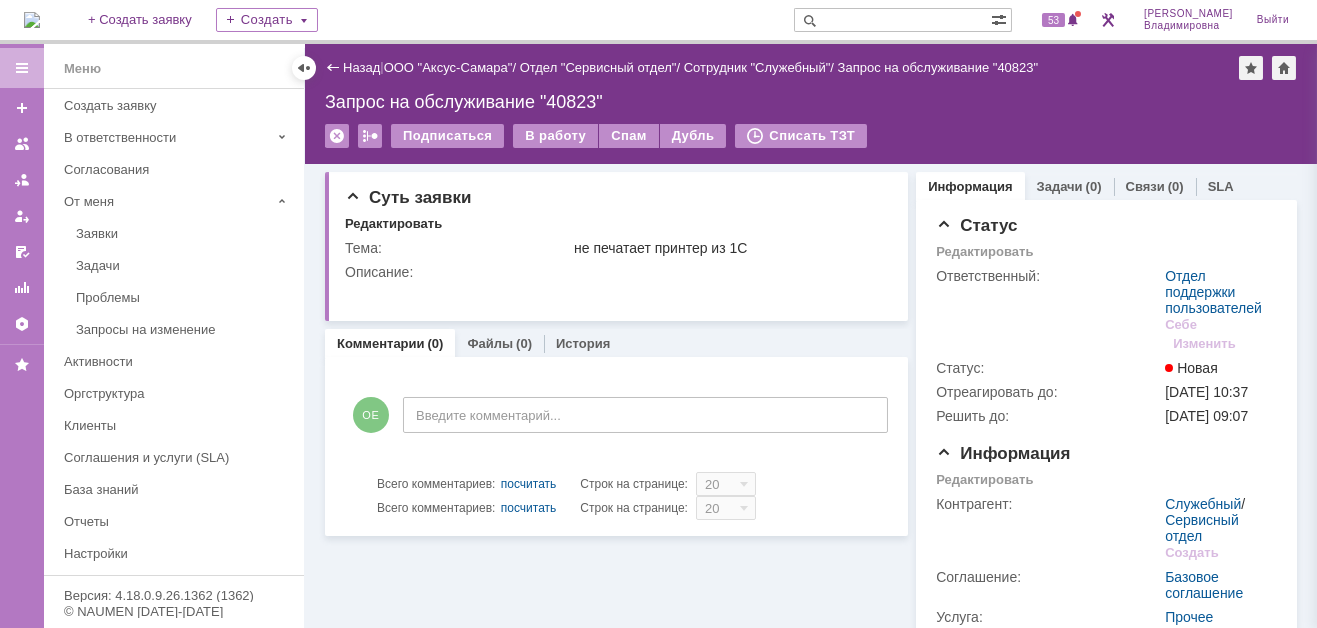 scroll, scrollTop: 0, scrollLeft: 0, axis: both 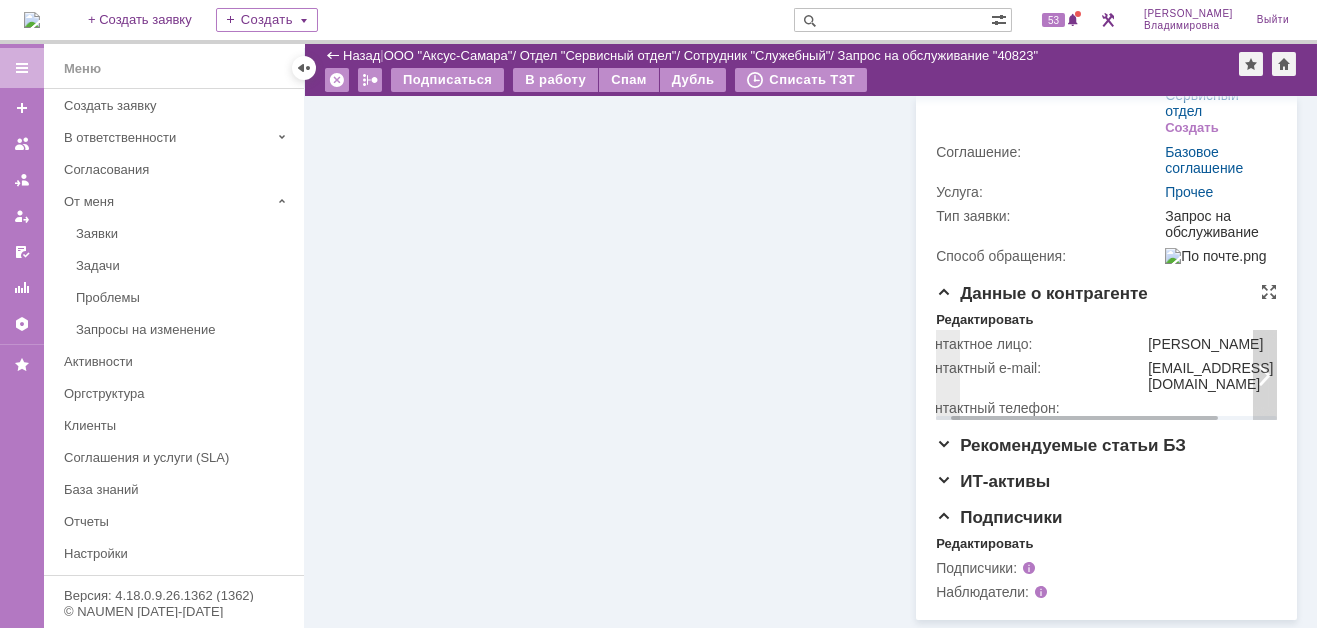 click at bounding box center (1265, 375) 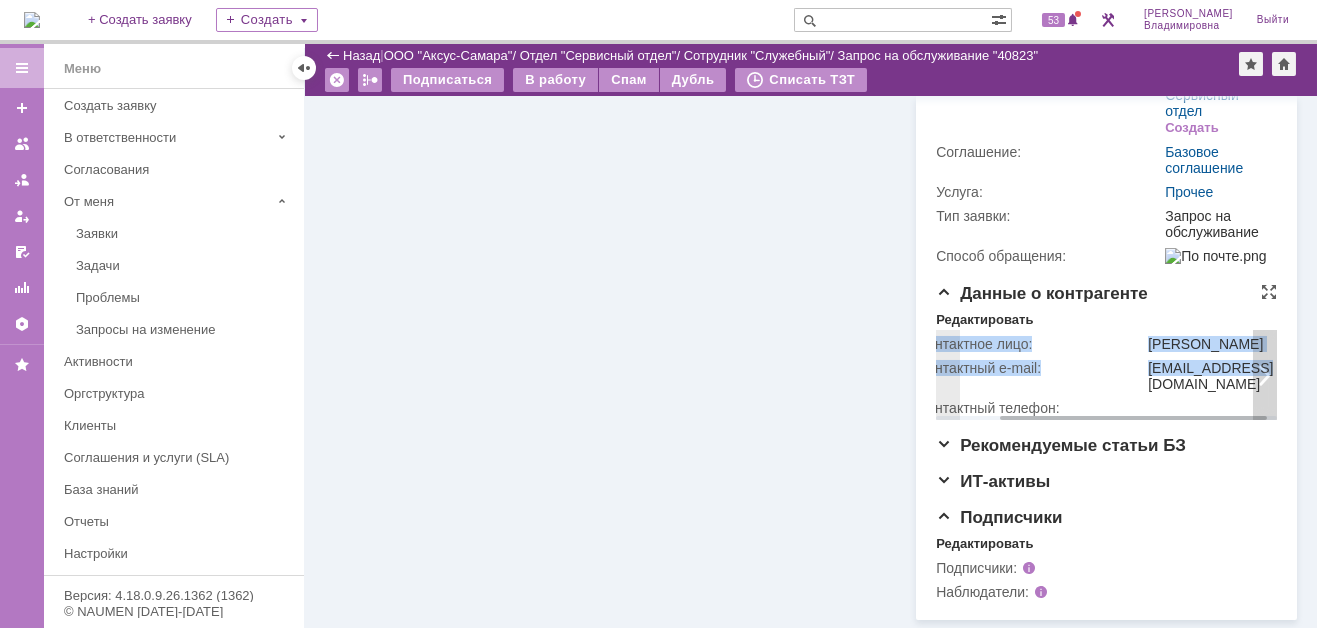 drag, startPoint x: 1179, startPoint y: 385, endPoint x: 1251, endPoint y: 409, distance: 75.89466 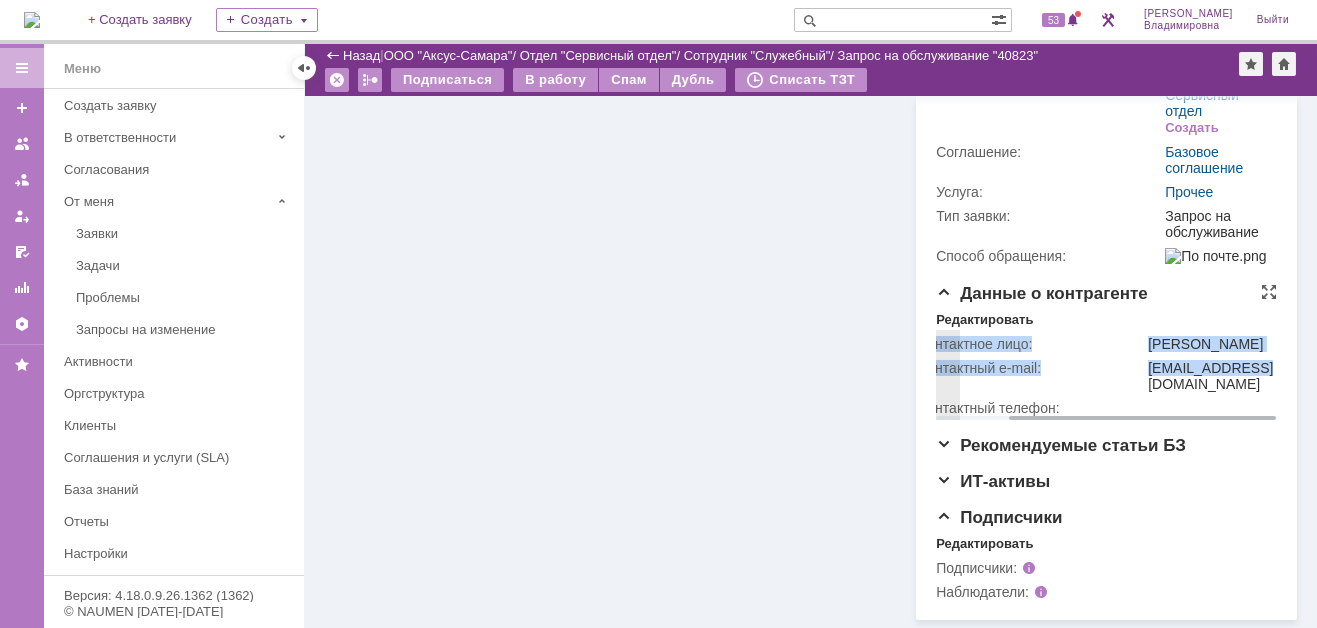 click on "Контактное лицо: Горностаева Татьяна Контактный e-mail: gornostaeva_t@kommersant.ru Контактный телефон:" at bounding box center (1106, 374) 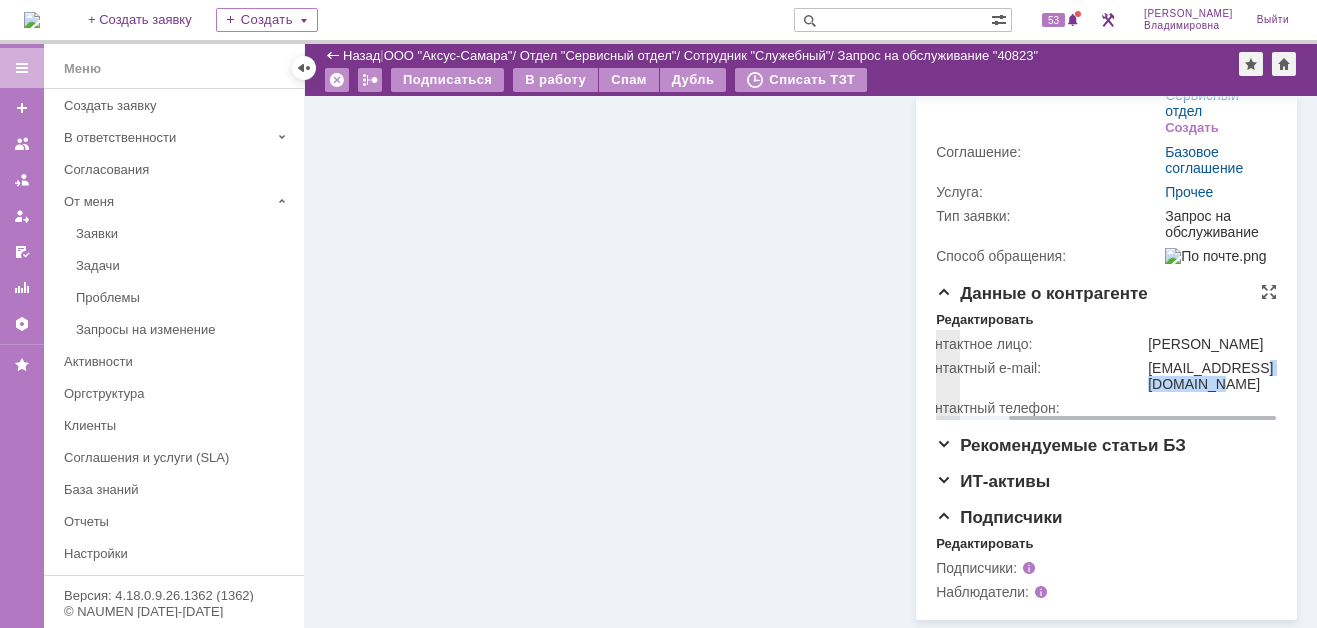 drag, startPoint x: 1215, startPoint y: 384, endPoint x: 1239, endPoint y: 384, distance: 24 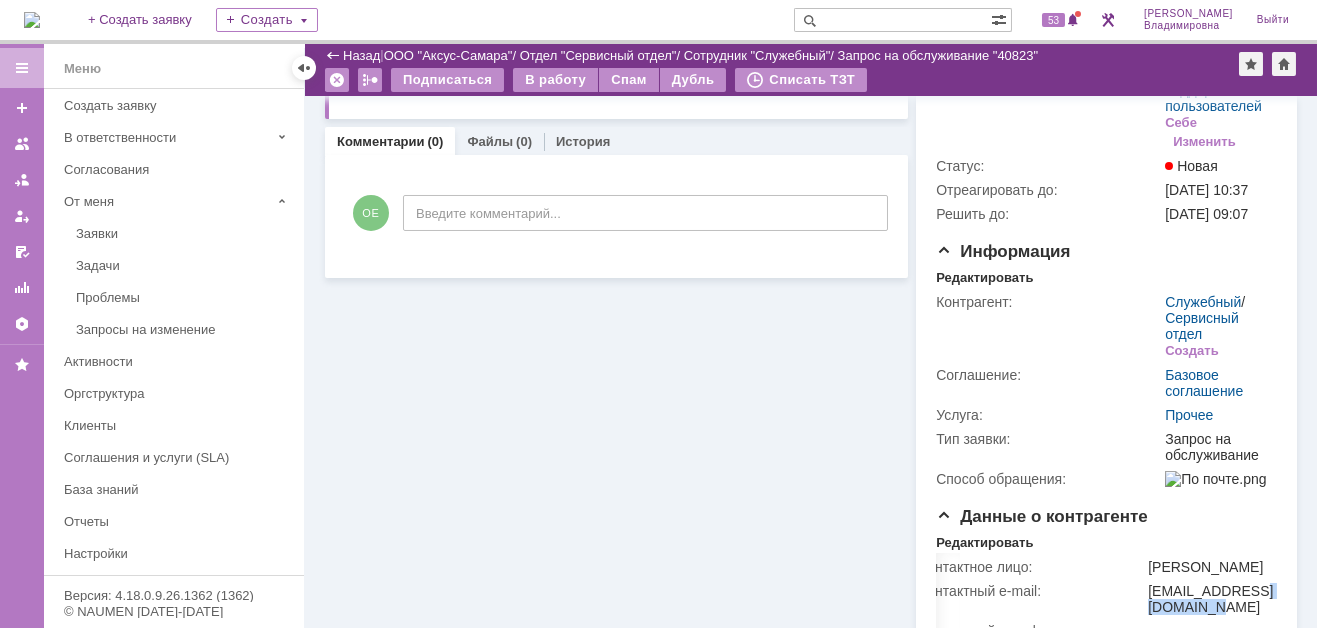 scroll, scrollTop: 0, scrollLeft: 0, axis: both 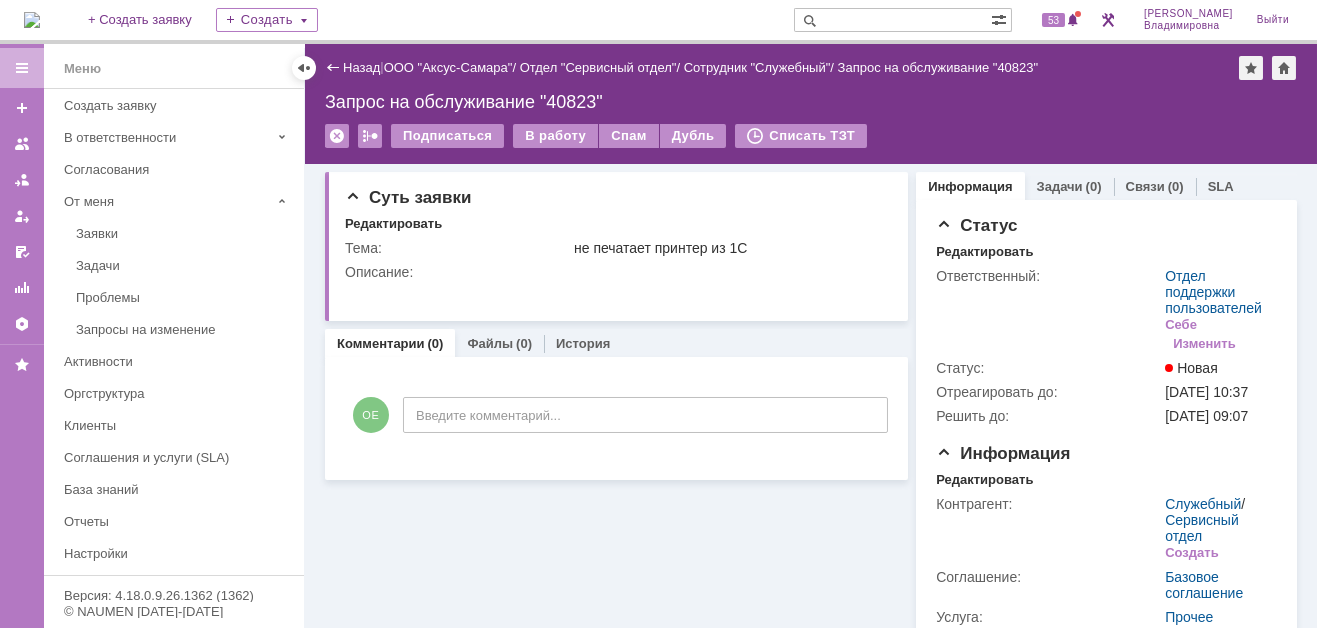 click at bounding box center (892, 20) 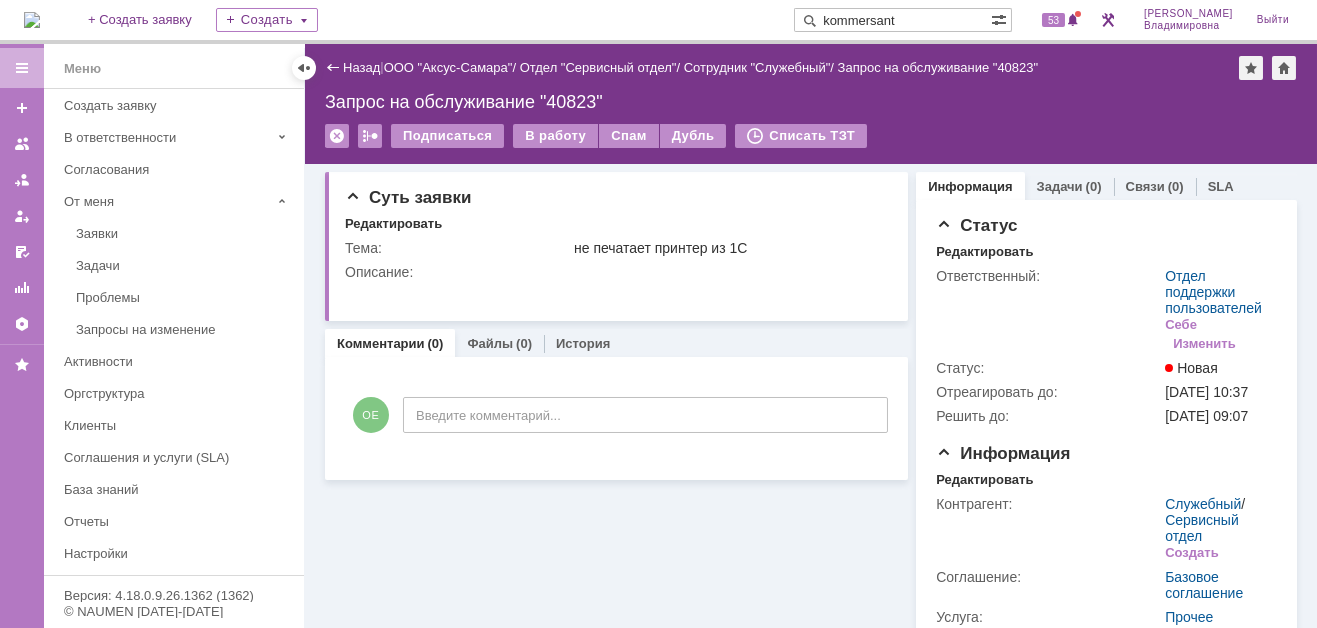 type on "kommersant" 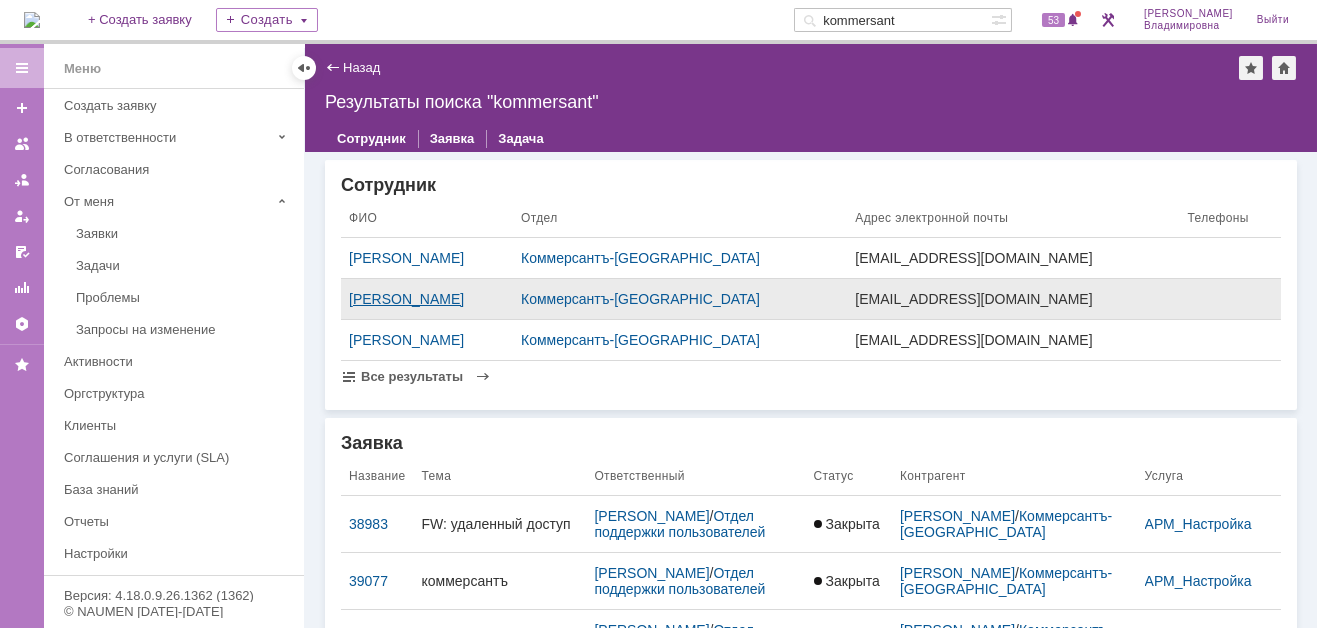 click on "Горностаева Татьяна" at bounding box center (427, 299) 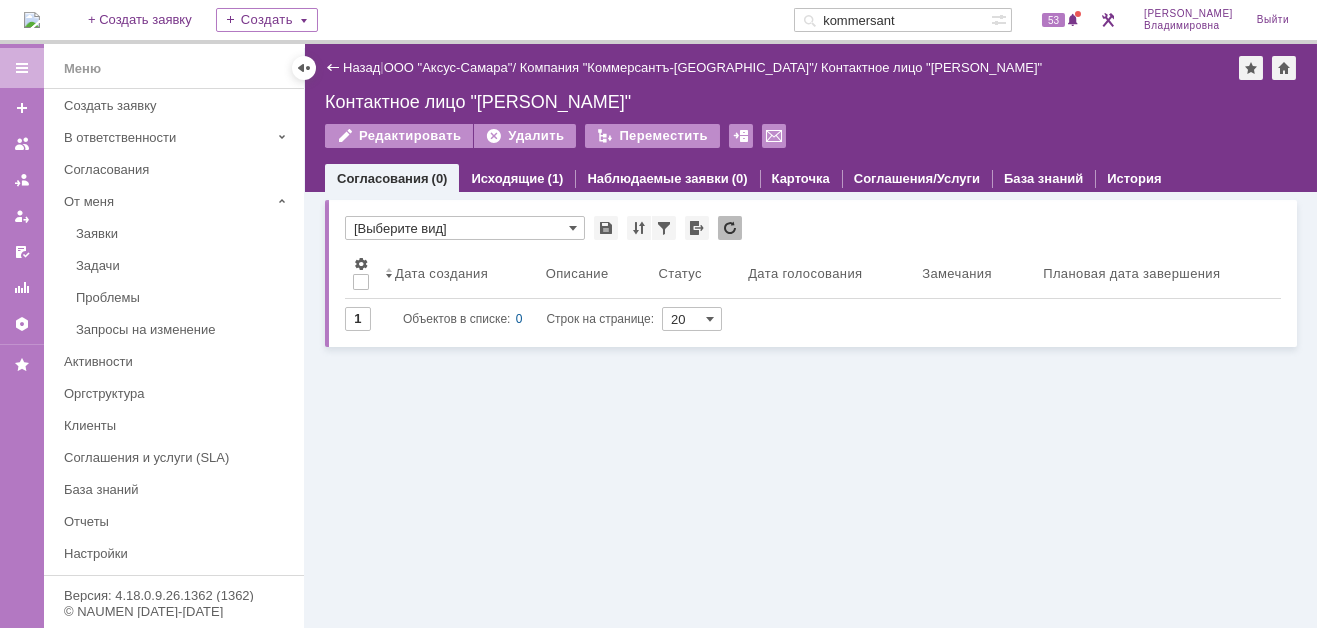 click on "Назад" at bounding box center (352, 67) 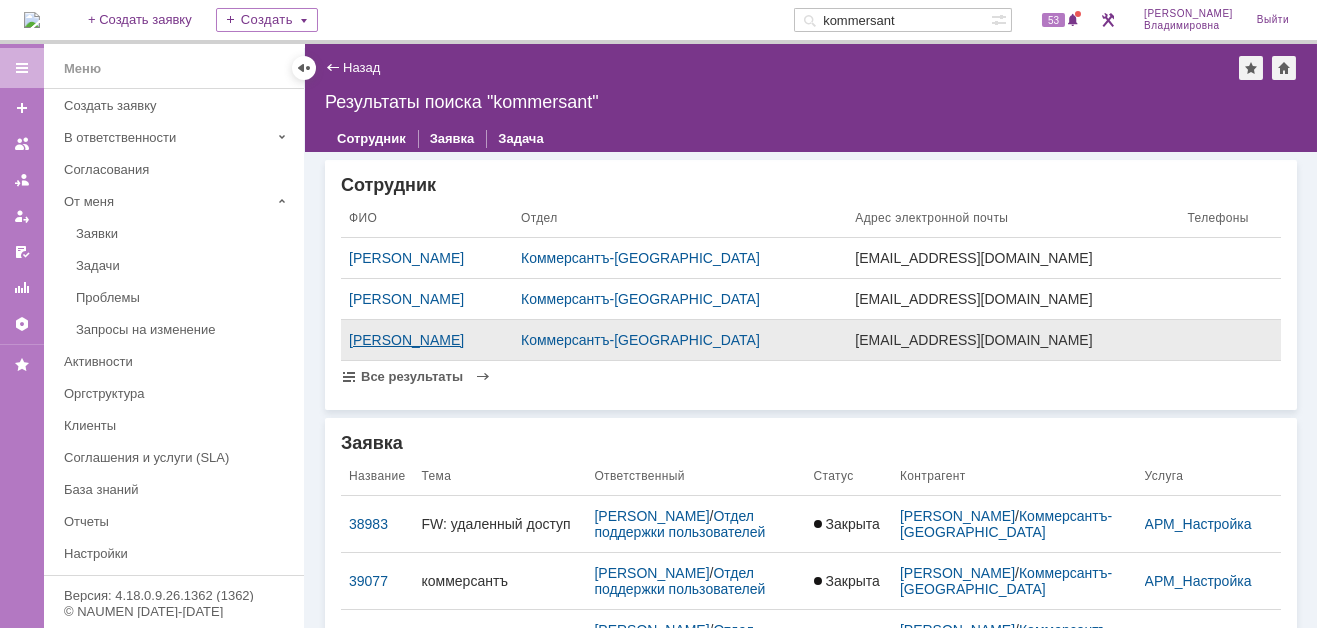 click on "Татьяна Горностаева" at bounding box center (427, 340) 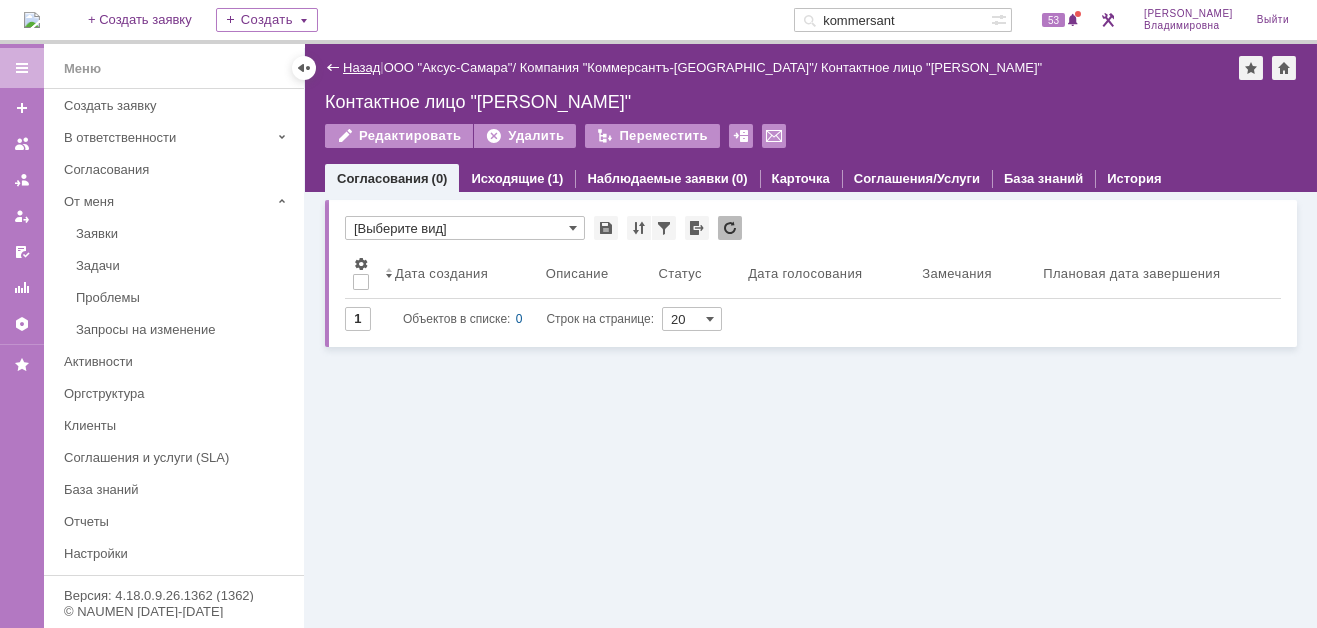 click on "Назад" at bounding box center [361, 67] 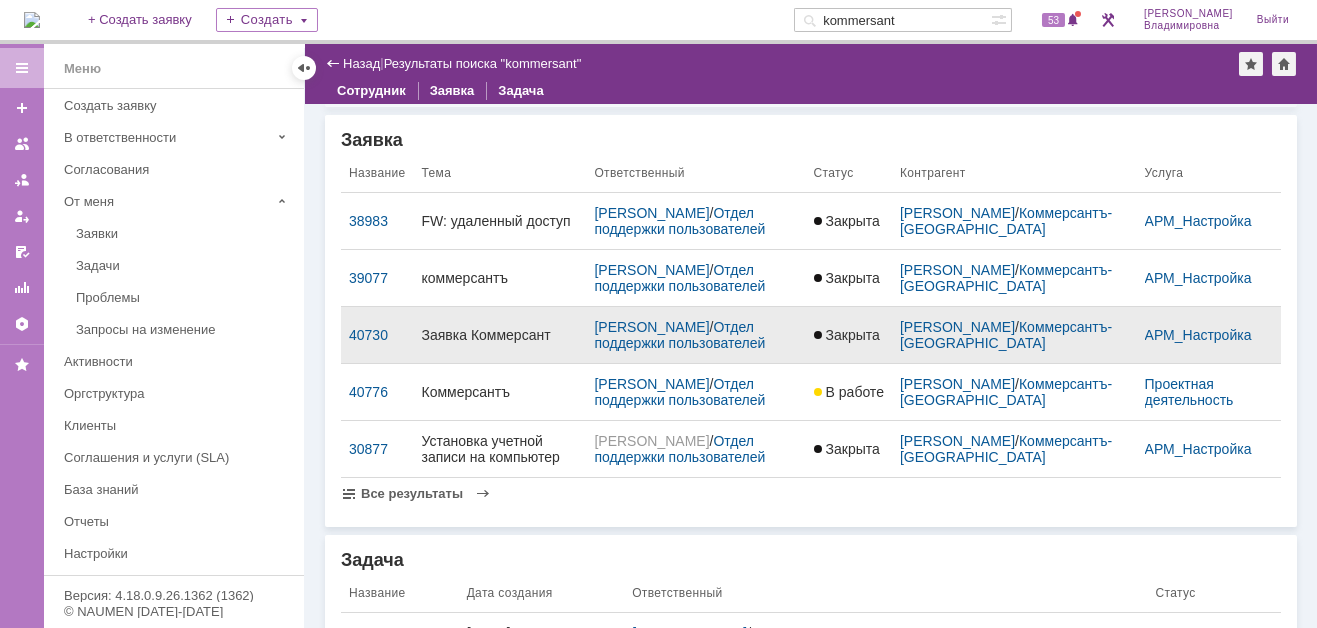 scroll, scrollTop: 300, scrollLeft: 0, axis: vertical 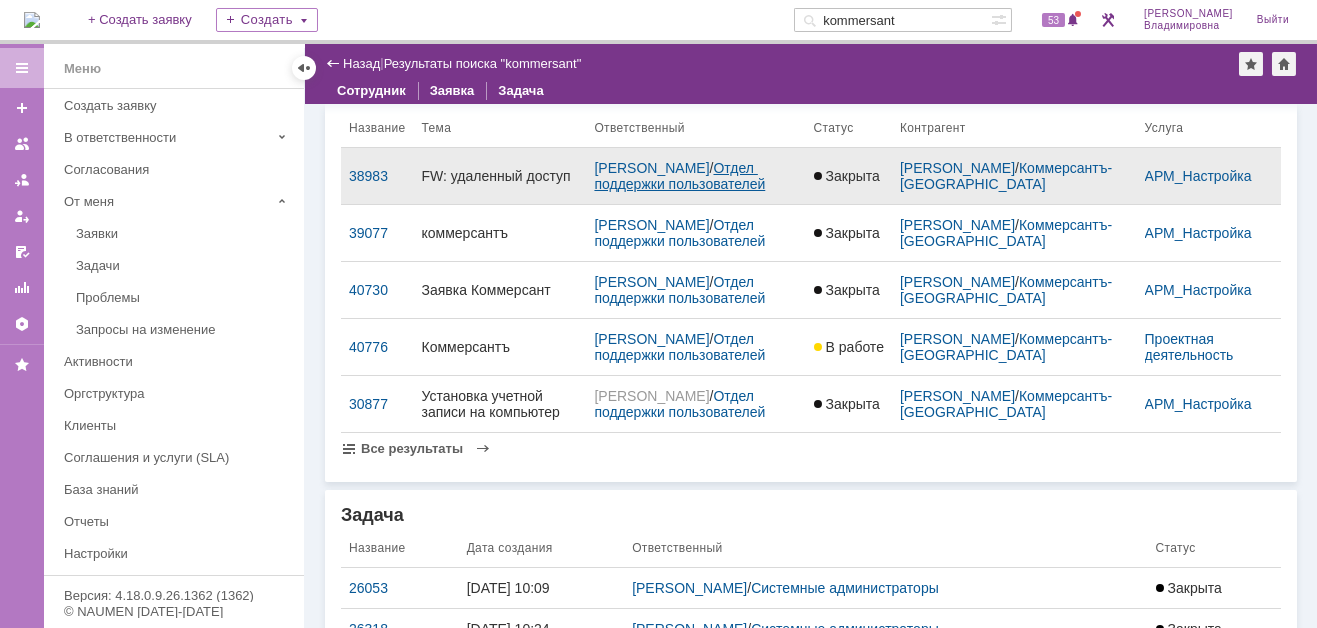 click on "Отдел поддержки пользователей" at bounding box center (679, 176) 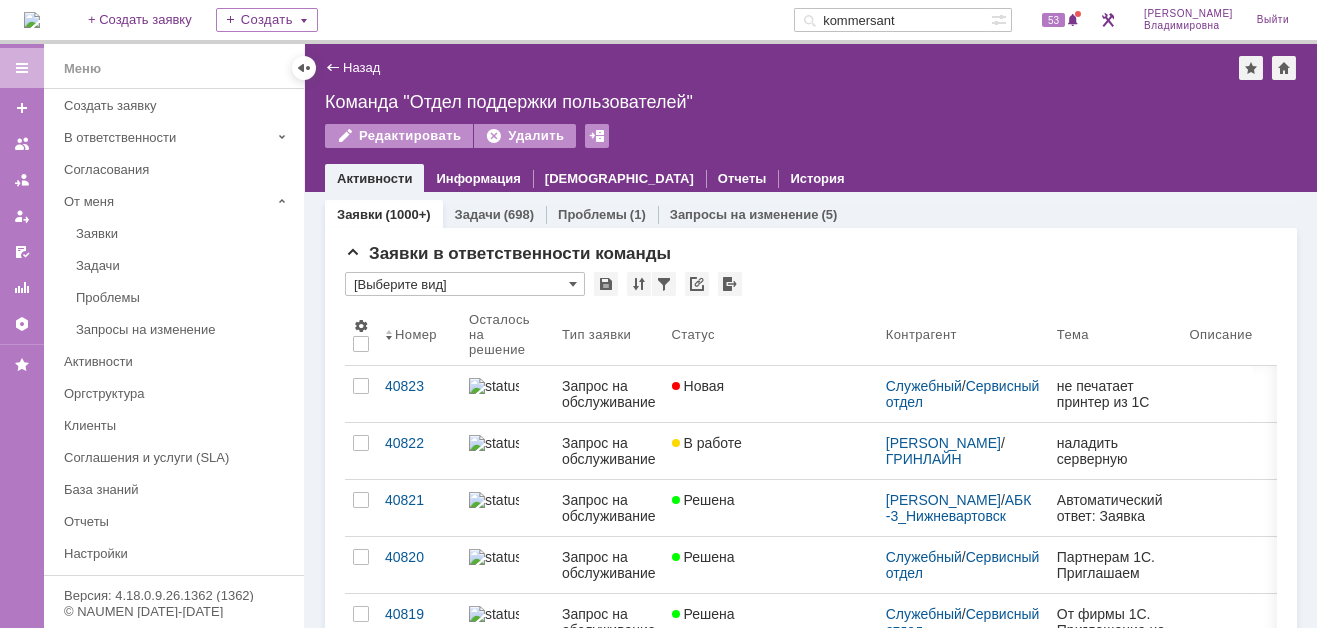 scroll, scrollTop: 0, scrollLeft: 0, axis: both 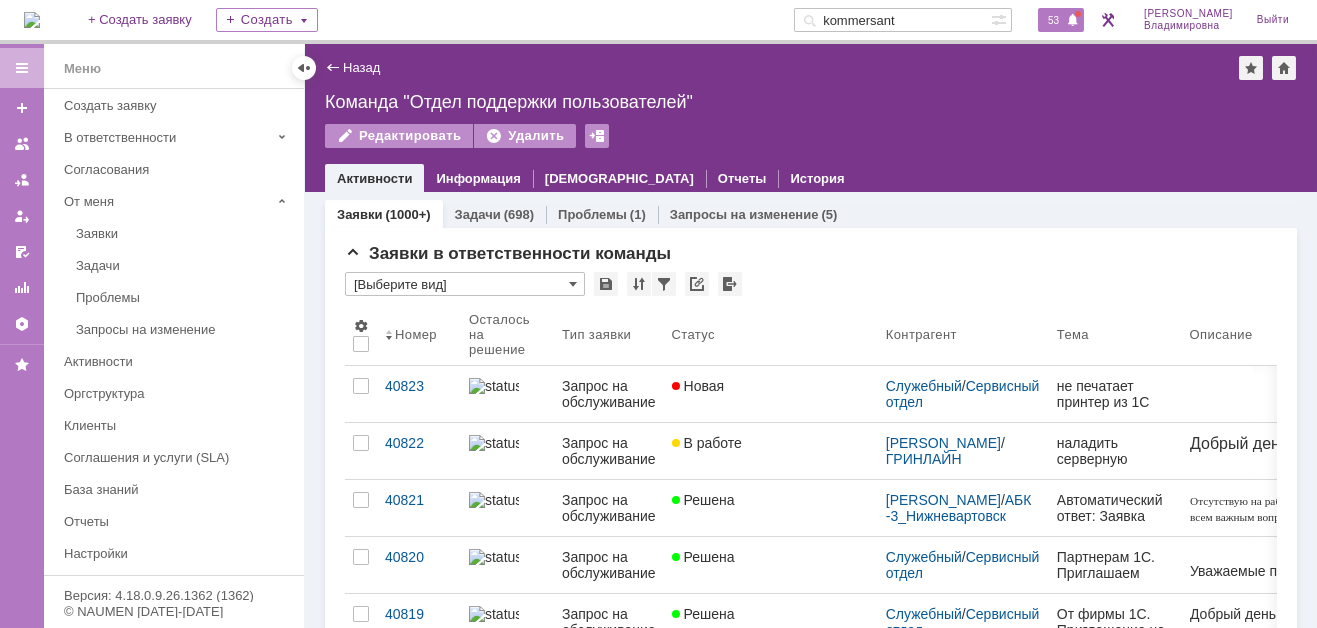 click on "53" at bounding box center [1053, 20] 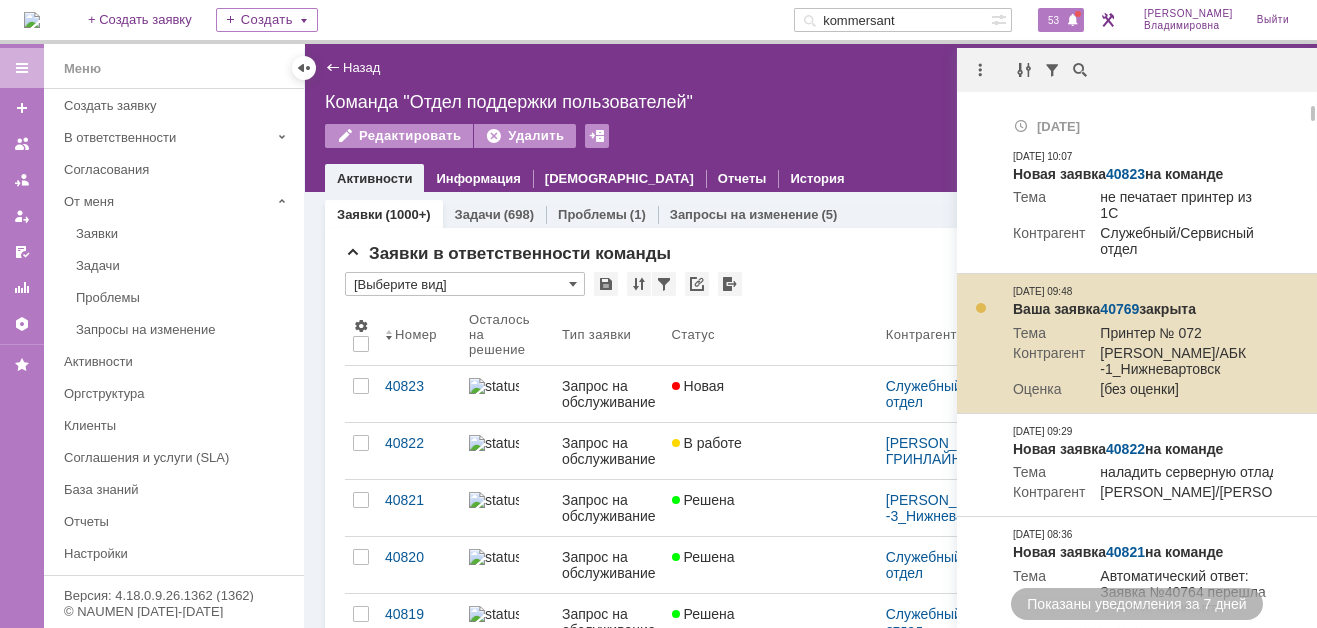 click on "40769" at bounding box center (1119, 309) 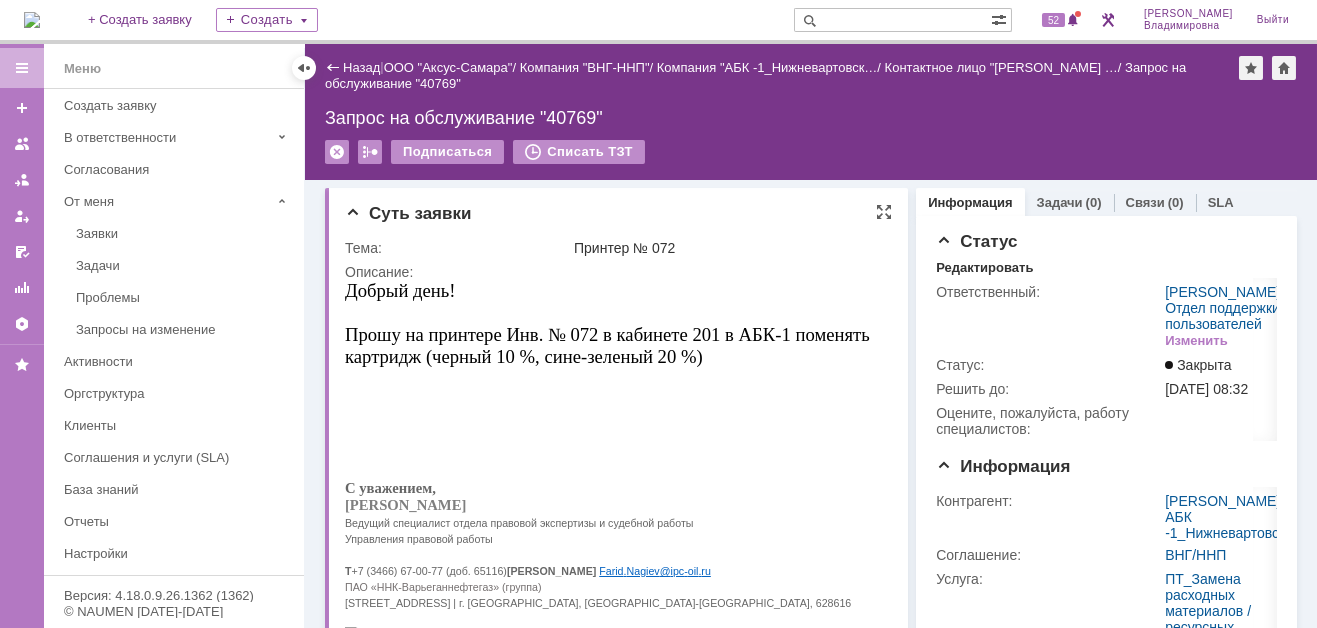 scroll, scrollTop: 0, scrollLeft: 0, axis: both 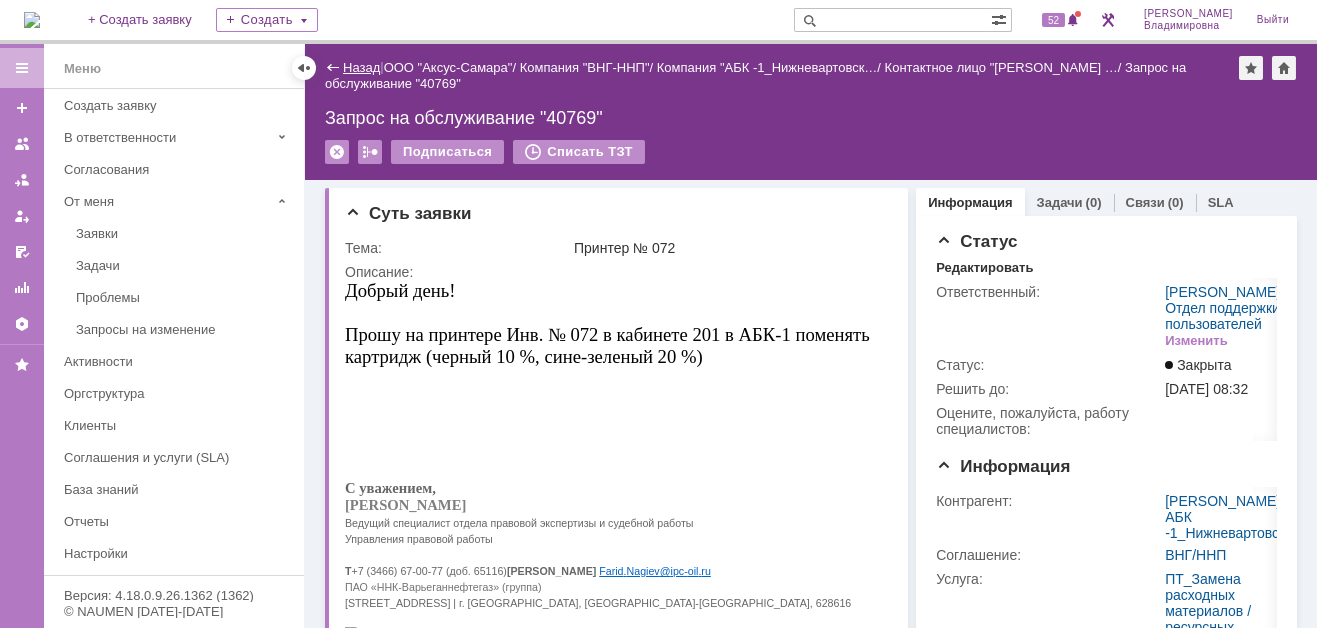 click on "Назад" at bounding box center (361, 67) 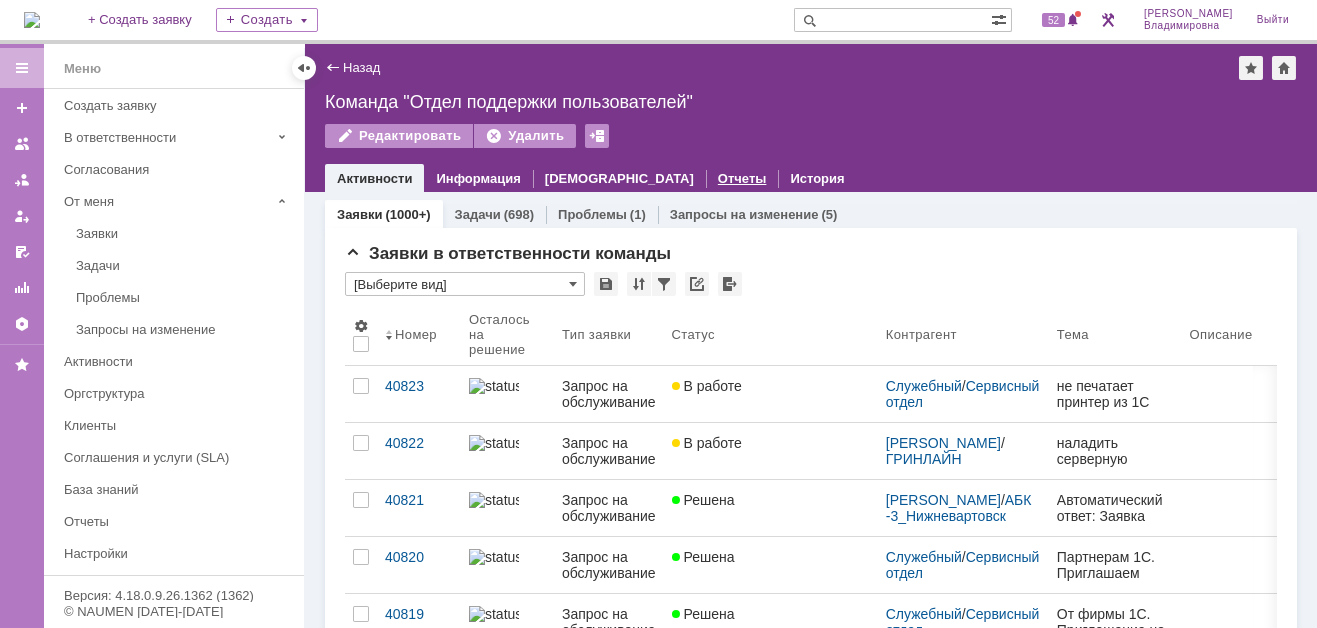 scroll, scrollTop: 0, scrollLeft: 0, axis: both 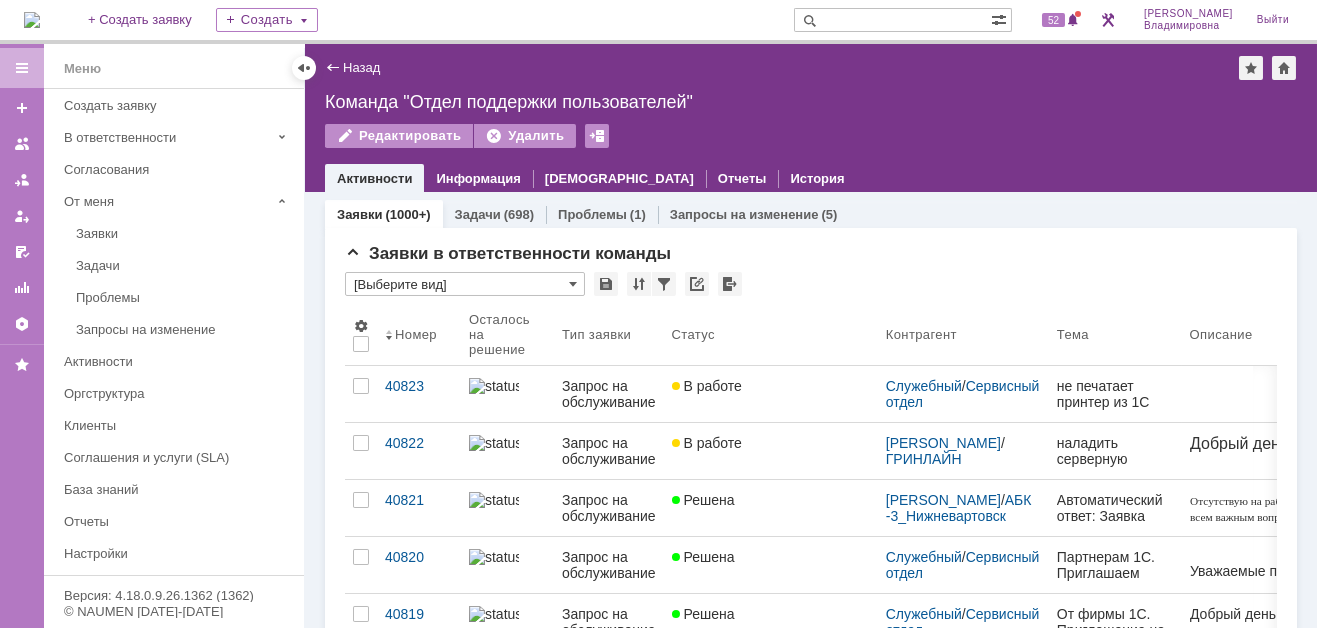 click at bounding box center [32, 20] 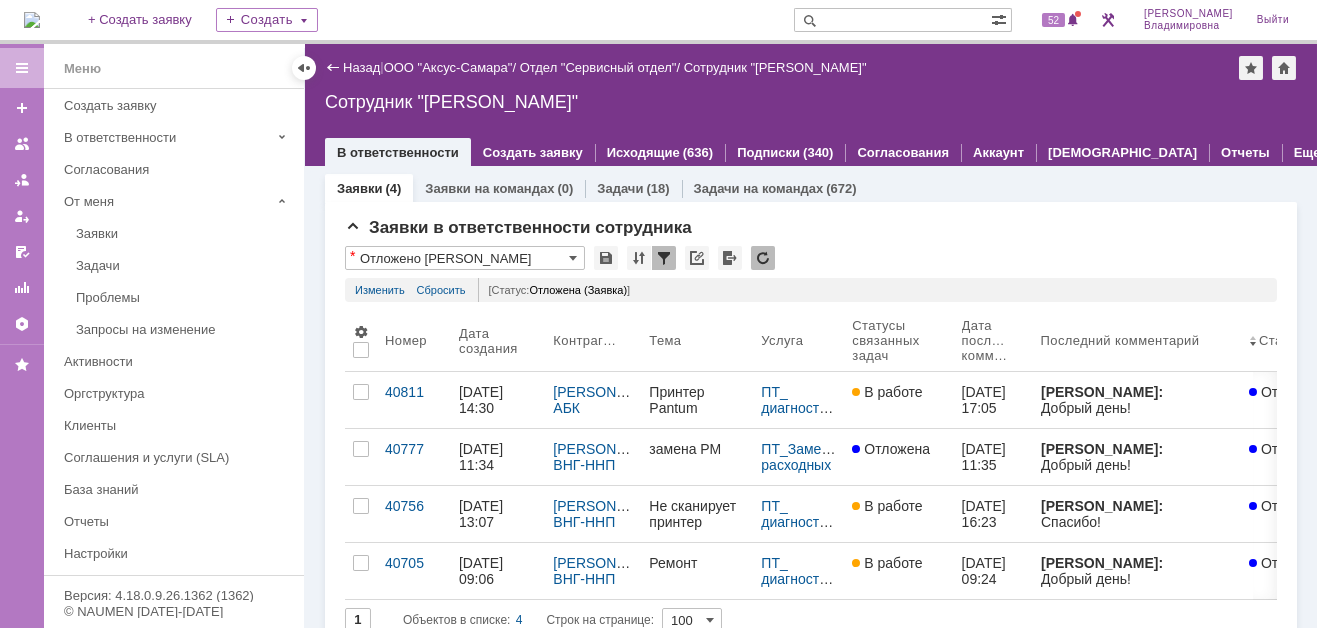 scroll, scrollTop: 100, scrollLeft: 0, axis: vertical 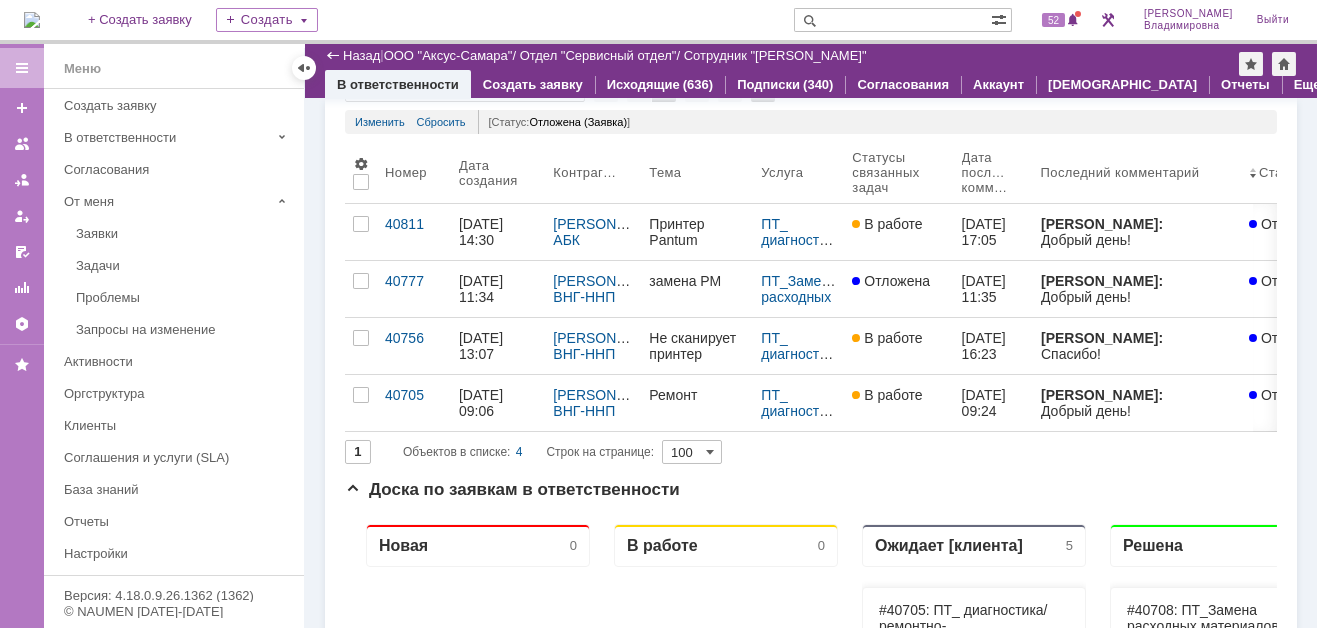 click at bounding box center (892, 20) 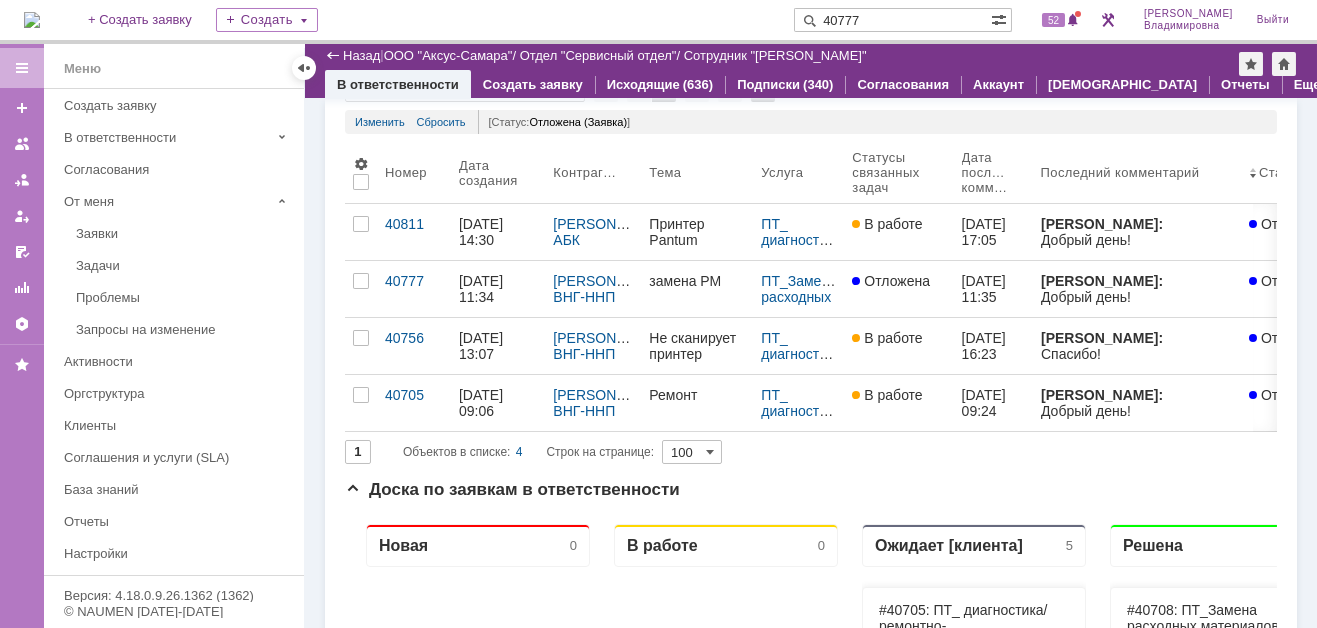 type on "40777" 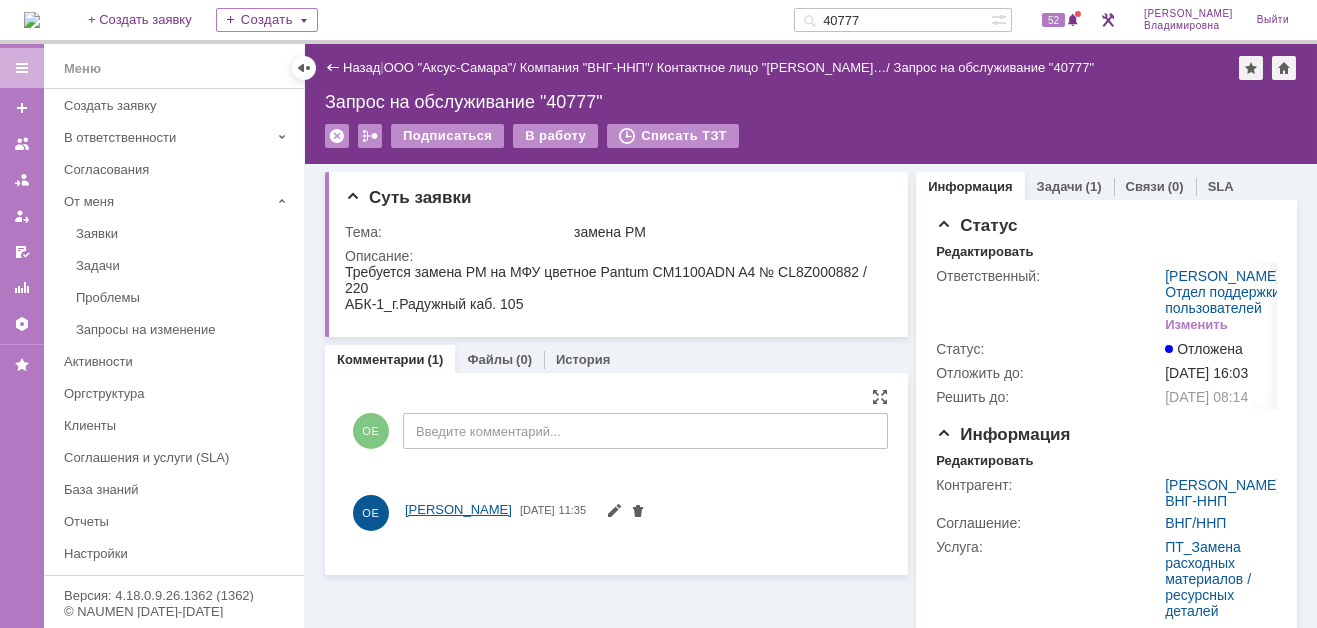 scroll, scrollTop: 0, scrollLeft: 0, axis: both 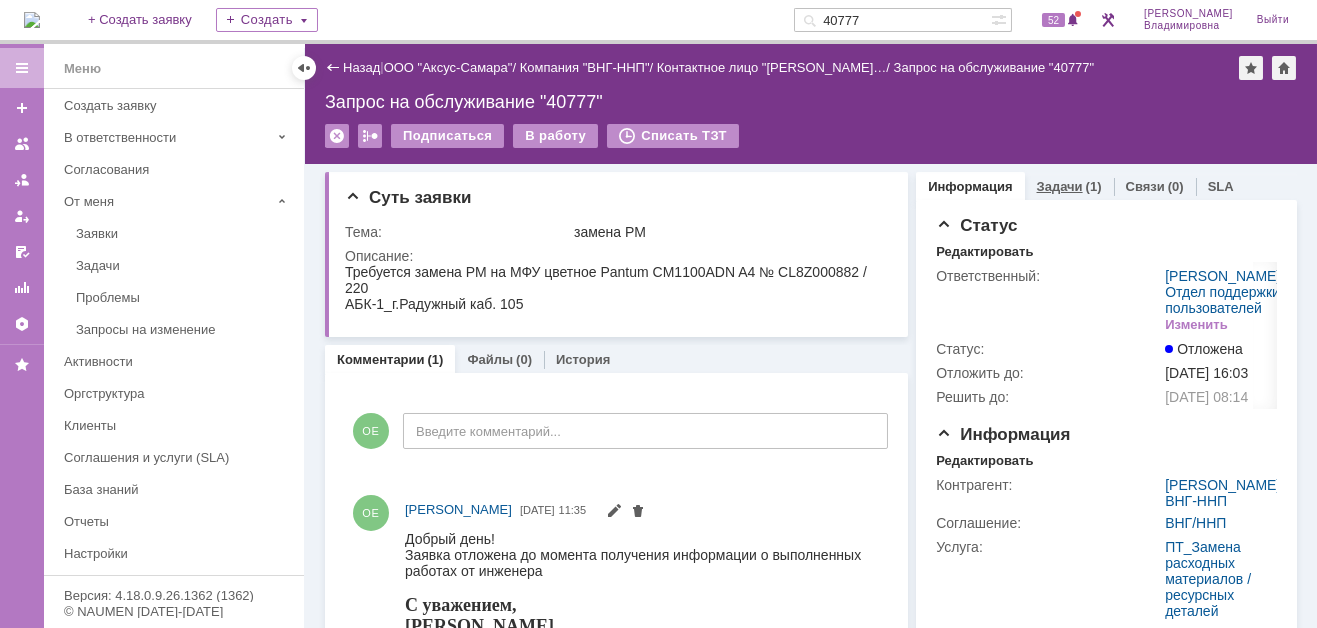 click on "Задачи" at bounding box center [1060, 186] 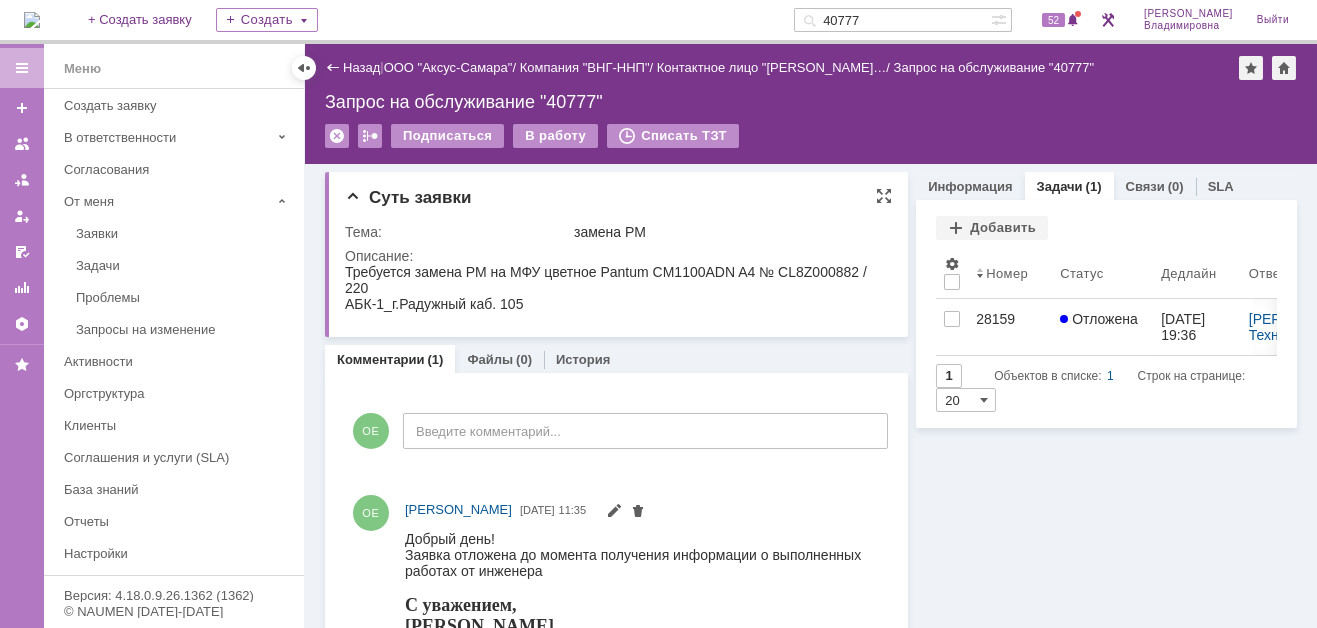click on "АБК-1_г.Радужный каб. 105" at bounding box center (611, 304) 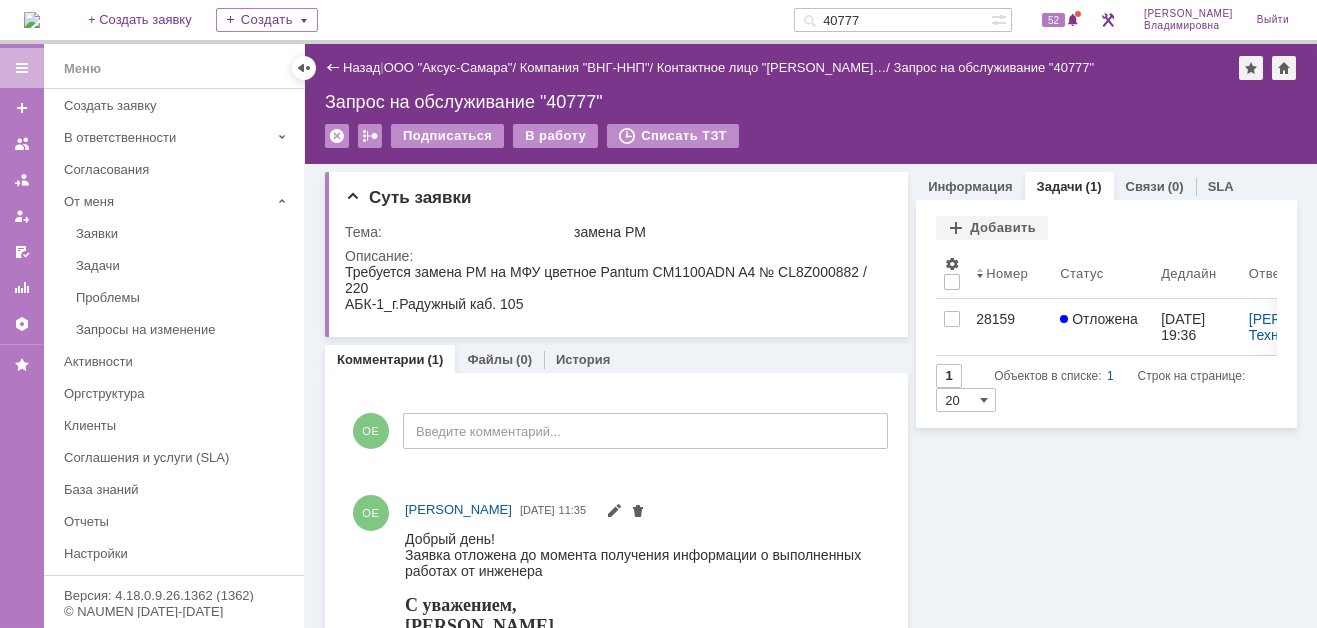 click on "Комментарии (1) Файлы (0) История" at bounding box center (616, 359) 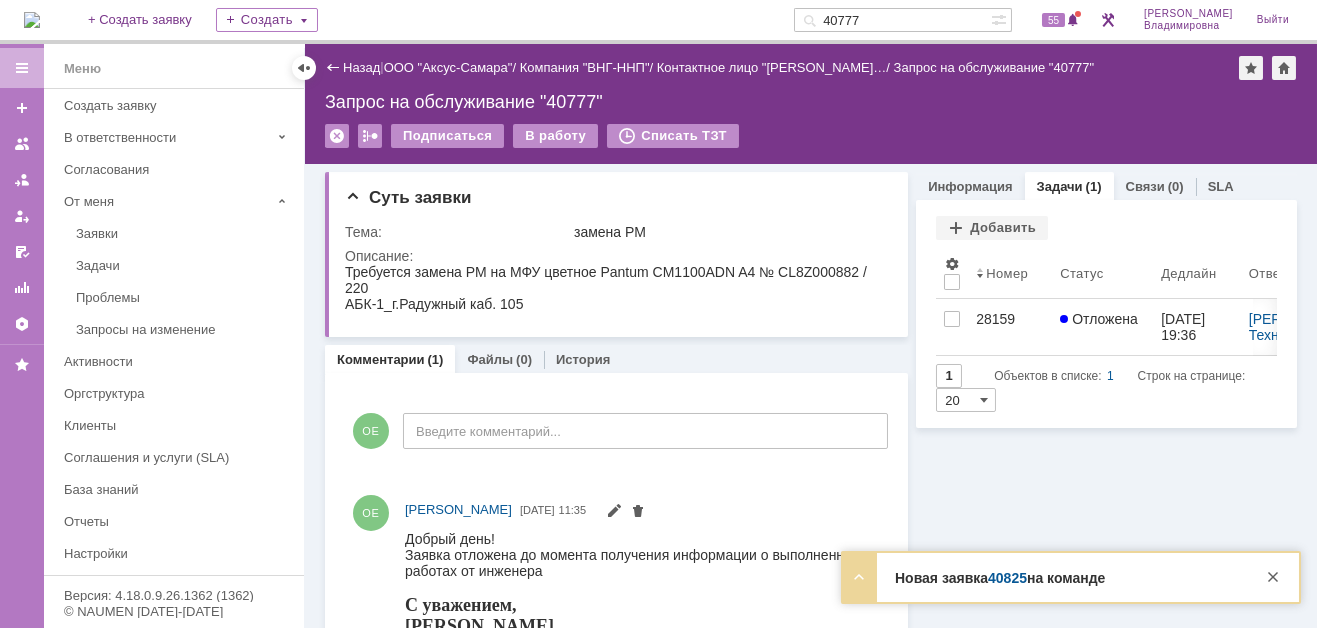 click on "40825" at bounding box center [1007, 578] 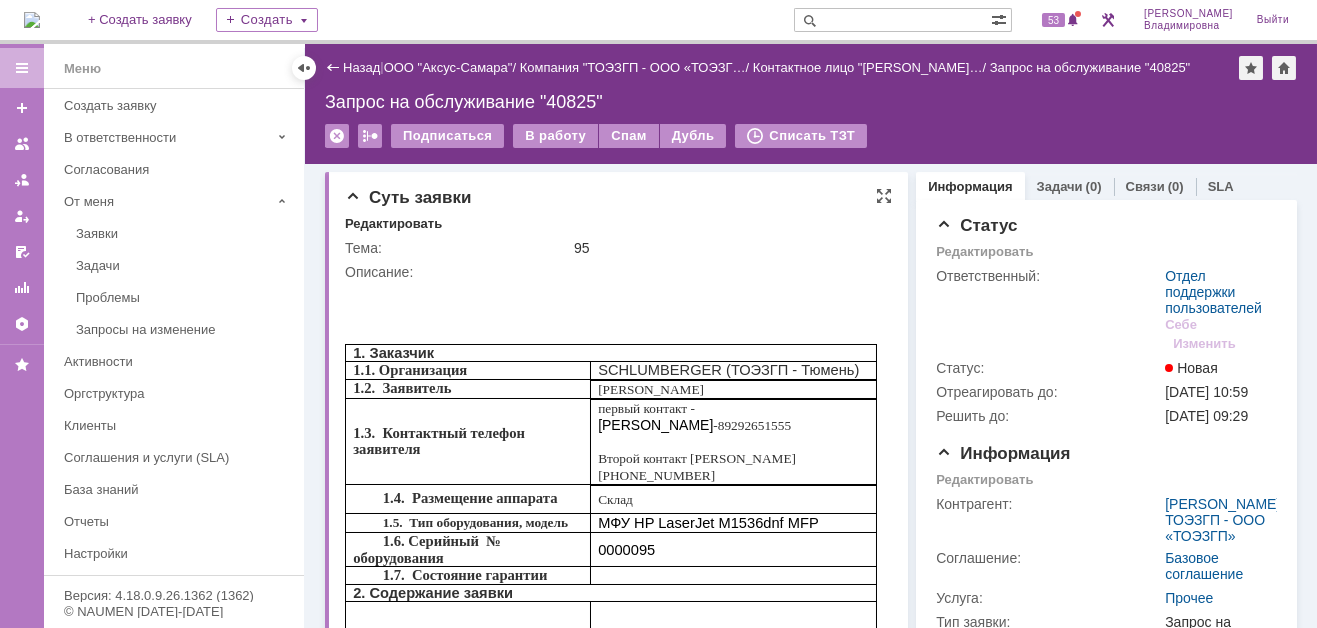 scroll, scrollTop: 0, scrollLeft: 0, axis: both 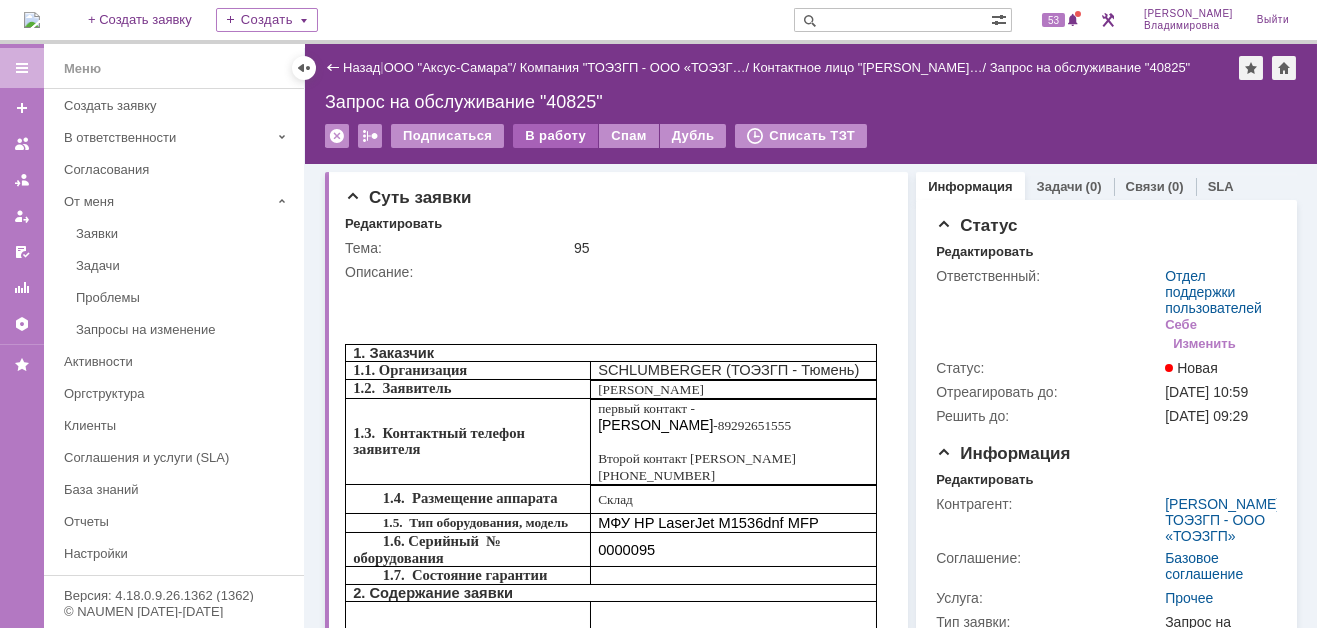click on "В работу" at bounding box center (555, 136) 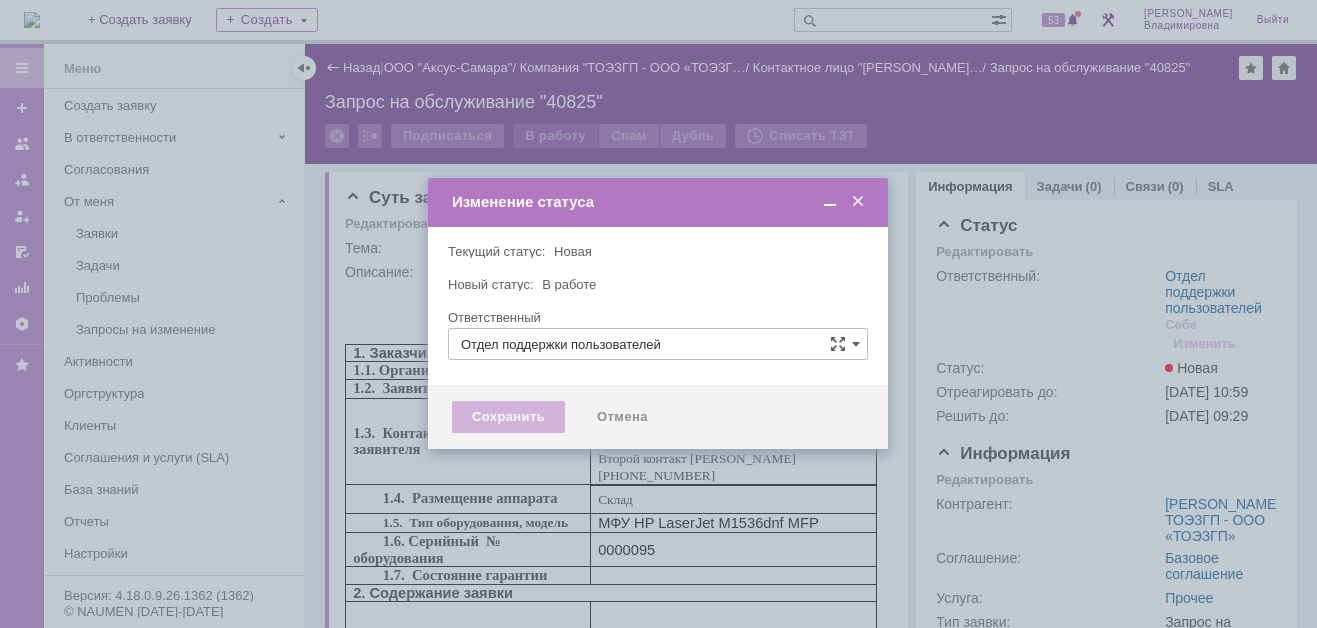 type on "[PERSON_NAME]" 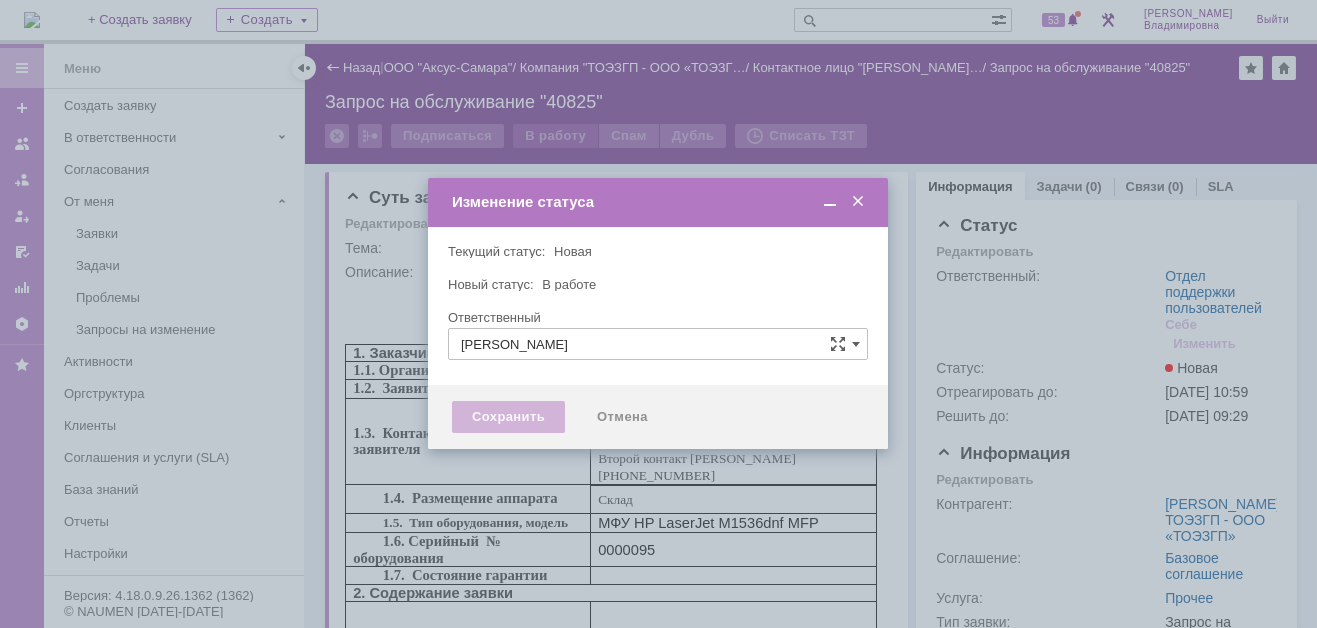 type 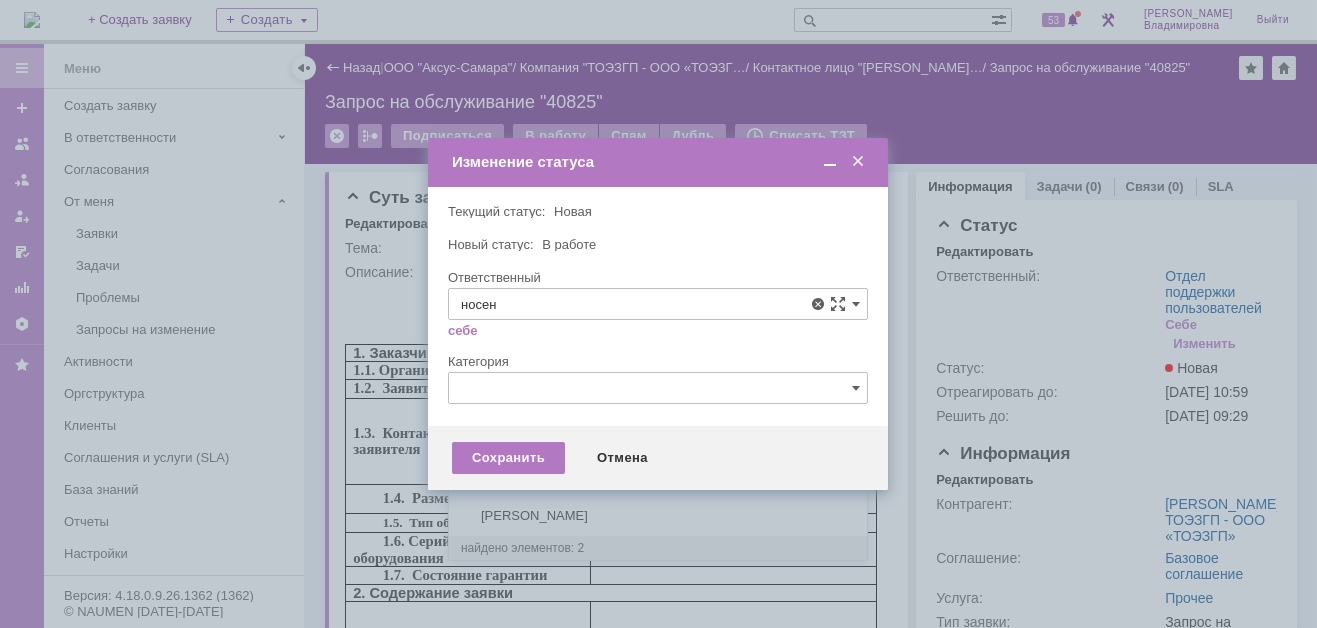click on "Носенкова Елена Игорьевна" at bounding box center (658, 450) 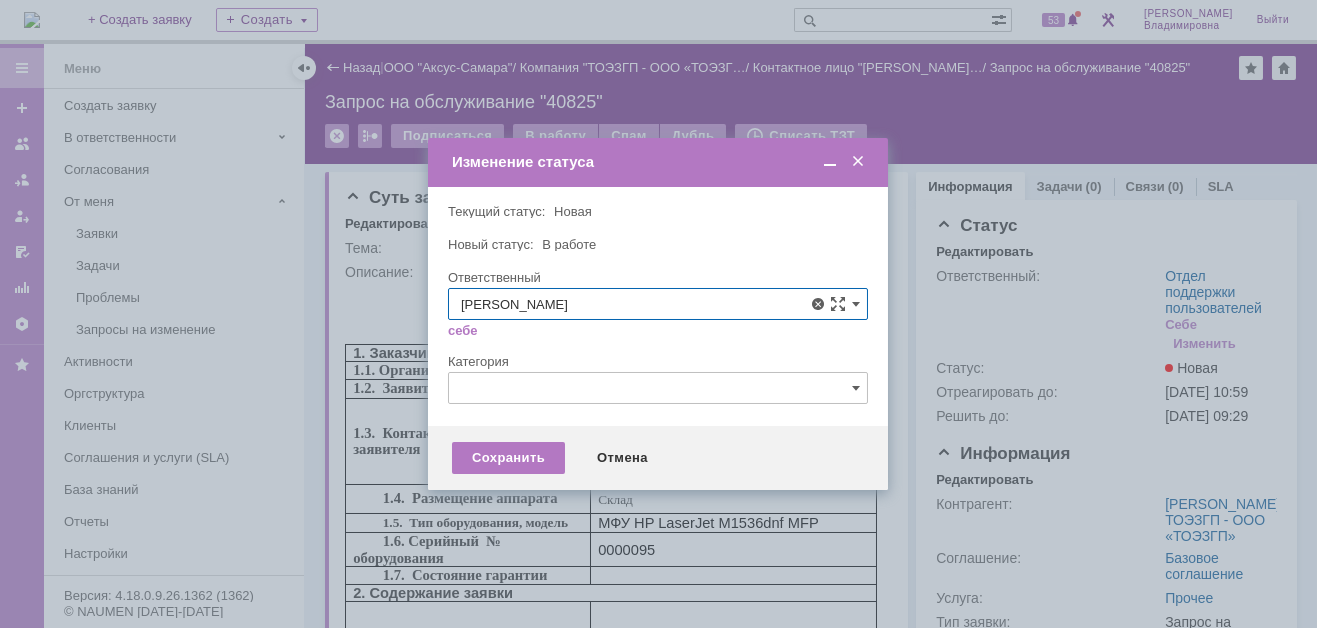 type on "Носенкова Елена Игорьевна" 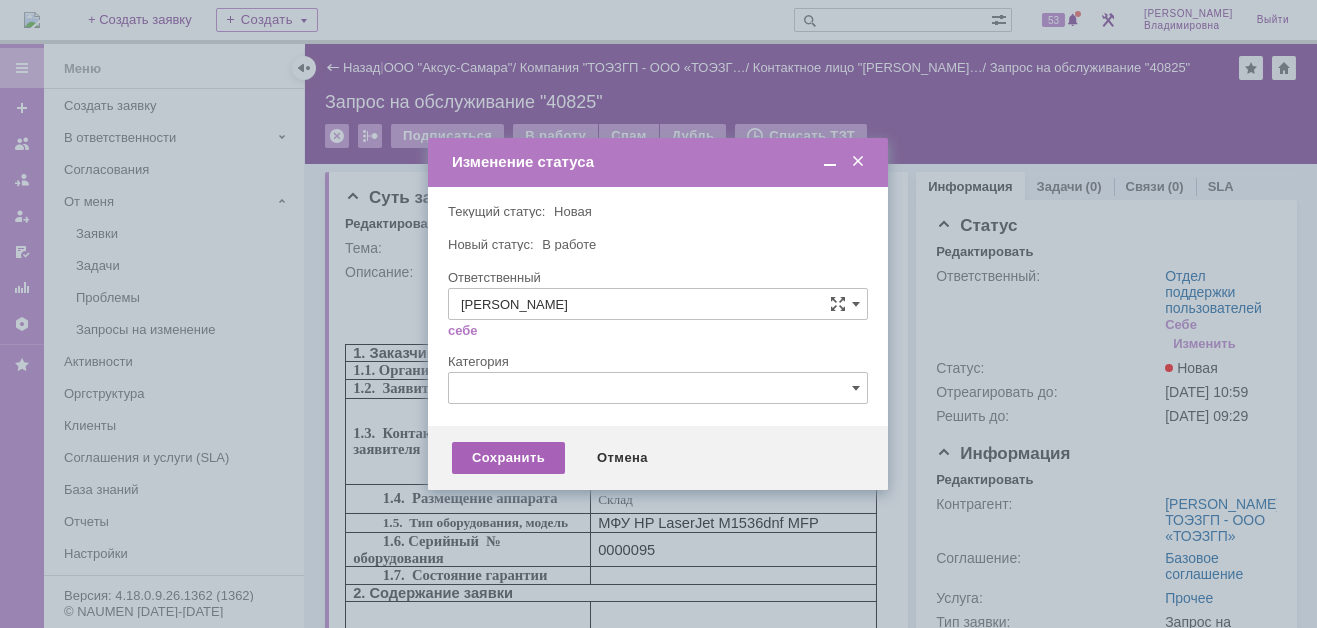 click on "Сохранить" at bounding box center [508, 458] 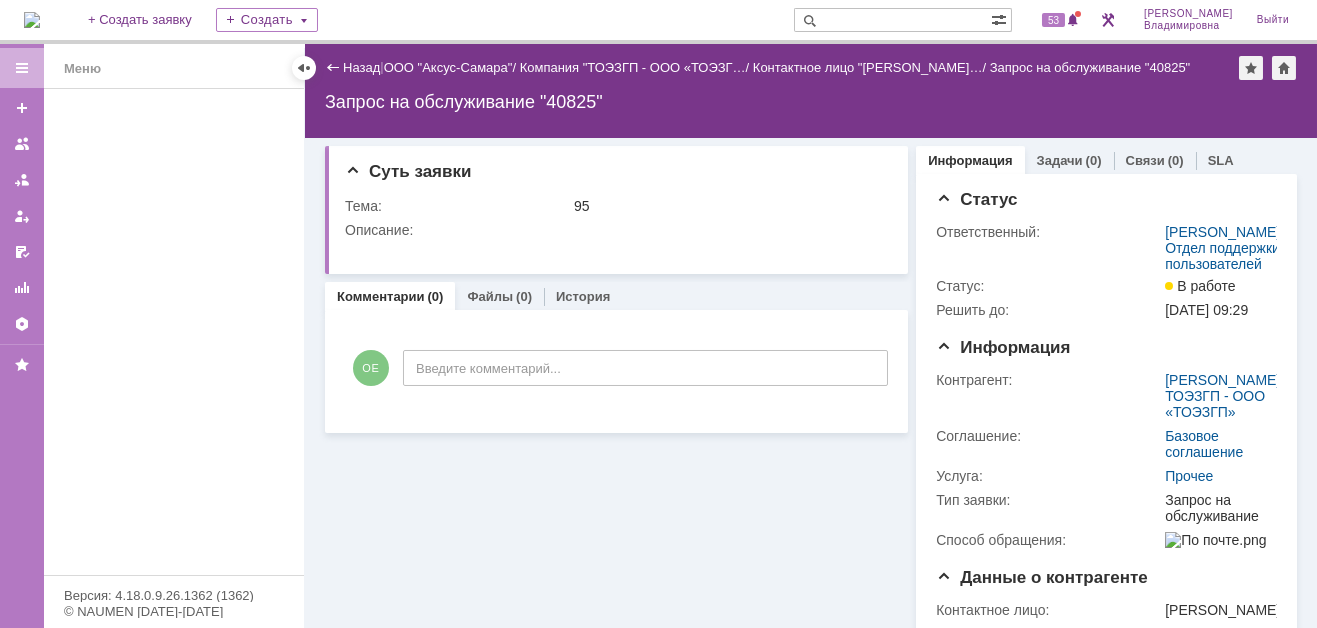 scroll, scrollTop: 0, scrollLeft: 0, axis: both 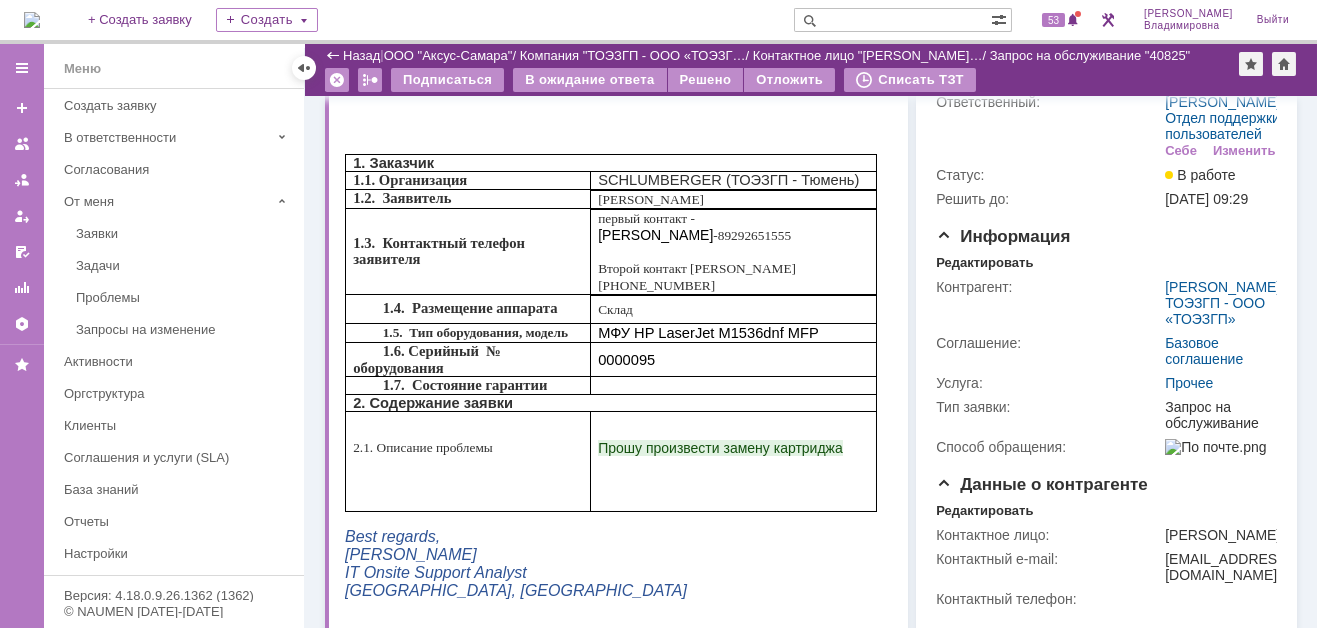 click at bounding box center [892, 20] 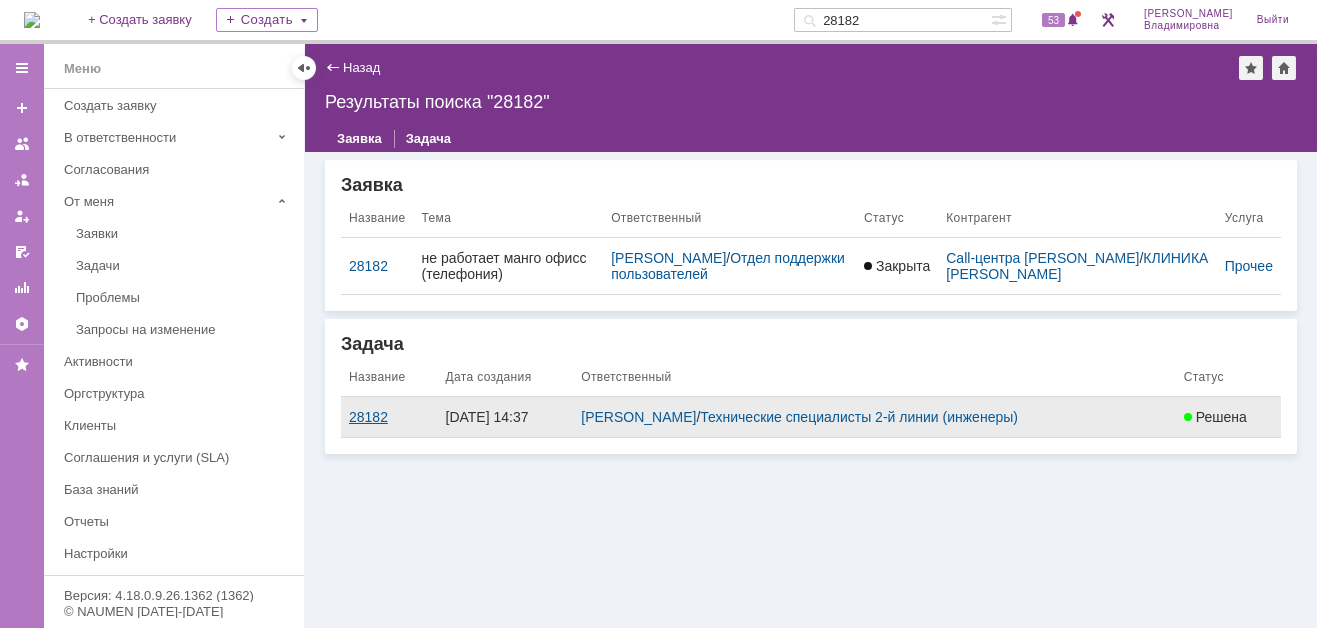click on "28182" at bounding box center (389, 417) 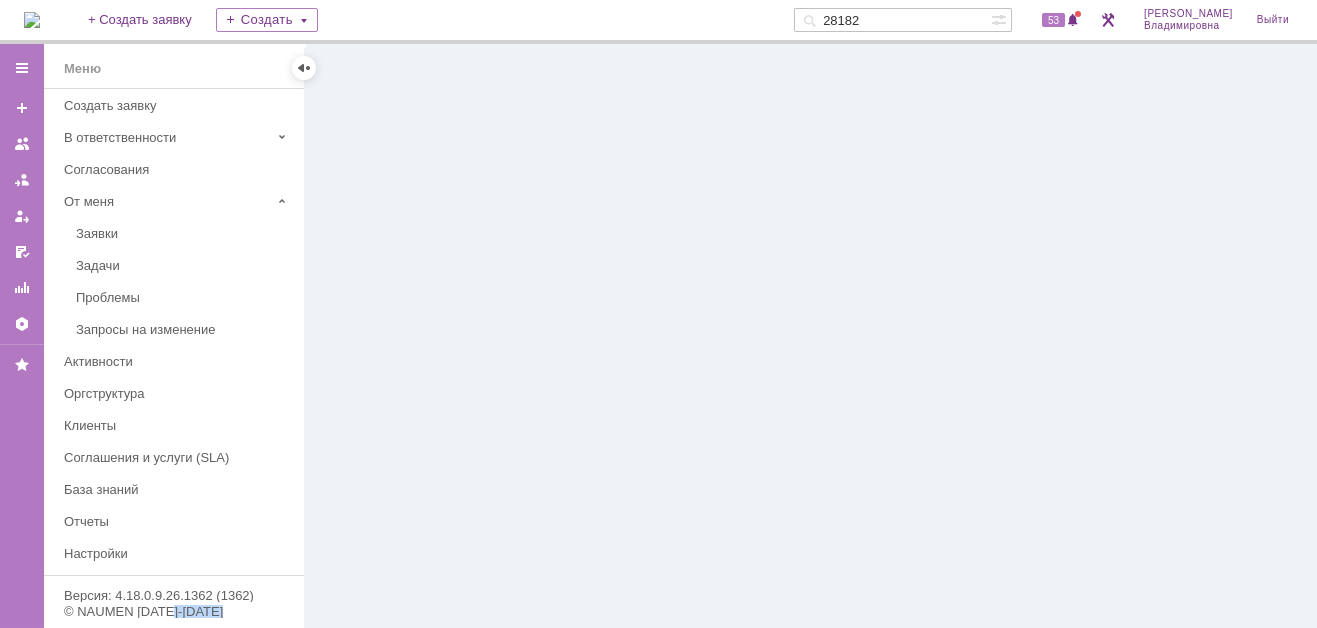 click at bounding box center [811, 336] 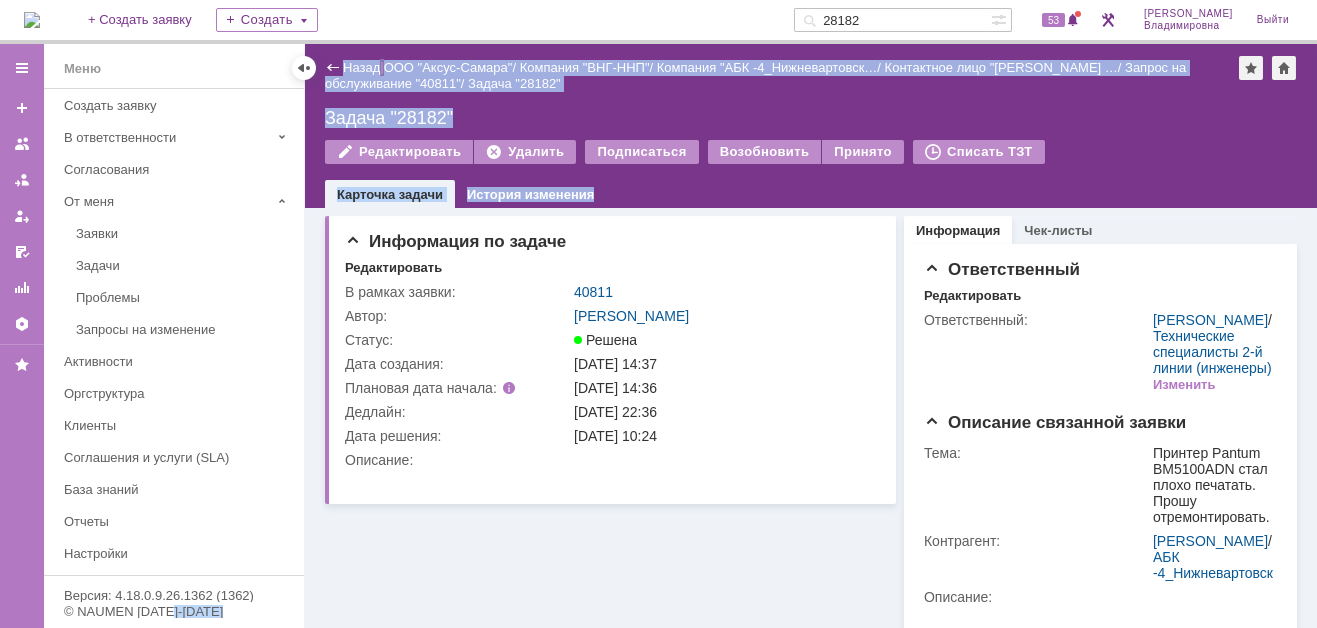 scroll, scrollTop: 0, scrollLeft: 0, axis: both 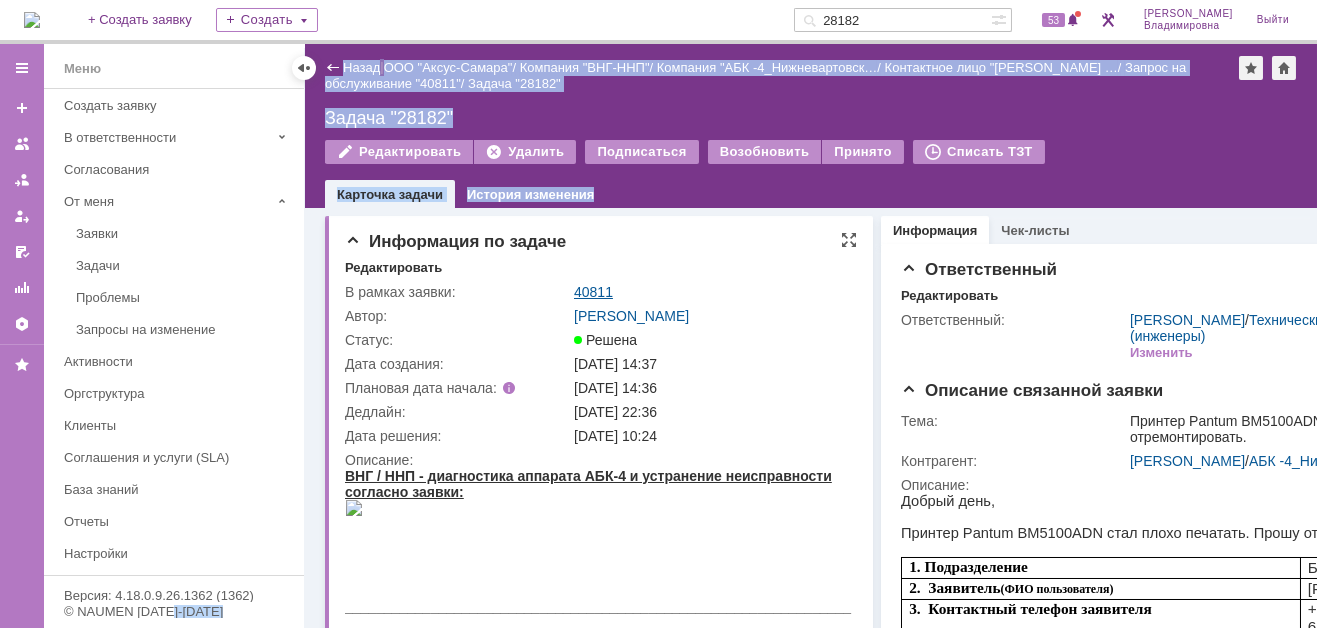click on "40811" at bounding box center (593, 292) 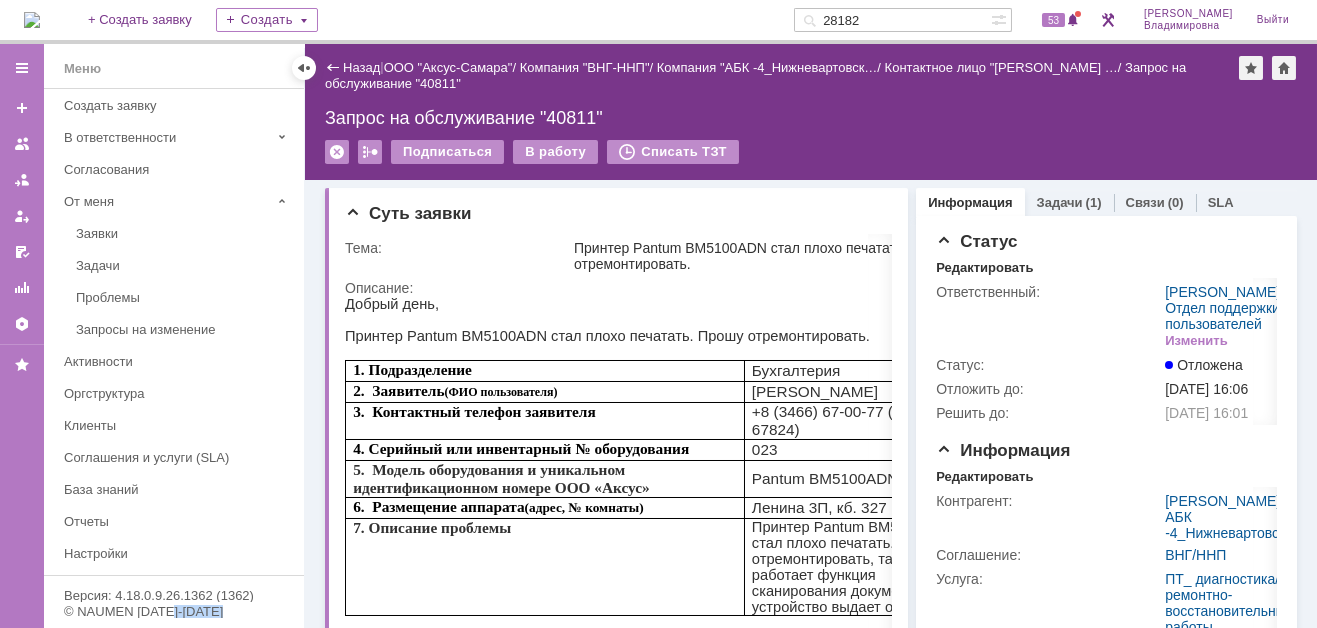 scroll, scrollTop: 0, scrollLeft: 0, axis: both 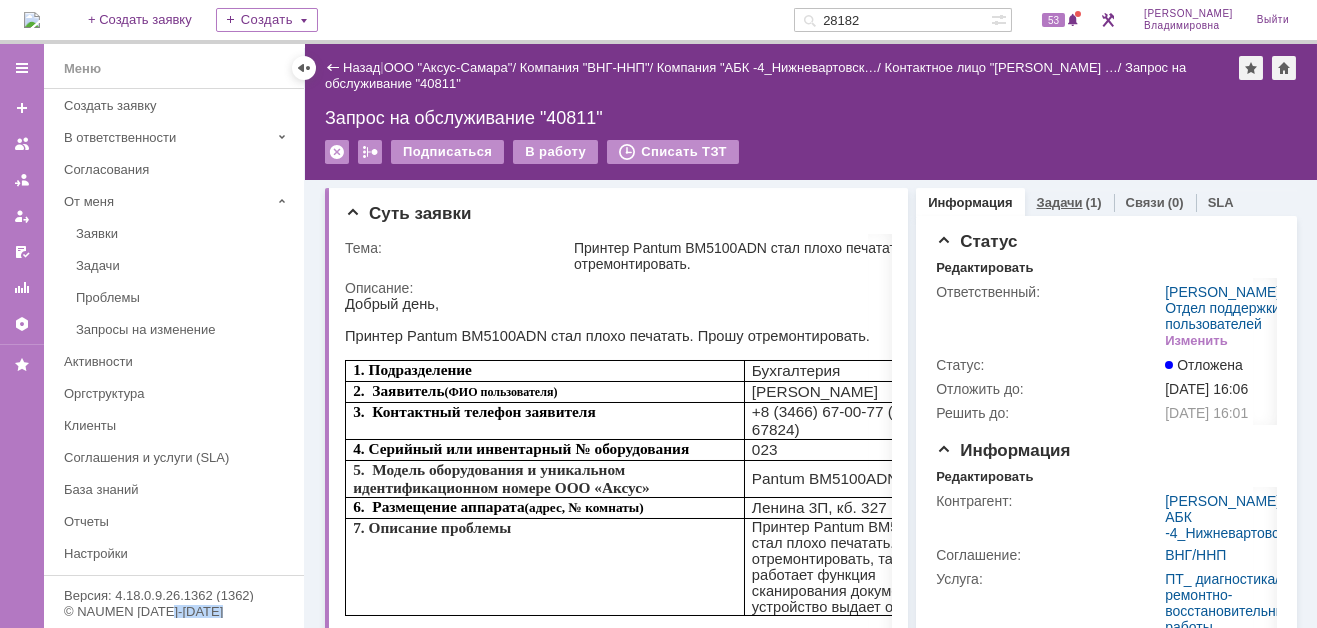 click on "Задачи" at bounding box center (1060, 202) 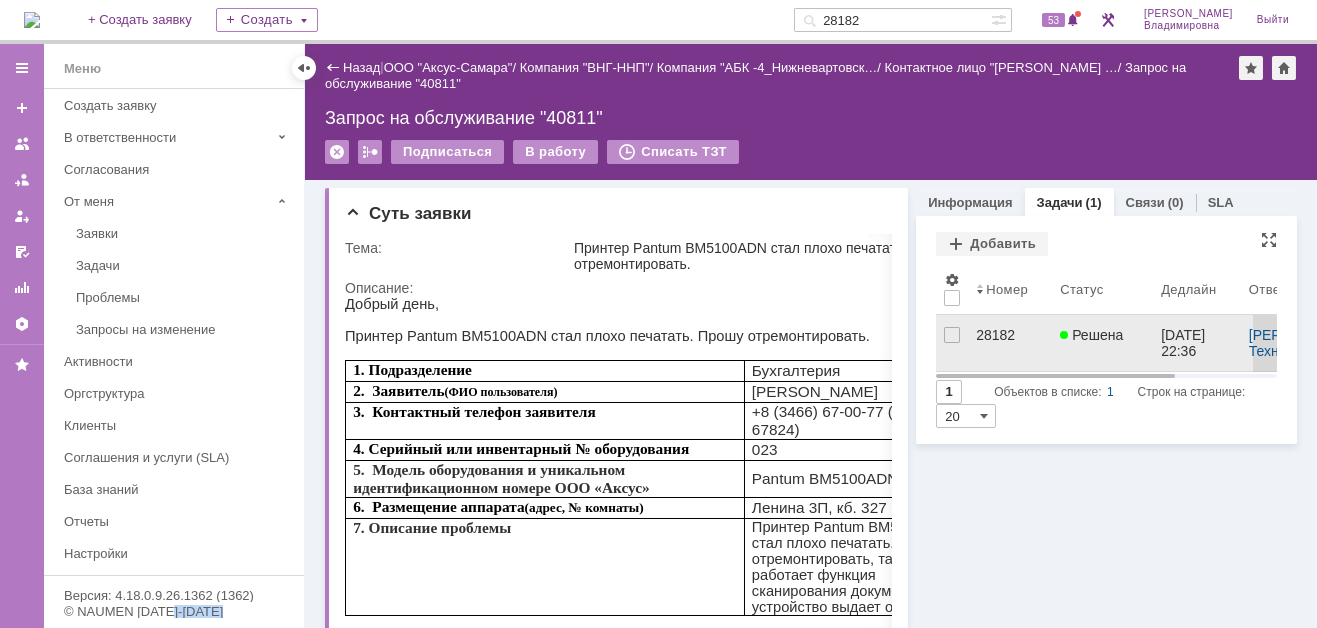 click on "28182" at bounding box center [1010, 335] 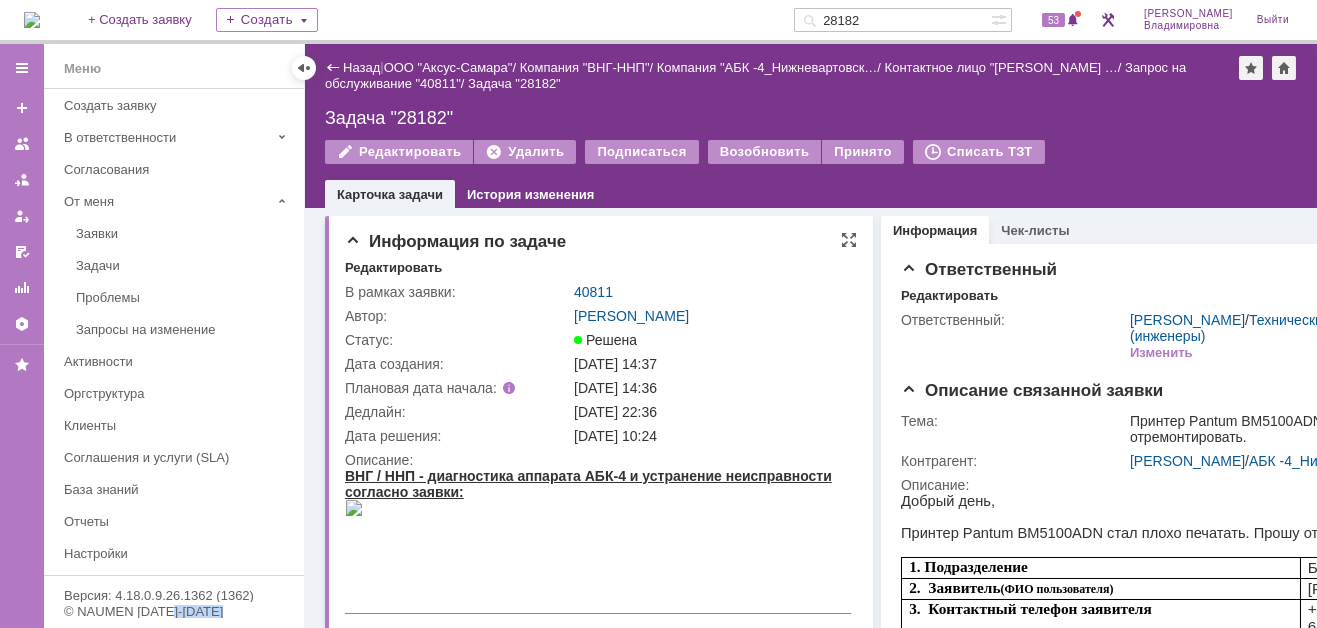 scroll, scrollTop: 0, scrollLeft: 0, axis: both 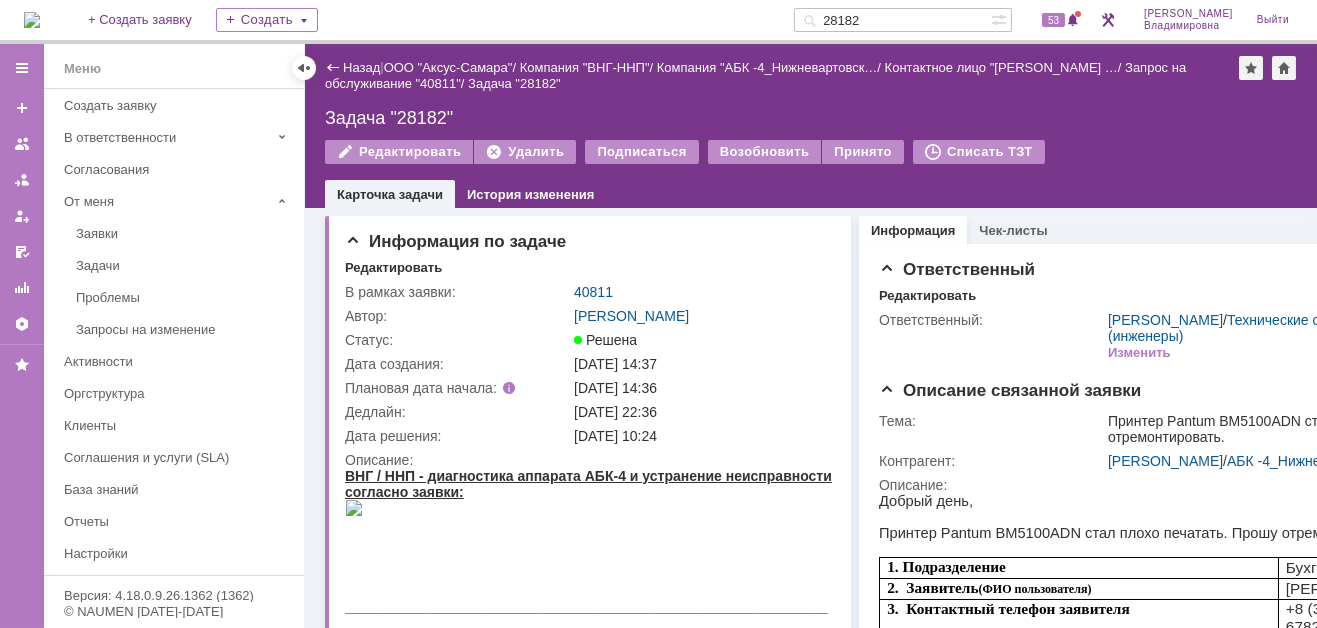 drag, startPoint x: 899, startPoint y: 18, endPoint x: 817, endPoint y: 19, distance: 82.006096 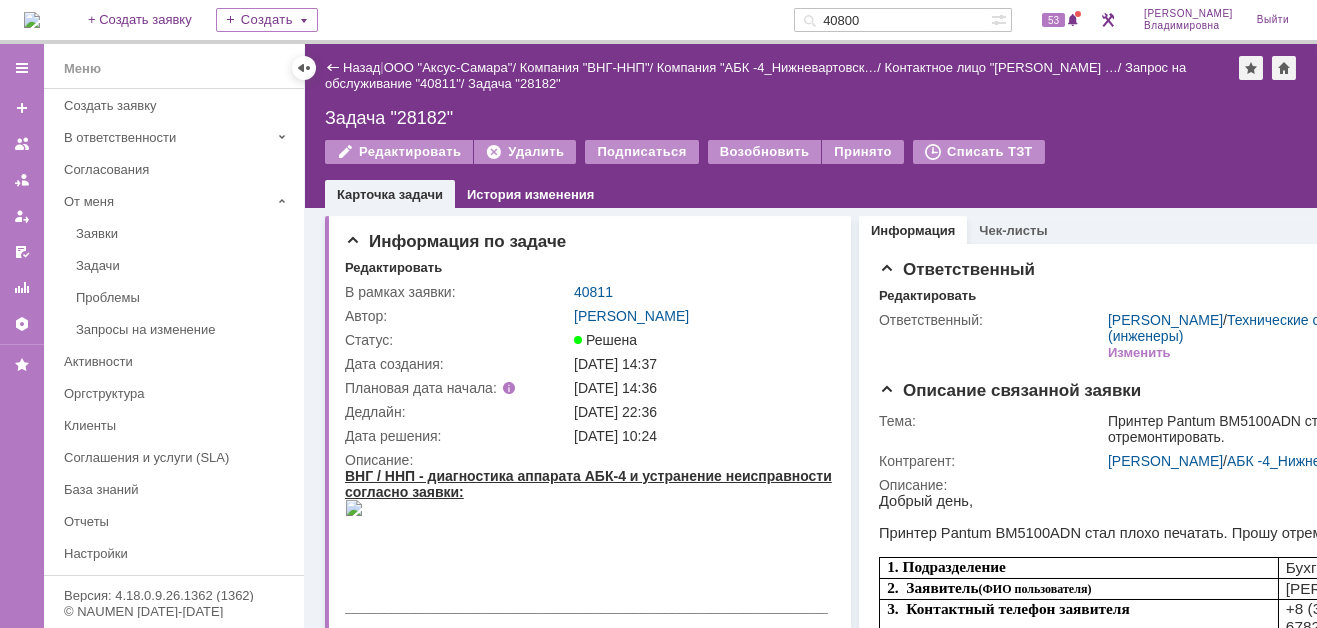 type on "40800" 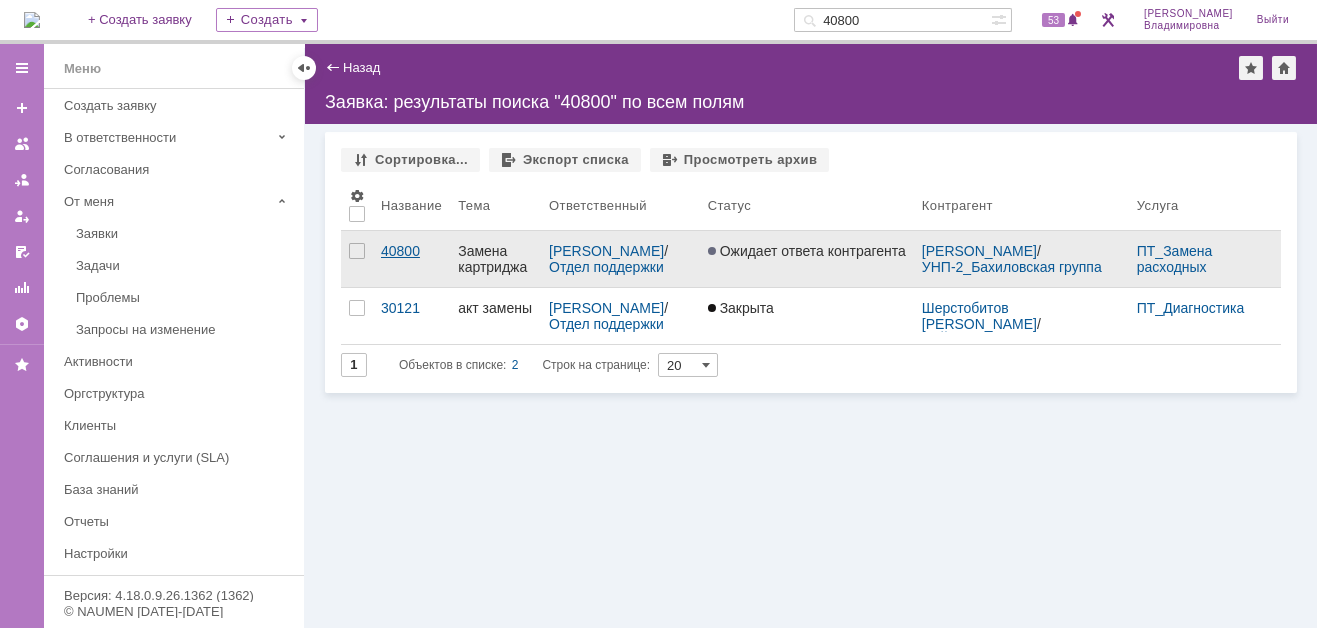 click on "40800" at bounding box center [411, 251] 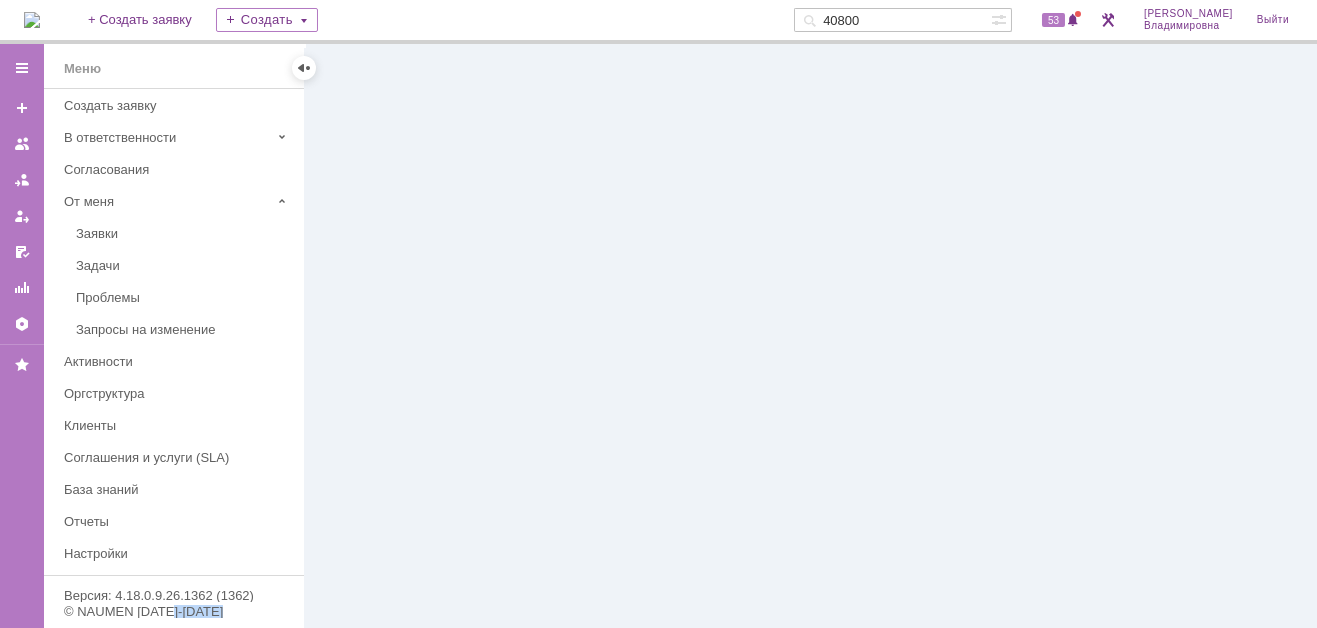 click at bounding box center (811, 336) 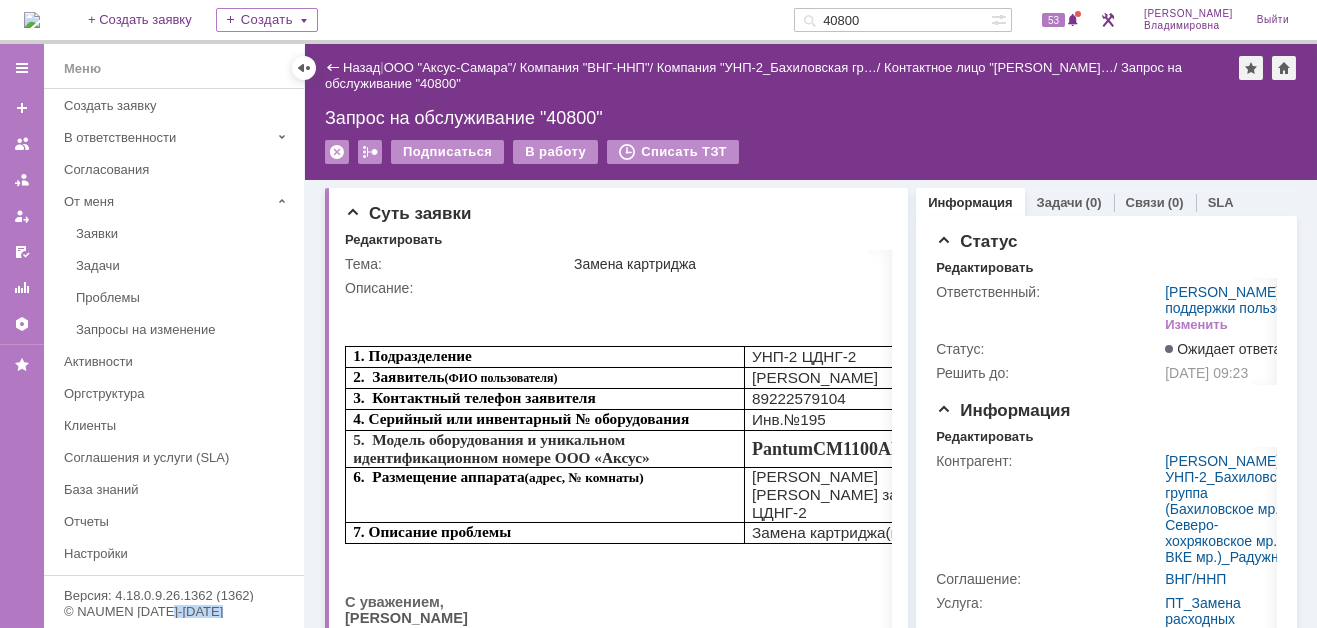 scroll, scrollTop: 0, scrollLeft: 0, axis: both 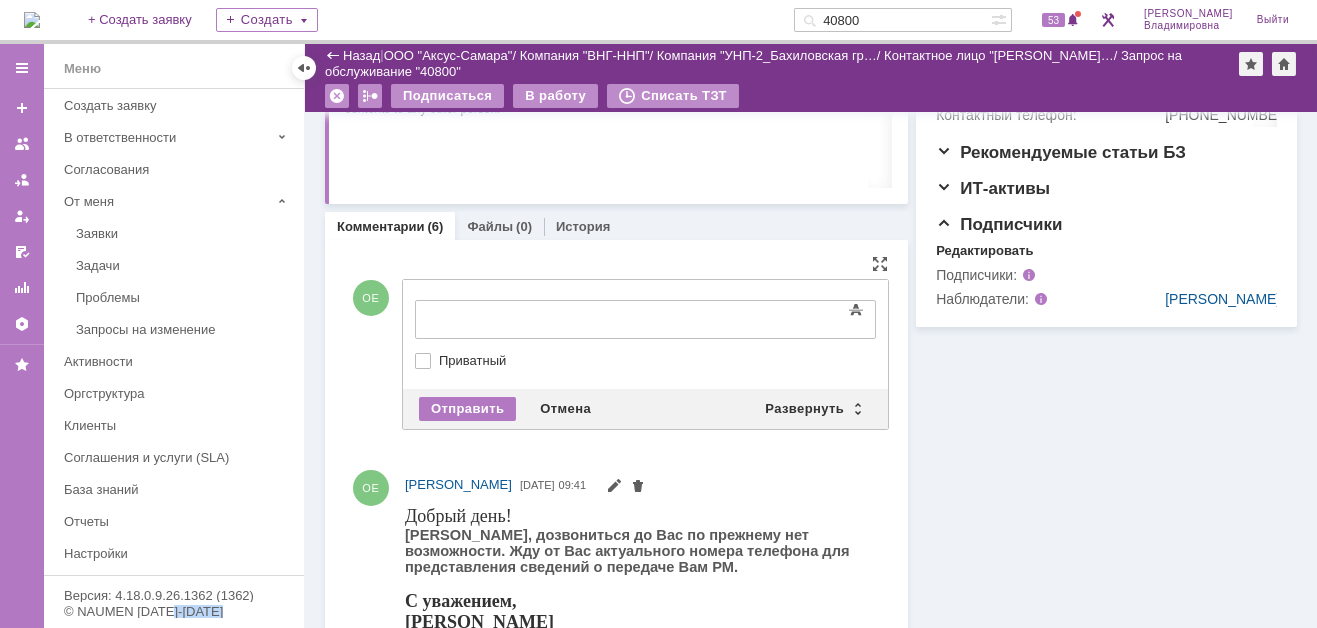 drag, startPoint x: 420, startPoint y: 296, endPoint x: 19, endPoint y: 31, distance: 480.65164 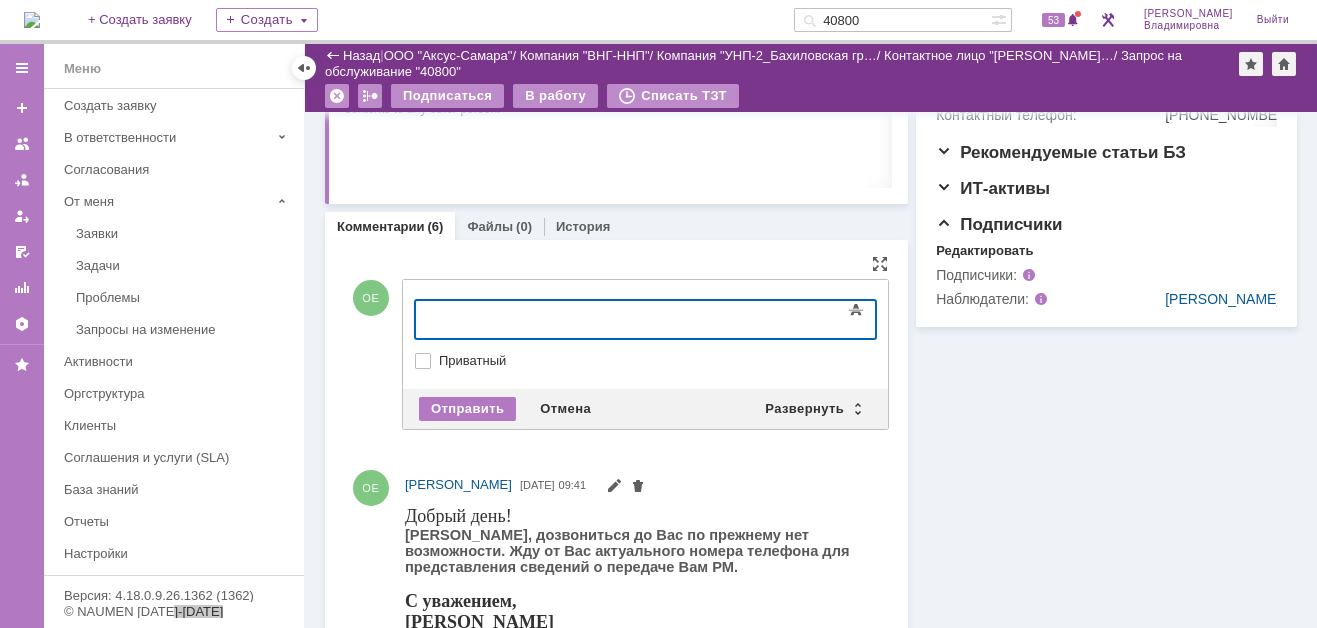 type 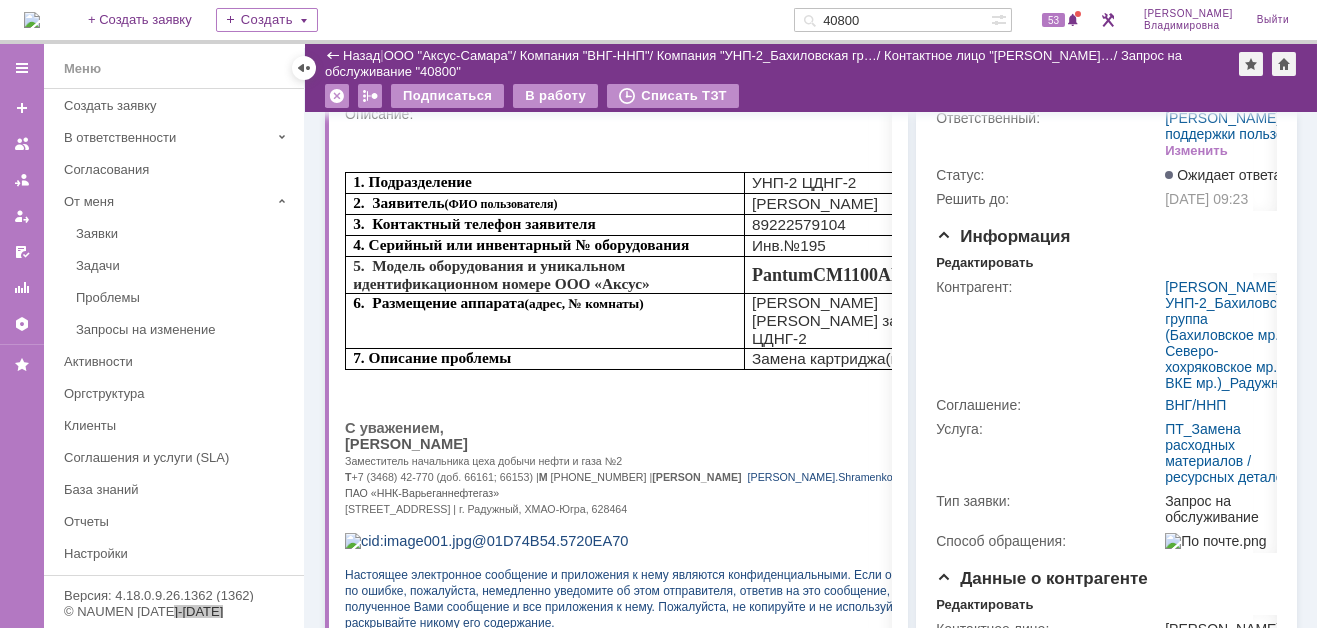 scroll, scrollTop: 0, scrollLeft: 0, axis: both 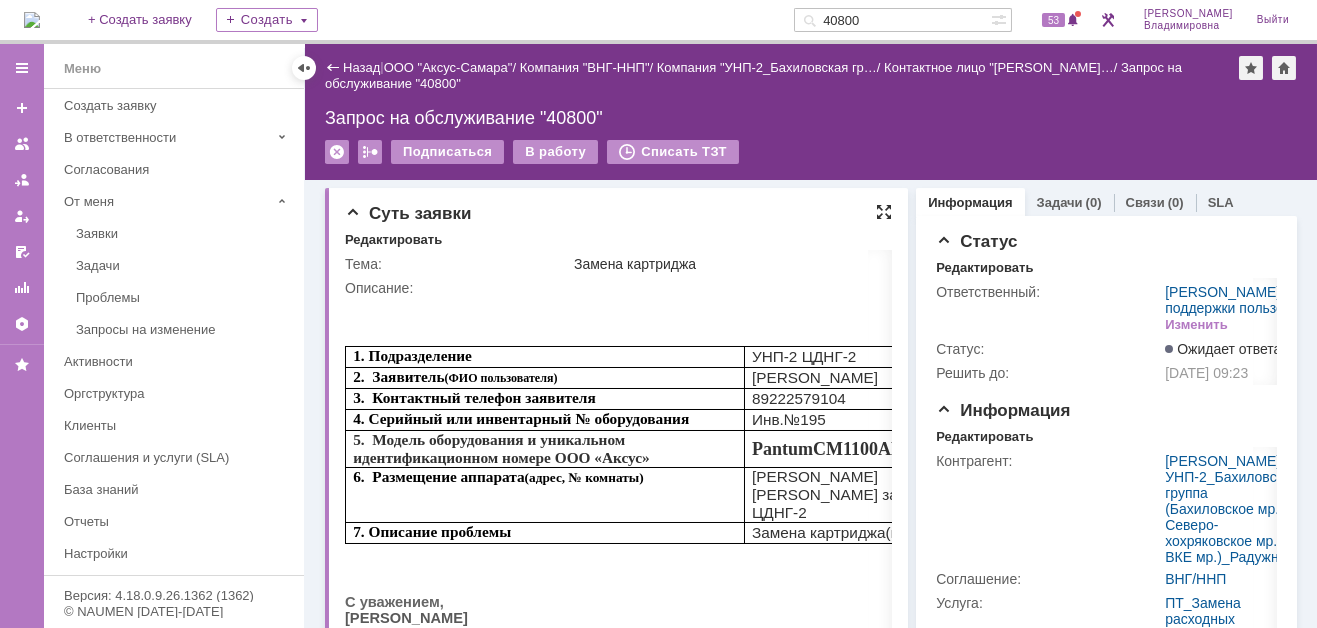 click at bounding box center [884, 212] 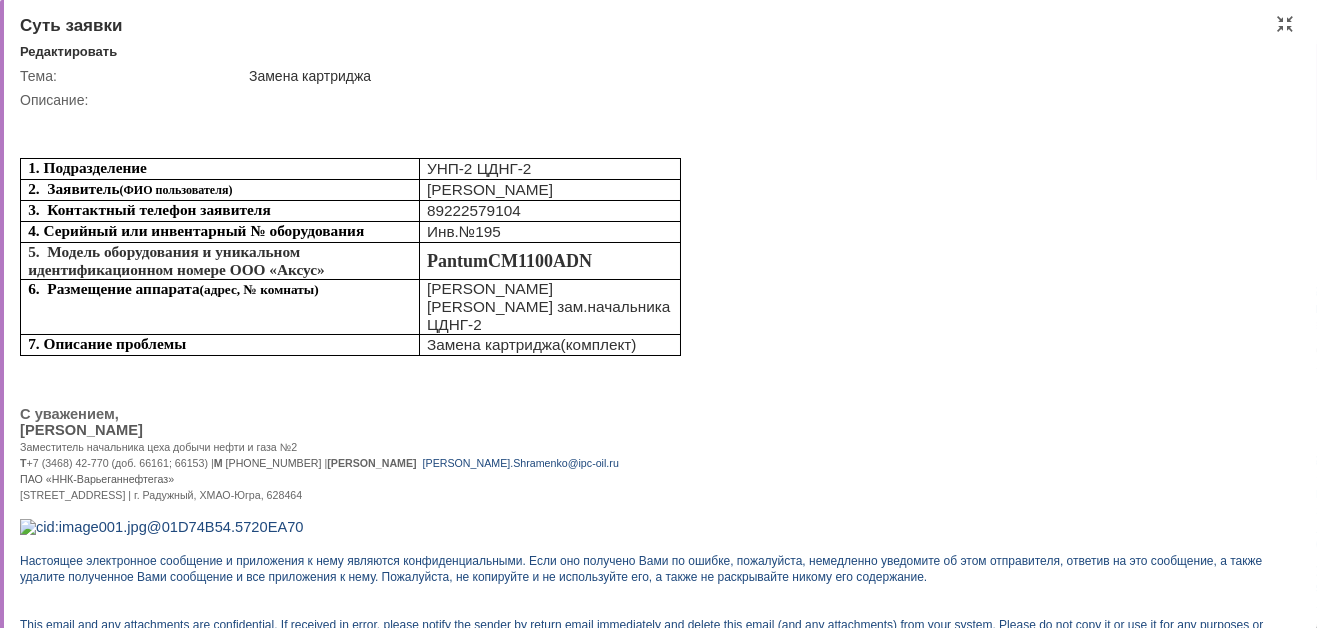 click on "1. Подразделение
УНП-2 ЦДНГ-2
2.  Заявитель  (ФИО
пользователя)
Шраменко Д.В.
3.  Контактный телефон заявителя
89222579104
4. Серийный или инвентарный № оборудования
Инв.№195
5.  Модель оборудования и уникальном идентификационном номере ООО «Аксус»
Pantum
CM 1100 ADN
6.  Размещение аппарата  (адрес,
№ комнаты)
К абинет зам.начальника ЦДНГ-2
7. Описание проблемы
Замена картриджа(комплект)
С уважением,
Шраменко Денис Валерьевич
Заместитель начальника цеха добычи нефти и газа №2
Т  +7 (3468) 42-770 (доб. 66161; 66153) |
М   +7 (922) 402 56 67
|  Е" at bounding box center (646, 395) 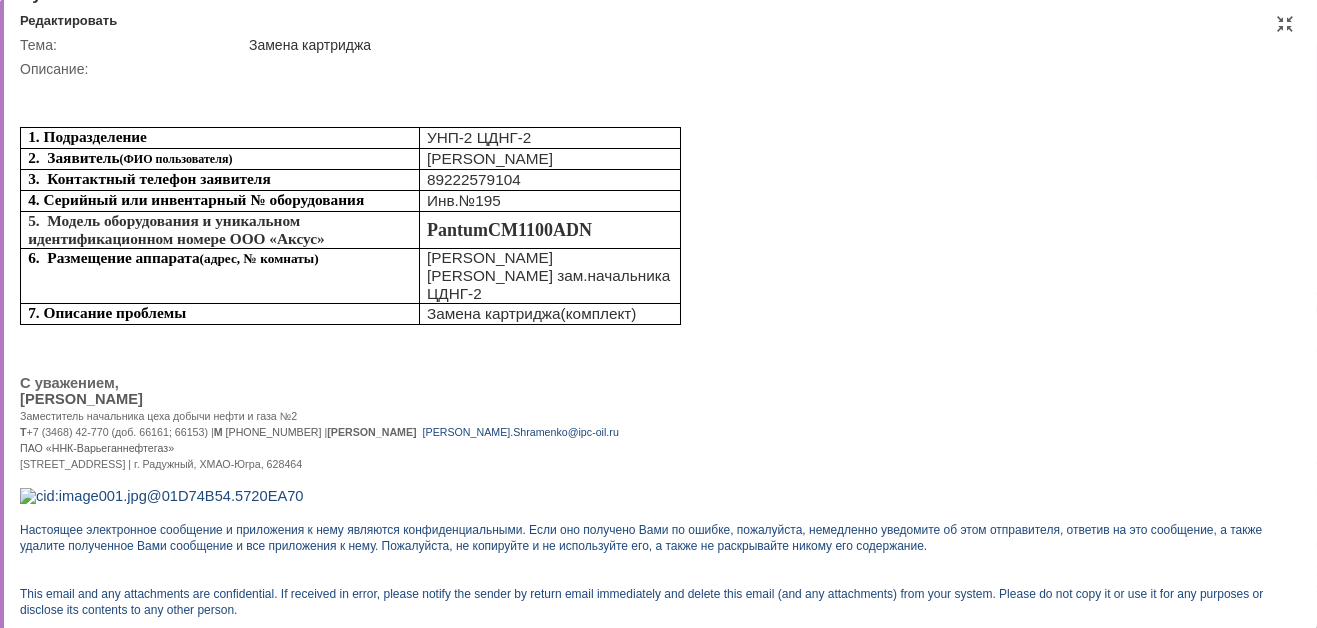 scroll, scrollTop: 0, scrollLeft: 0, axis: both 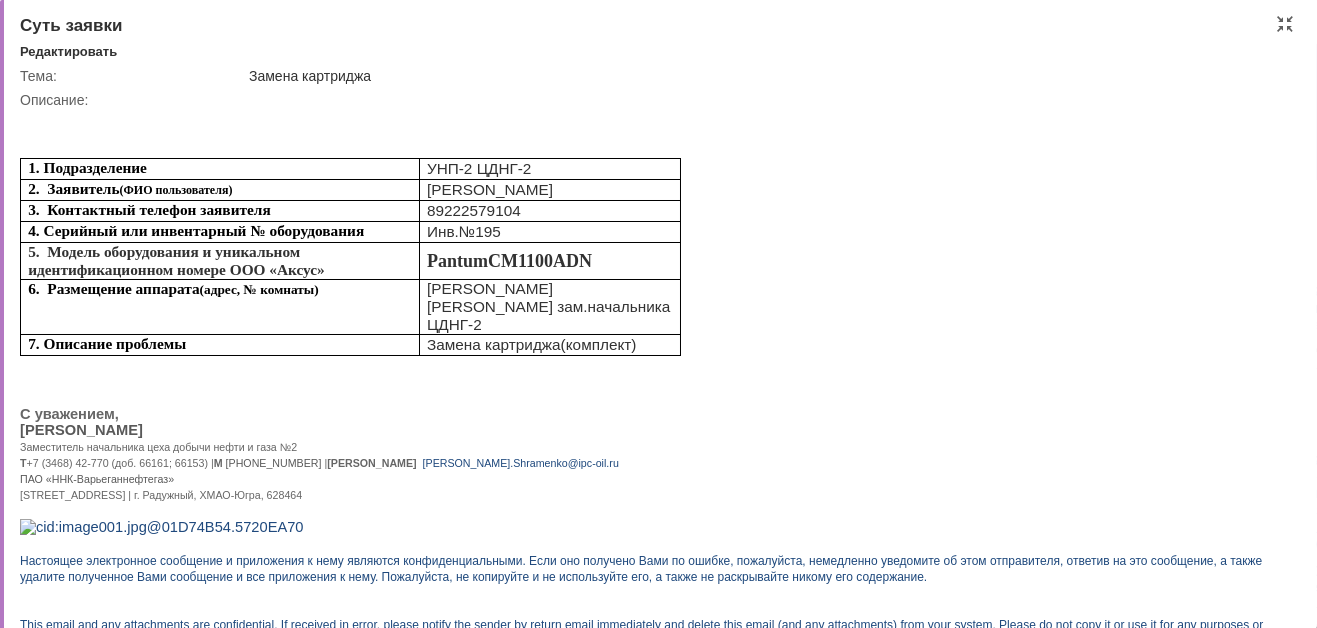 click on "Описание:" at bounding box center (654, 100) 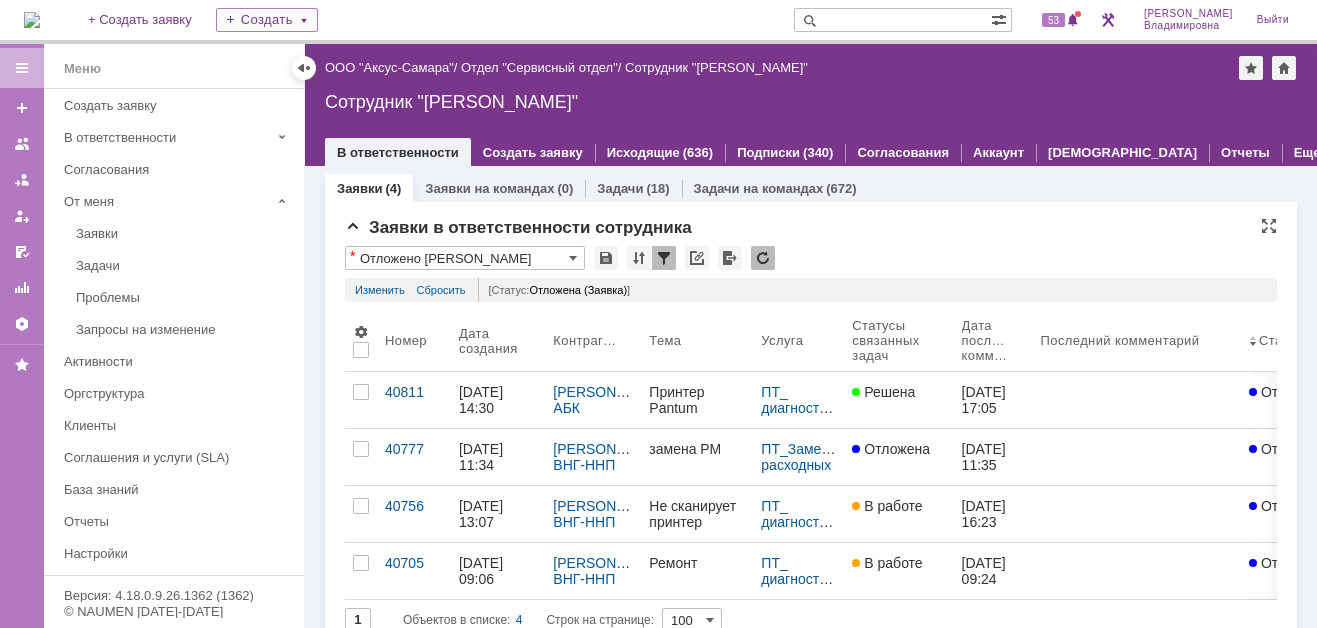 scroll, scrollTop: 0, scrollLeft: 0, axis: both 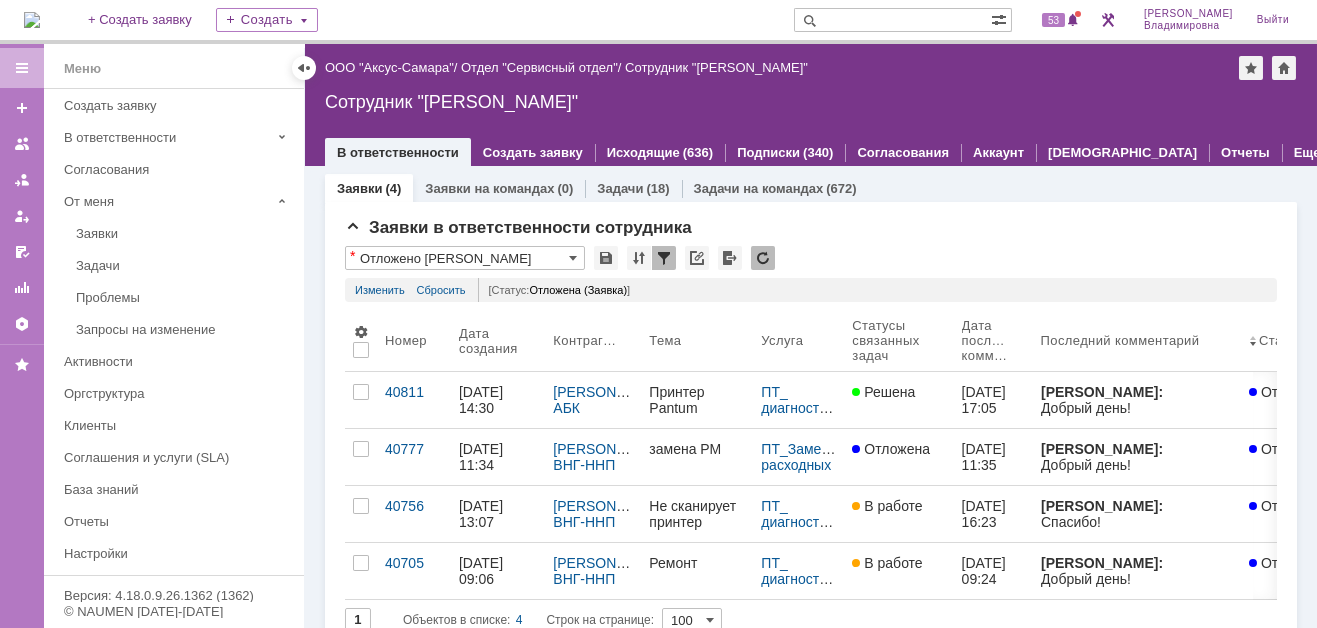 click at bounding box center [892, 20] 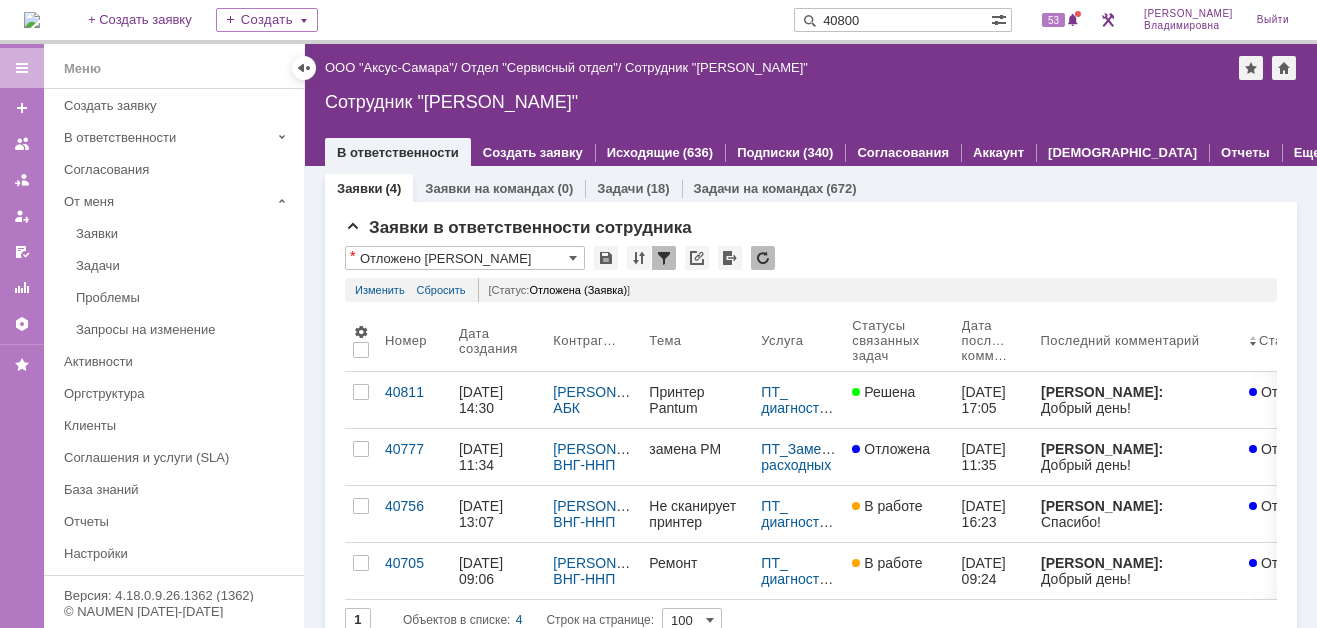 type on "40800" 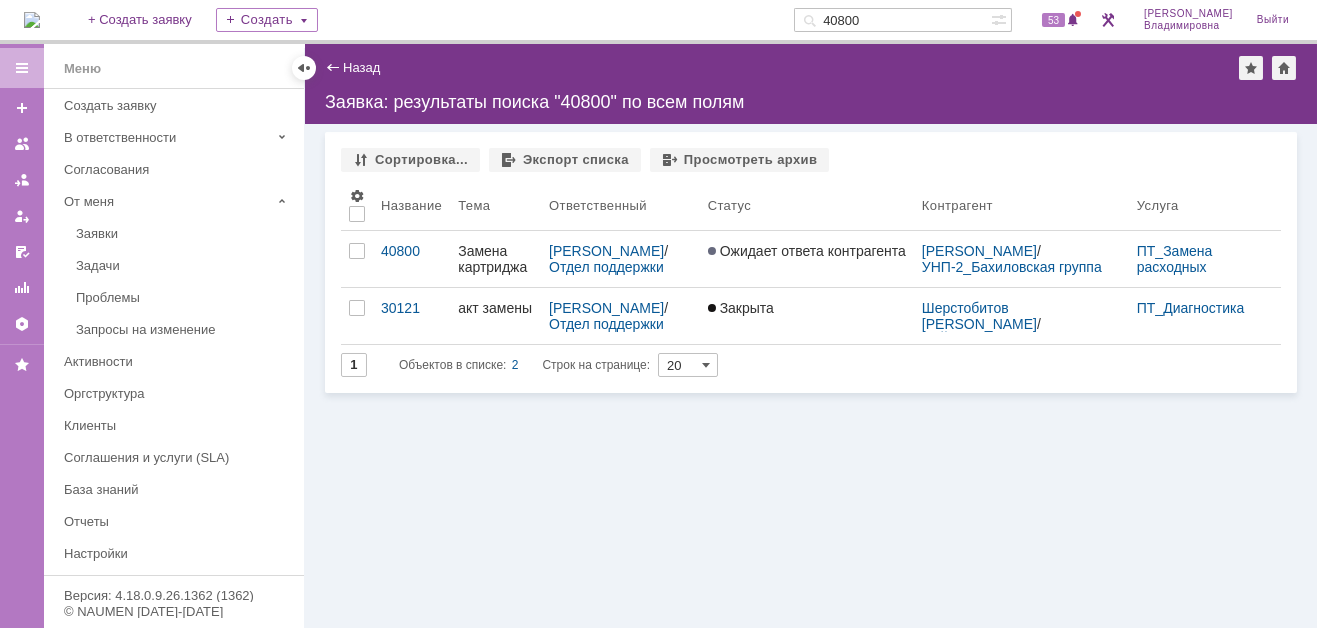 click on "Замена картриджа" at bounding box center [495, 259] 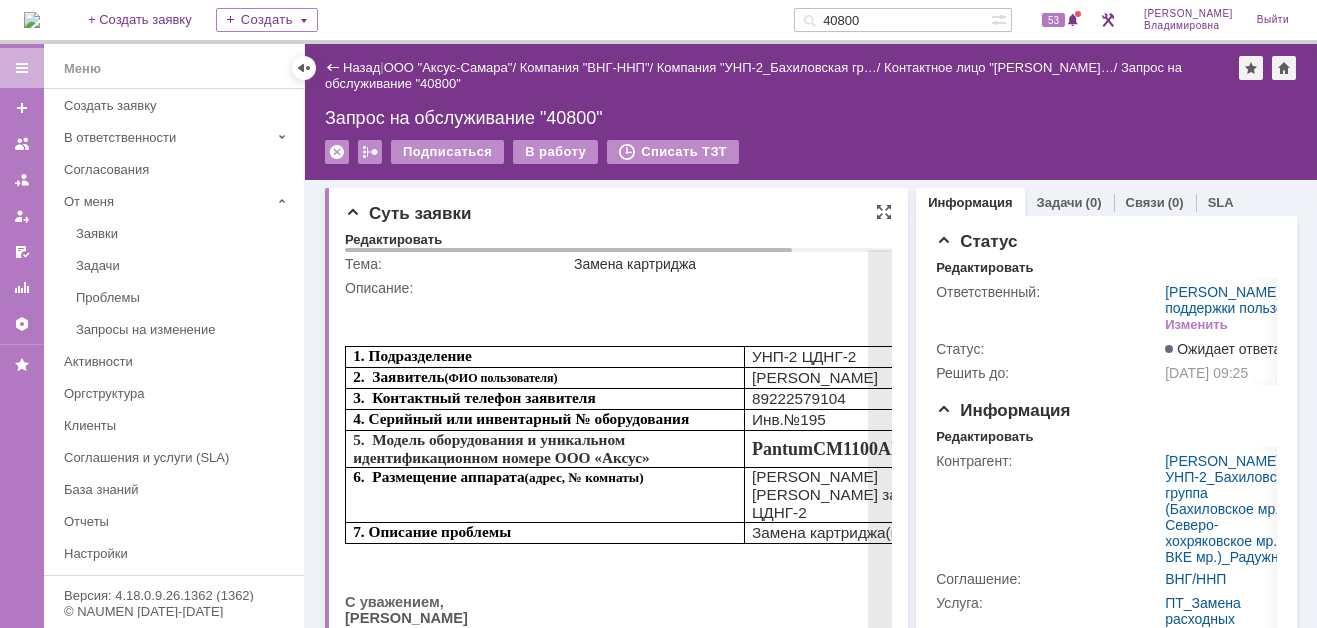 scroll, scrollTop: 0, scrollLeft: 0, axis: both 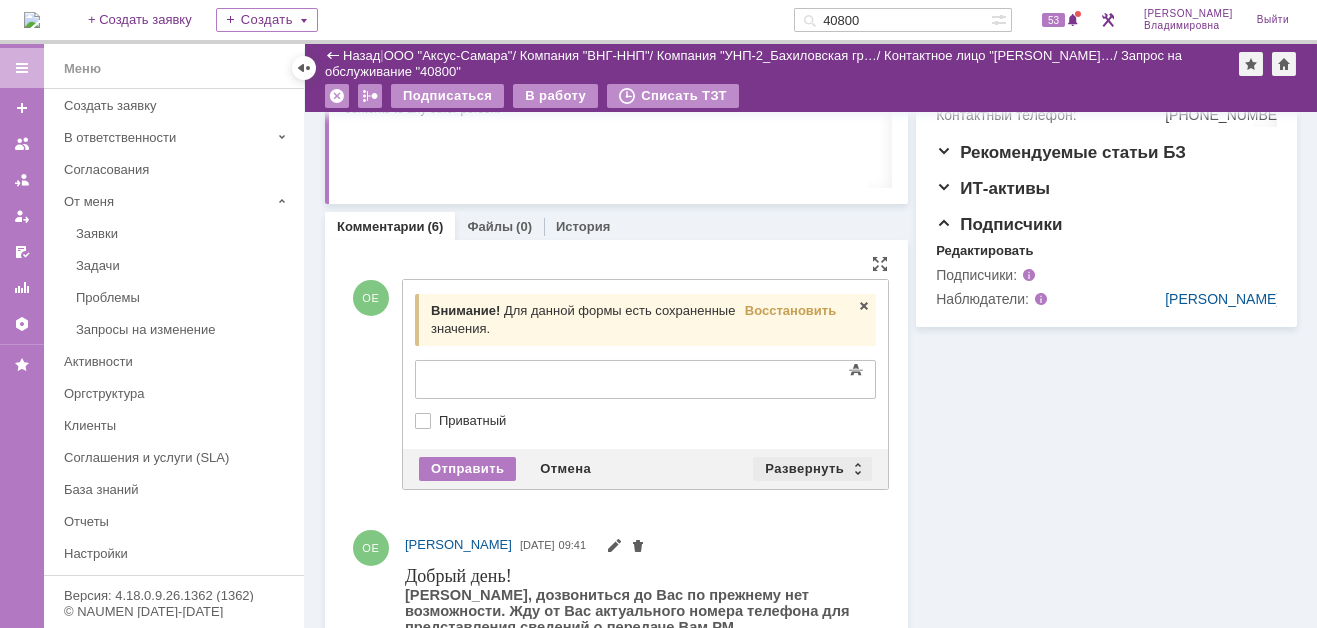 click on "Развернуть" at bounding box center [812, 469] 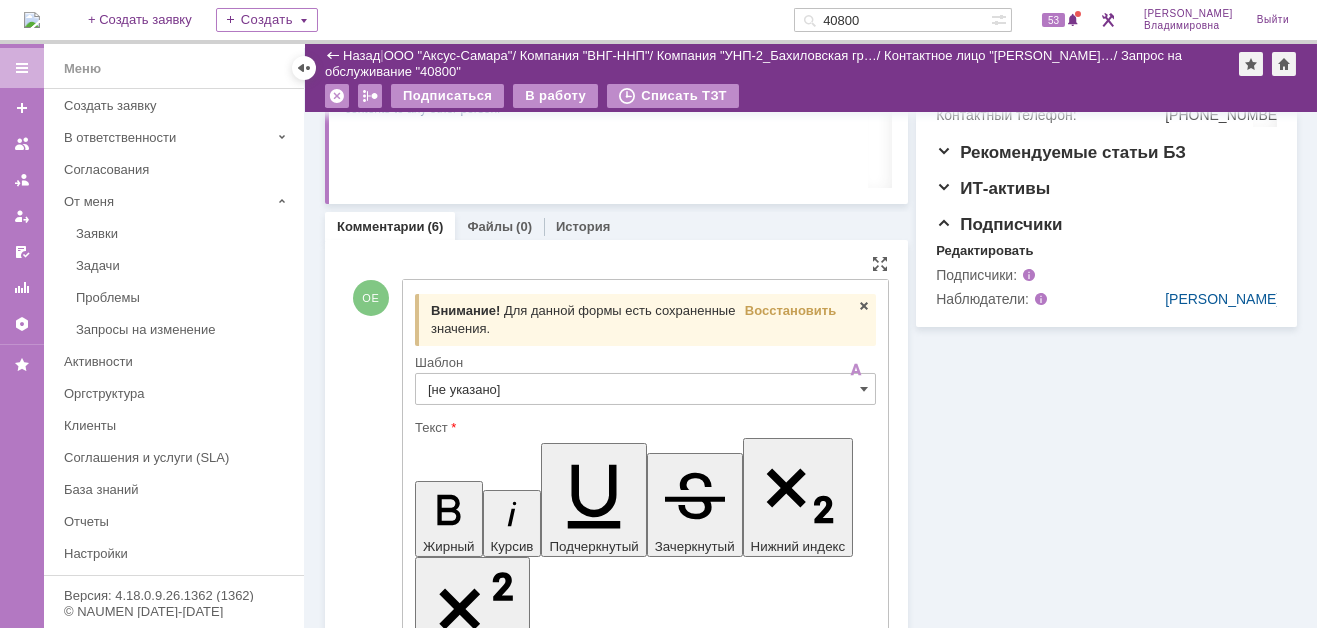 scroll, scrollTop: 0, scrollLeft: 0, axis: both 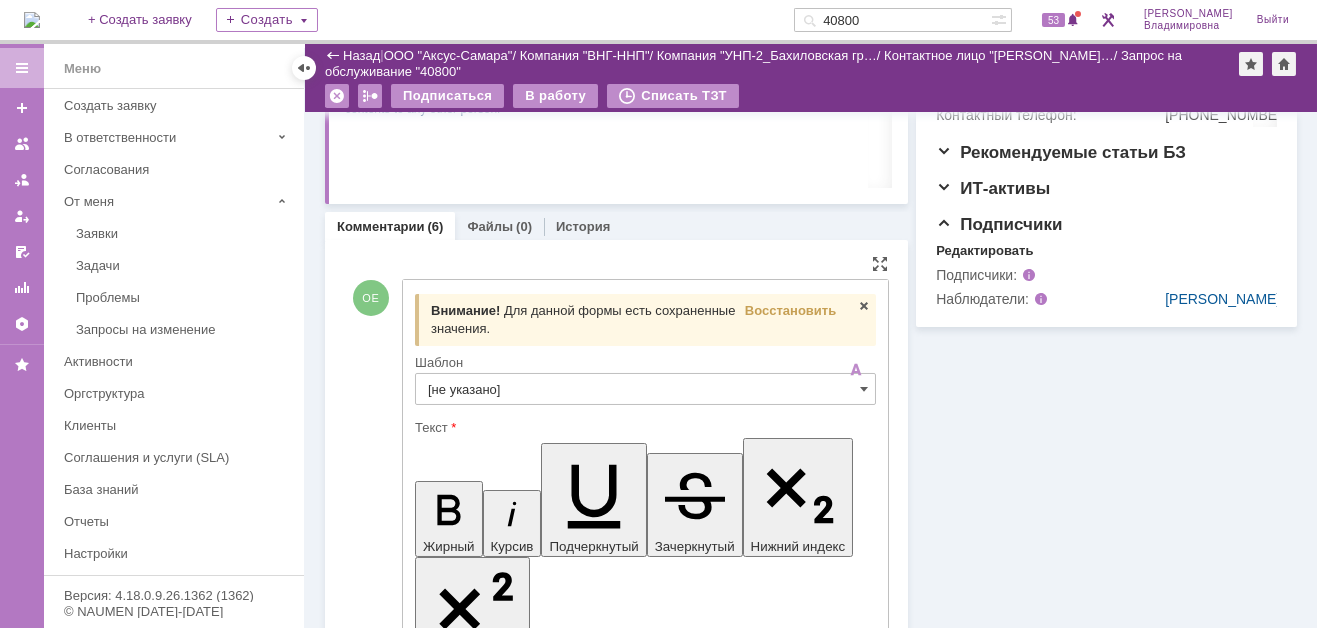 click on "[не указано]" at bounding box center (645, 389) 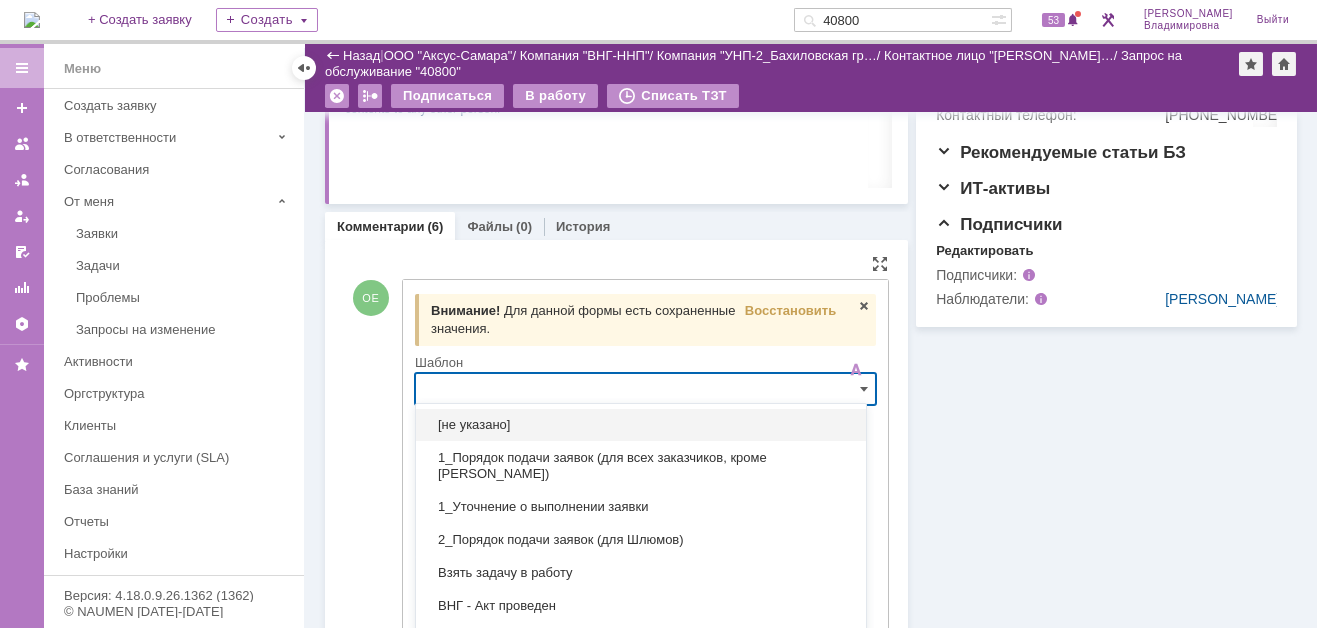scroll, scrollTop: 763, scrollLeft: 0, axis: vertical 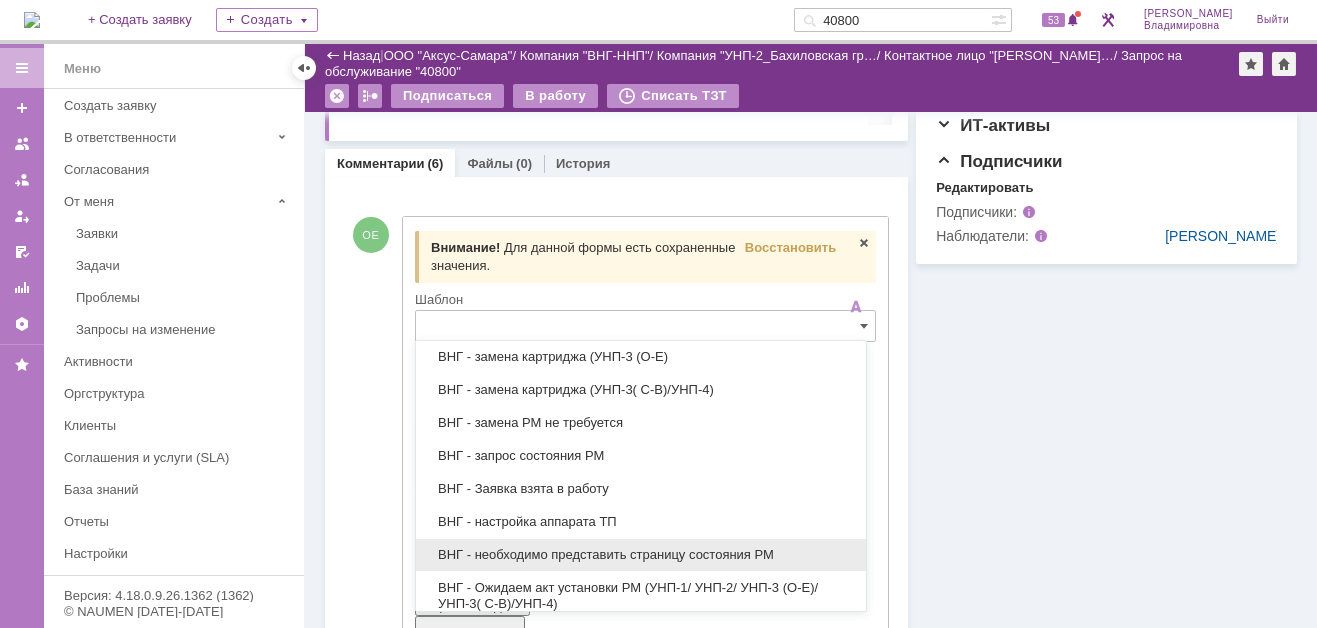 click on "ВНГ - необходимо представить страницу состояния РМ" at bounding box center (641, 555) 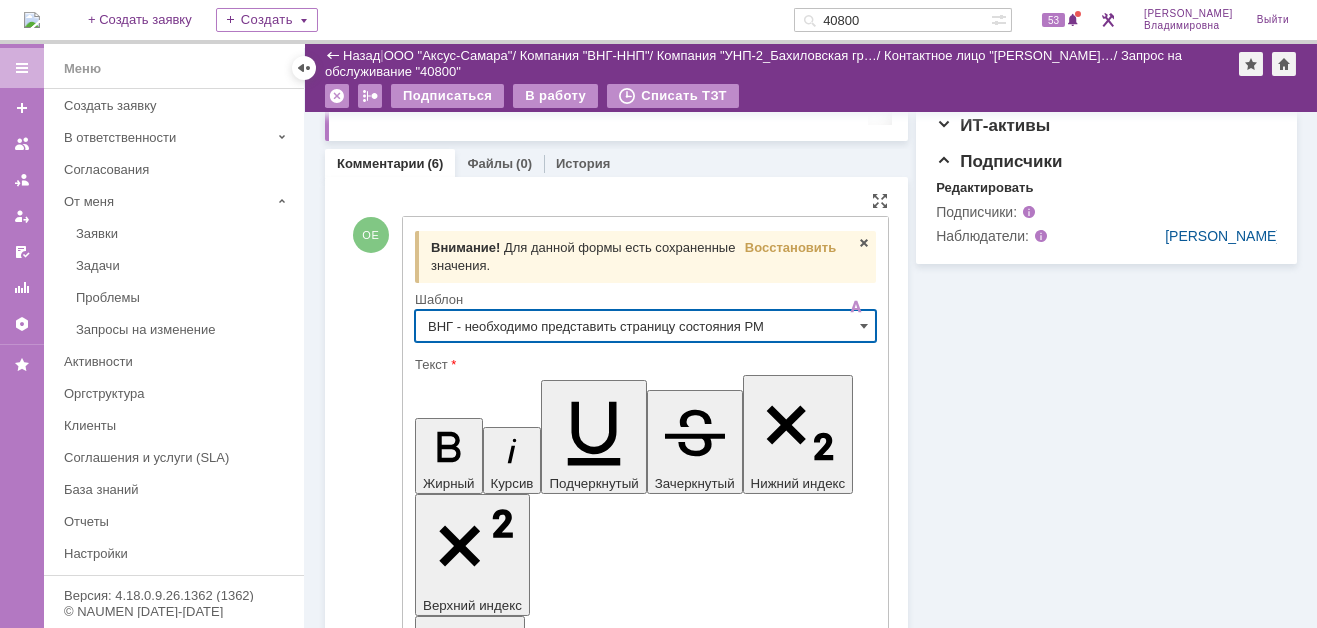 type on "ВНГ - необходимо представить страницу состояния РМ" 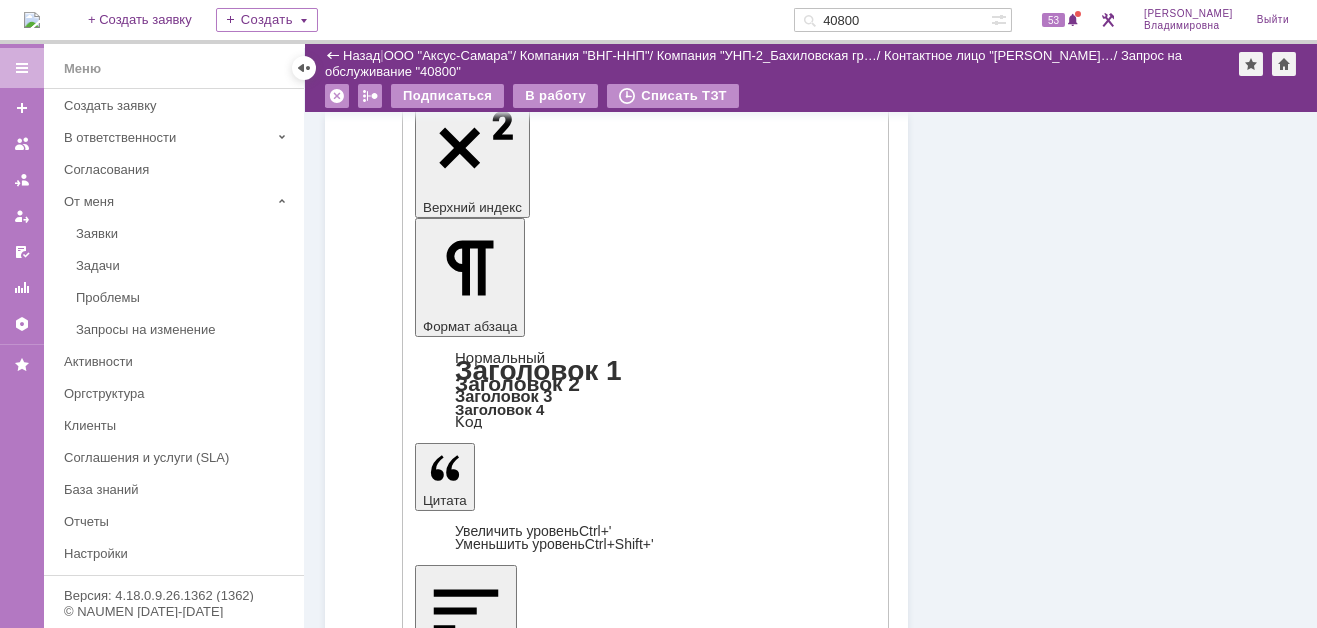 scroll, scrollTop: 1163, scrollLeft: 0, axis: vertical 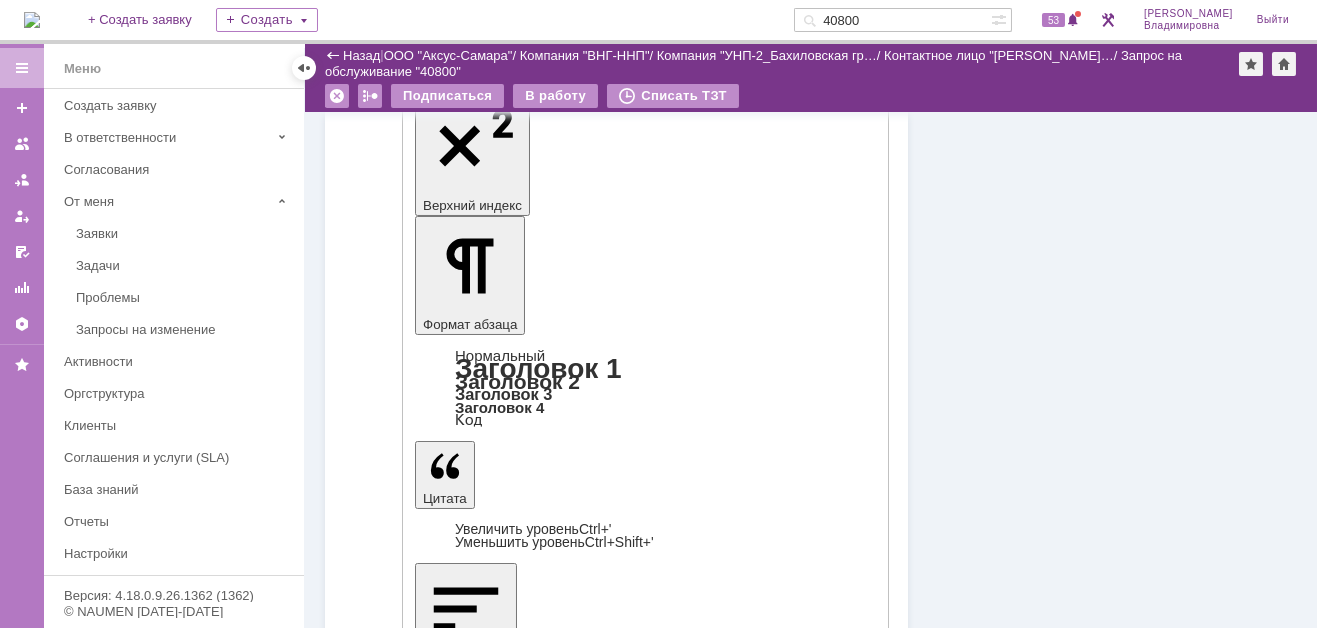 click on "Выбрать файл" at bounding box center (485, 4432) 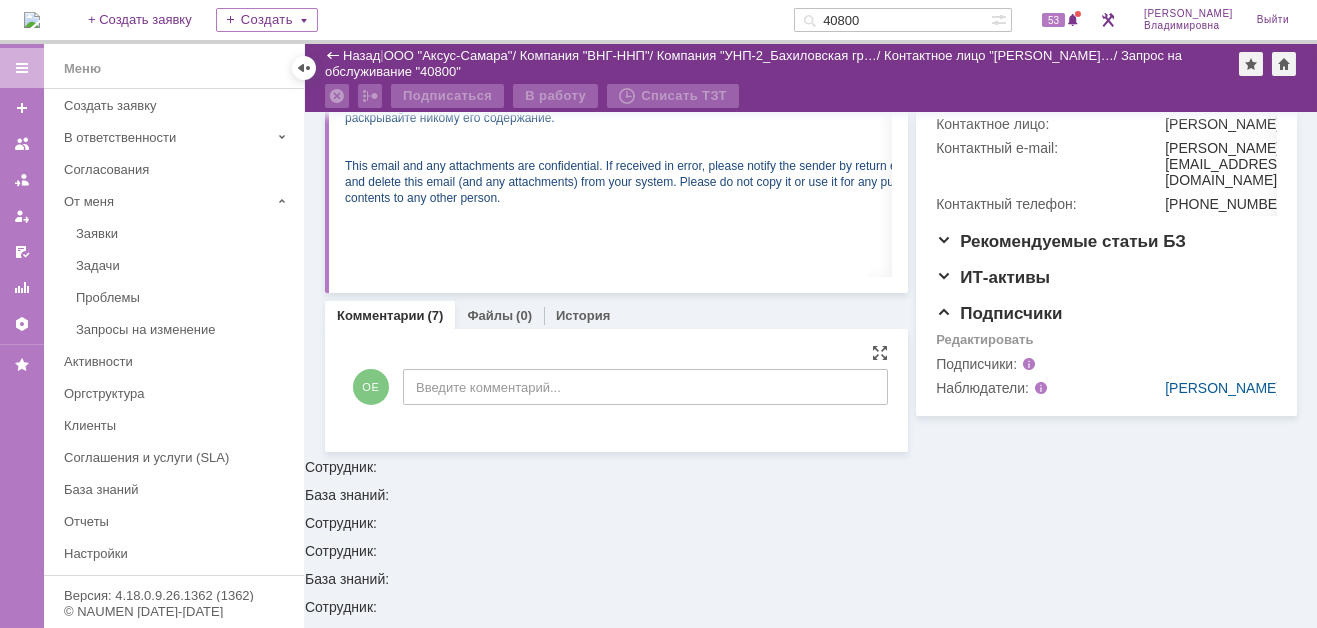 scroll, scrollTop: 1163, scrollLeft: 0, axis: vertical 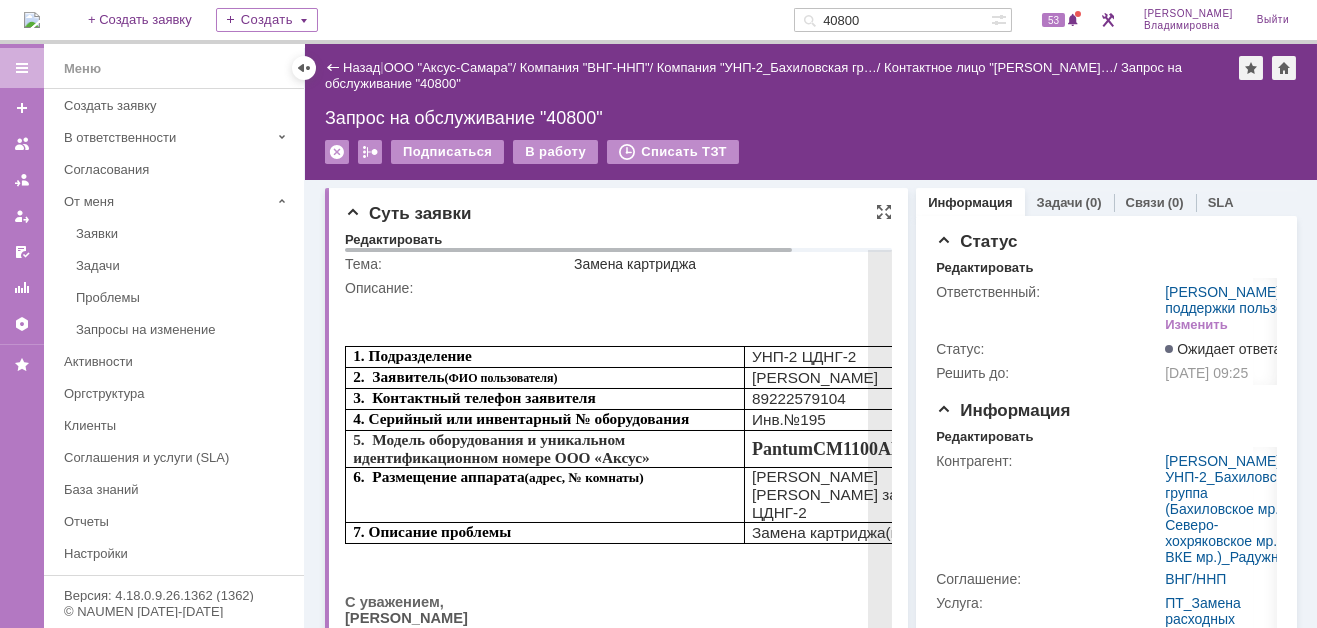 click at bounding box center [675, 586] 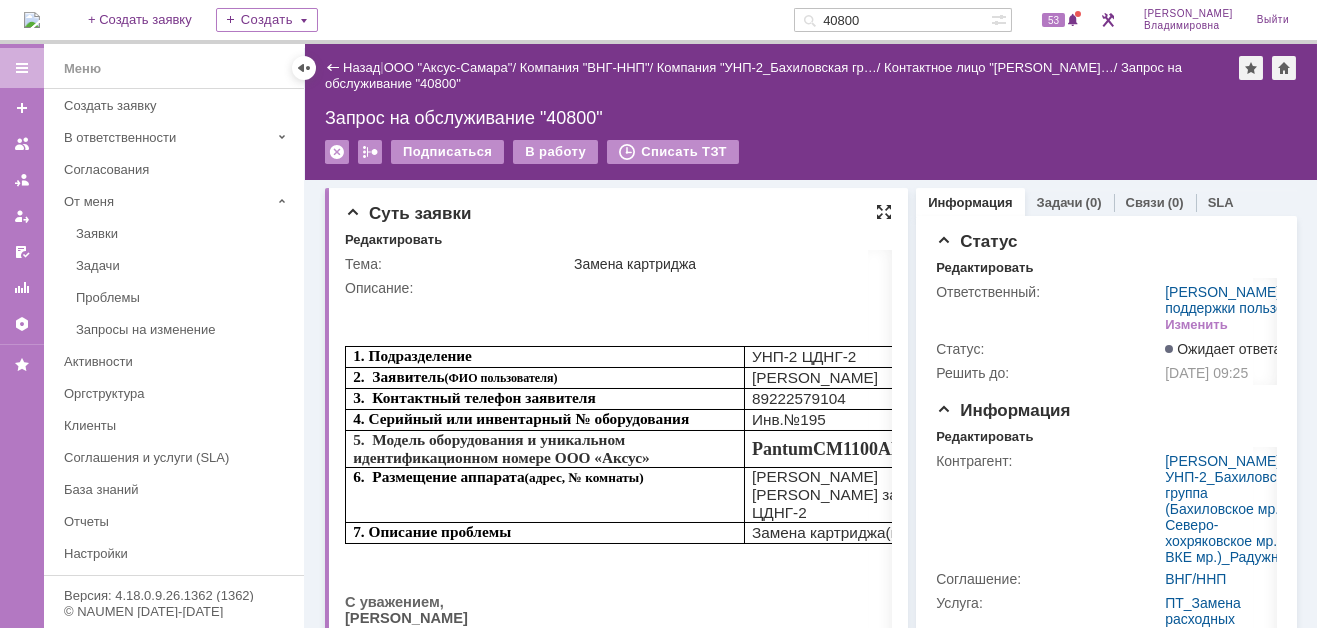 click at bounding box center (884, 212) 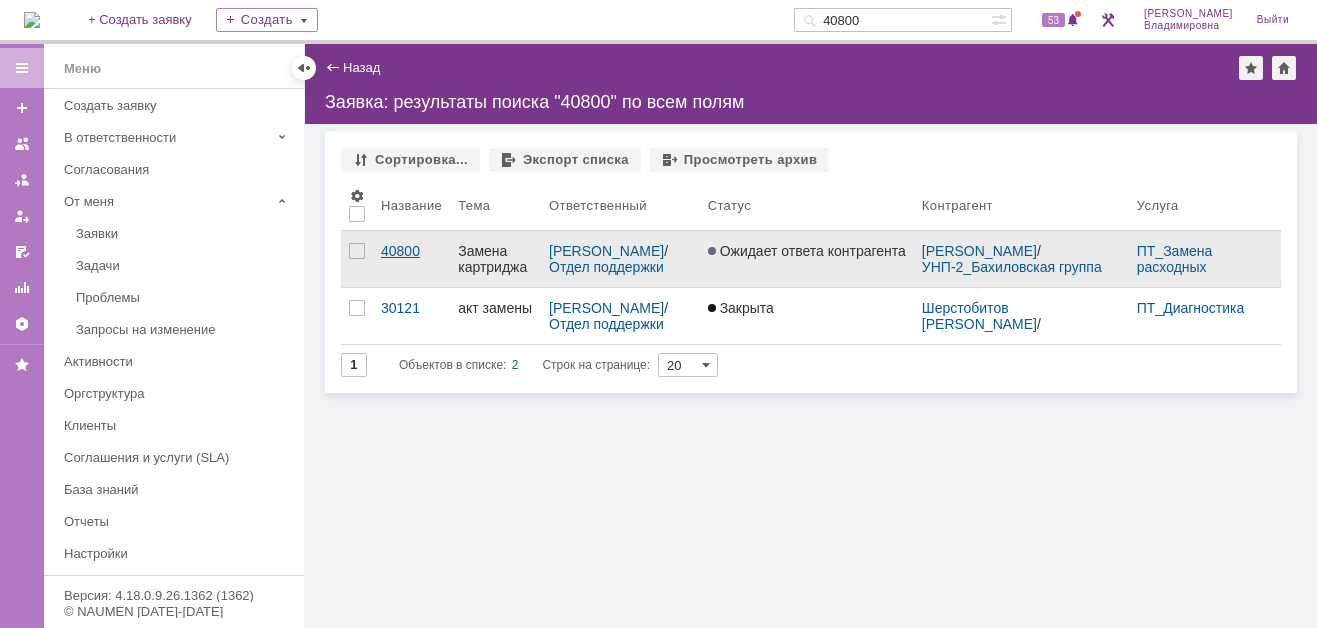 click on "40800" at bounding box center [411, 251] 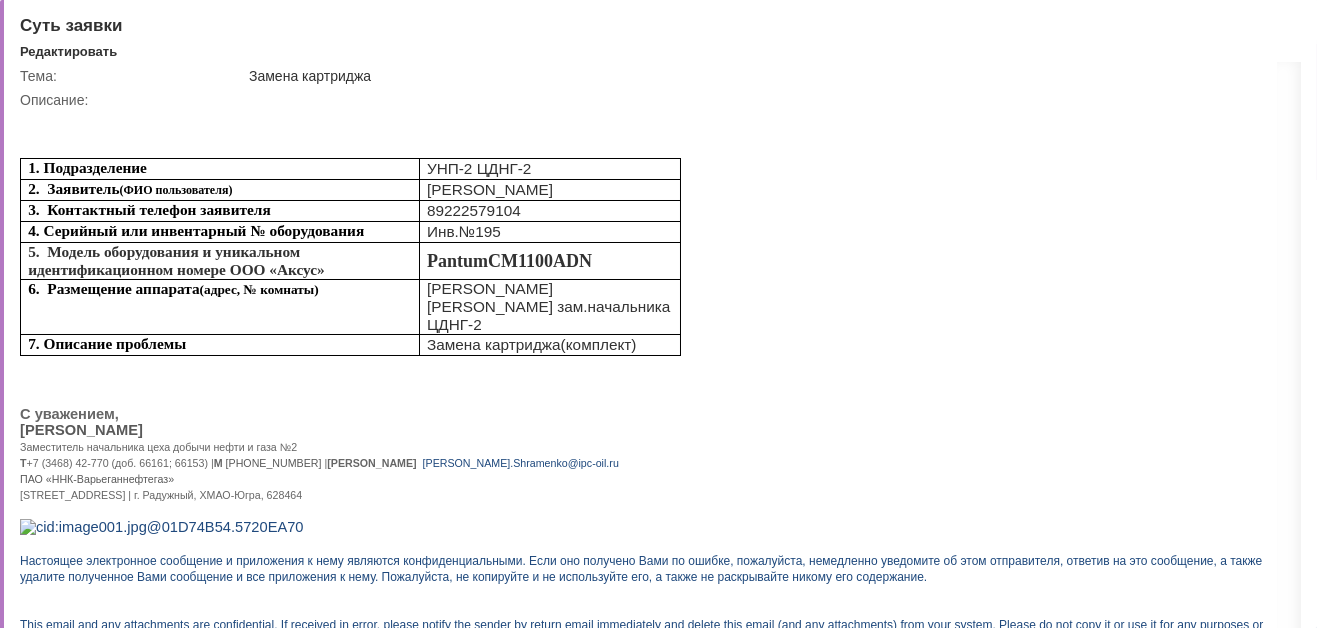 scroll, scrollTop: 0, scrollLeft: 0, axis: both 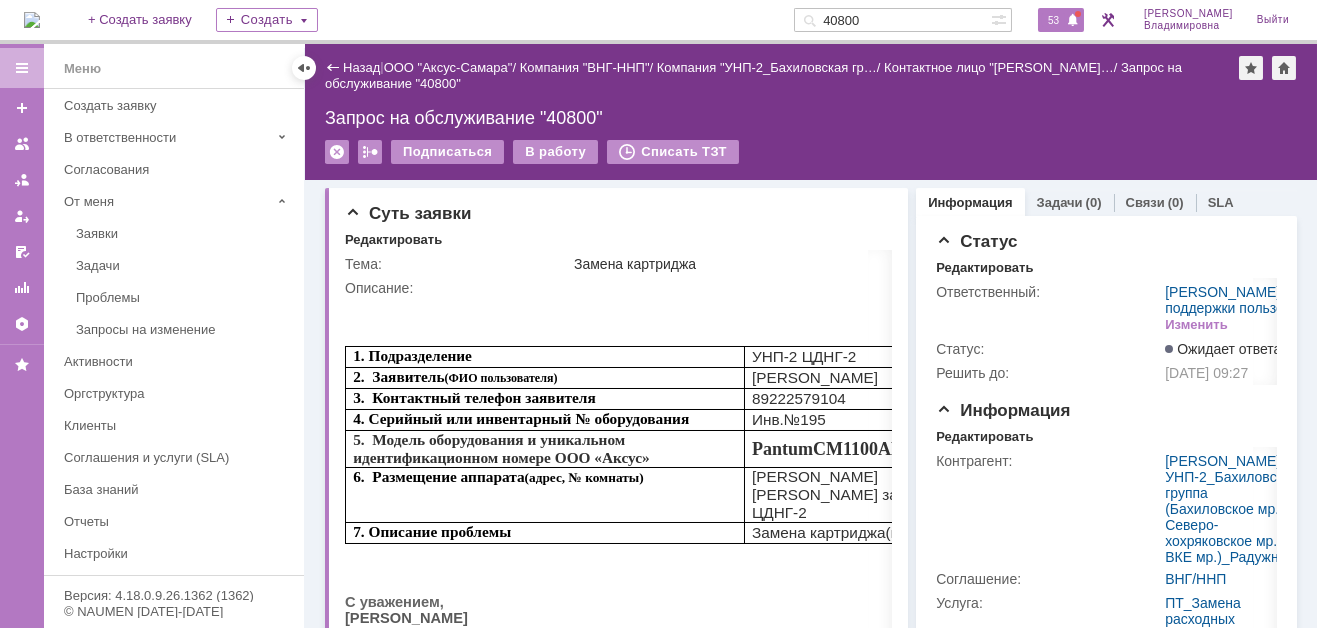 click on "53" at bounding box center (1053, 20) 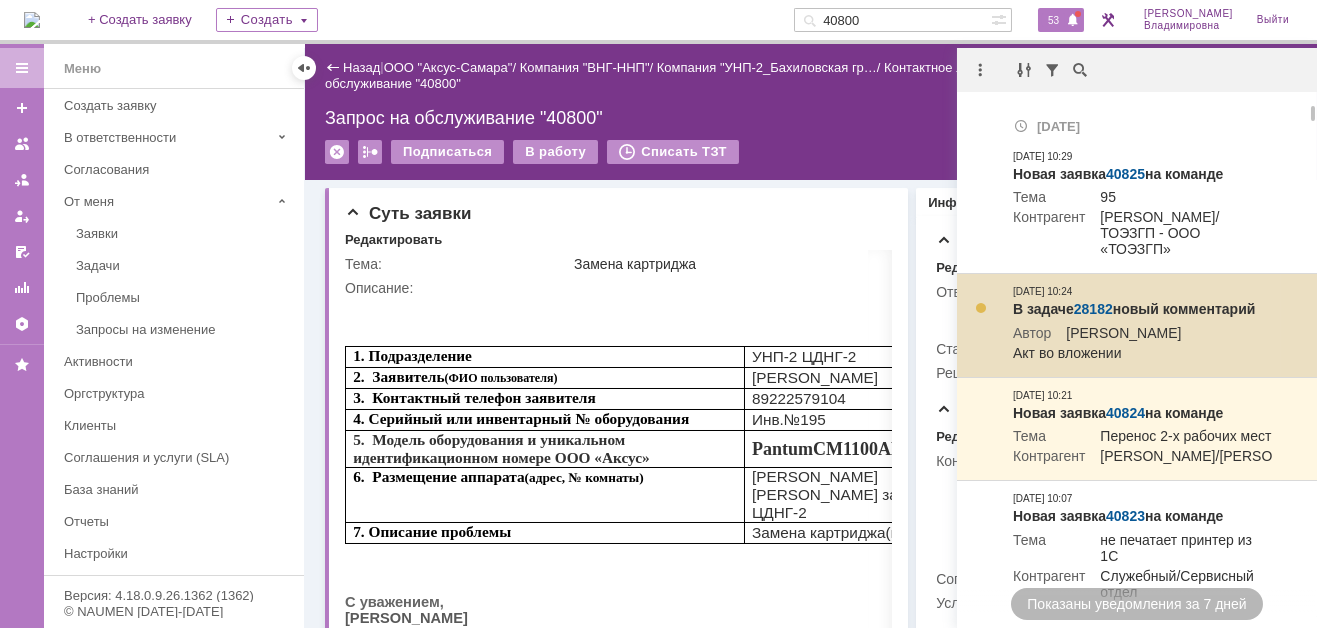 click on "28182" at bounding box center (1093, 309) 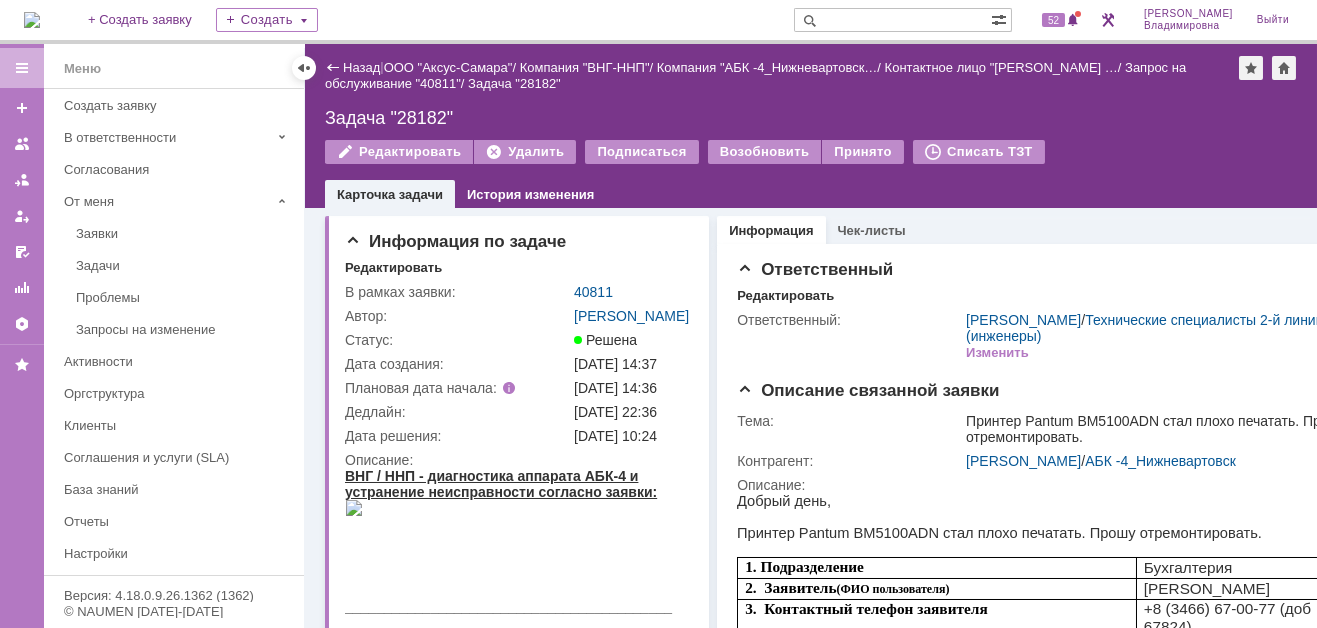 scroll, scrollTop: 0, scrollLeft: 0, axis: both 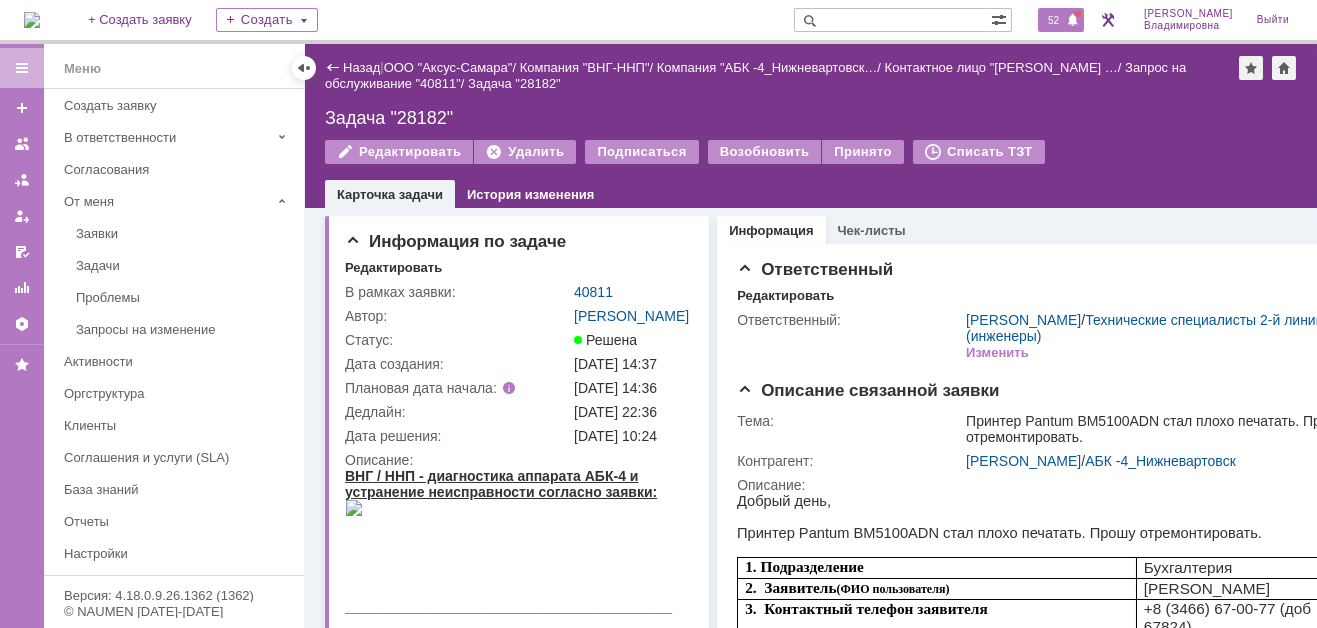 click at bounding box center (1073, 21) 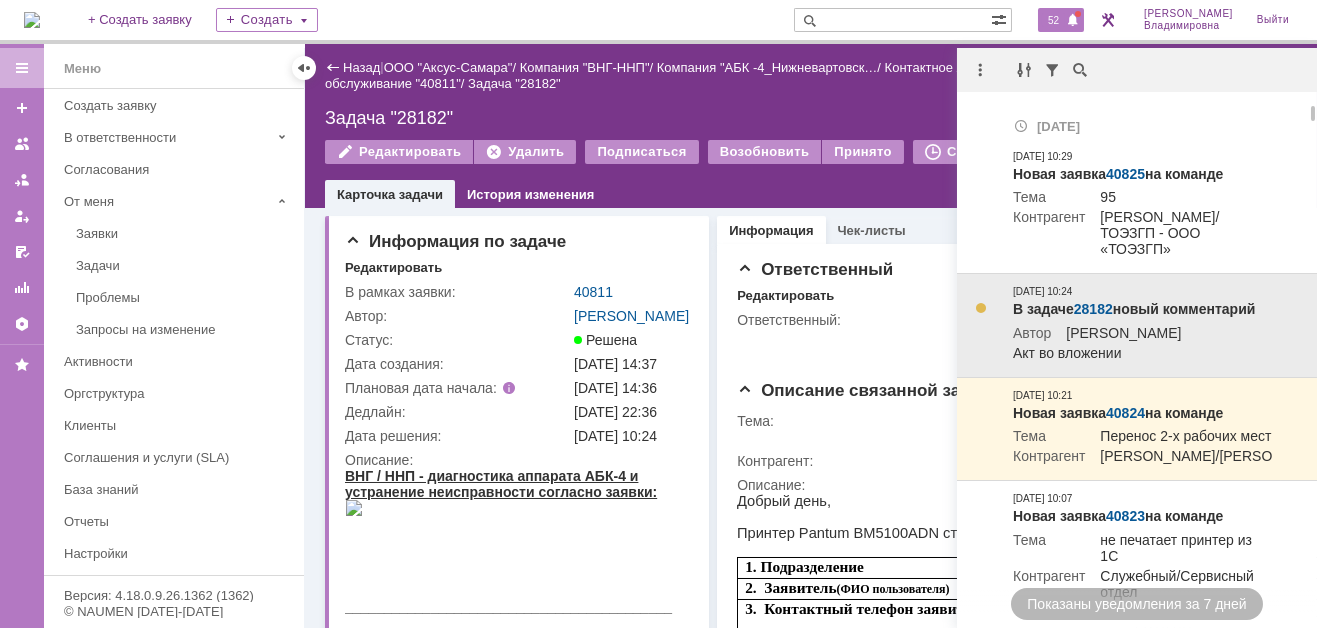 click on "28182" at bounding box center [1093, 309] 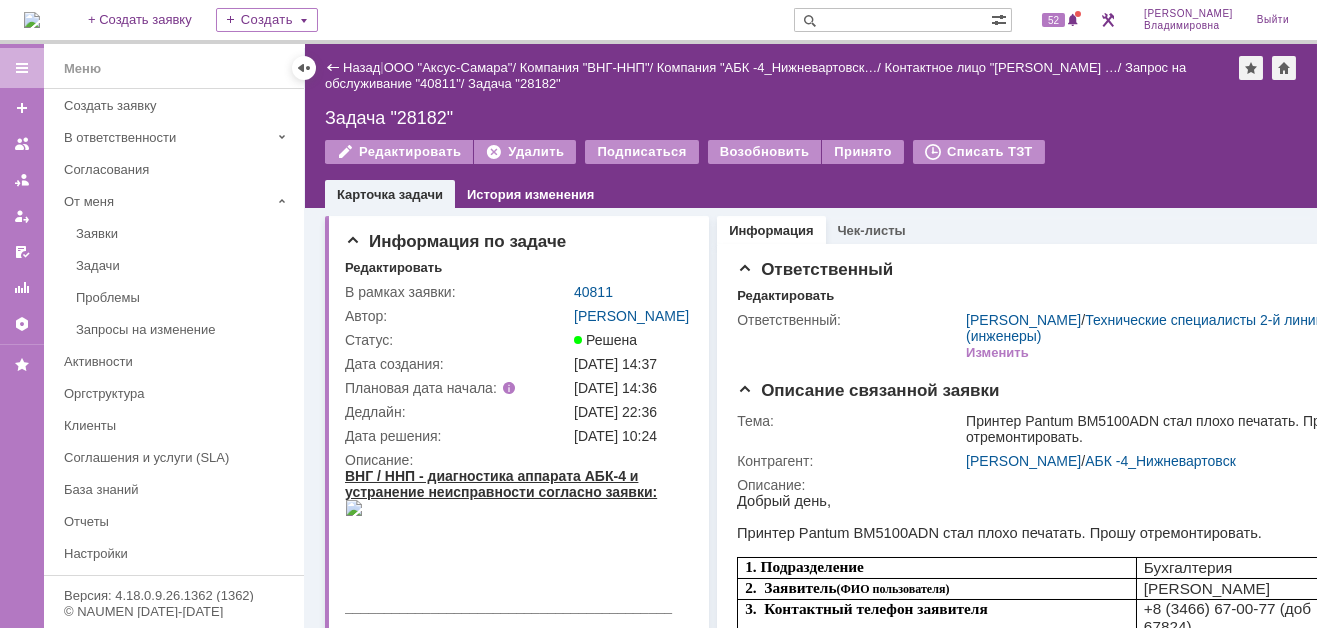 scroll, scrollTop: 0, scrollLeft: 0, axis: both 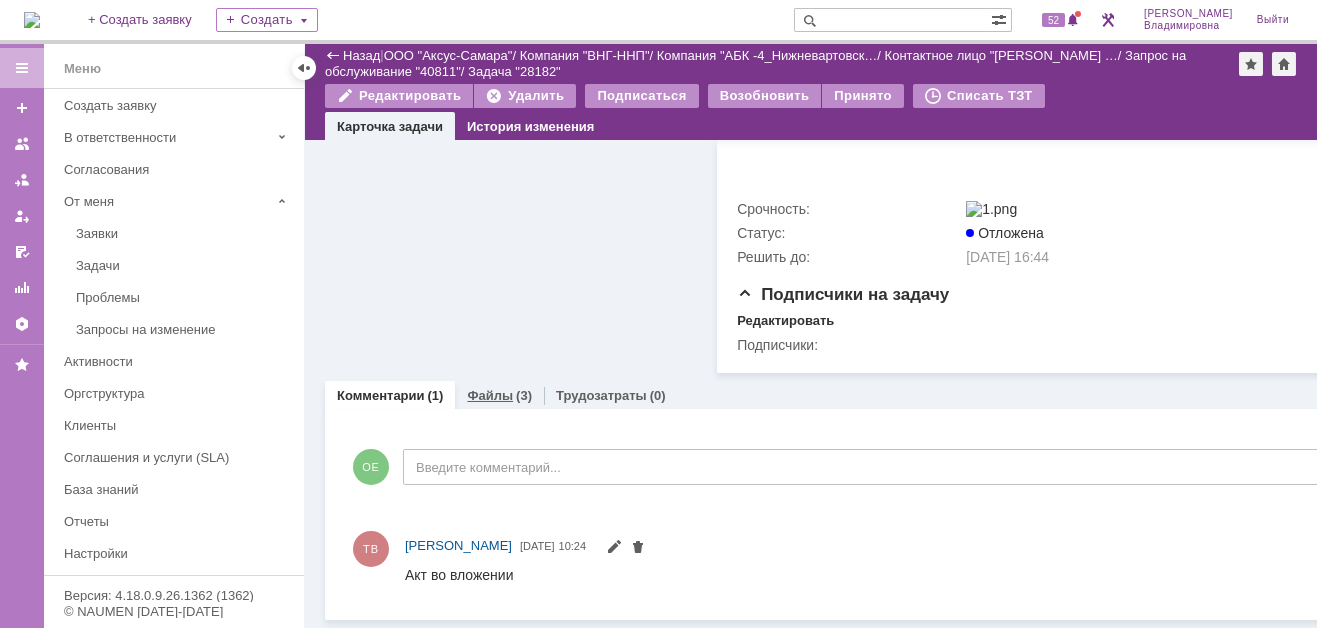 click on "Файлы" at bounding box center [490, 395] 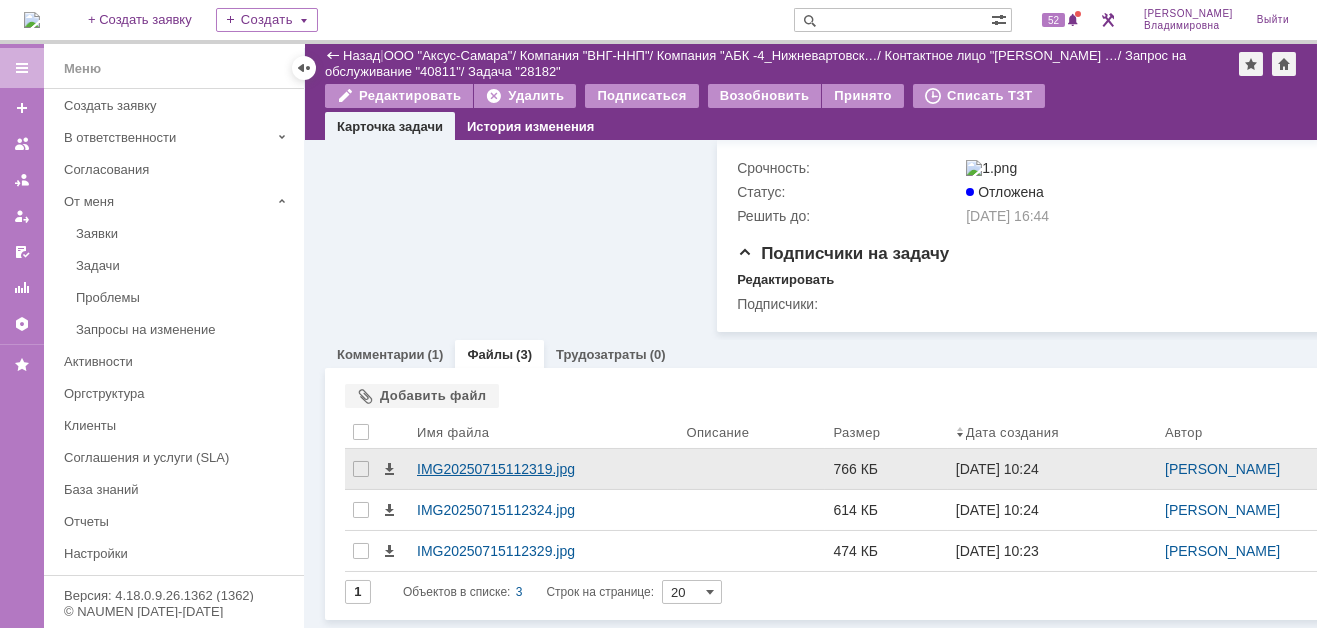 scroll, scrollTop: 946, scrollLeft: 0, axis: vertical 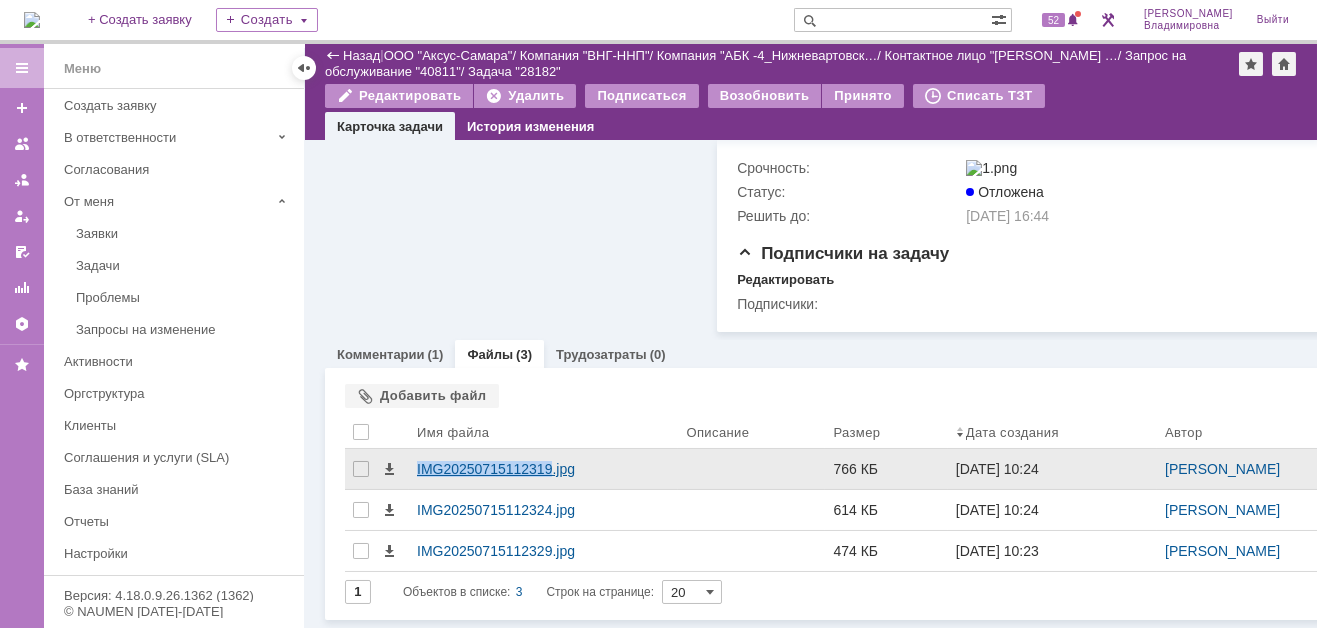 click on "IMG20250715112319.jpg" at bounding box center (543, 469) 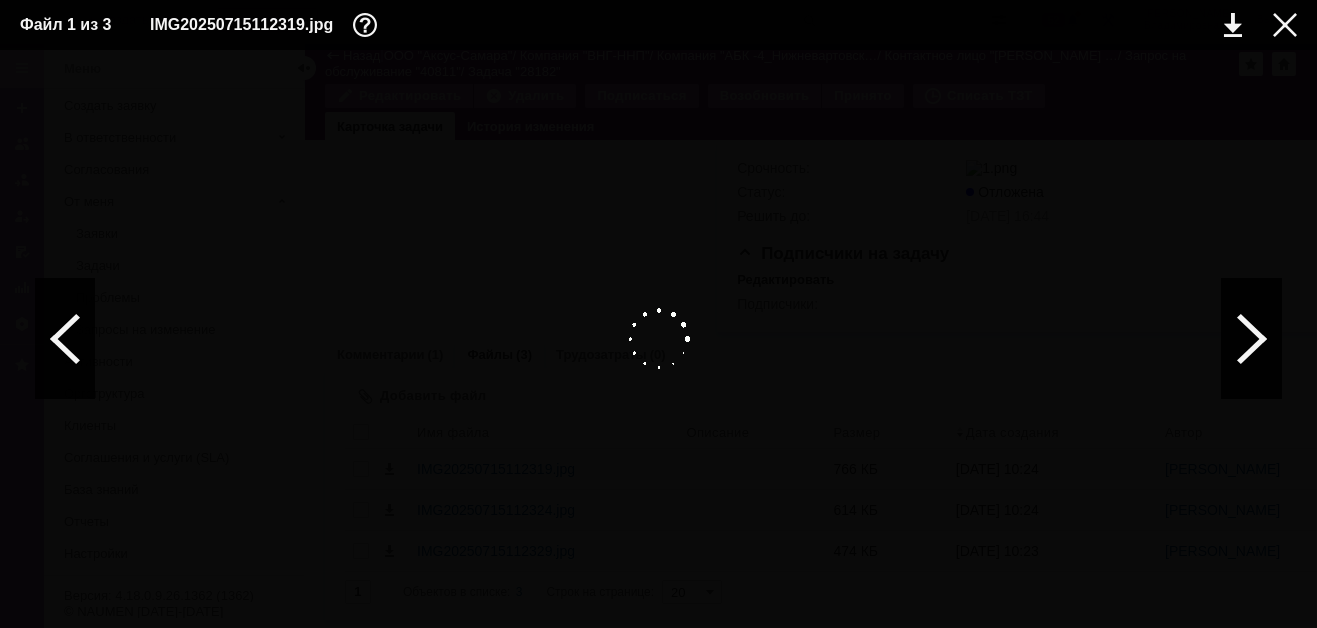 drag, startPoint x: 527, startPoint y: 448, endPoint x: 493, endPoint y: 459, distance: 35.735138 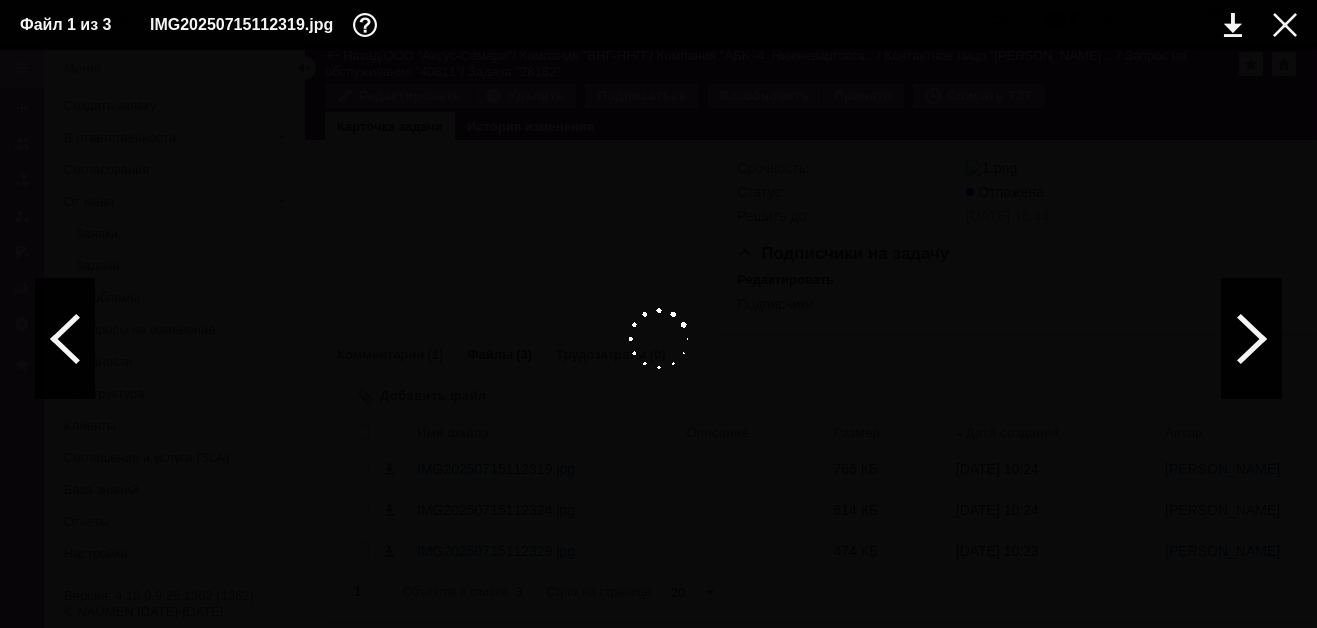 click at bounding box center [658, 339] 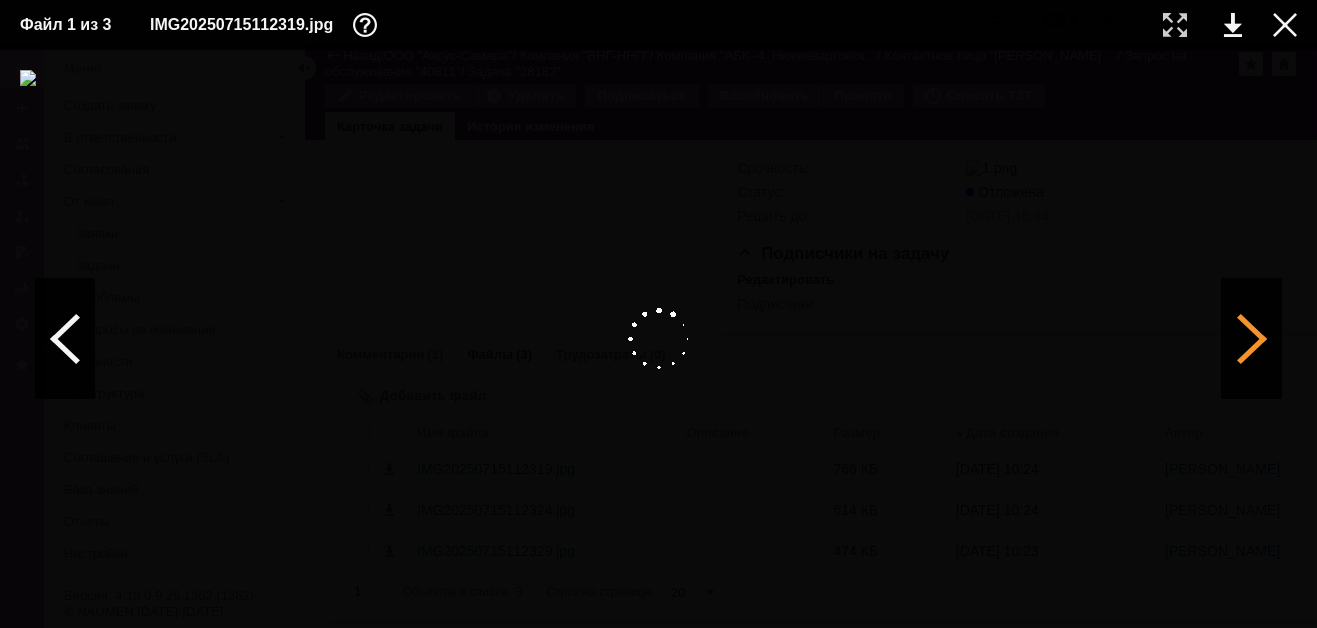 click at bounding box center [1252, 339] 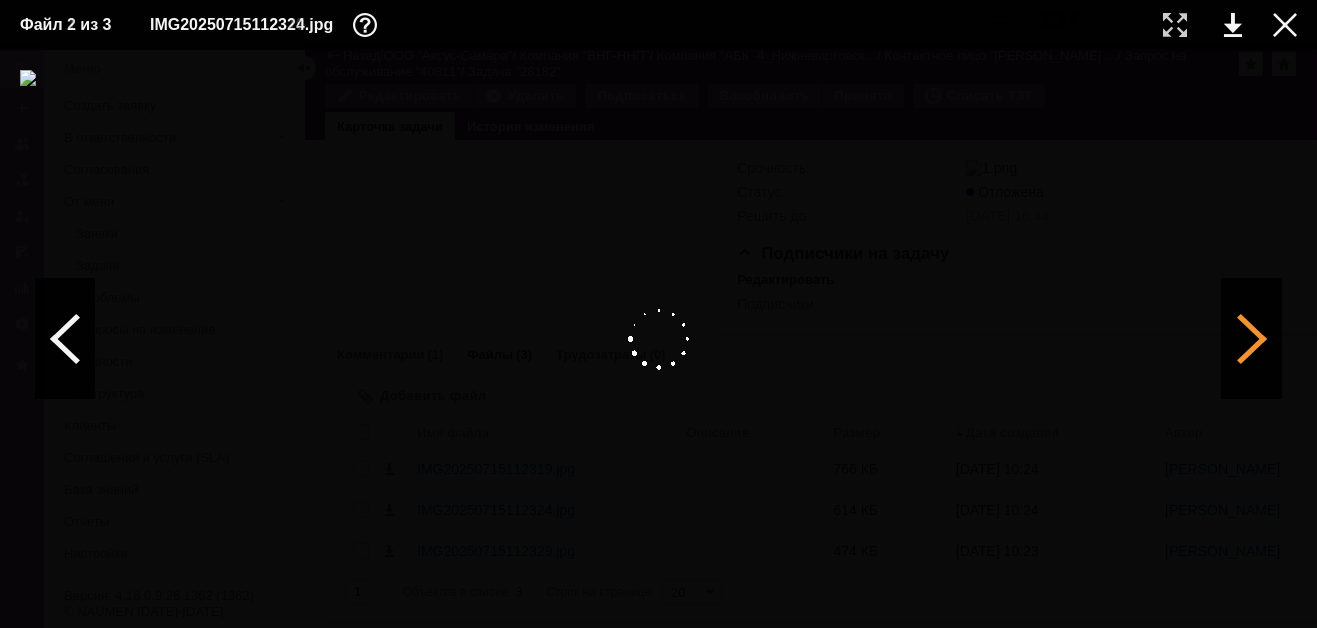 click at bounding box center [1252, 339] 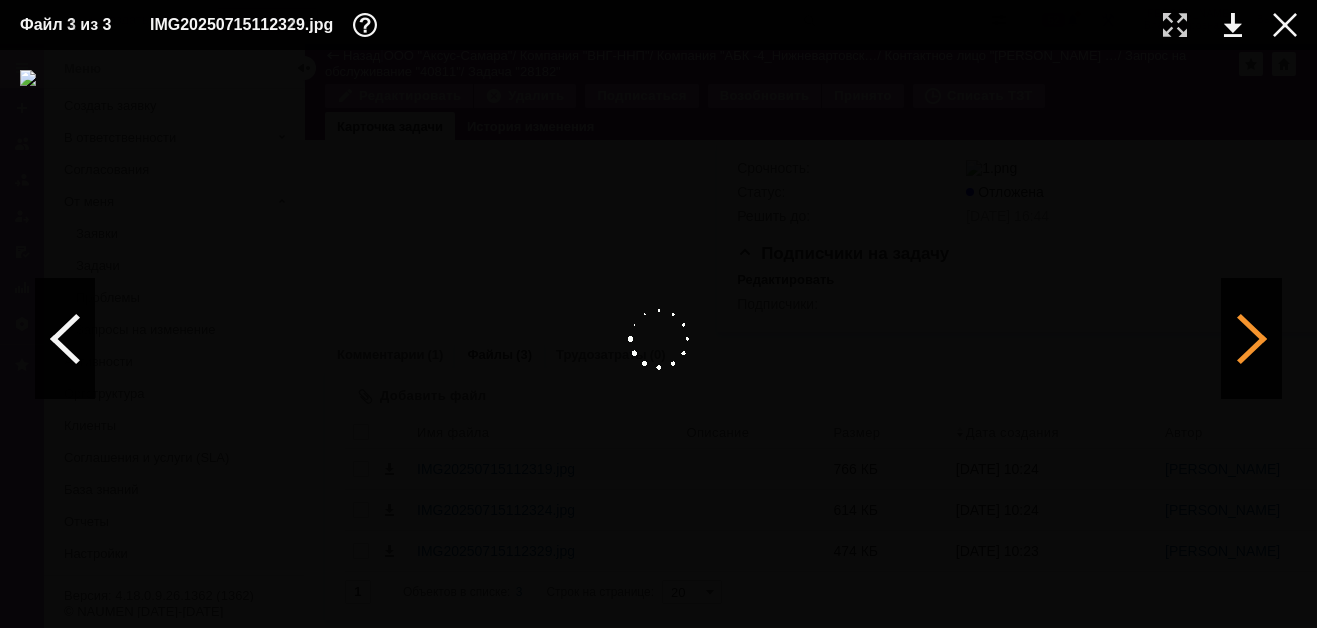 click at bounding box center [1252, 339] 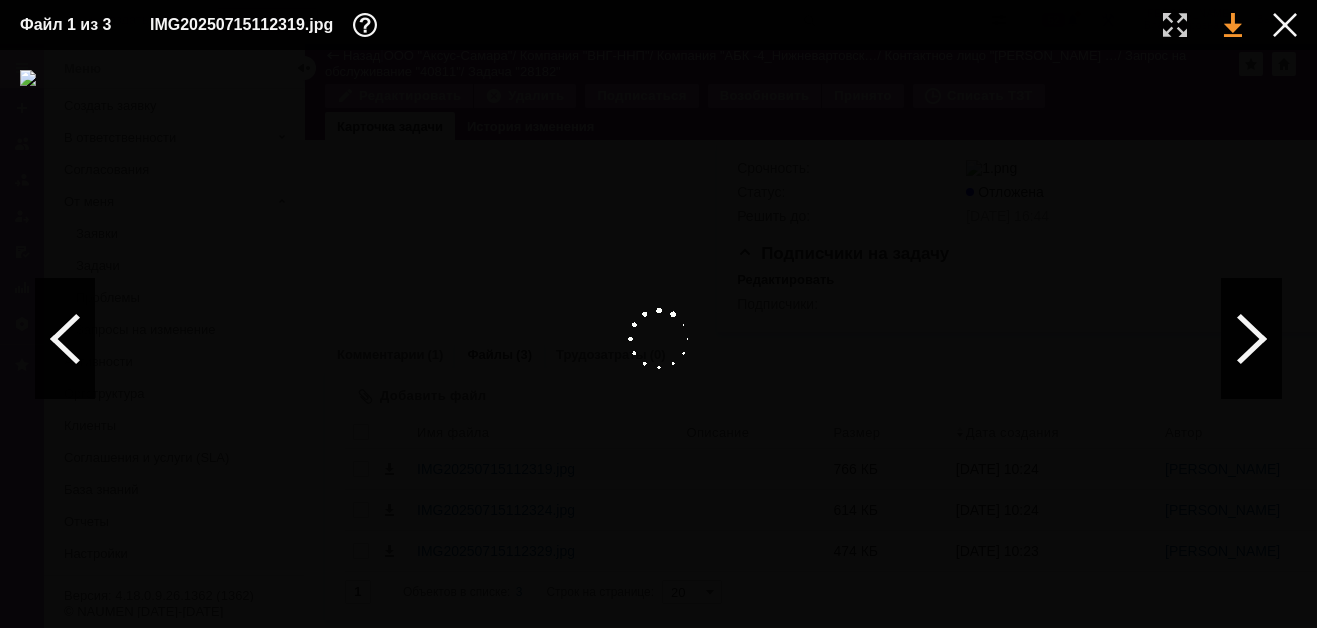 click at bounding box center (1233, 25) 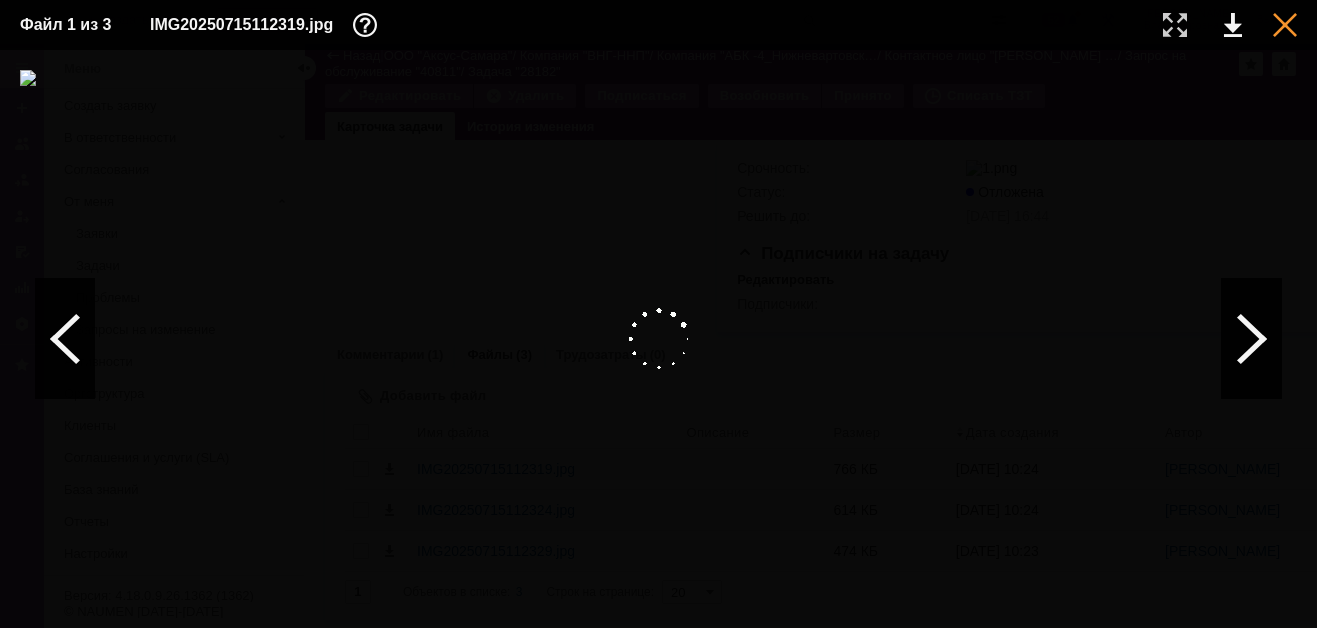 click at bounding box center (1285, 25) 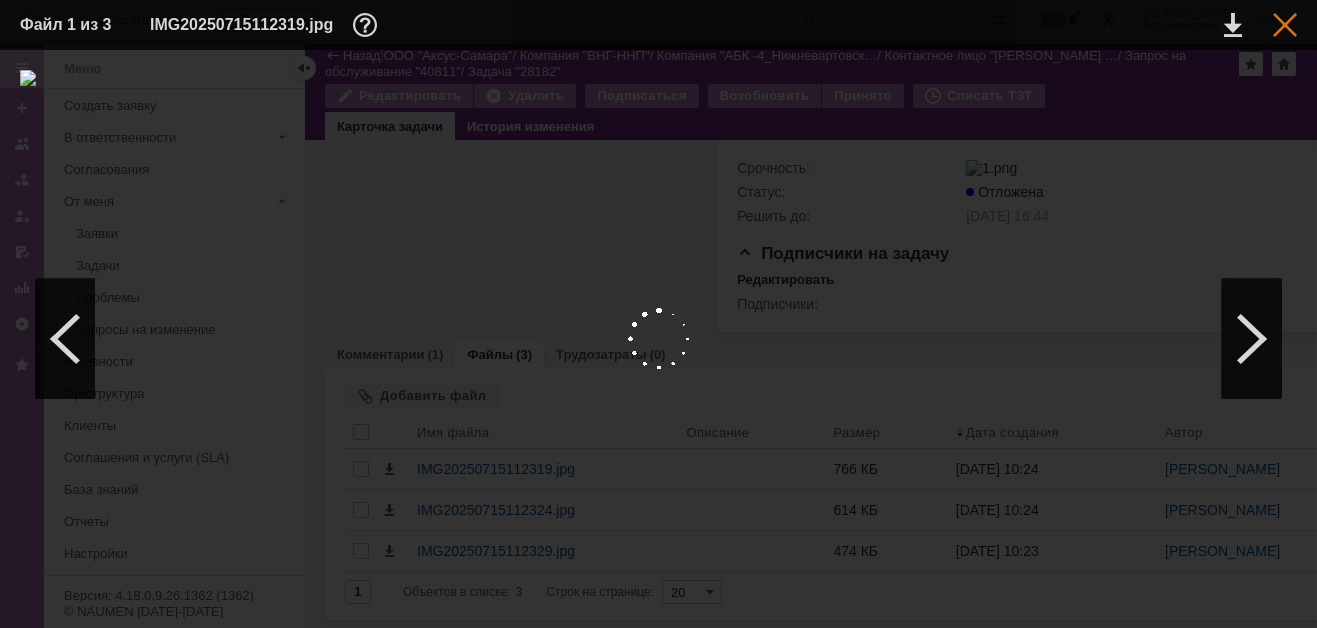 click at bounding box center [1285, 25] 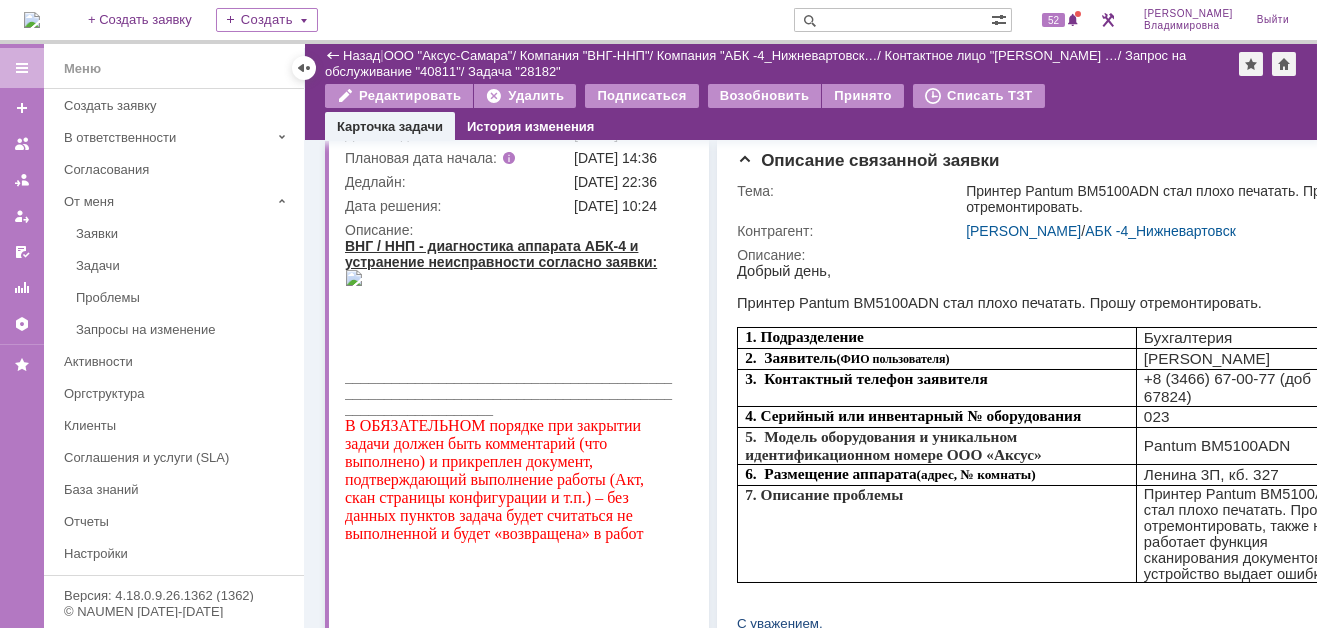 scroll, scrollTop: 46, scrollLeft: 0, axis: vertical 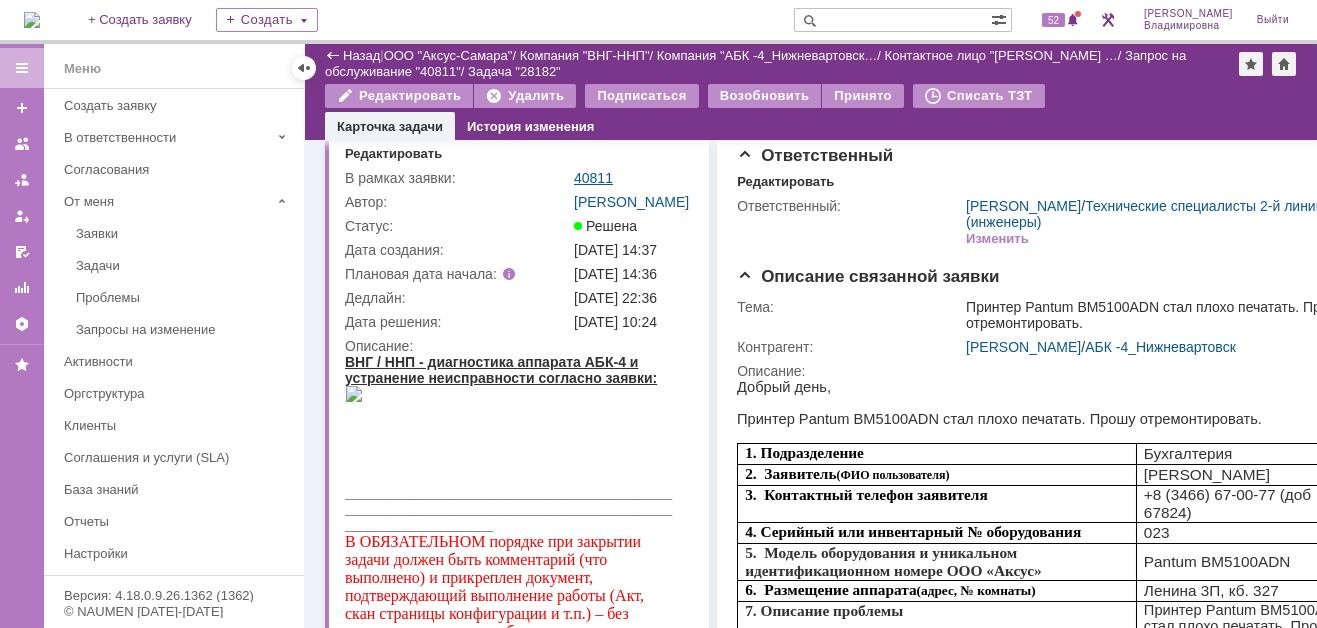 click on "40811" at bounding box center (593, 178) 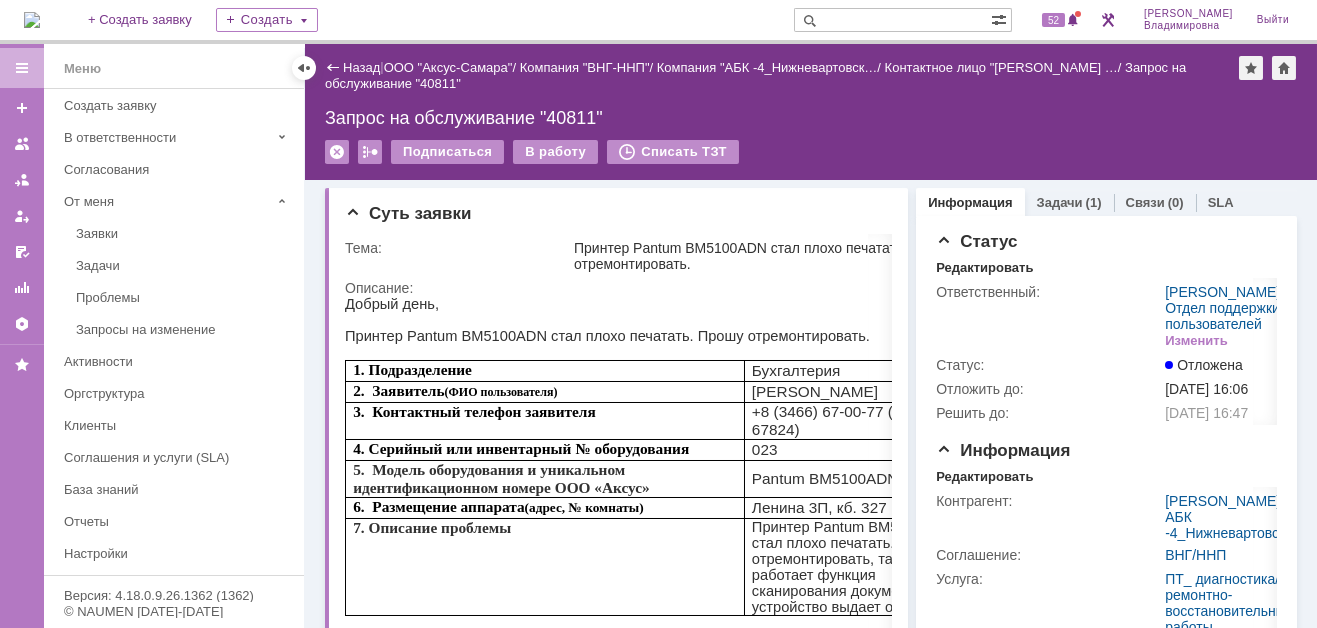 scroll, scrollTop: 0, scrollLeft: 0, axis: both 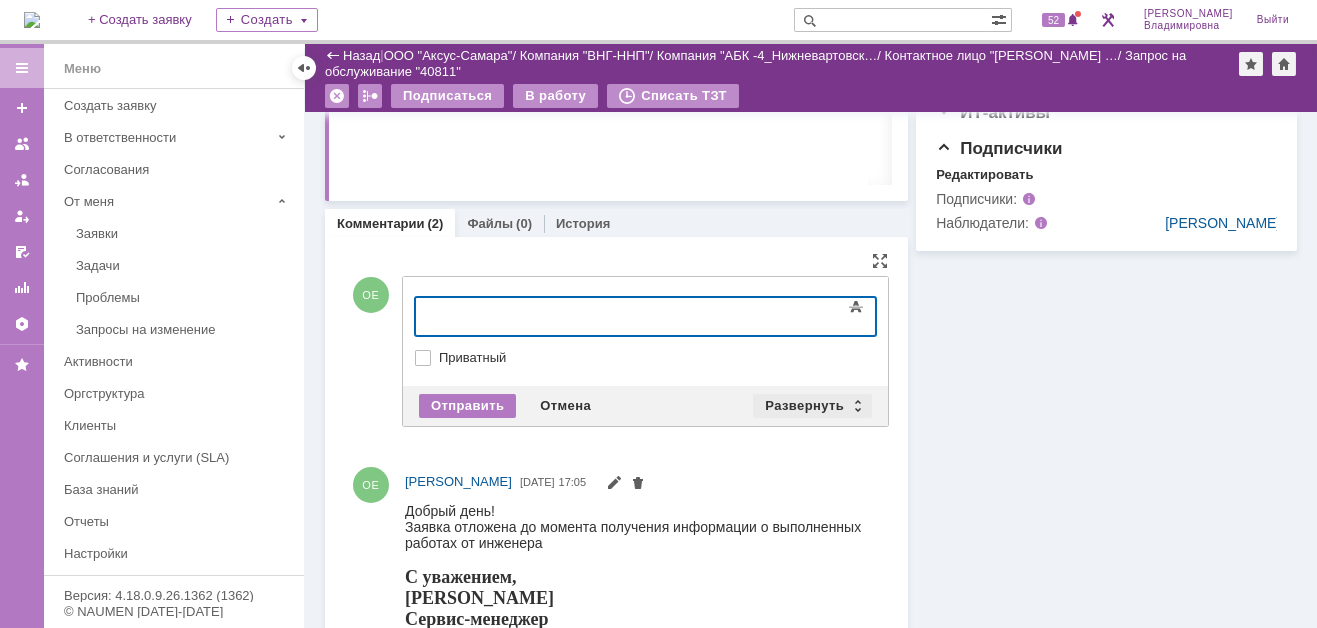 click on "Развернуть" at bounding box center (812, 406) 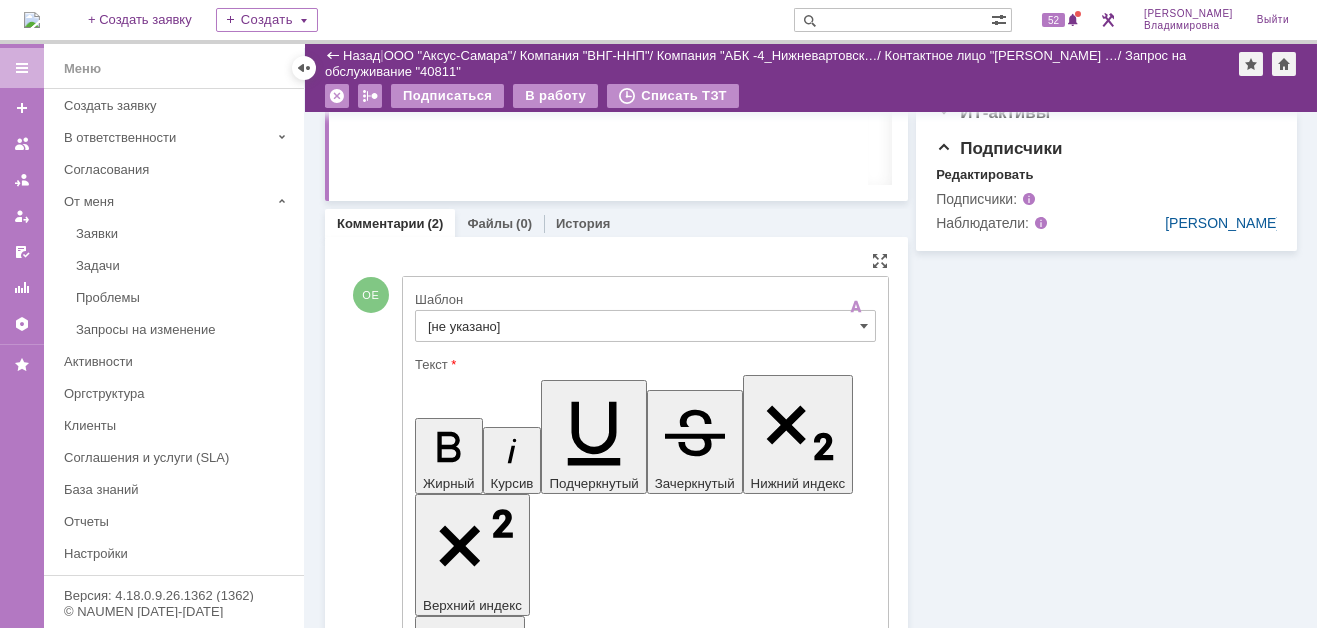 scroll, scrollTop: 0, scrollLeft: 0, axis: both 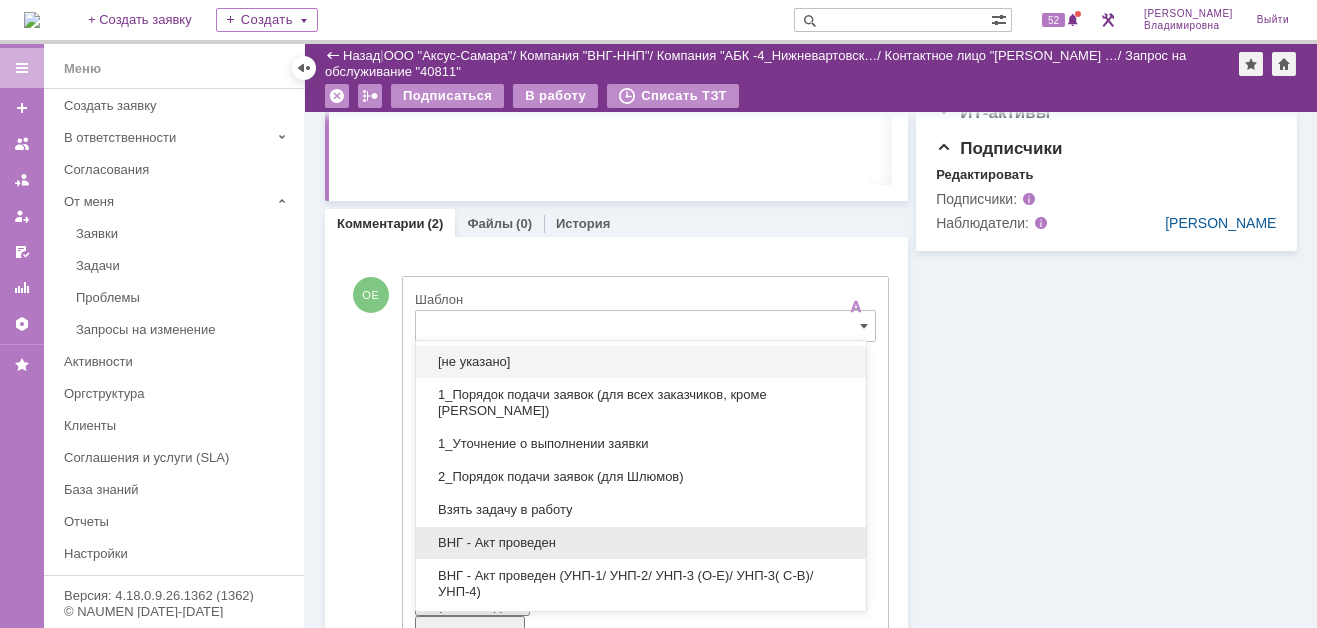 click on "ВНГ - Акт проведен" at bounding box center [641, 543] 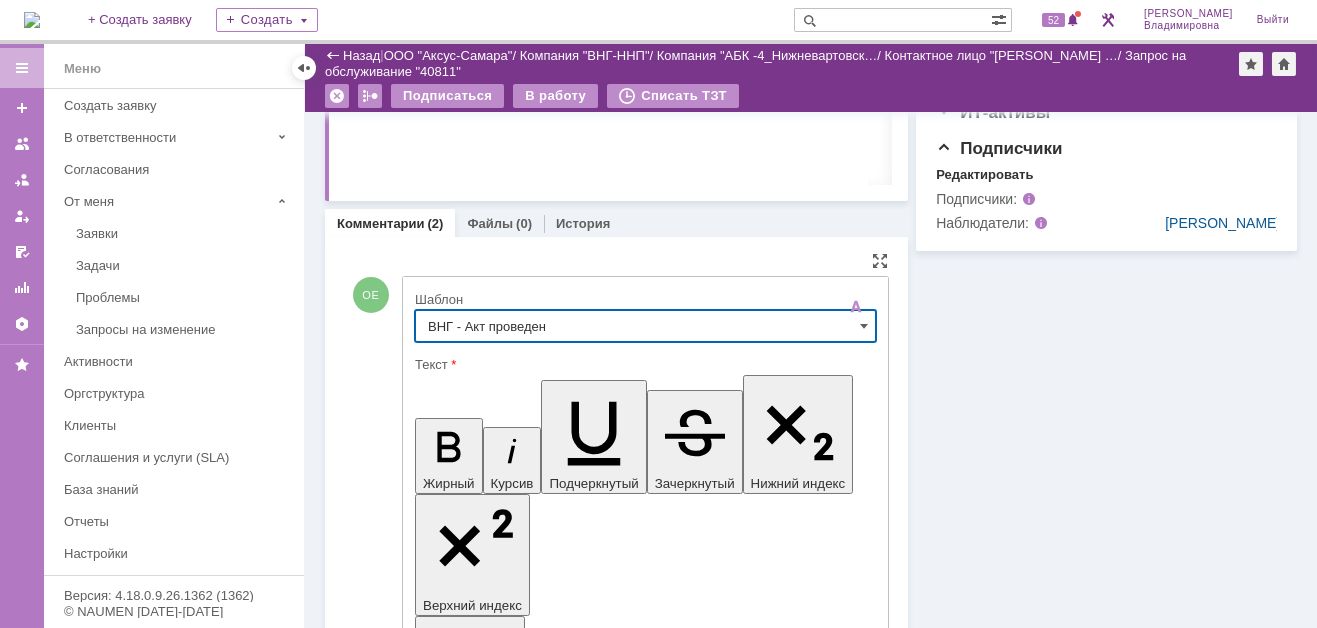 type on "ВНГ - Акт проведен" 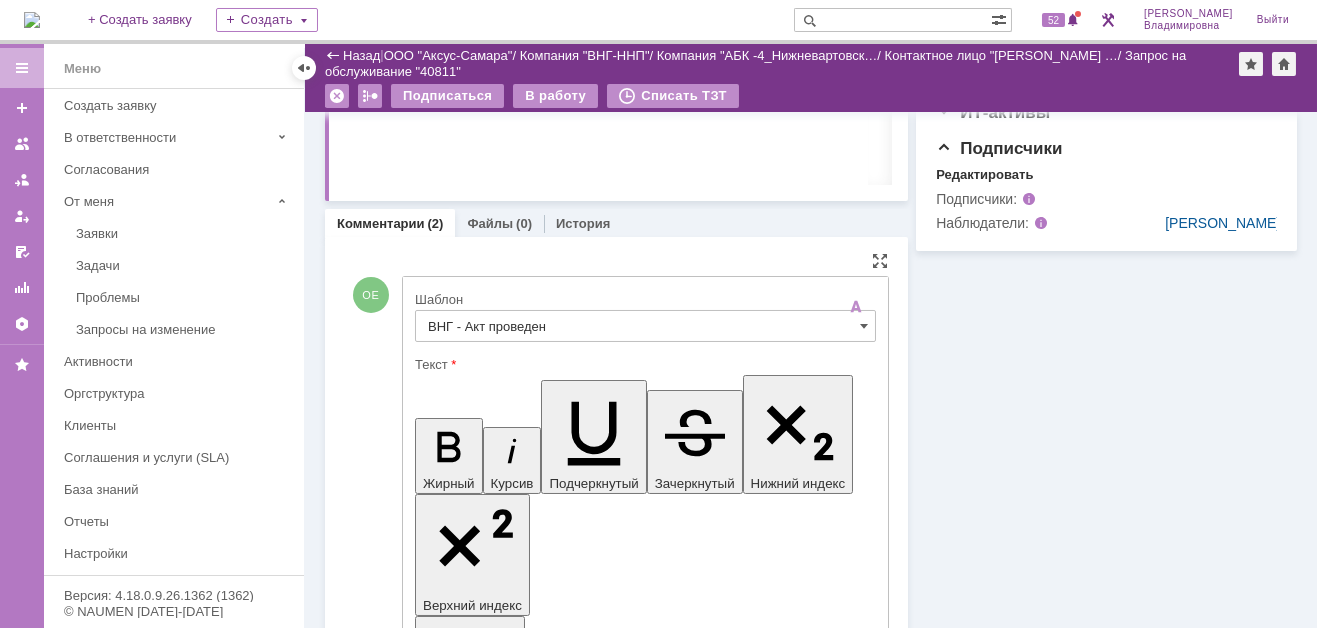 drag, startPoint x: 666, startPoint y: 4498, endPoint x: 686, endPoint y: 4539, distance: 45.617977 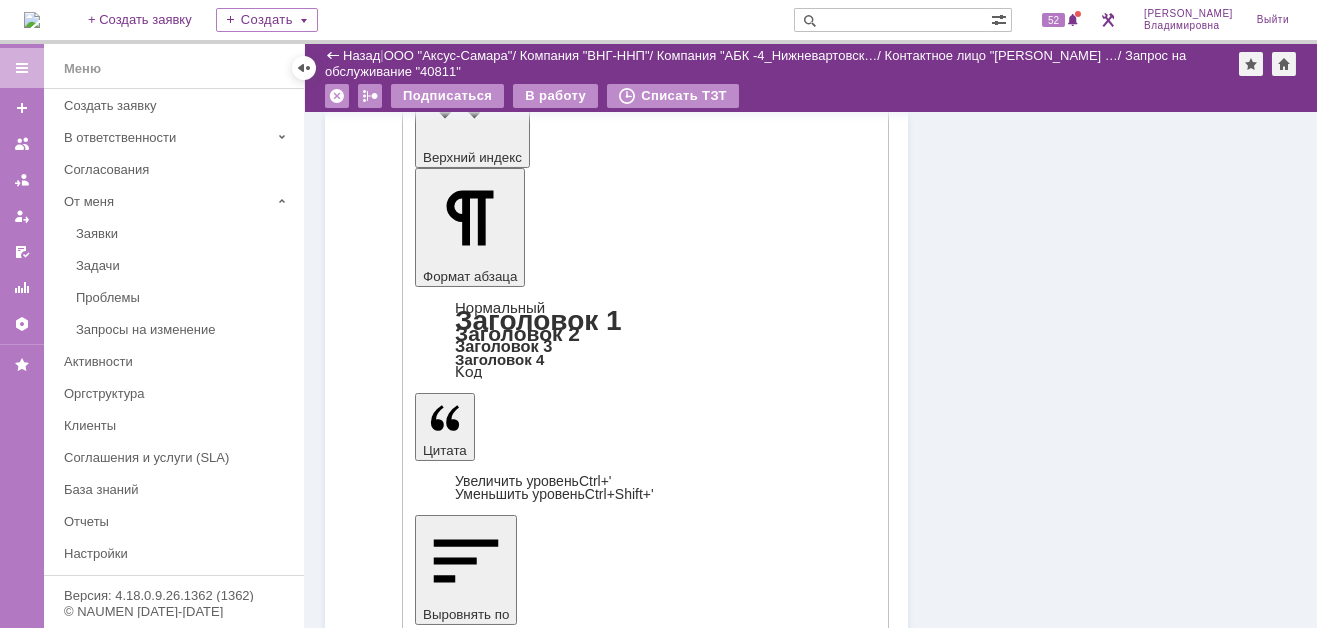 scroll, scrollTop: 1299, scrollLeft: 0, axis: vertical 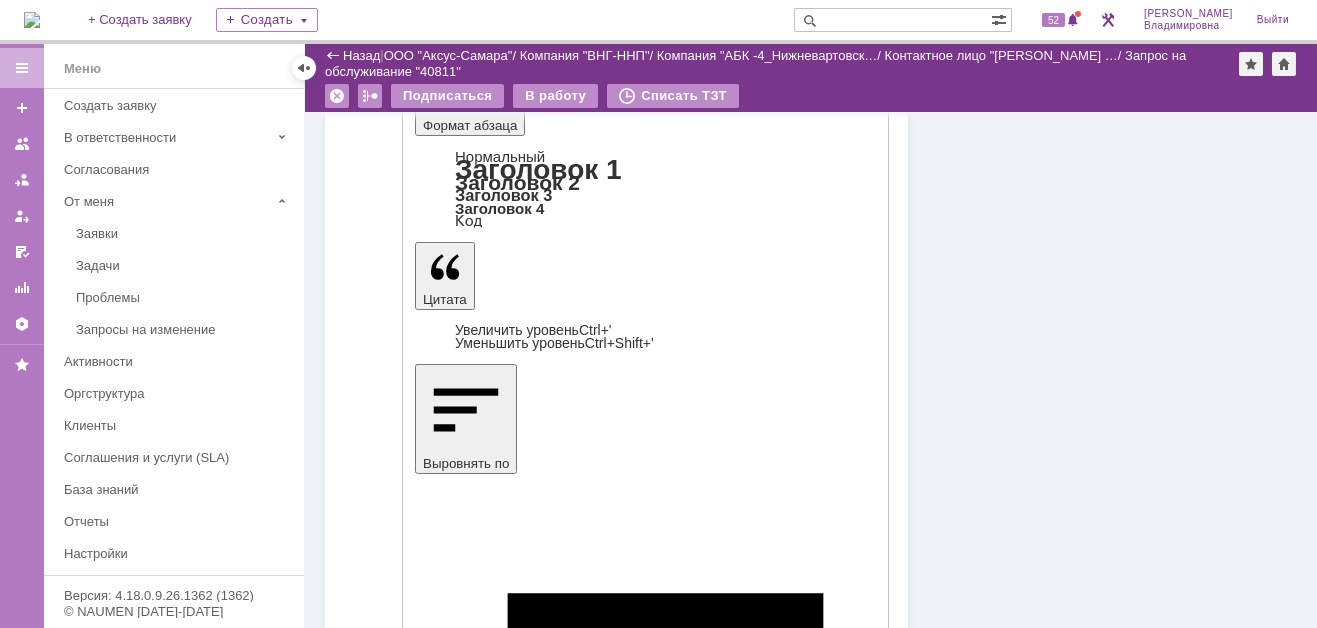 click on "Отправить" at bounding box center [467, 4292] 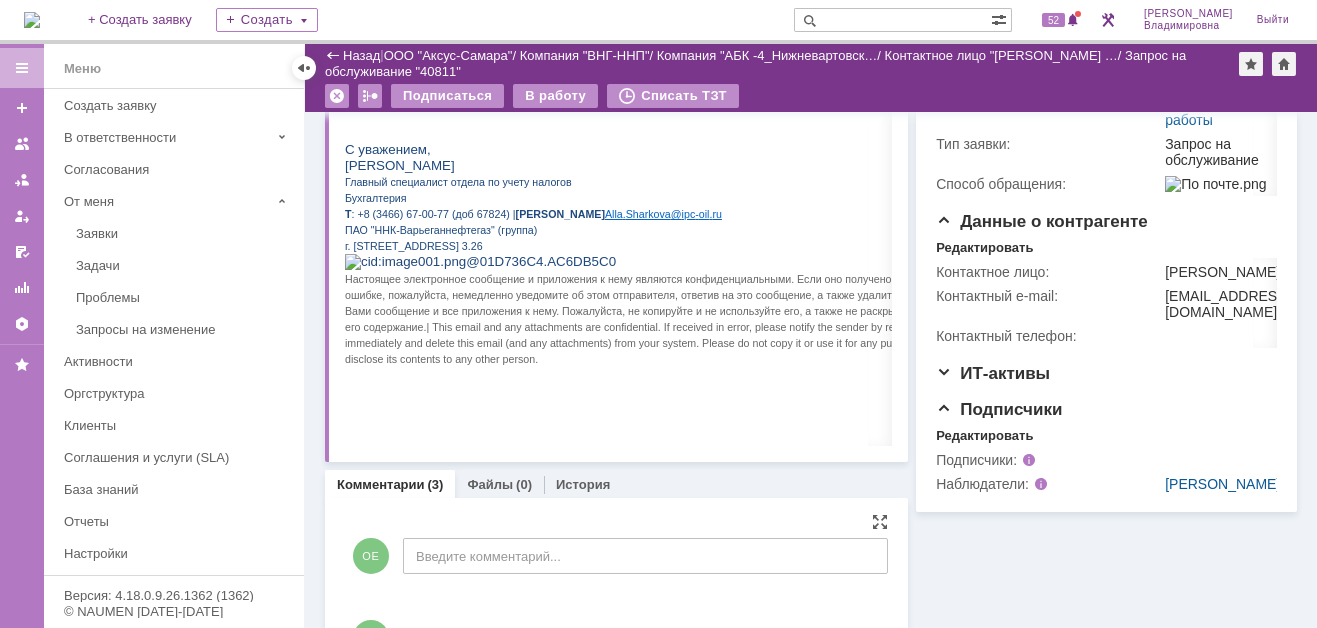 scroll, scrollTop: 676, scrollLeft: 0, axis: vertical 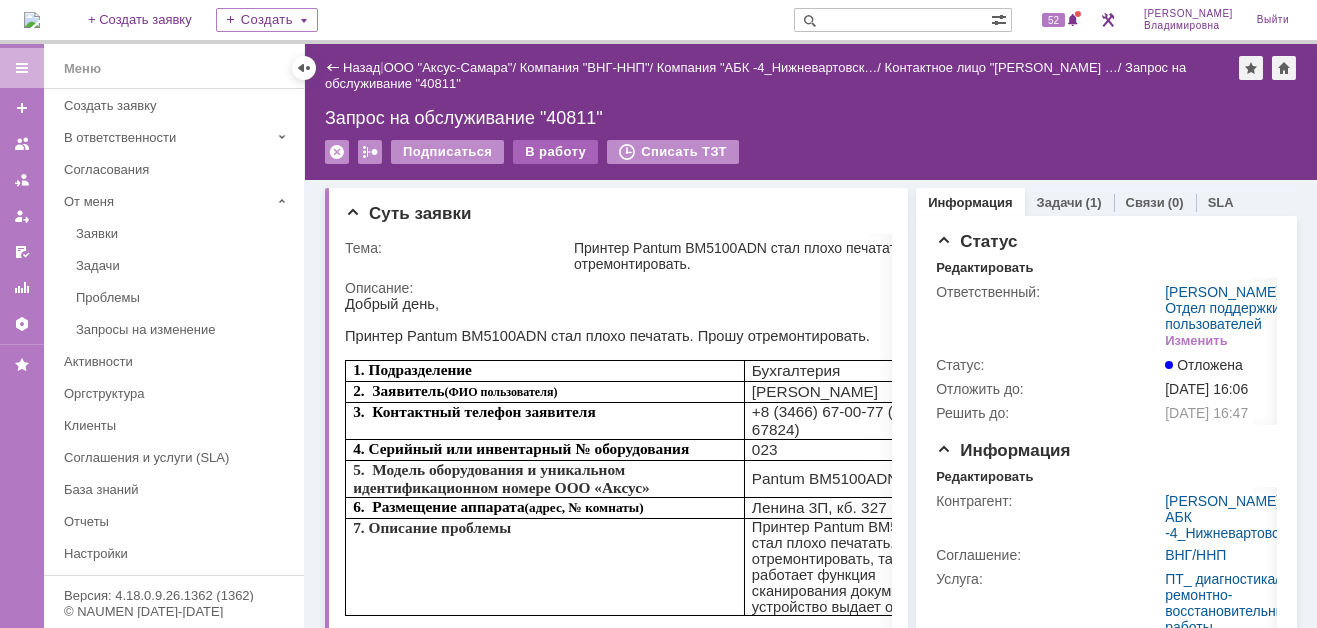 click on "В работу" at bounding box center [555, 152] 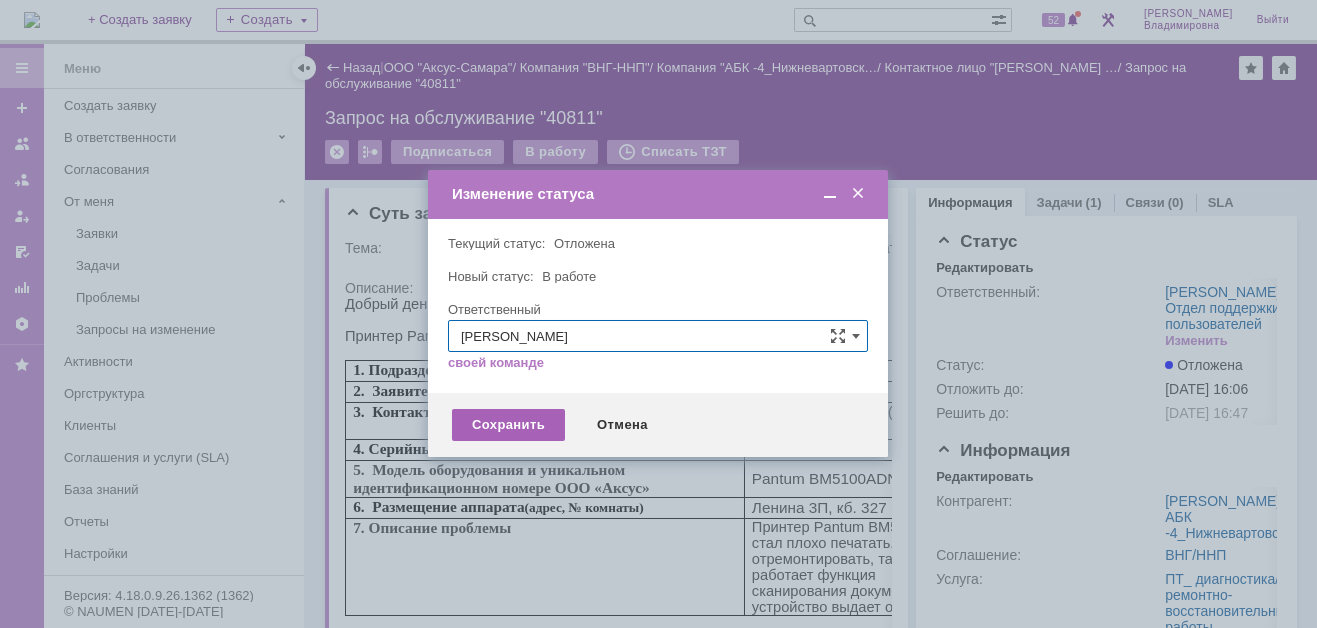 click on "Сохранить" at bounding box center (508, 425) 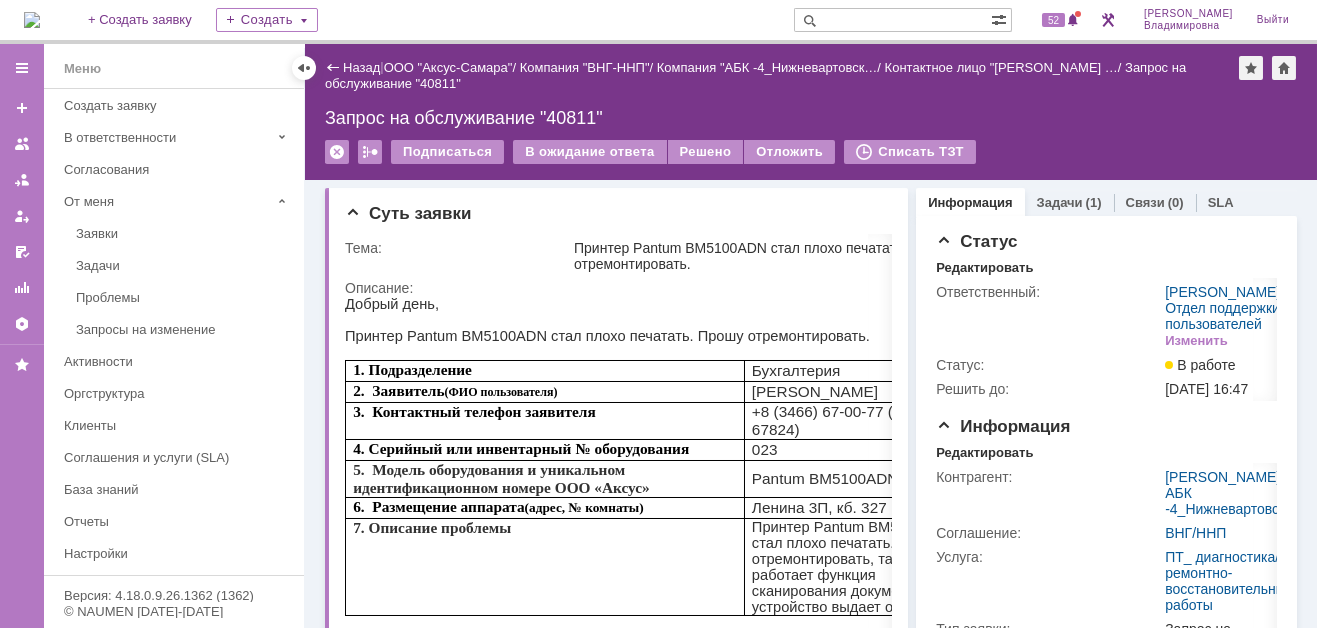 scroll, scrollTop: 0, scrollLeft: 0, axis: both 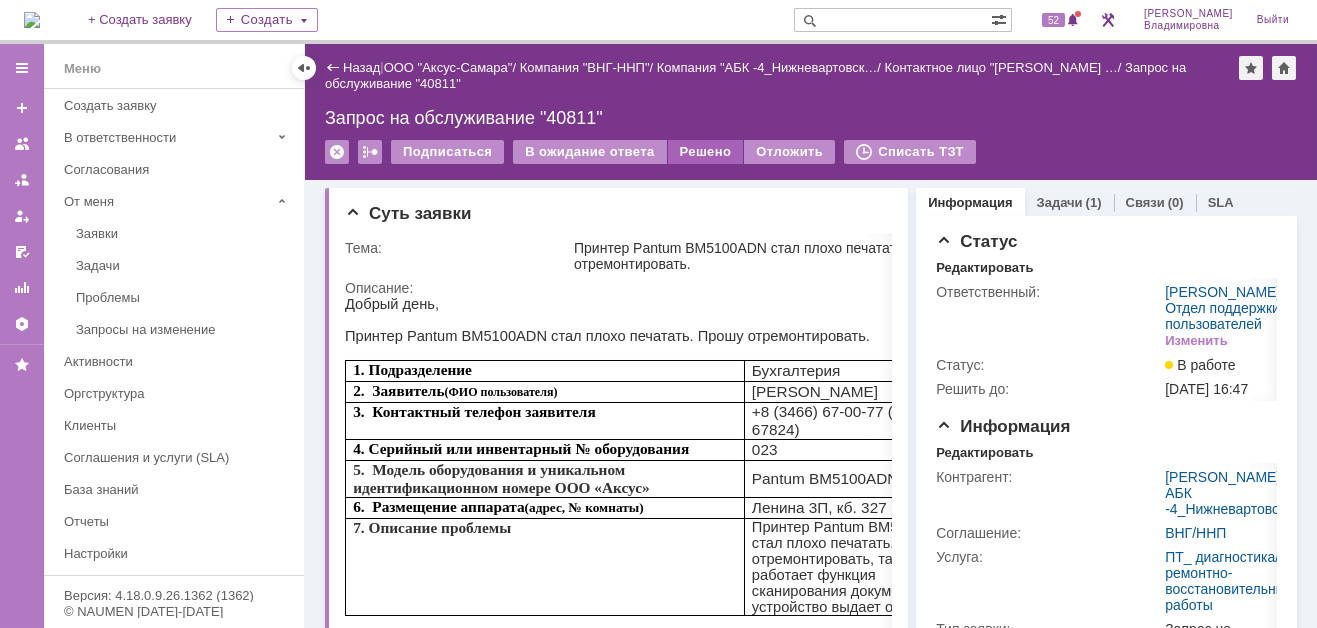click on "Решено" at bounding box center (706, 152) 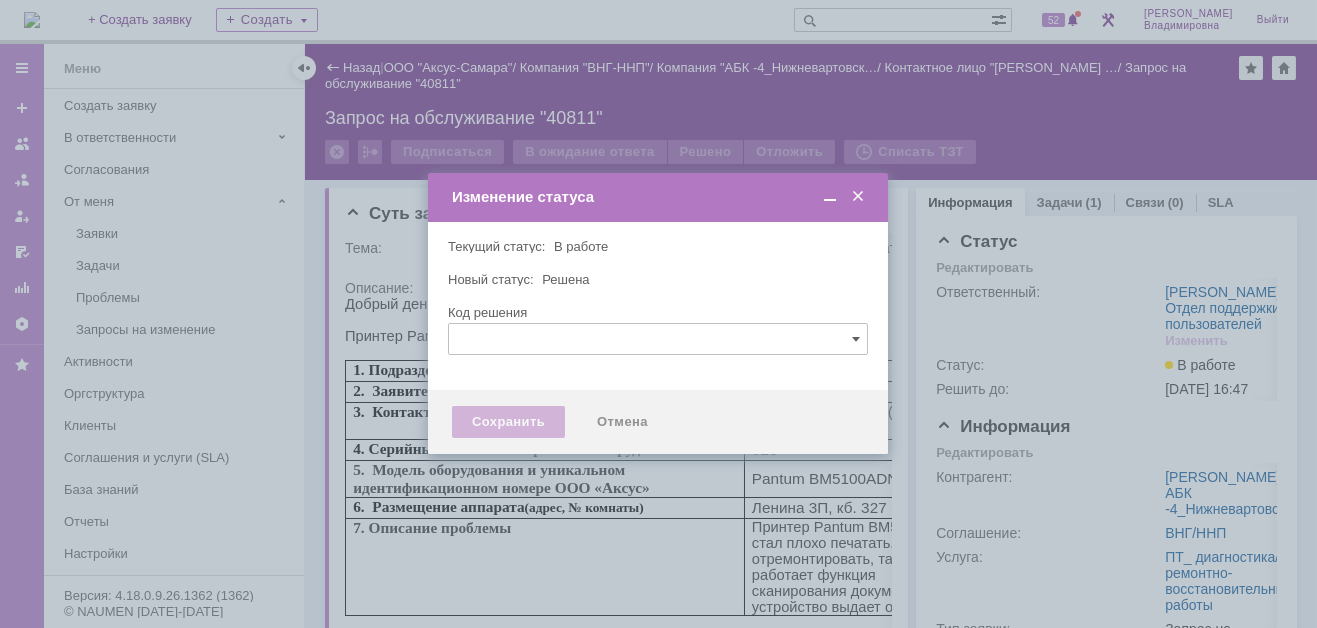 type 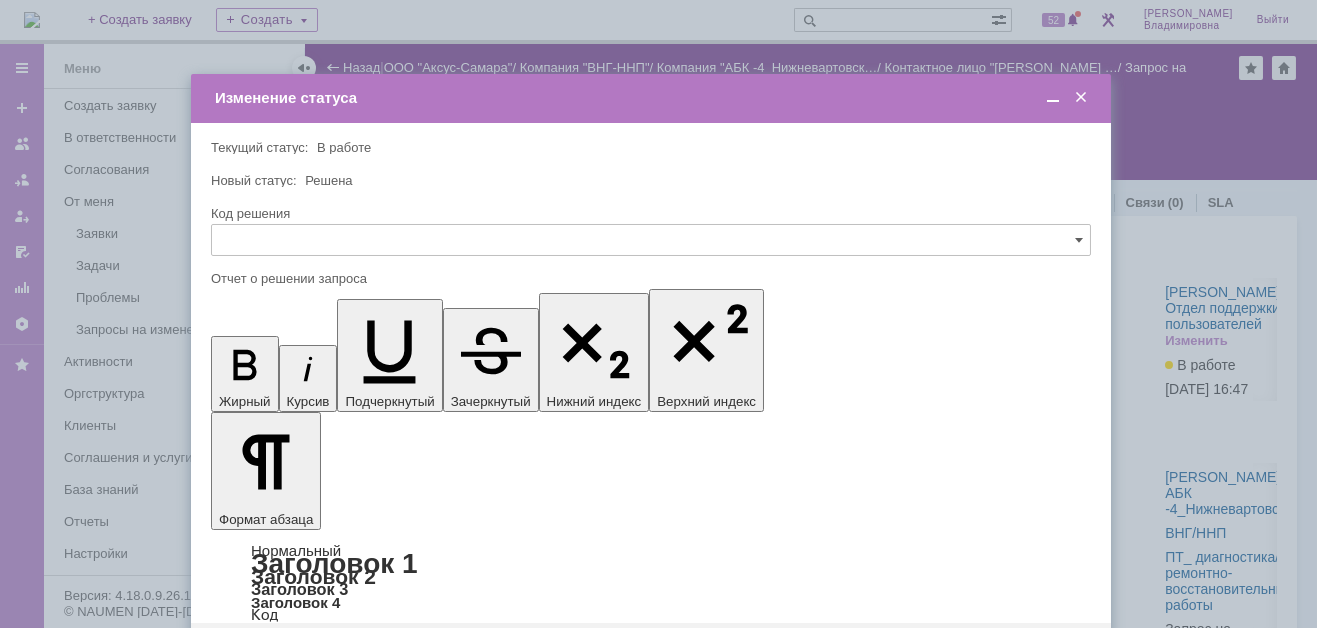 scroll, scrollTop: 0, scrollLeft: 0, axis: both 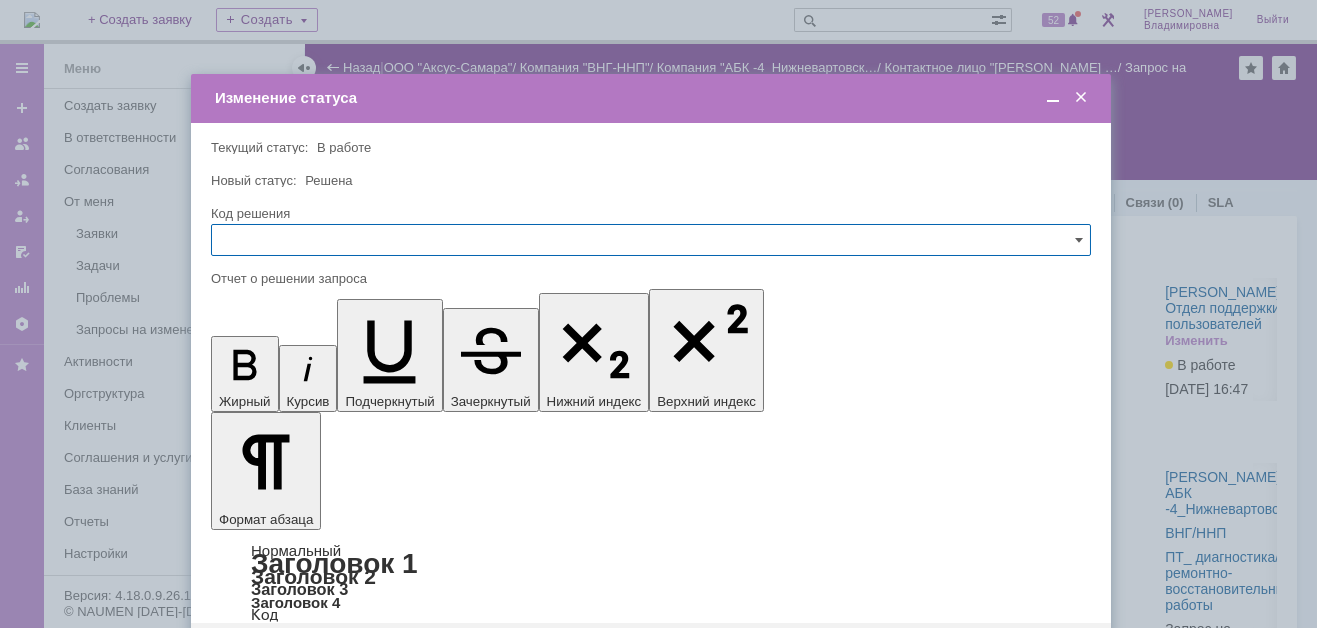 click on "Сохранить" at bounding box center (271, 655) 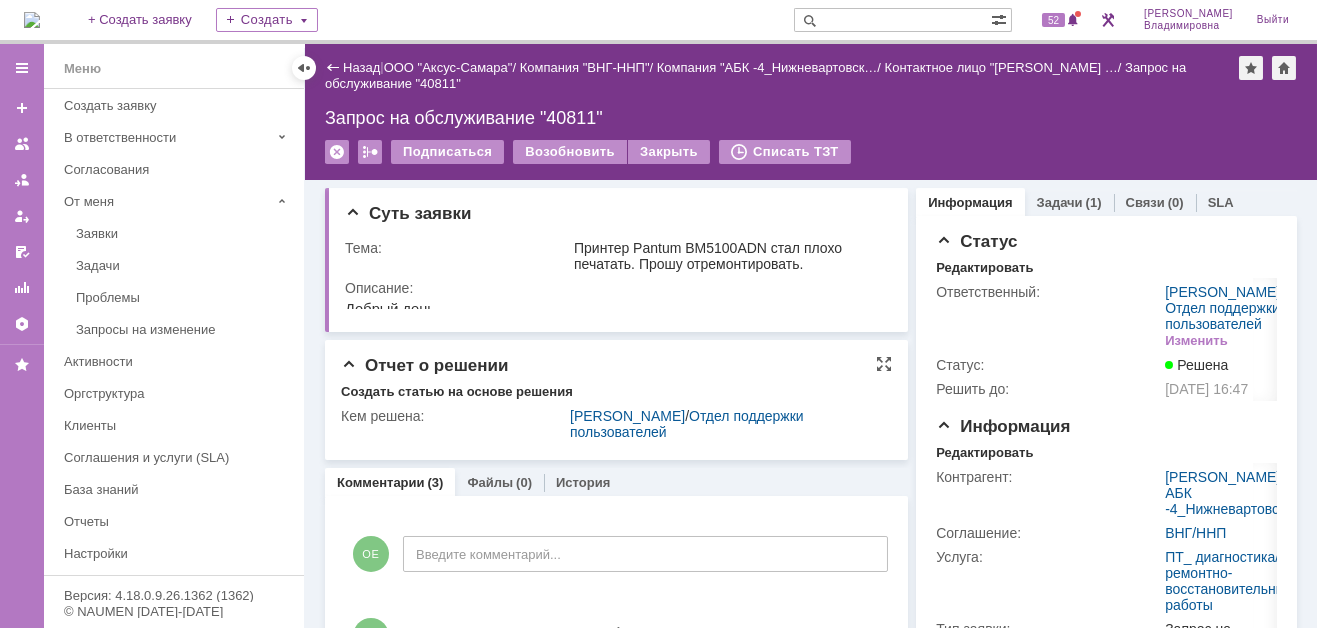 scroll, scrollTop: 0, scrollLeft: 0, axis: both 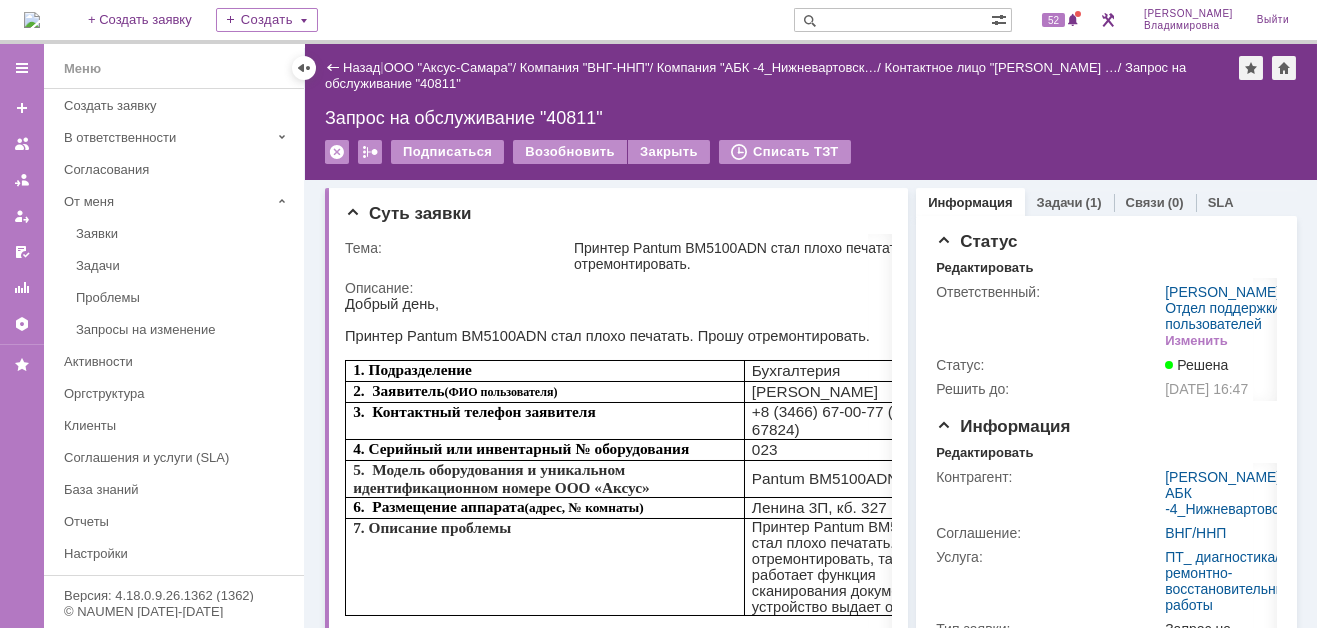 click at bounding box center (892, 20) 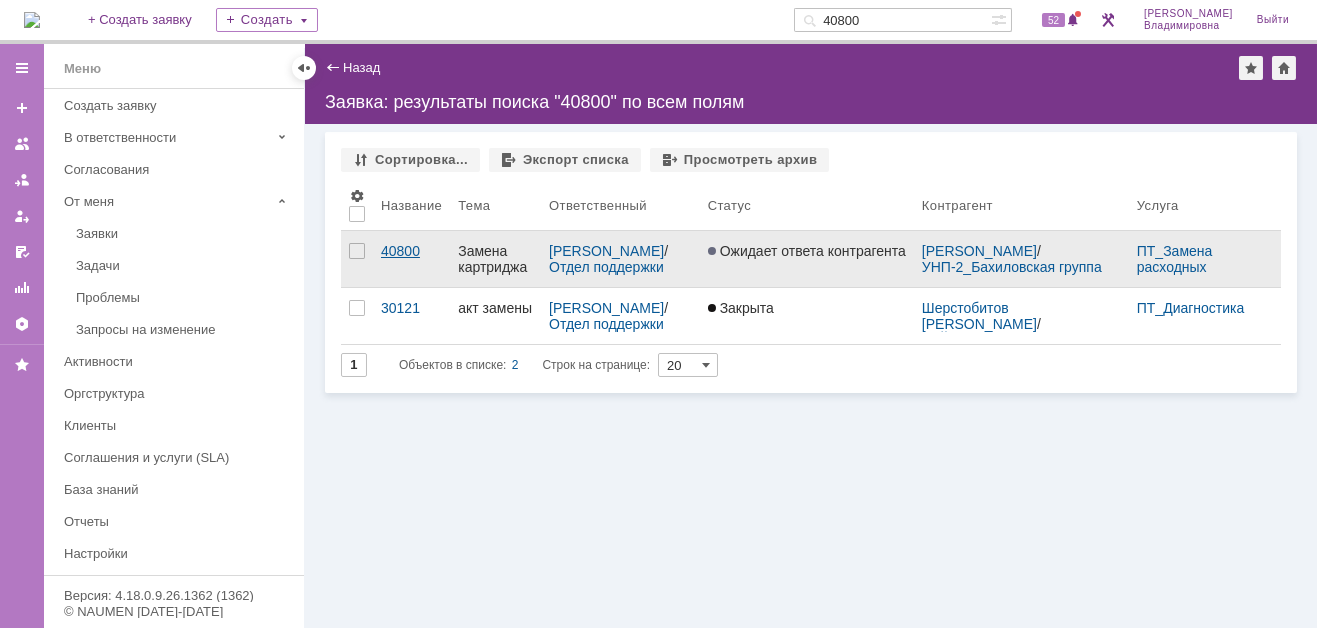 click on "40800" at bounding box center (411, 251) 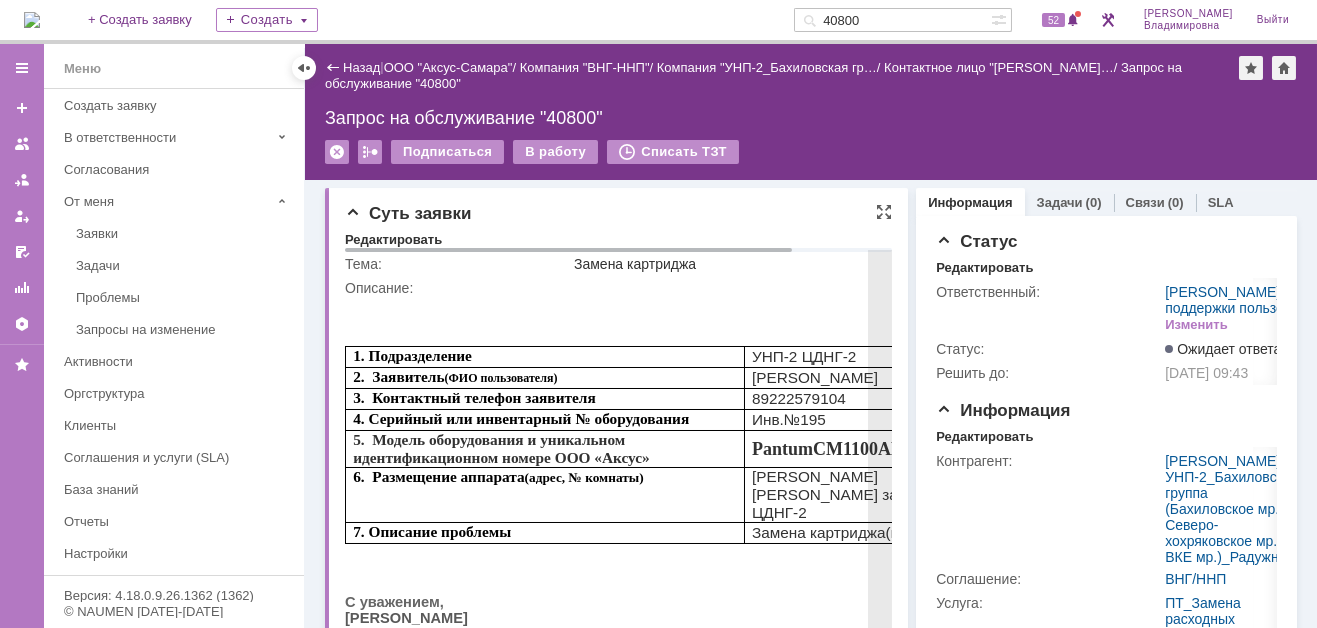 scroll, scrollTop: 0, scrollLeft: 0, axis: both 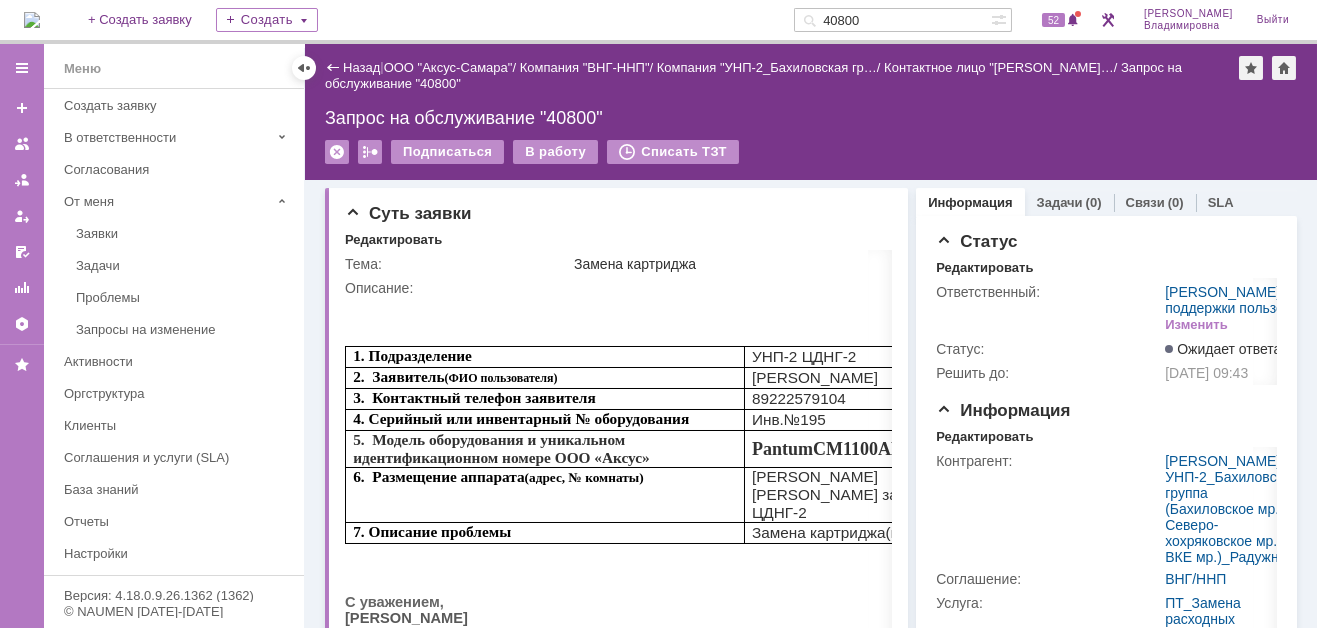 drag, startPoint x: 897, startPoint y: 18, endPoint x: 825, endPoint y: 22, distance: 72.11102 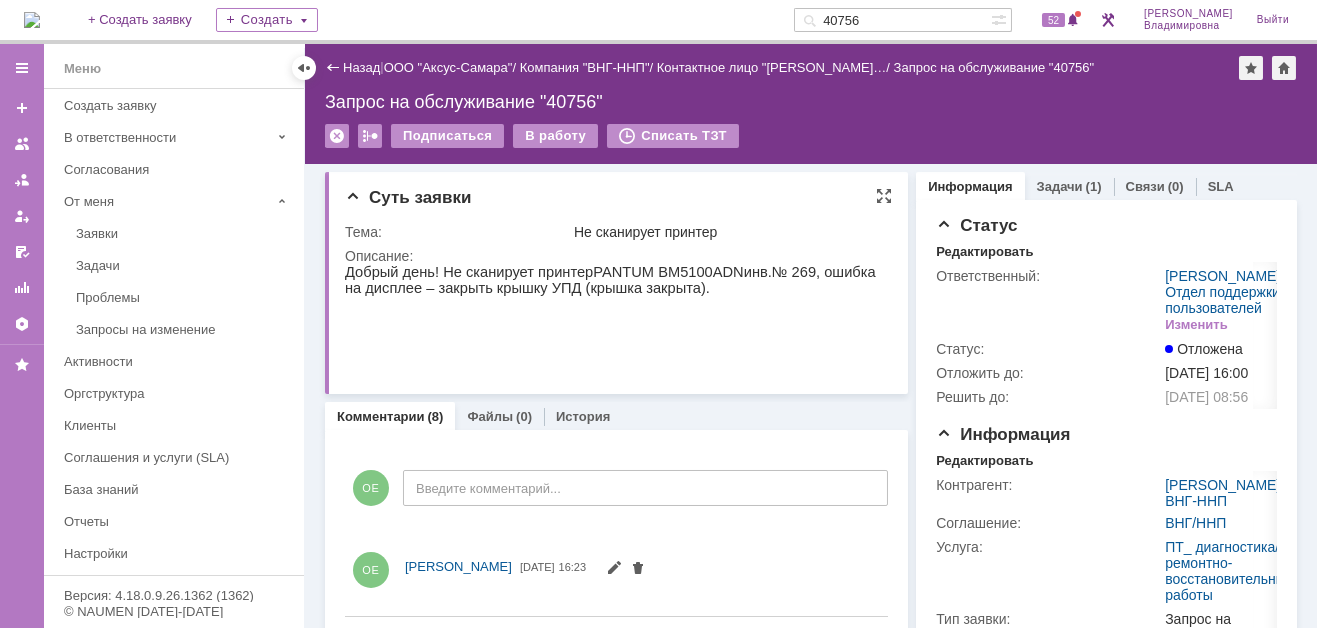 scroll, scrollTop: 0, scrollLeft: 0, axis: both 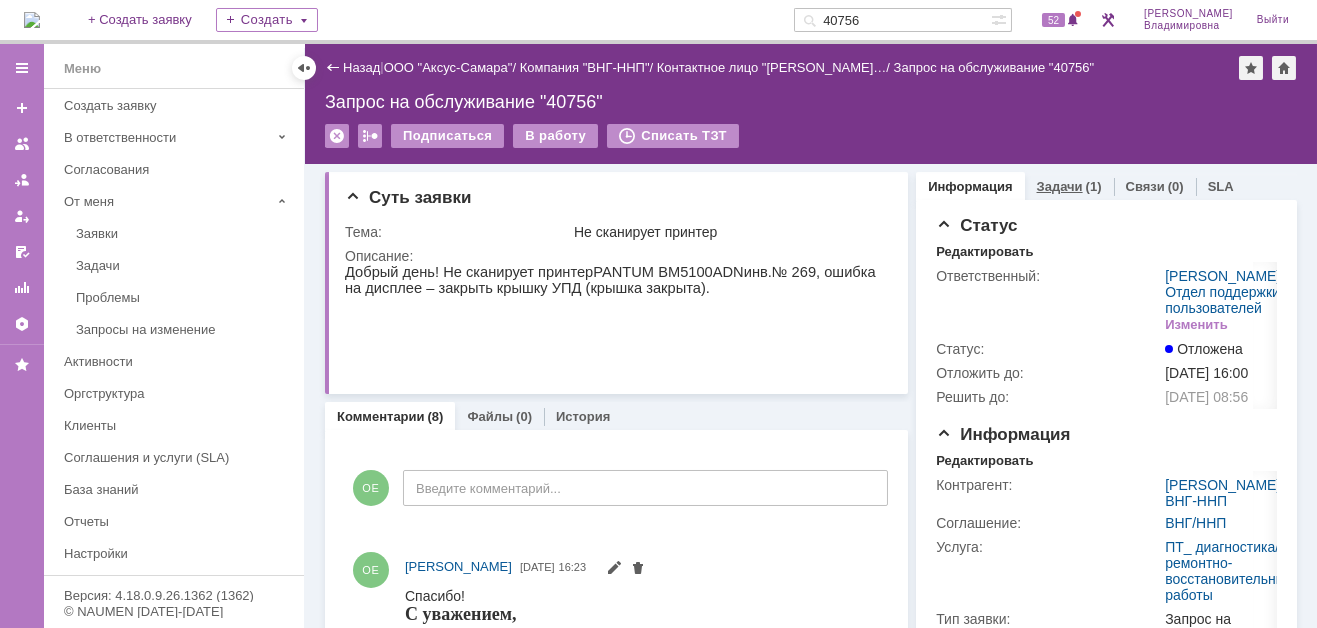 click on "Задачи" at bounding box center (1060, 186) 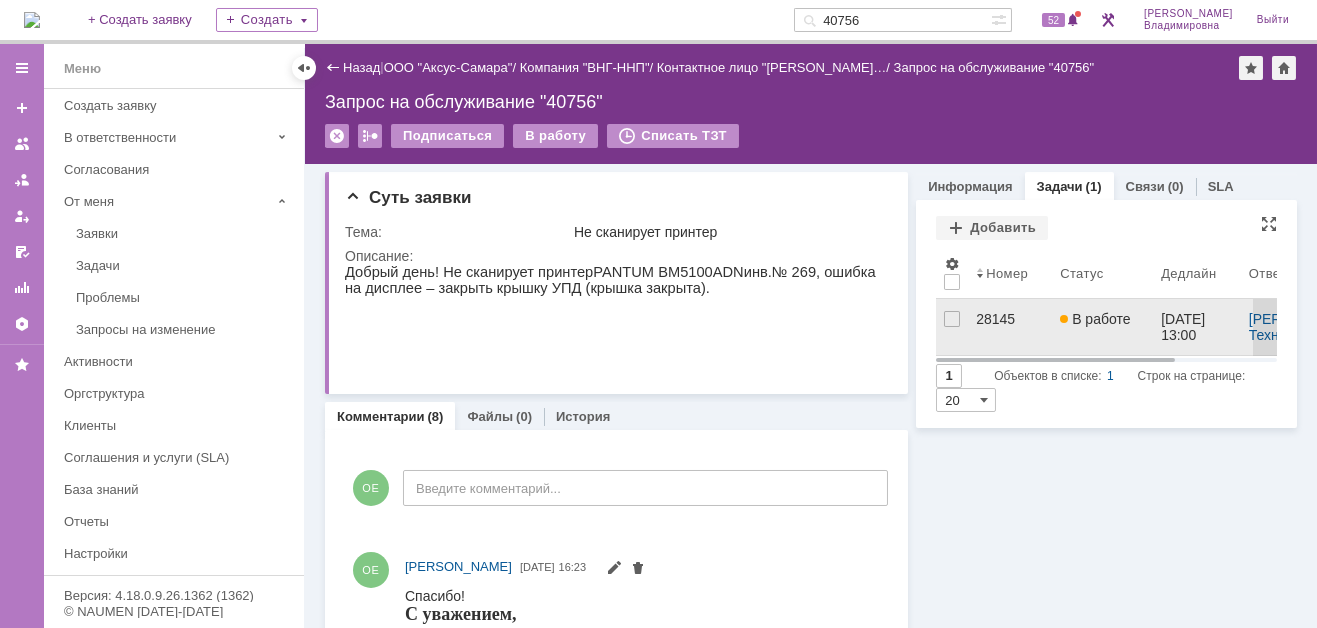 click on "28145" at bounding box center [1010, 319] 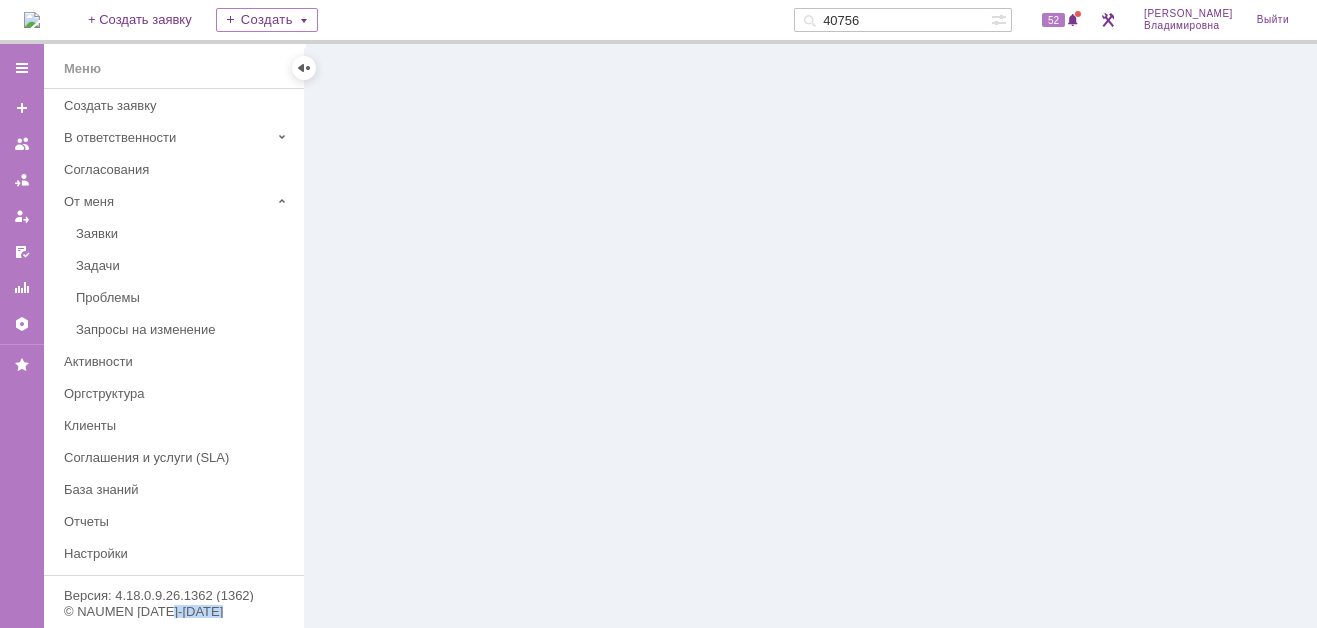 click at bounding box center (811, 336) 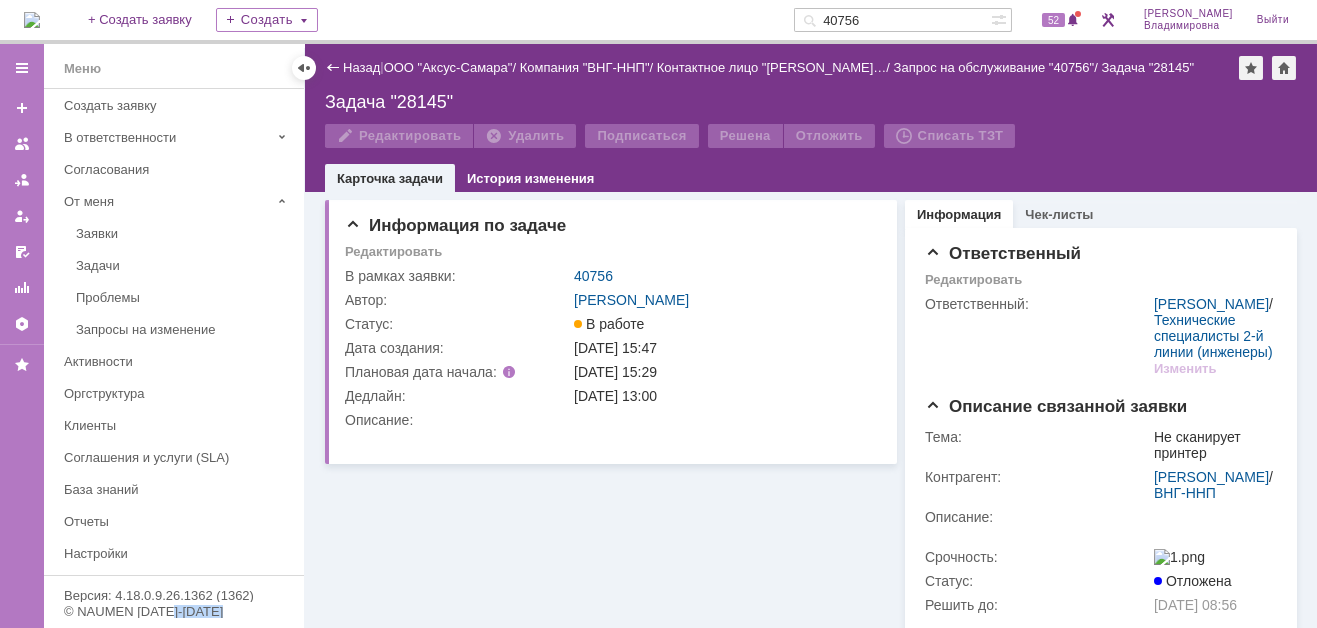 scroll, scrollTop: 0, scrollLeft: 0, axis: both 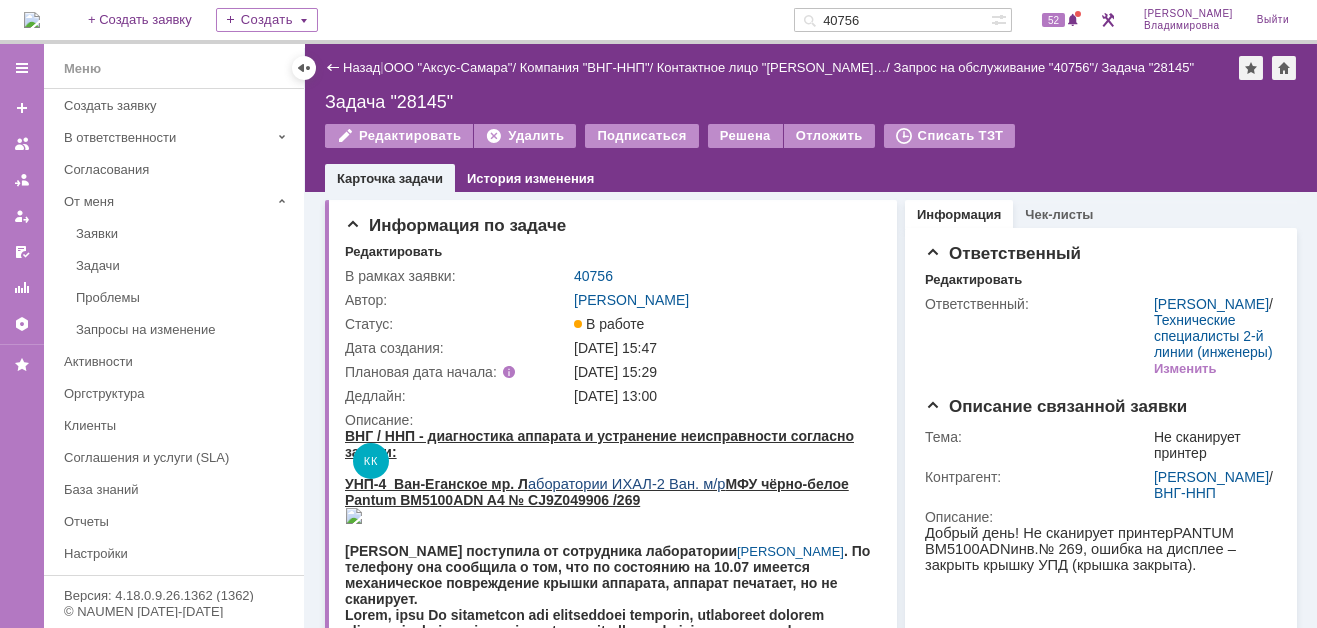 drag, startPoint x: 893, startPoint y: 18, endPoint x: 824, endPoint y: 17, distance: 69.00725 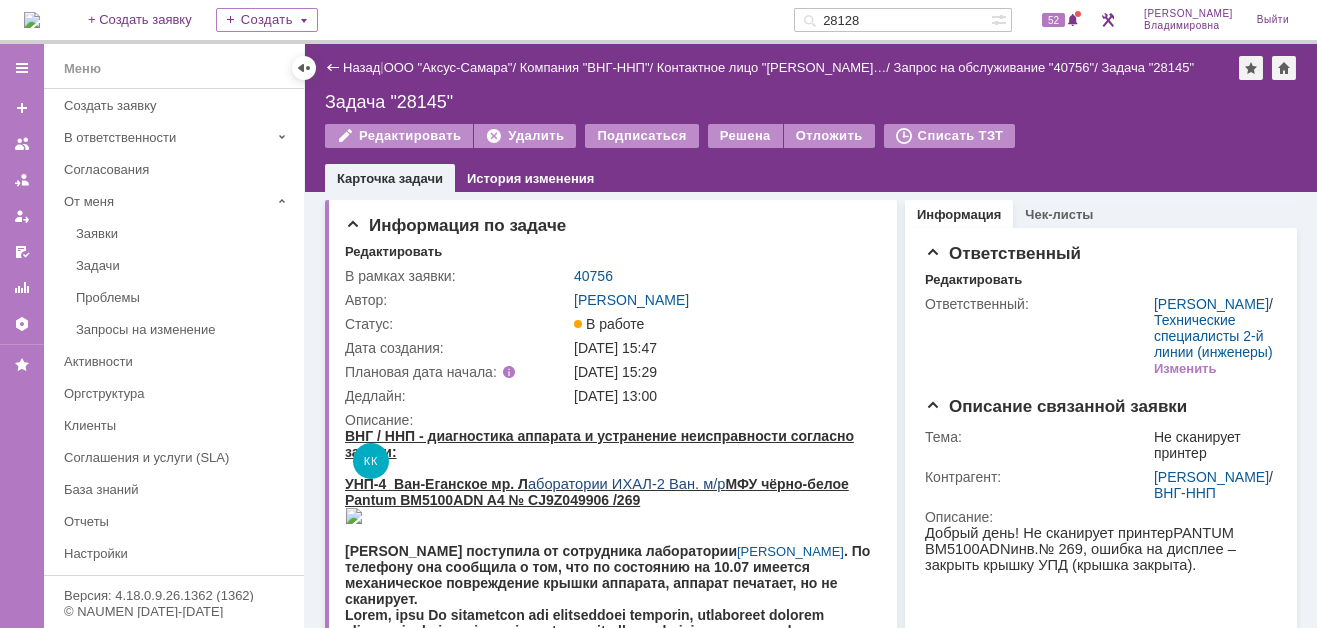 type on "28128" 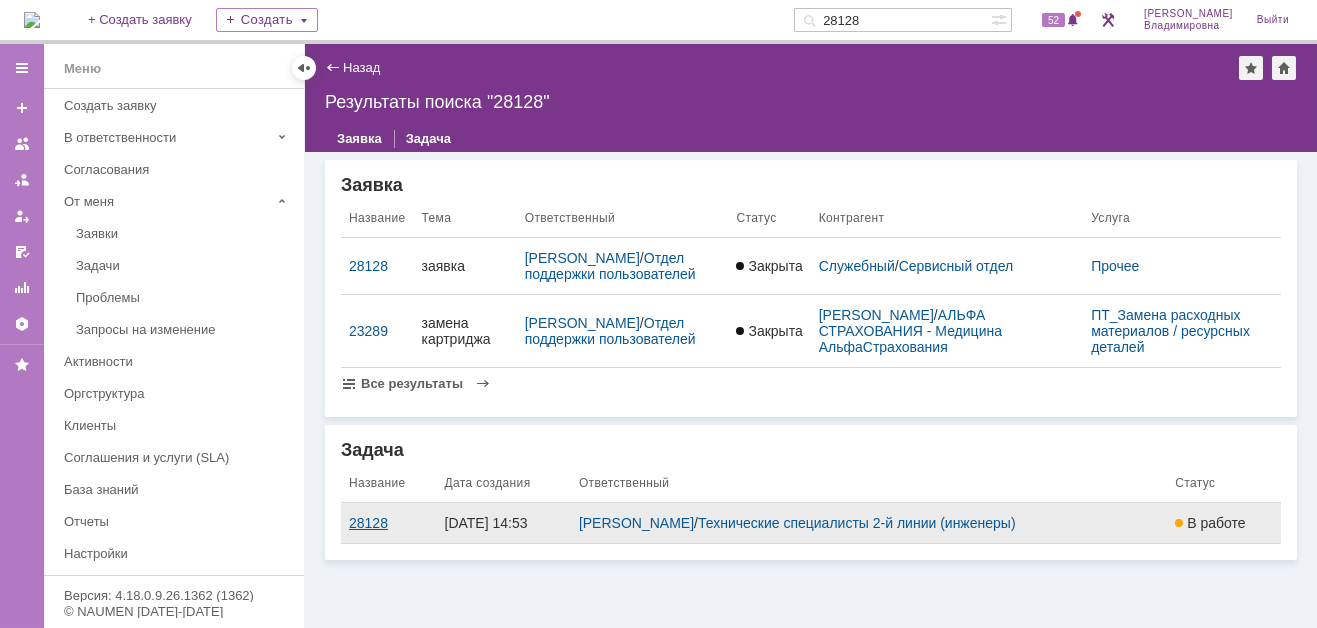 click on "28128" at bounding box center (389, 523) 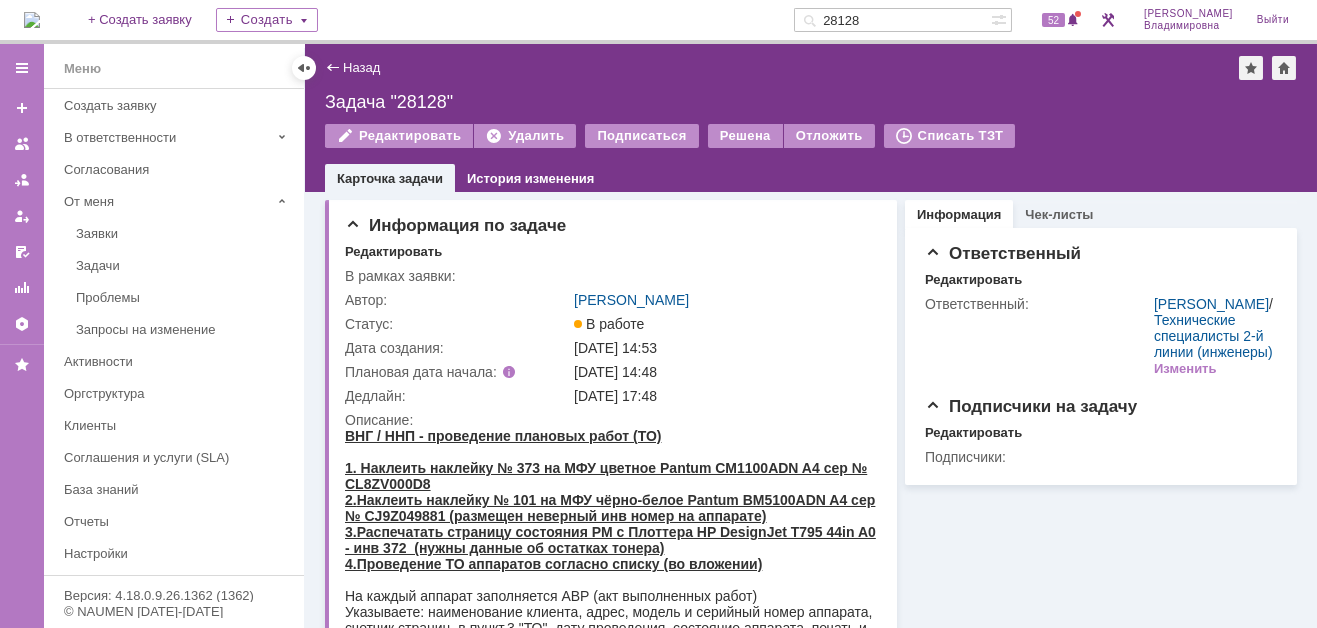 scroll, scrollTop: 0, scrollLeft: 0, axis: both 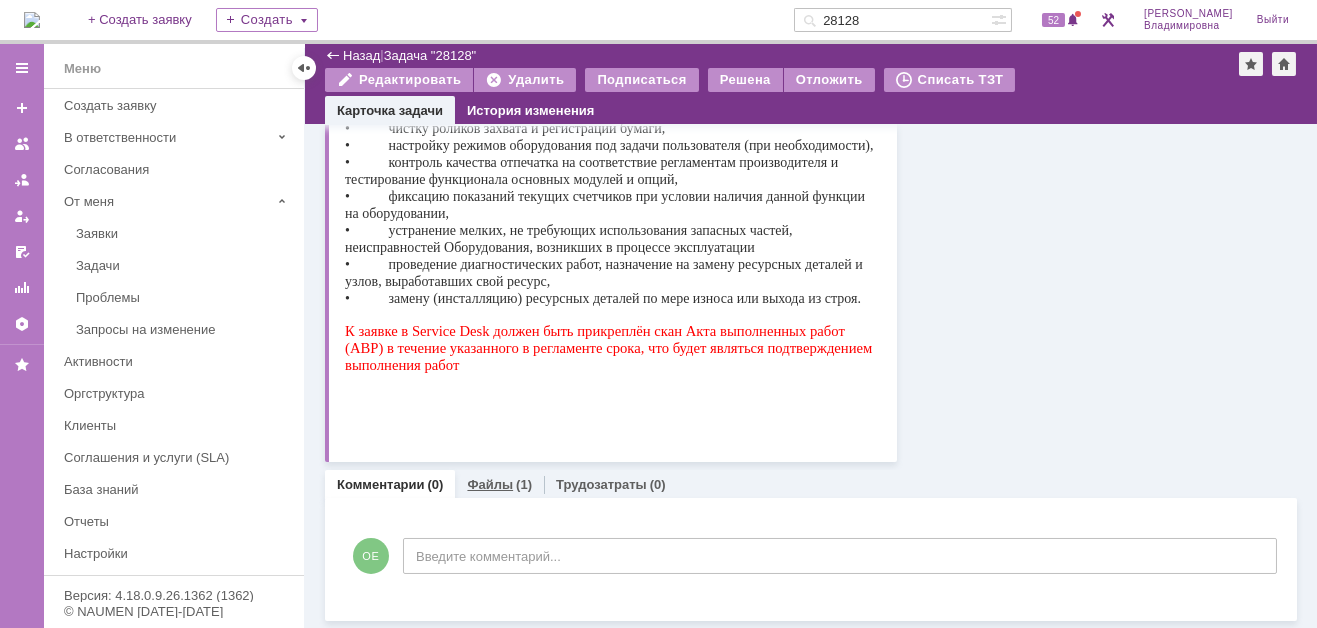 click on "Файлы (1)" at bounding box center (499, 484) 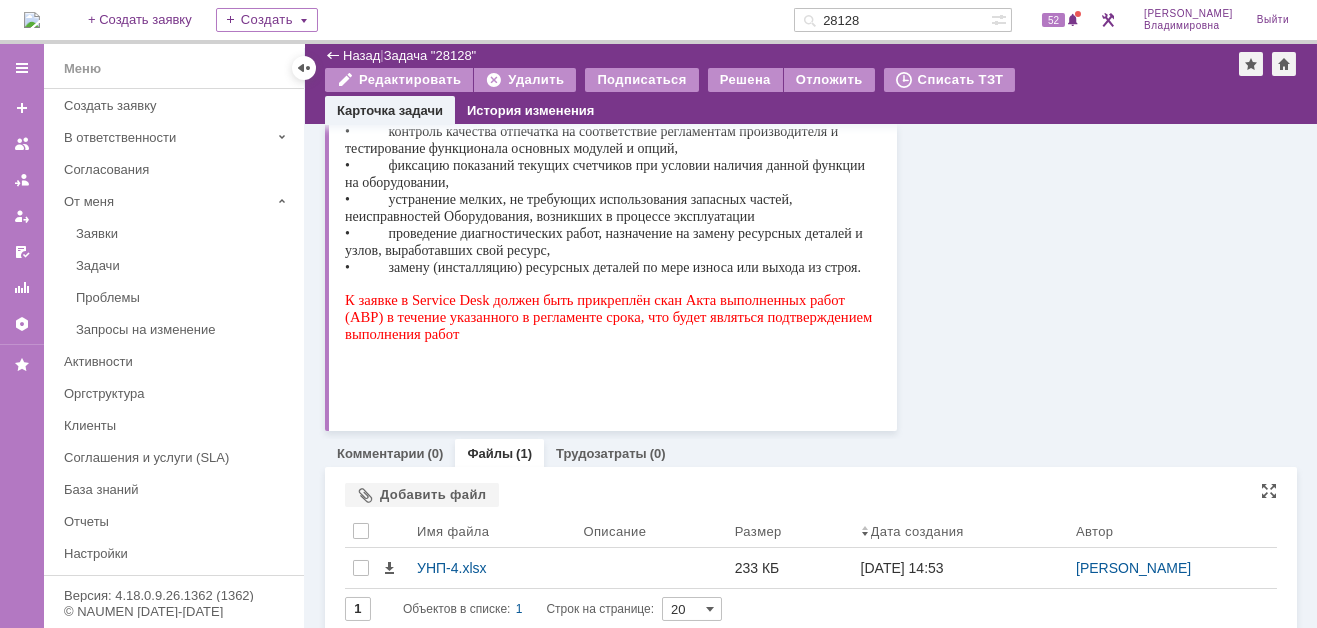 scroll, scrollTop: 640, scrollLeft: 0, axis: vertical 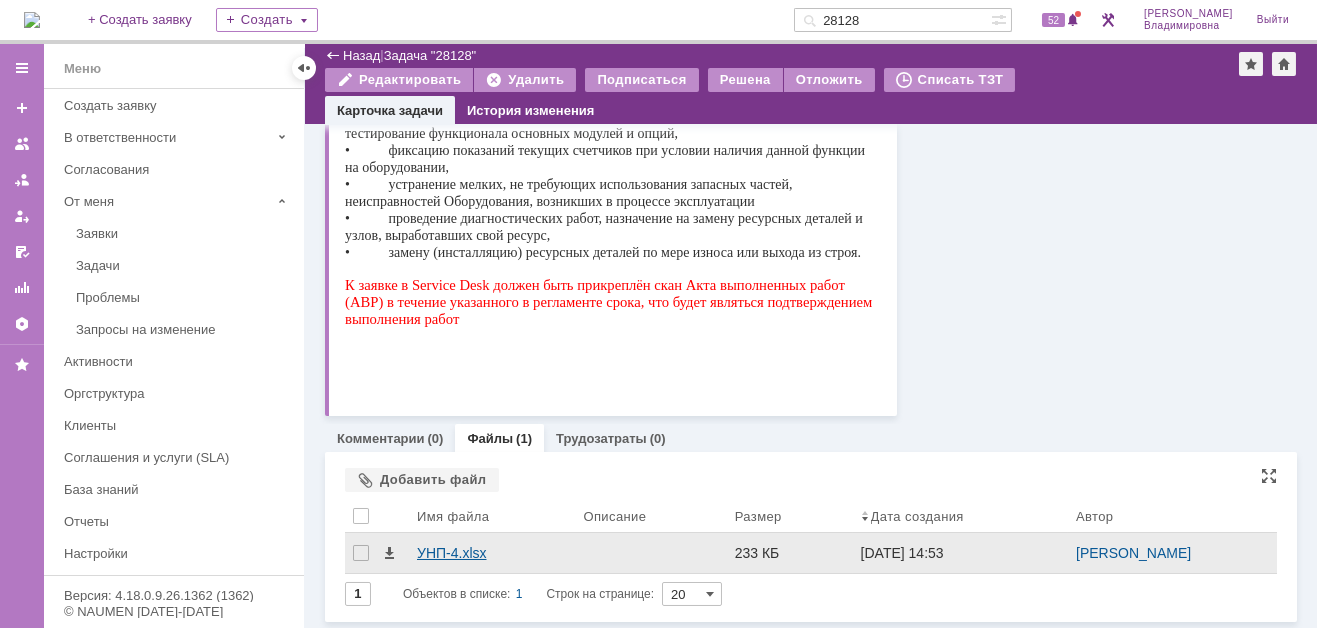 click on "УНП-4.xlsx" at bounding box center (492, 553) 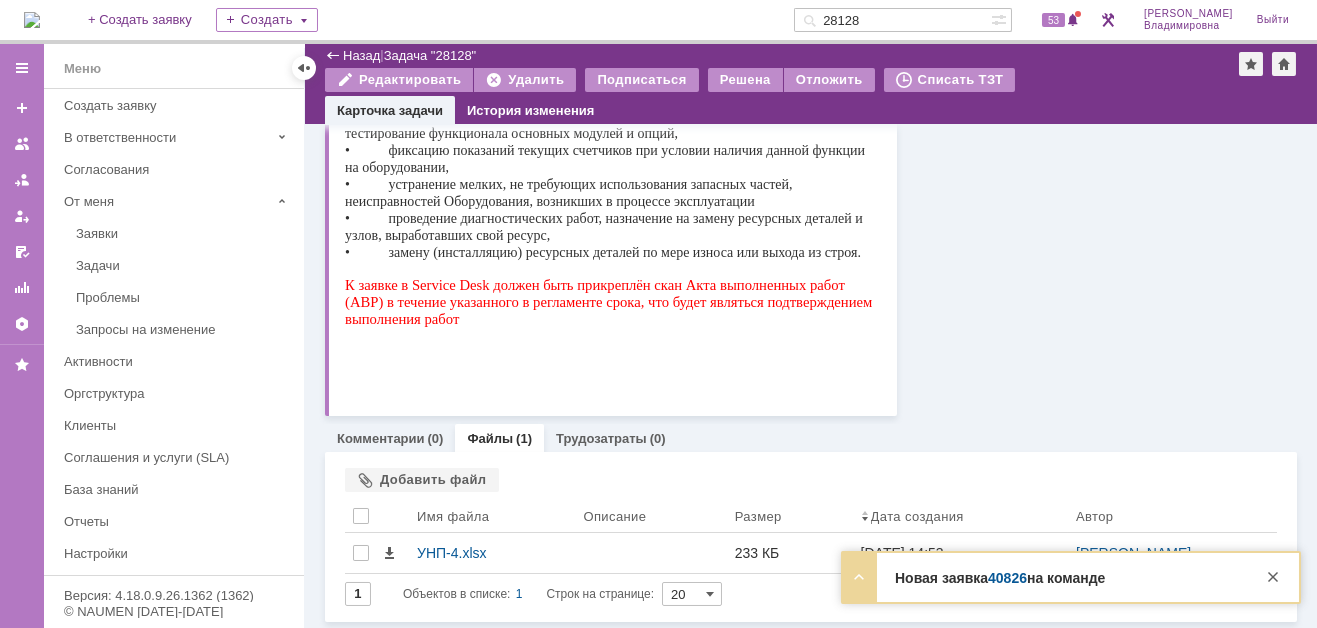 click on "40826" at bounding box center [1007, 578] 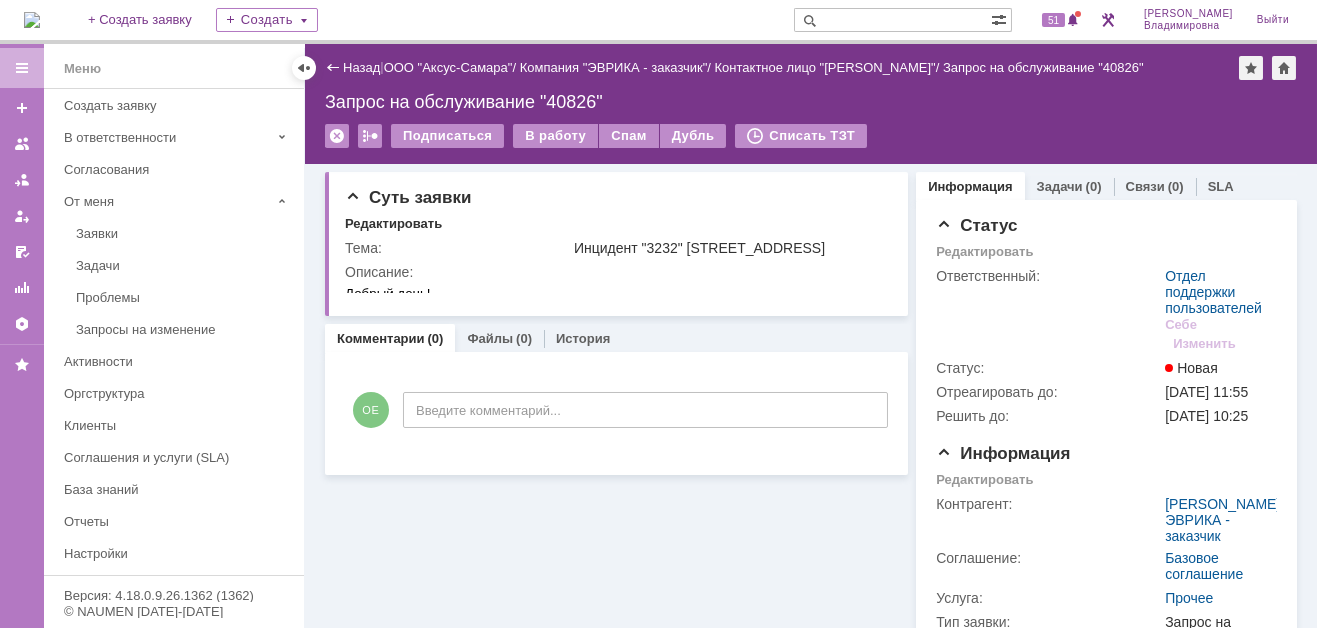 scroll, scrollTop: 0, scrollLeft: 0, axis: both 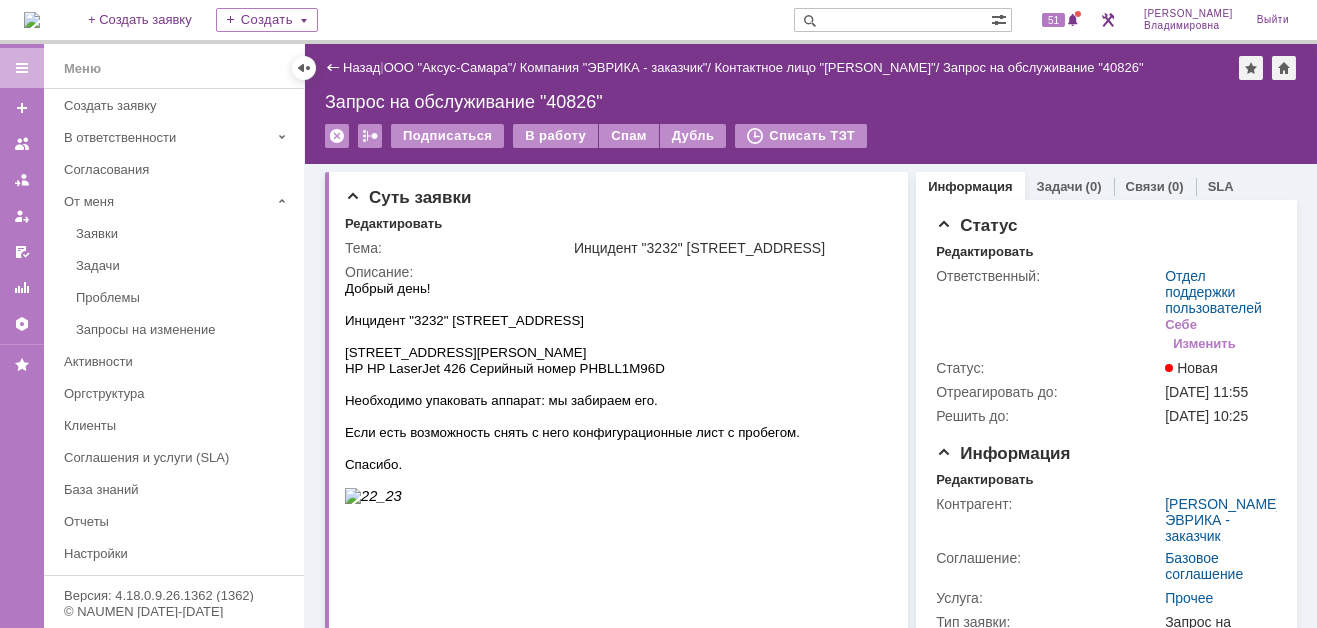 click at bounding box center (892, 20) 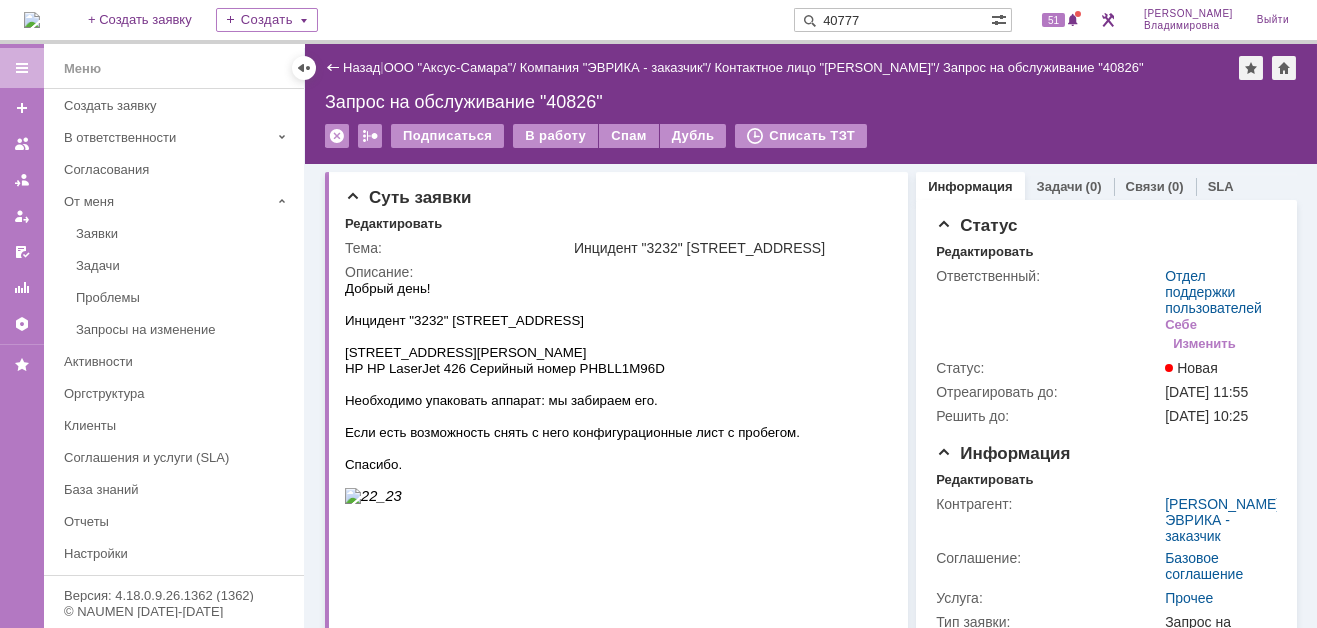 type on "40777" 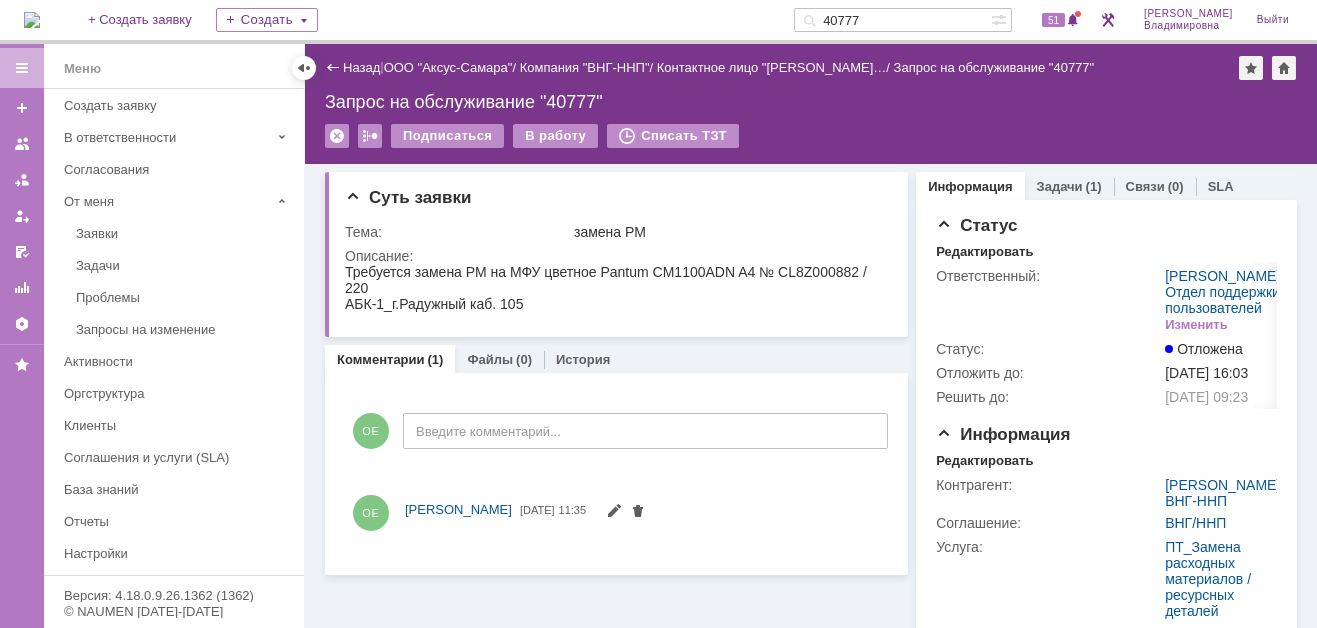 scroll, scrollTop: 0, scrollLeft: 0, axis: both 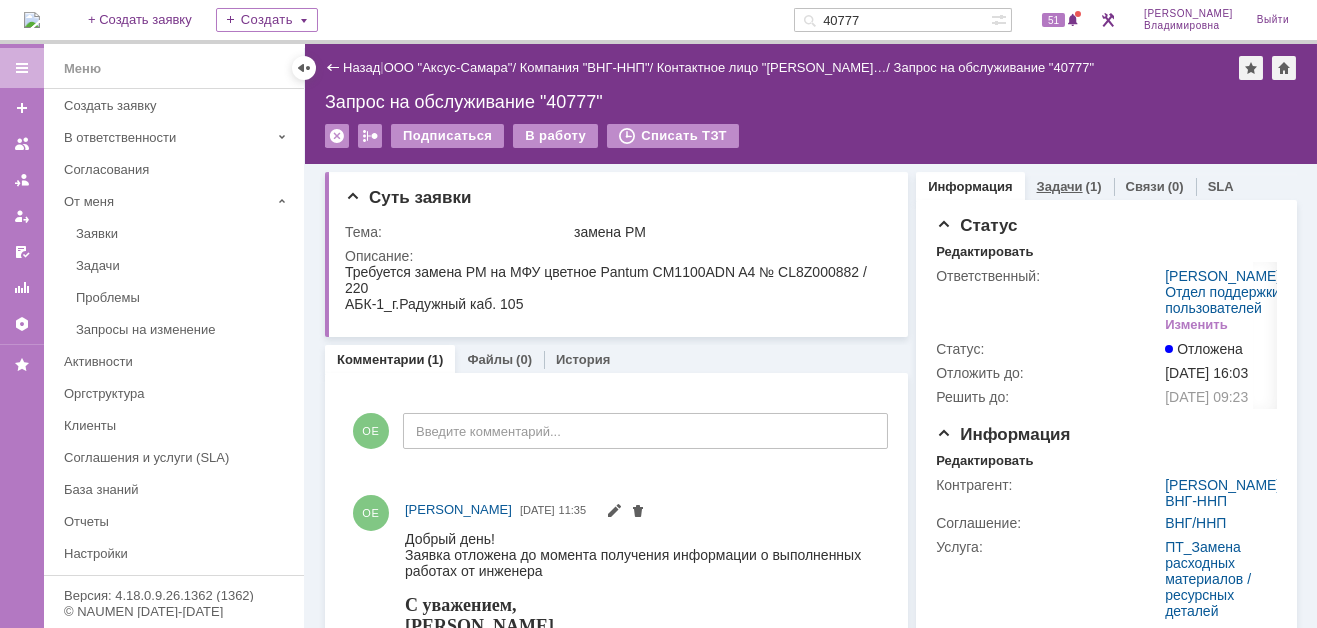click on "Задачи" at bounding box center (1060, 186) 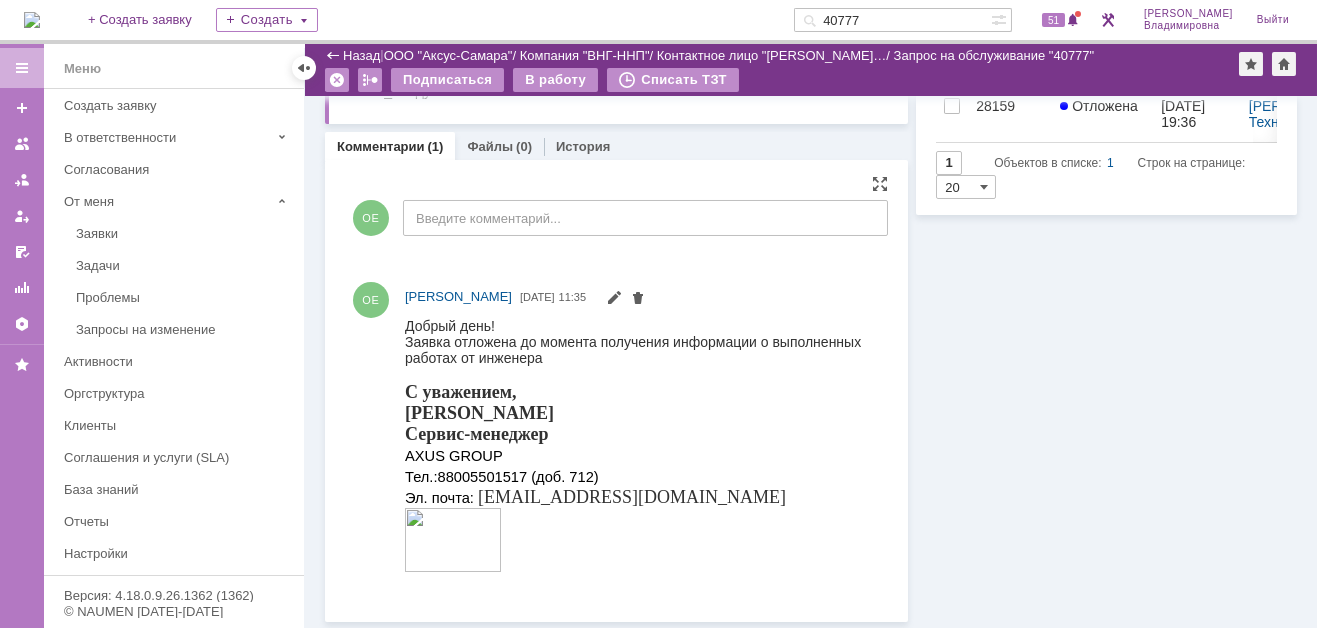 scroll, scrollTop: 0, scrollLeft: 0, axis: both 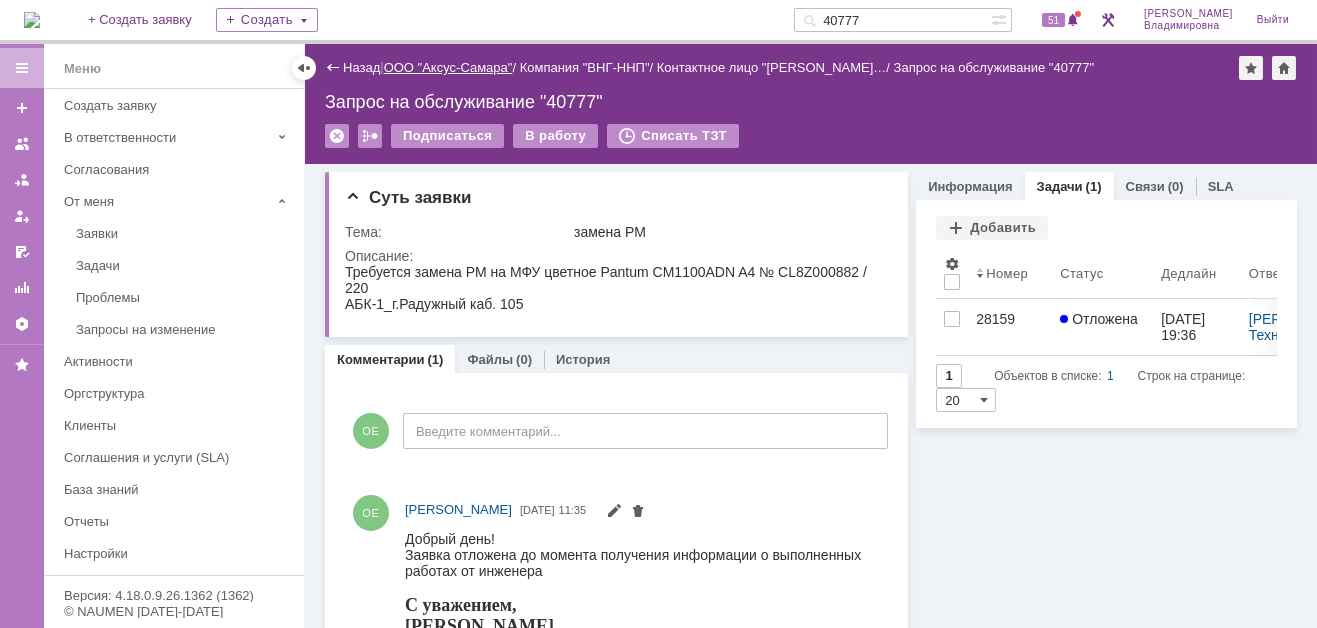 click on "ООО "Аксус-Самара"" at bounding box center [448, 67] 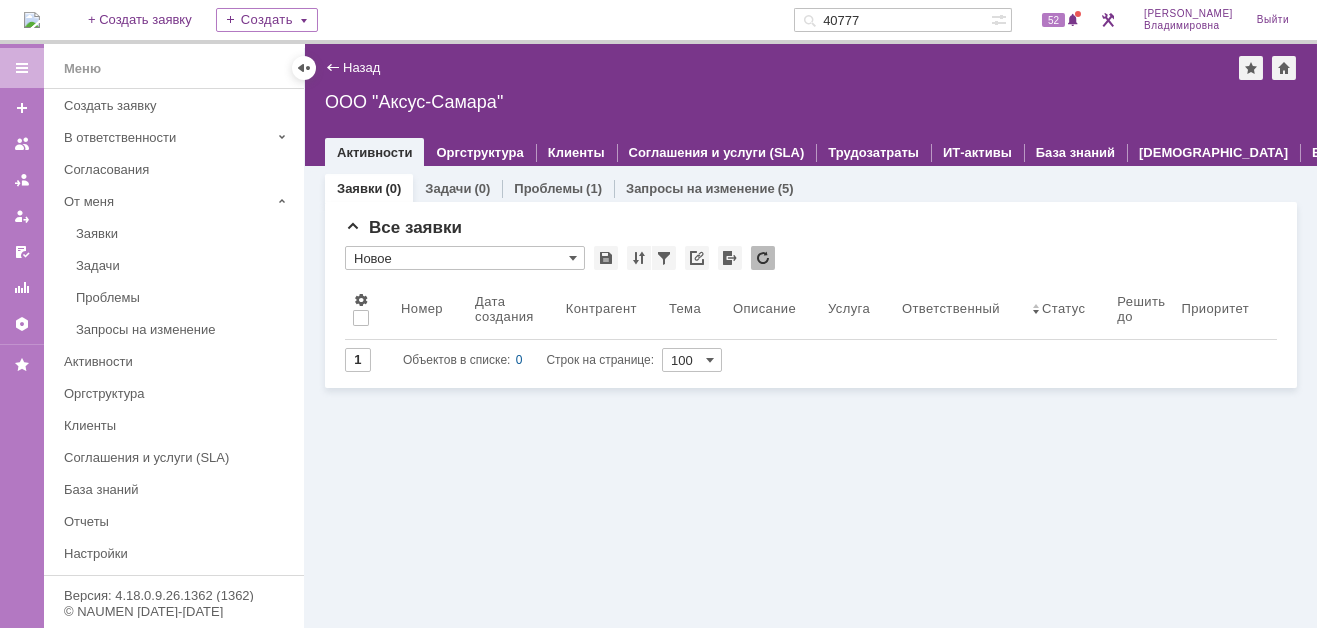 click at bounding box center [32, 20] 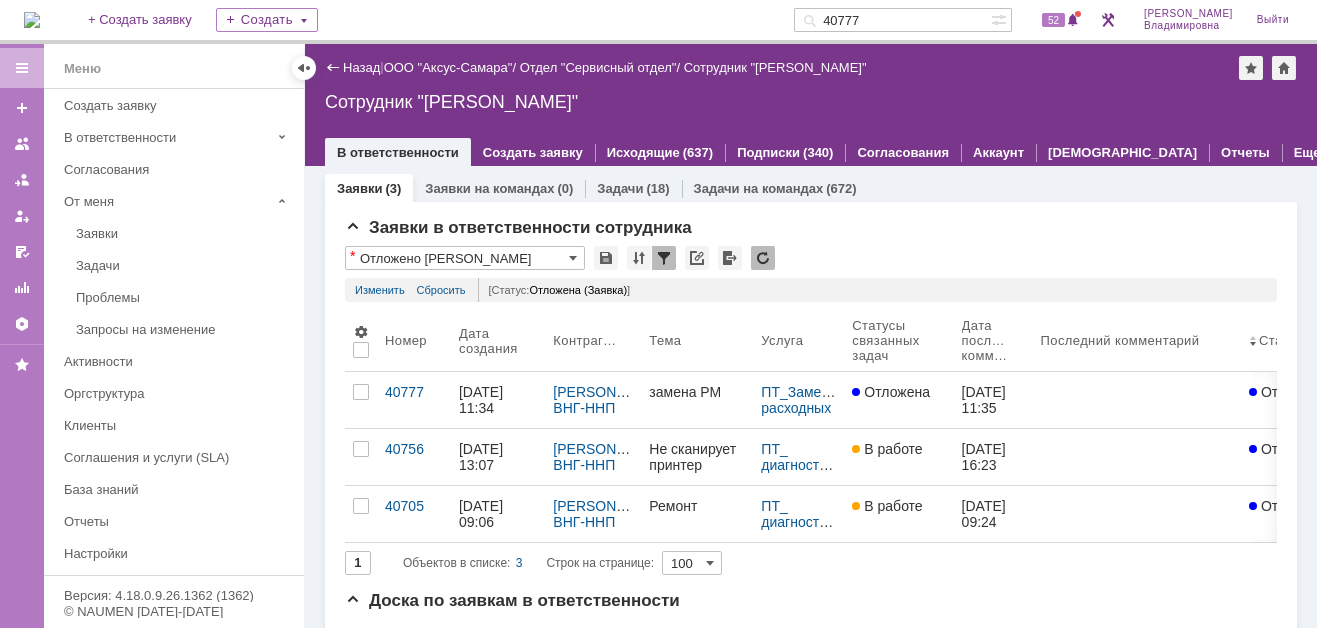 scroll, scrollTop: 0, scrollLeft: 0, axis: both 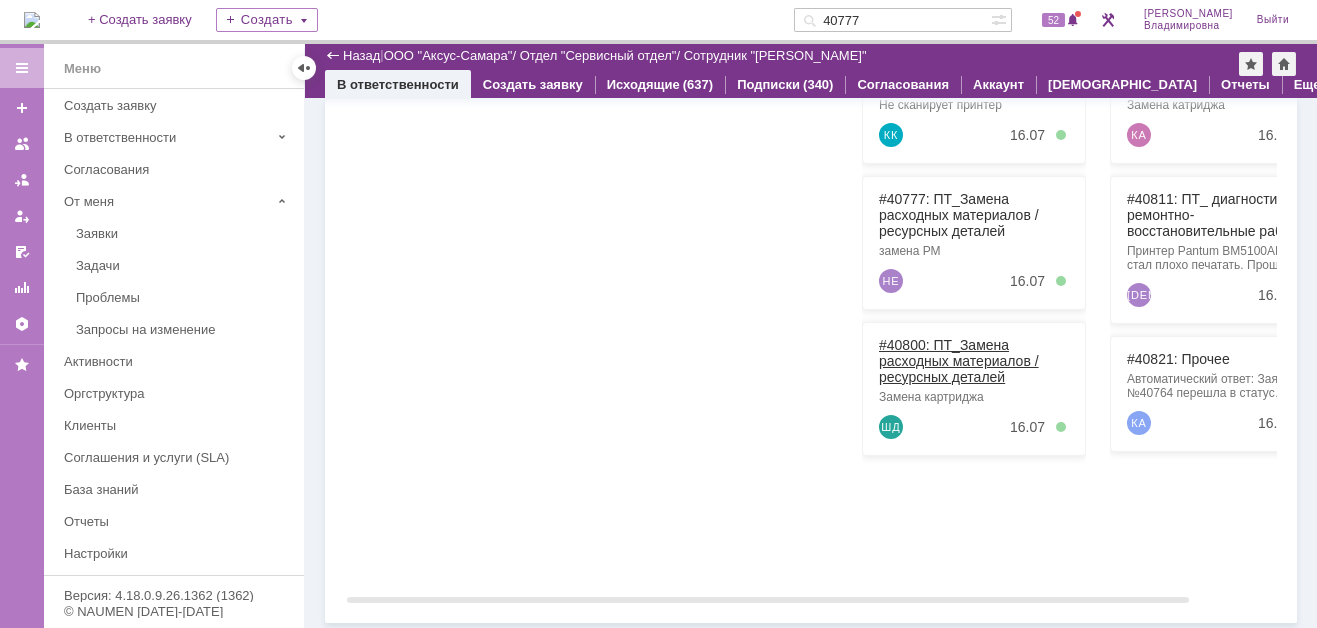 click on "#40800: ПТ_Замена расходных материалов / ресурсных деталей" at bounding box center (959, 361) 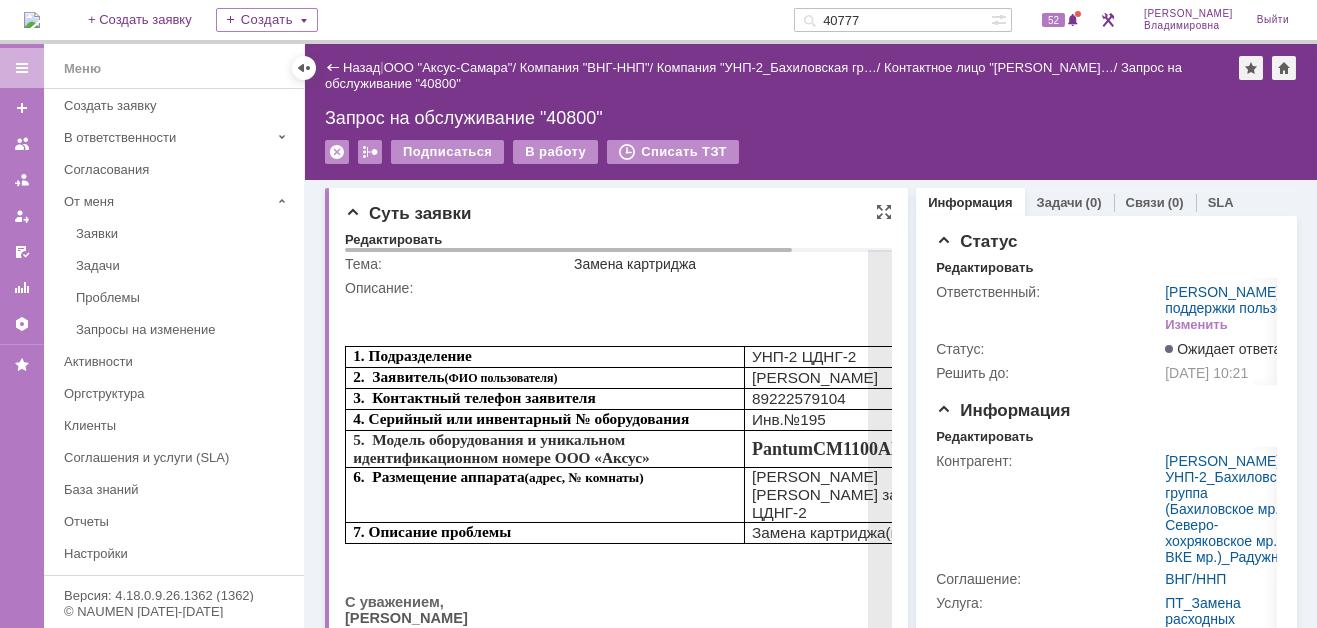 scroll, scrollTop: 0, scrollLeft: 0, axis: both 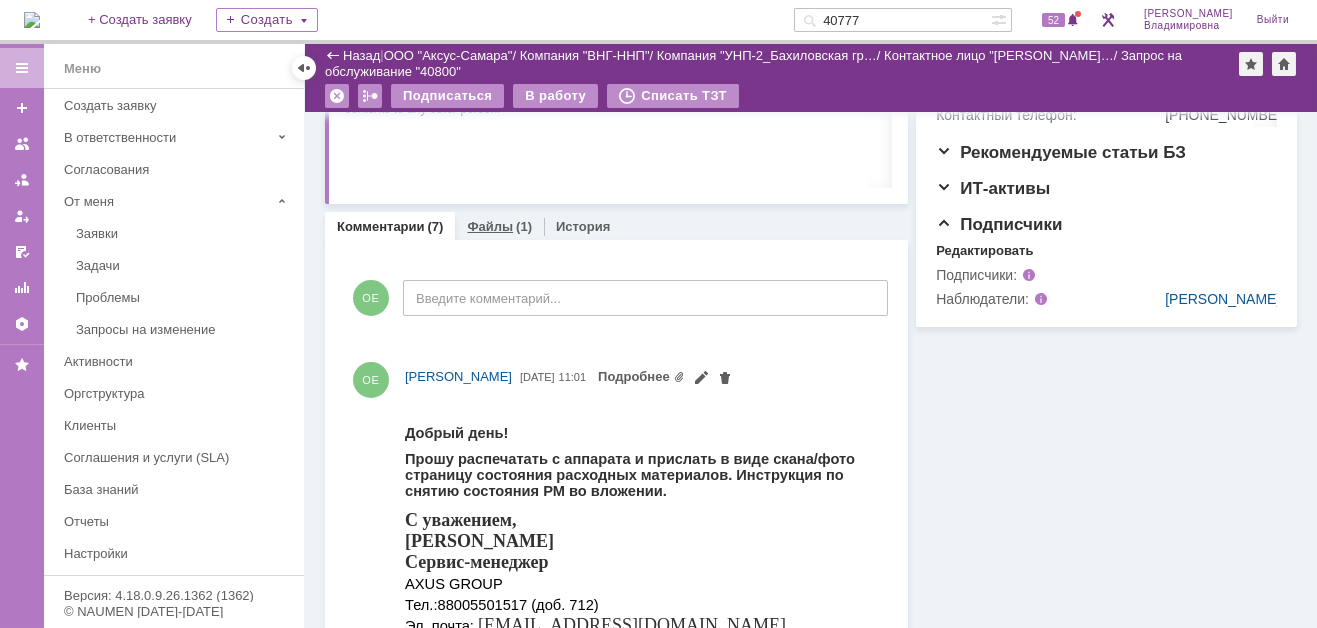 click on "Файлы" at bounding box center (490, 226) 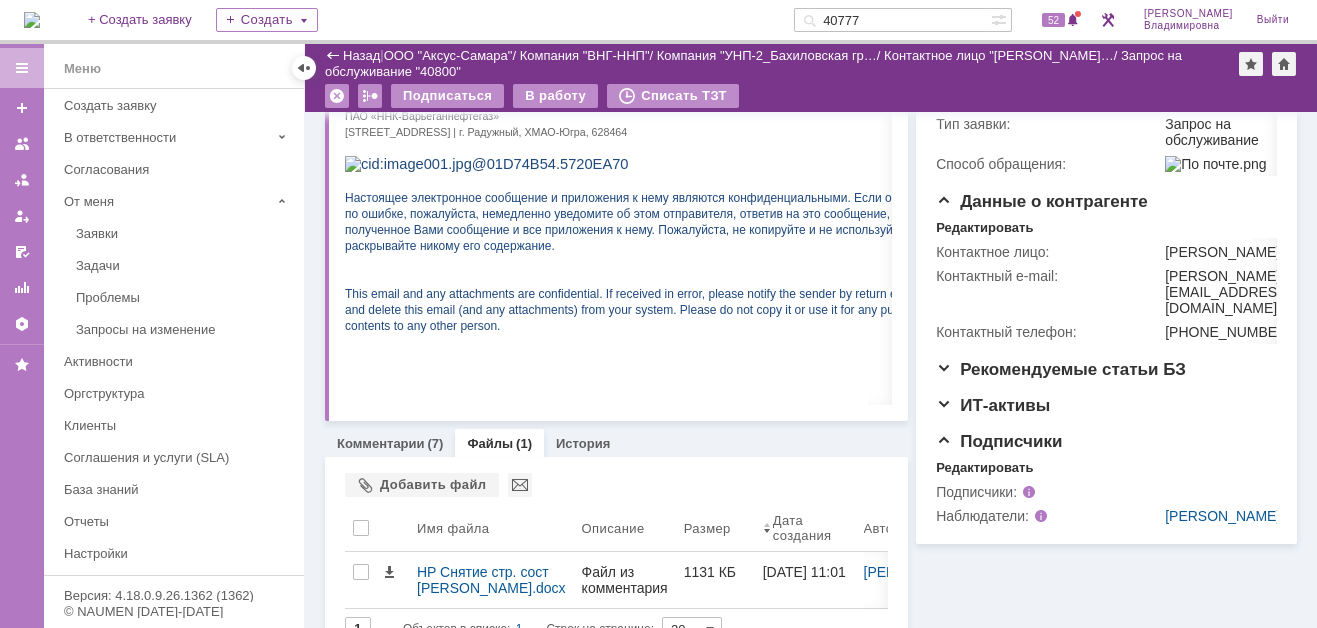 scroll, scrollTop: 519, scrollLeft: 0, axis: vertical 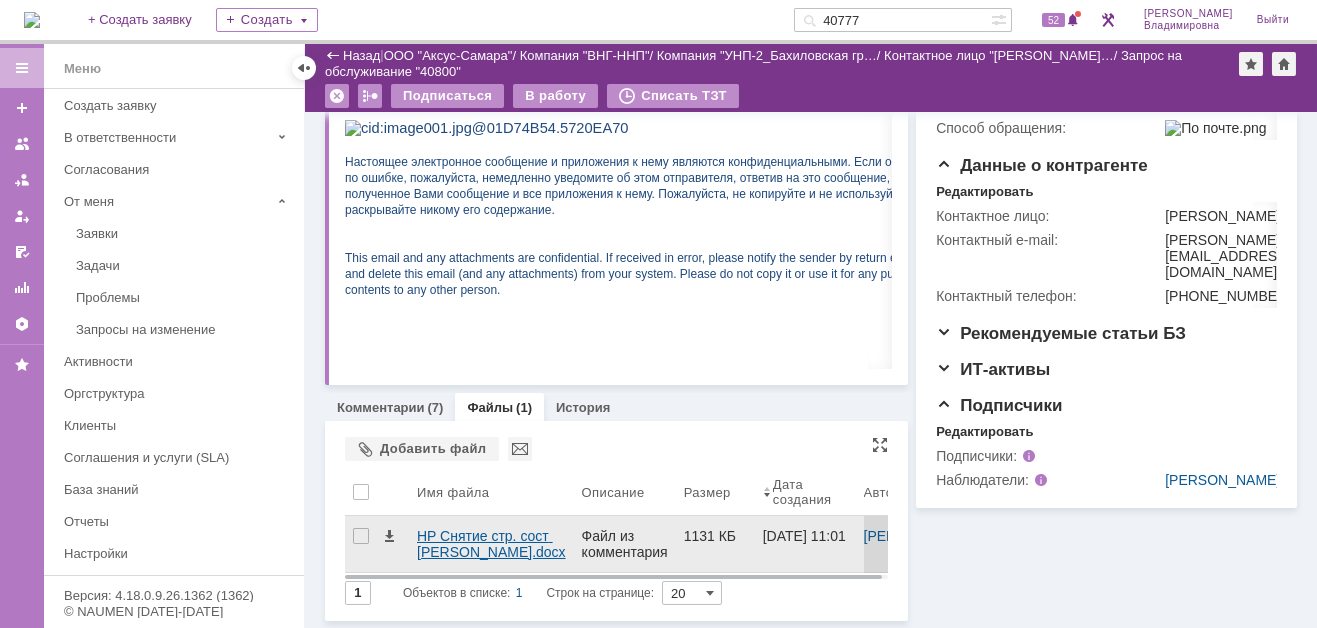 click on "HP Снятие стр. сост [PERSON_NAME].docx" at bounding box center (491, 544) 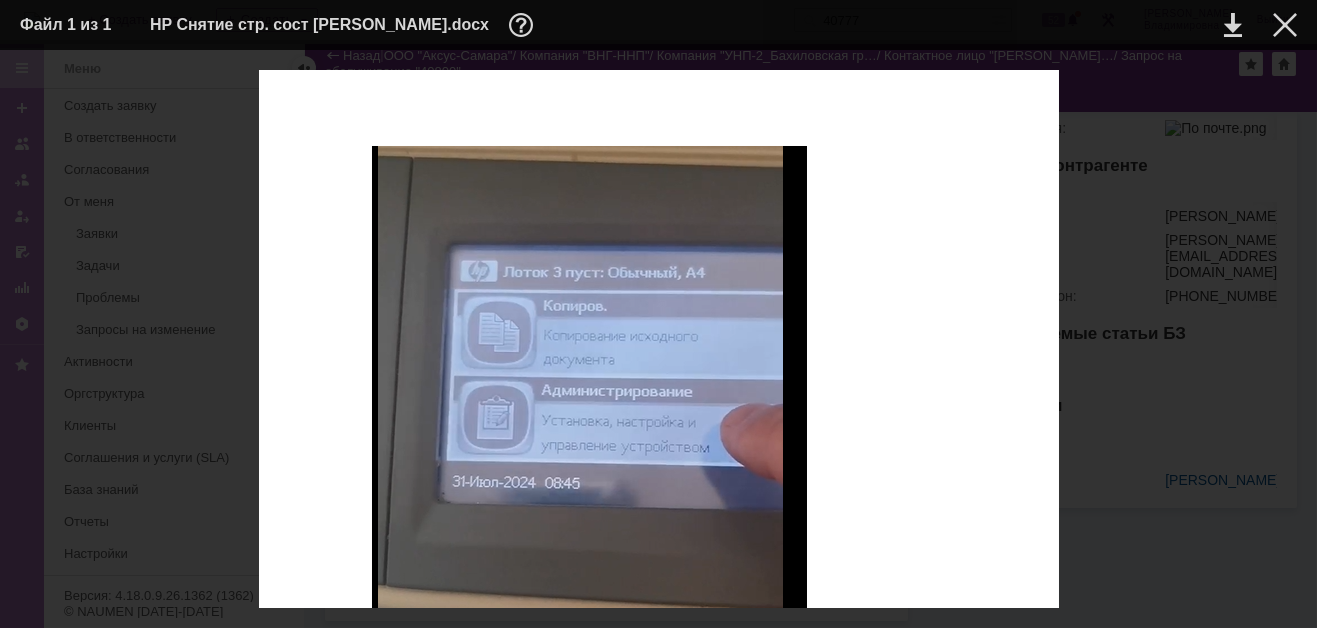 scroll, scrollTop: 1000, scrollLeft: 0, axis: vertical 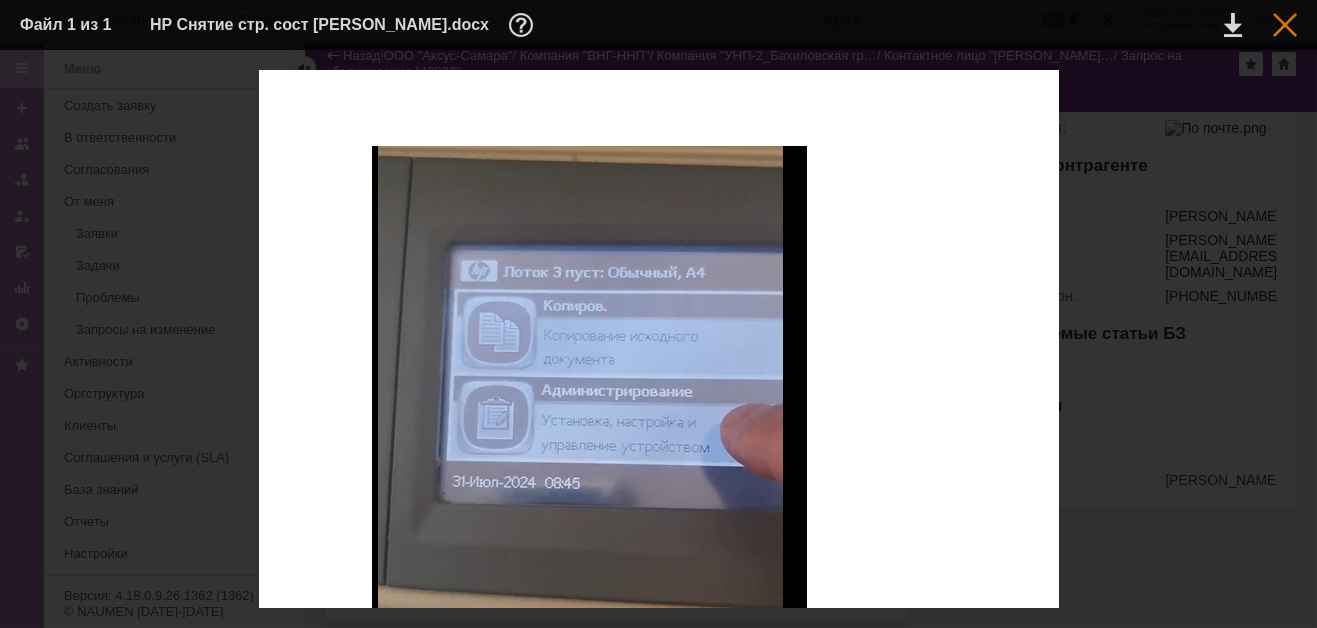 click at bounding box center [1285, 25] 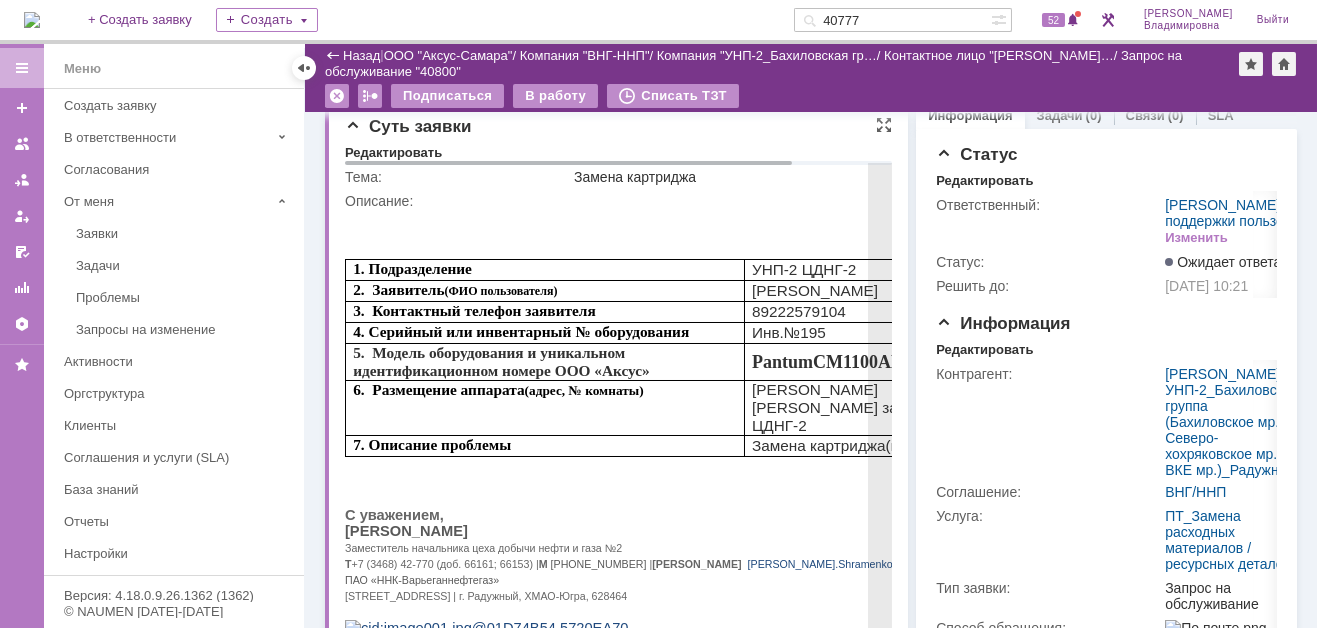 scroll, scrollTop: 0, scrollLeft: 0, axis: both 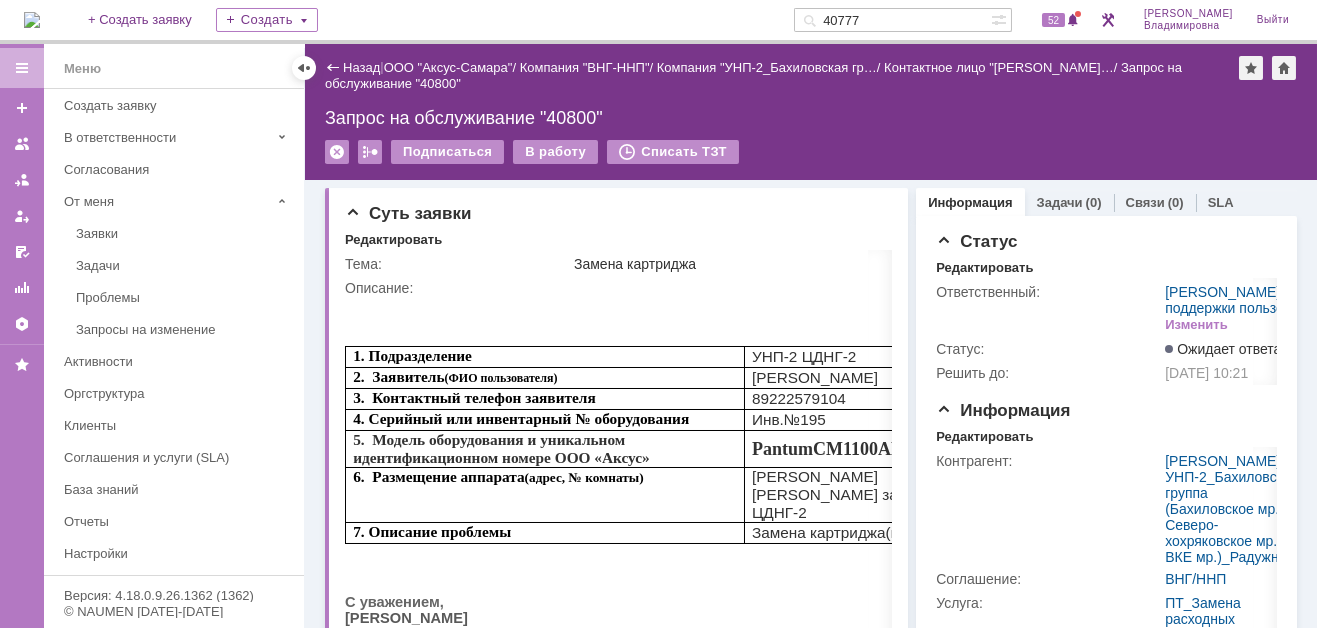 click at bounding box center (32, 20) 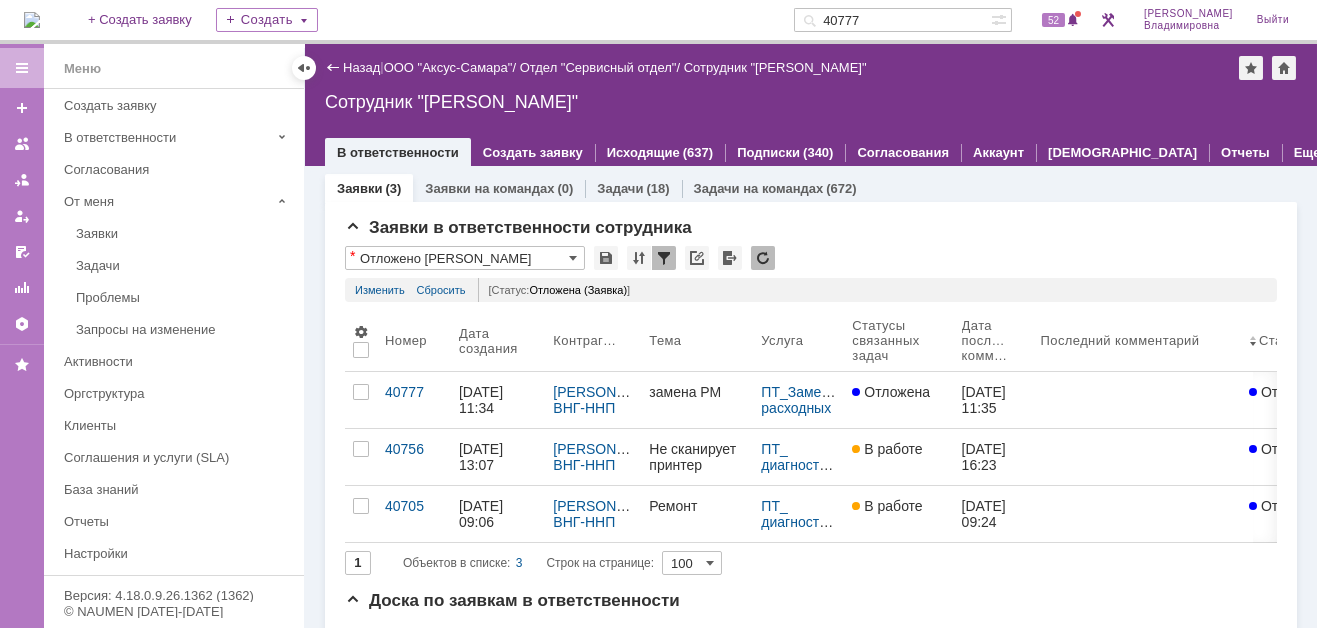 scroll, scrollTop: 0, scrollLeft: 0, axis: both 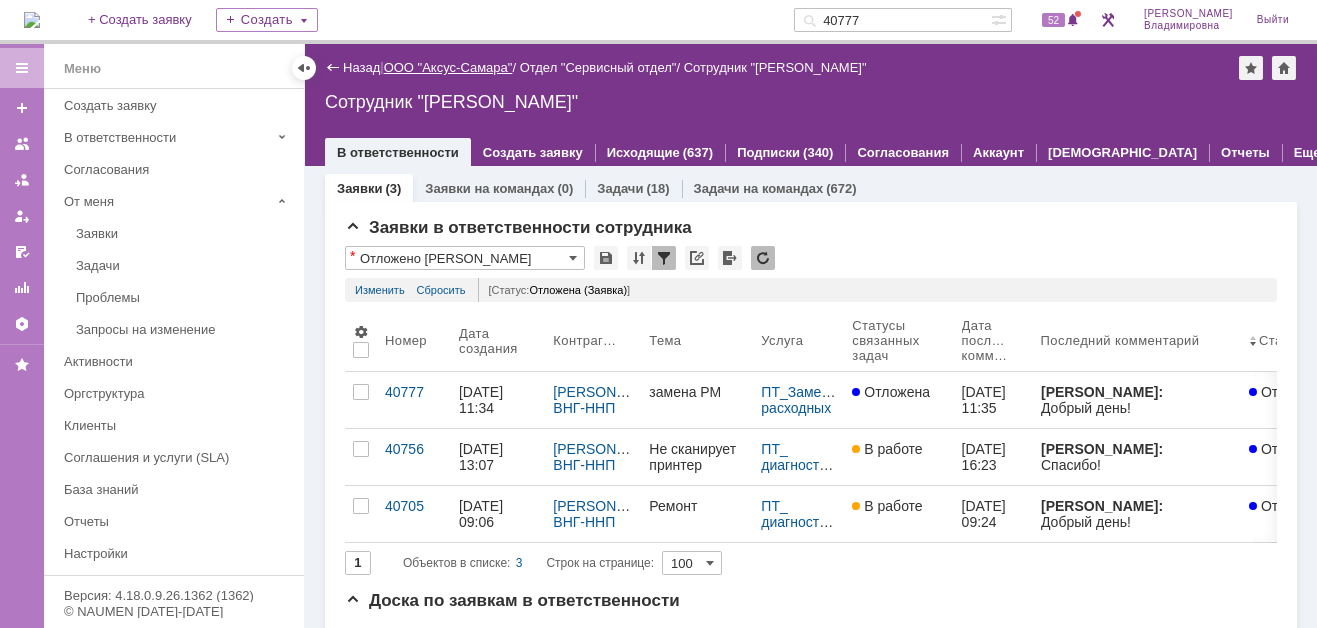 click on "ООО "Аксус-Самара"" at bounding box center [448, 67] 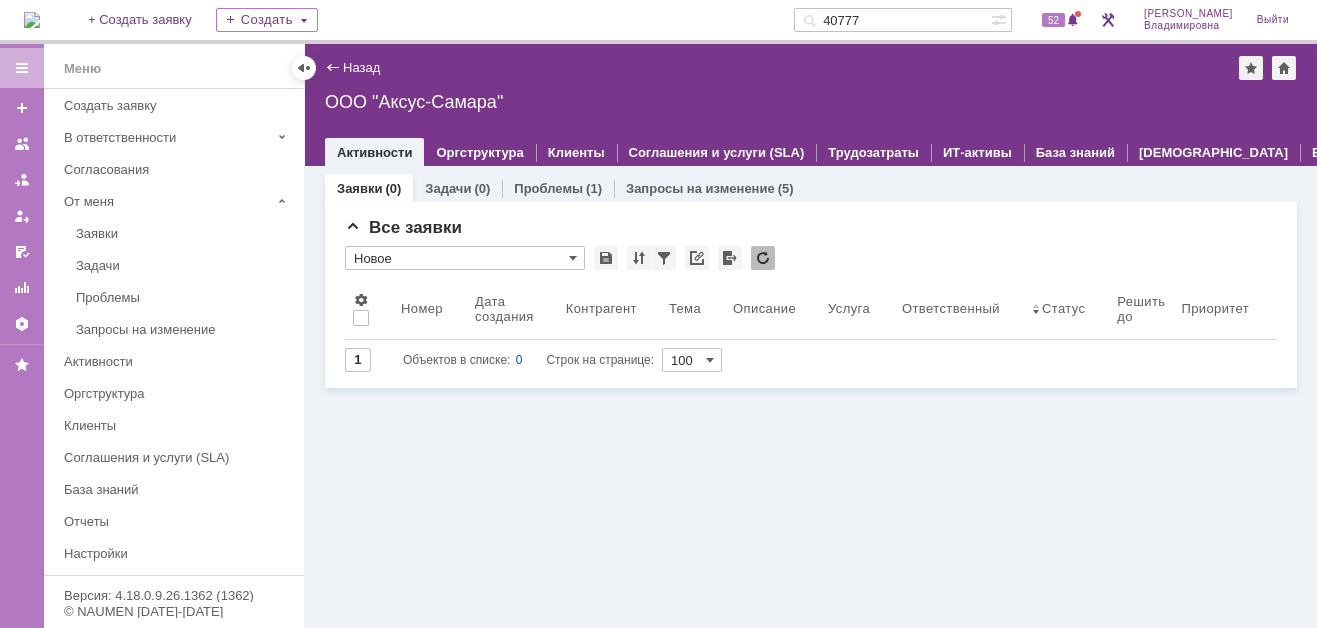 click at bounding box center (32, 20) 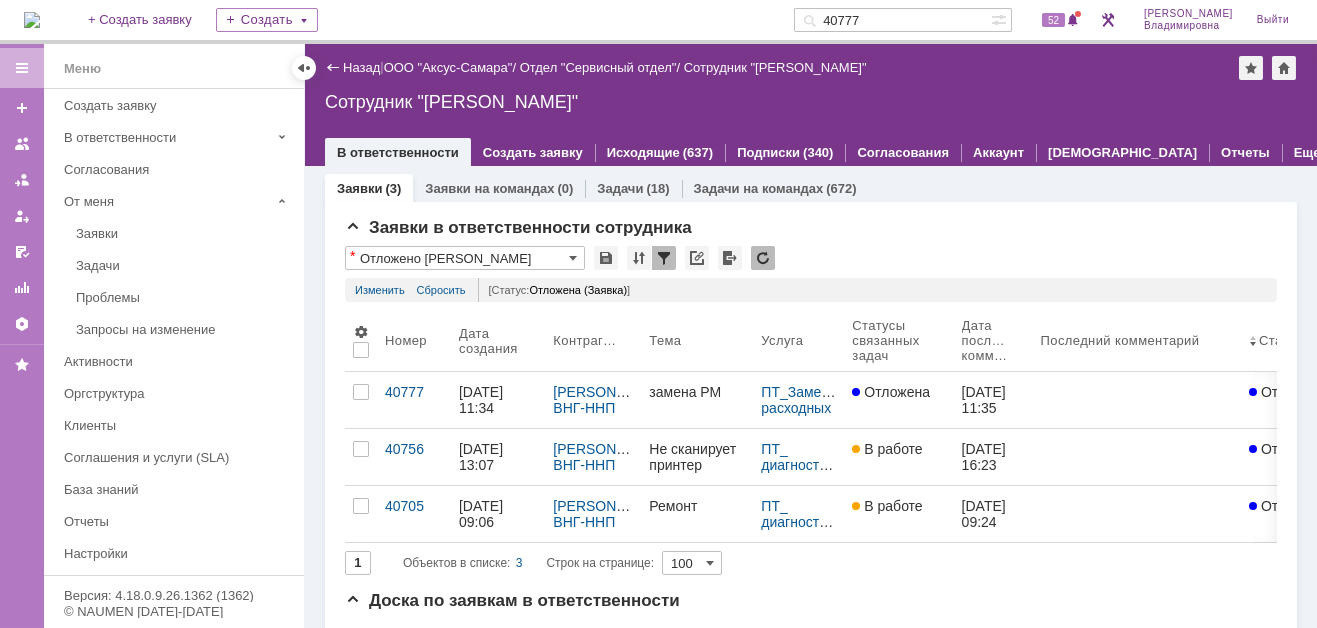 scroll, scrollTop: 0, scrollLeft: 0, axis: both 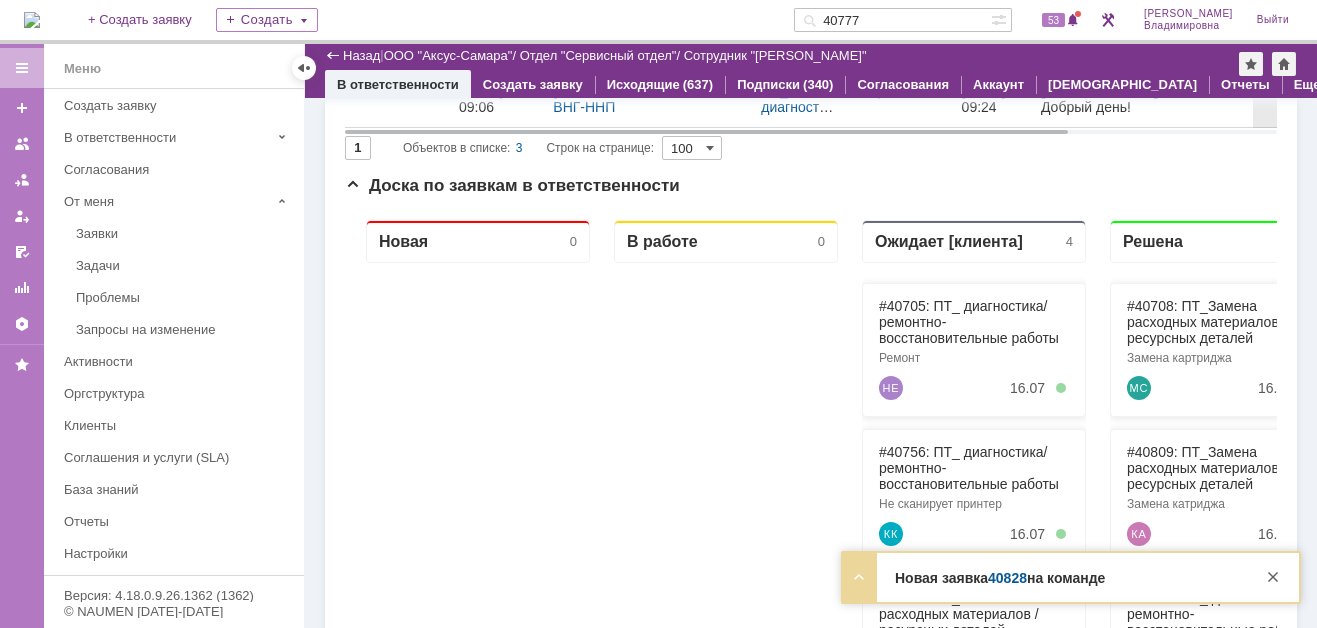 click on "40828" at bounding box center [1007, 578] 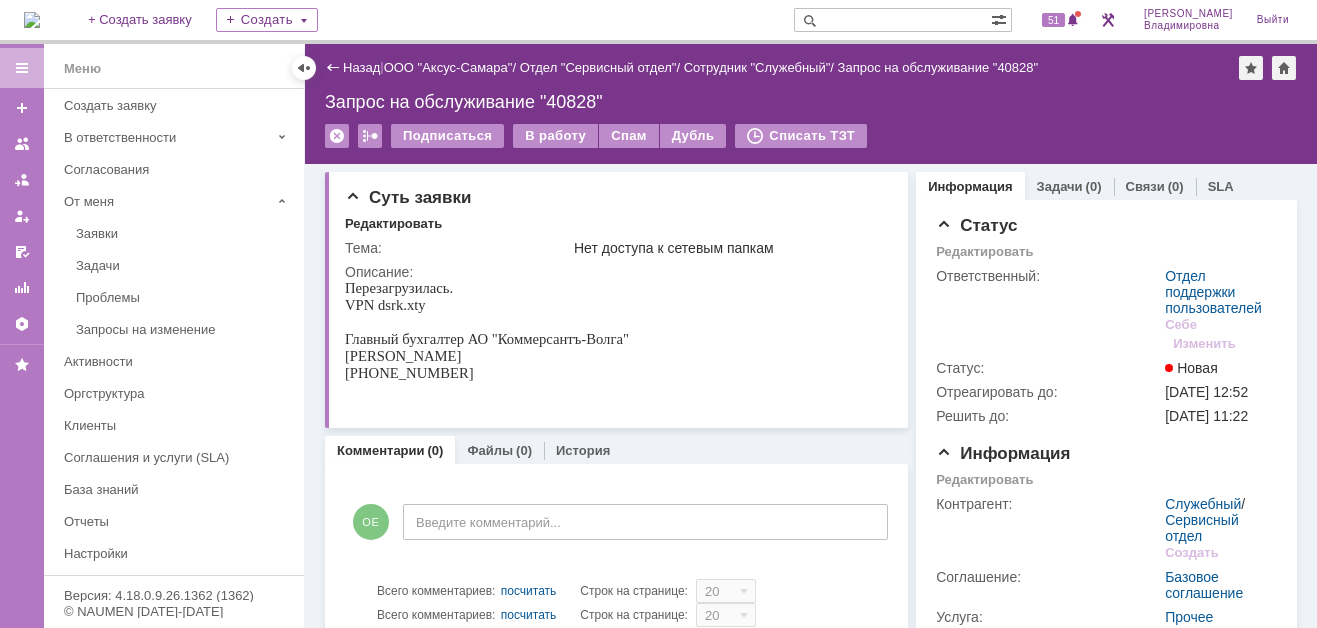 scroll, scrollTop: 0, scrollLeft: 0, axis: both 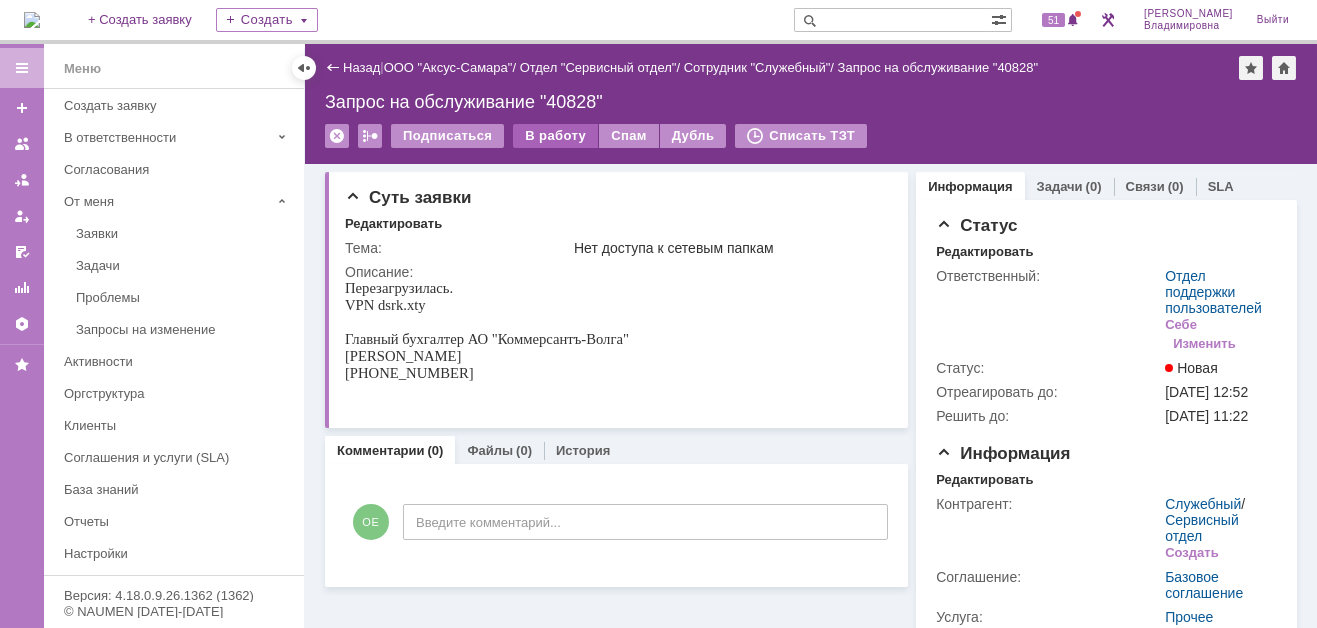 click on "В работу" at bounding box center [555, 136] 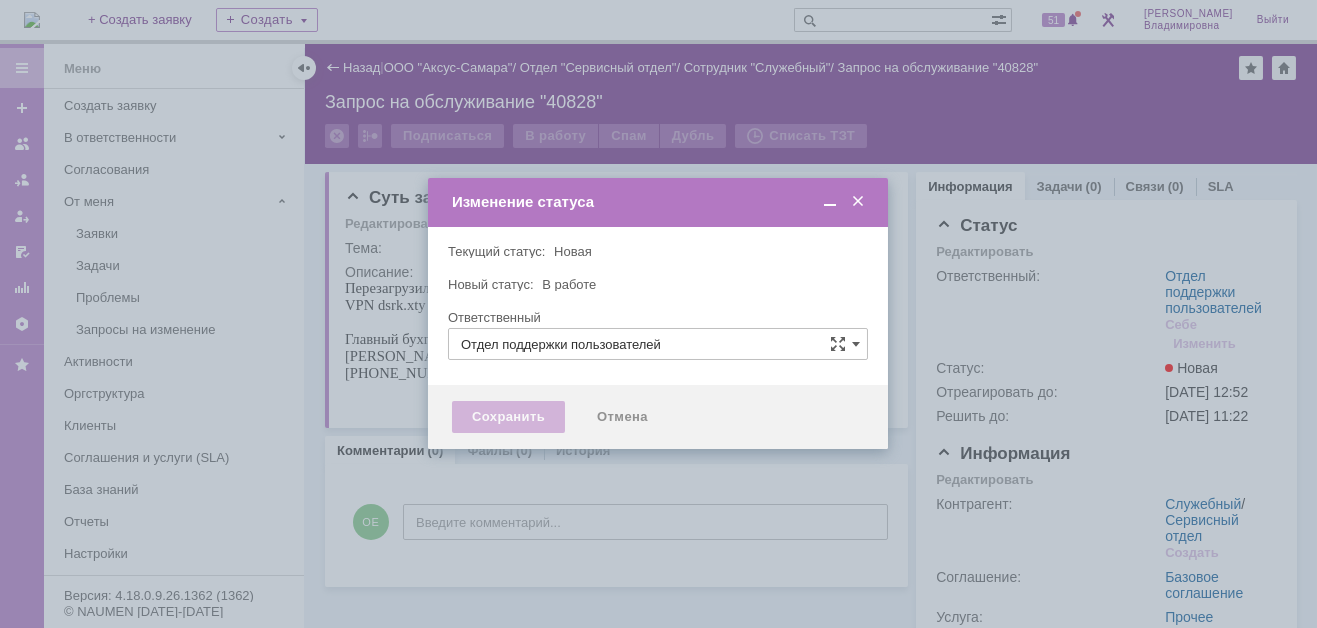 type on "[PERSON_NAME]" 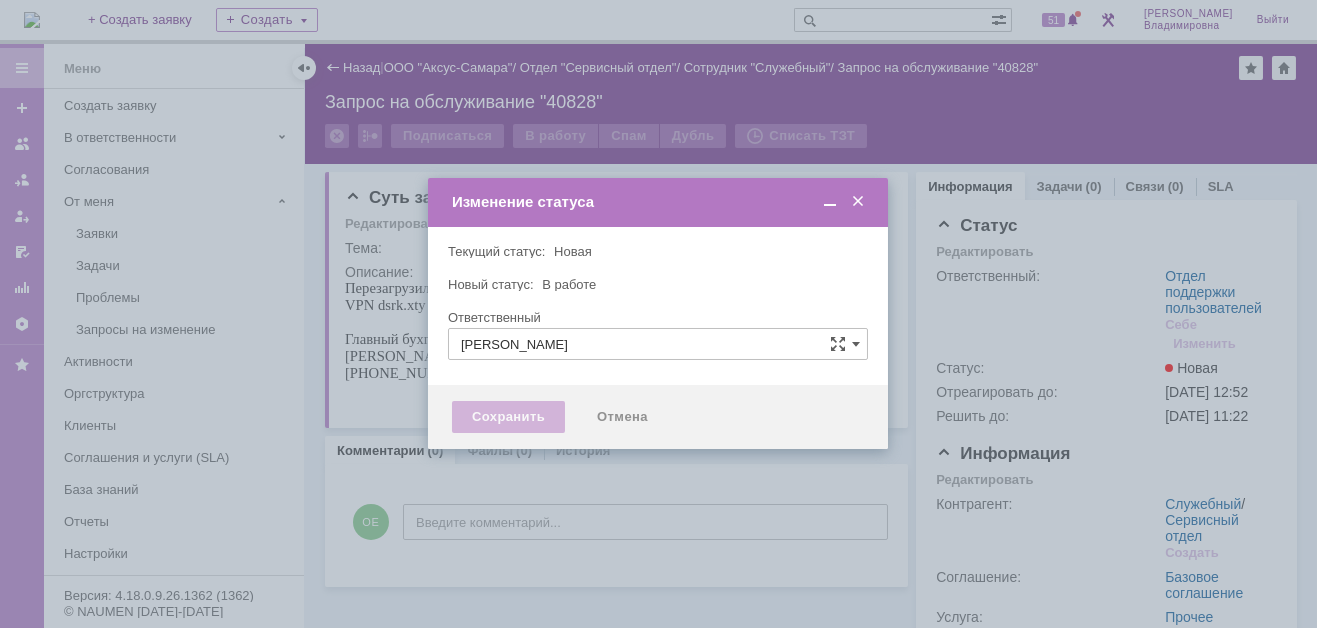 type 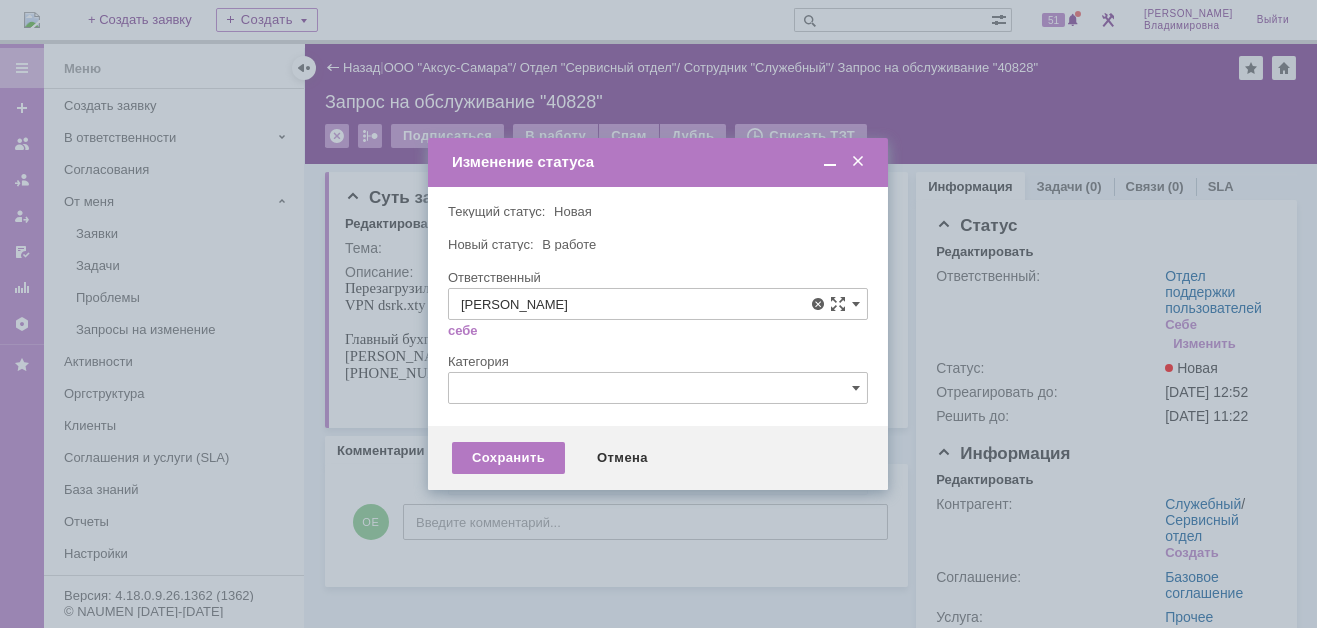 click on "[PERSON_NAME]" at bounding box center [658, 450] 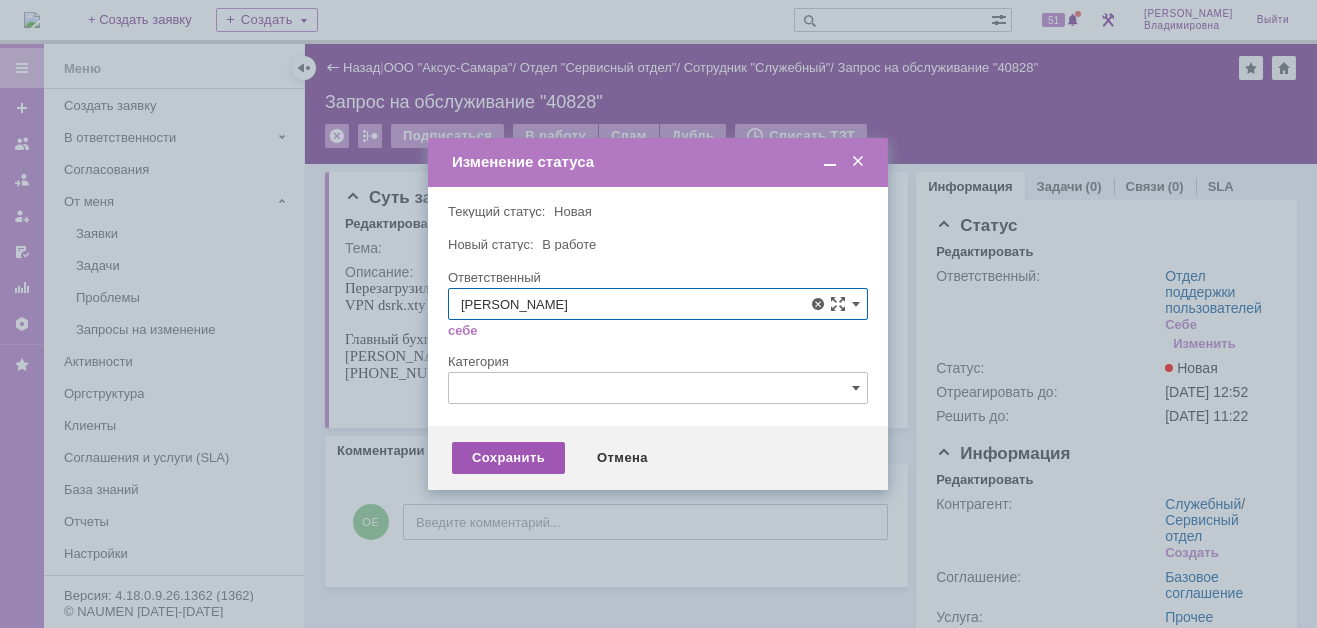 type on "[PERSON_NAME]" 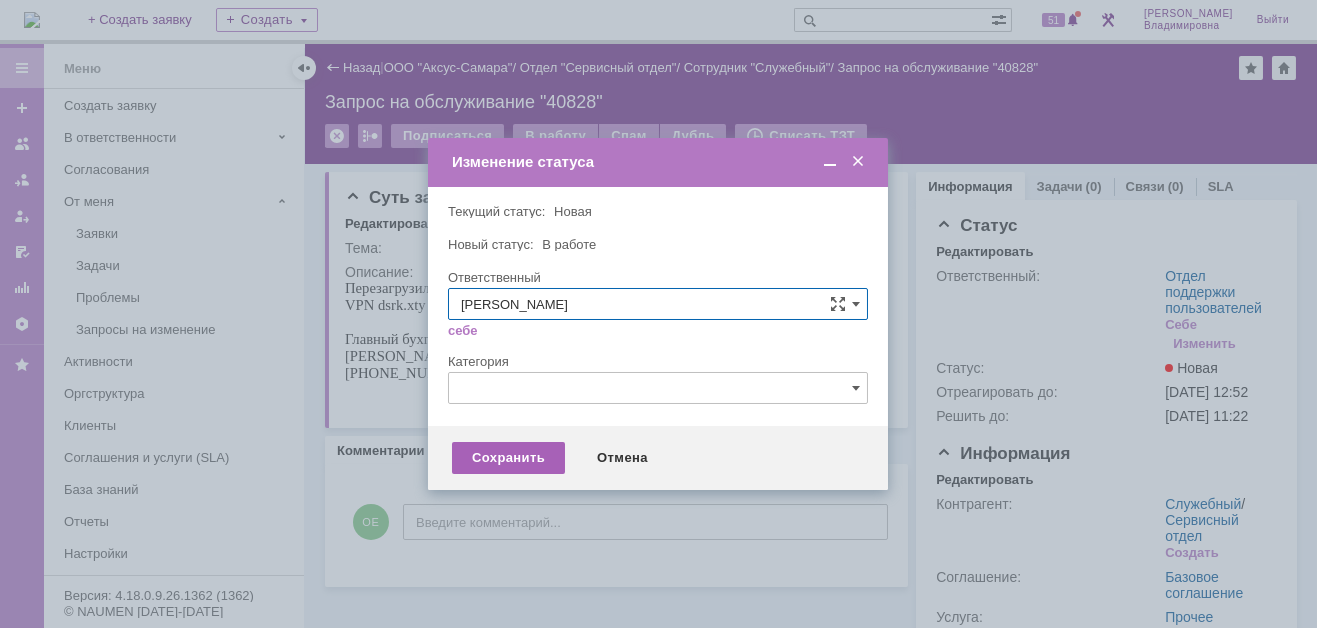 click on "Сохранить" at bounding box center (508, 458) 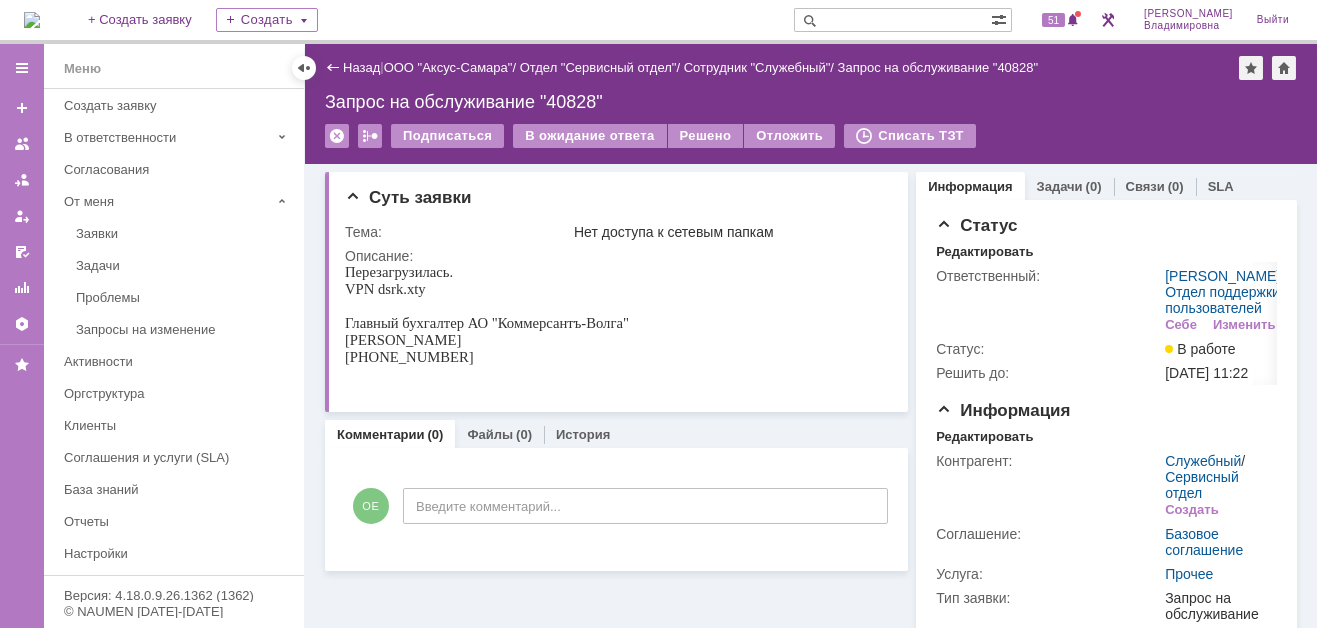 scroll, scrollTop: 0, scrollLeft: 0, axis: both 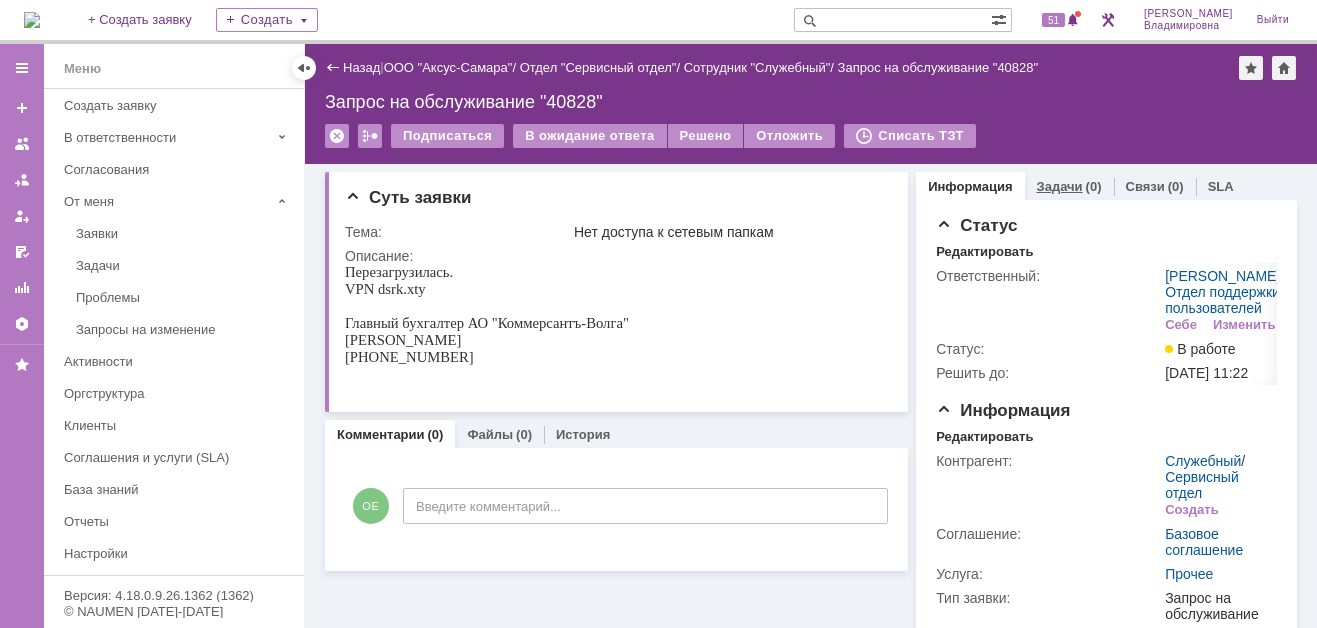 click on "Задачи" at bounding box center (1060, 186) 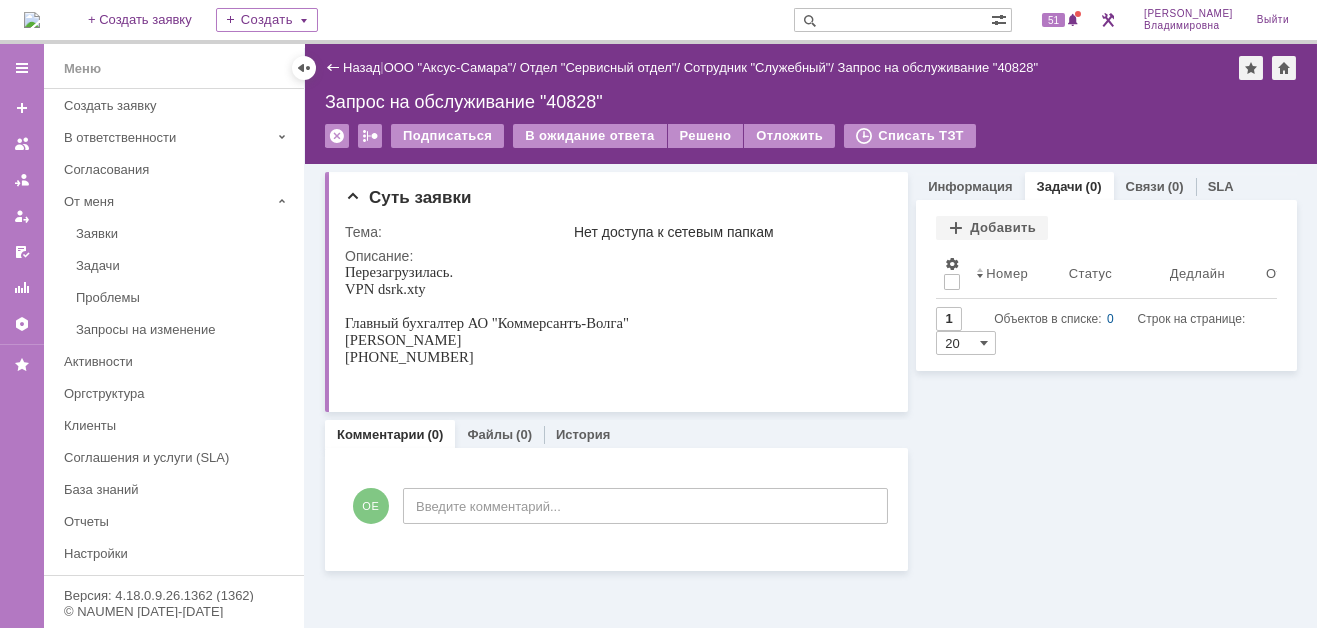 click on "Запрос на обслуживание "40828"" at bounding box center [811, 102] 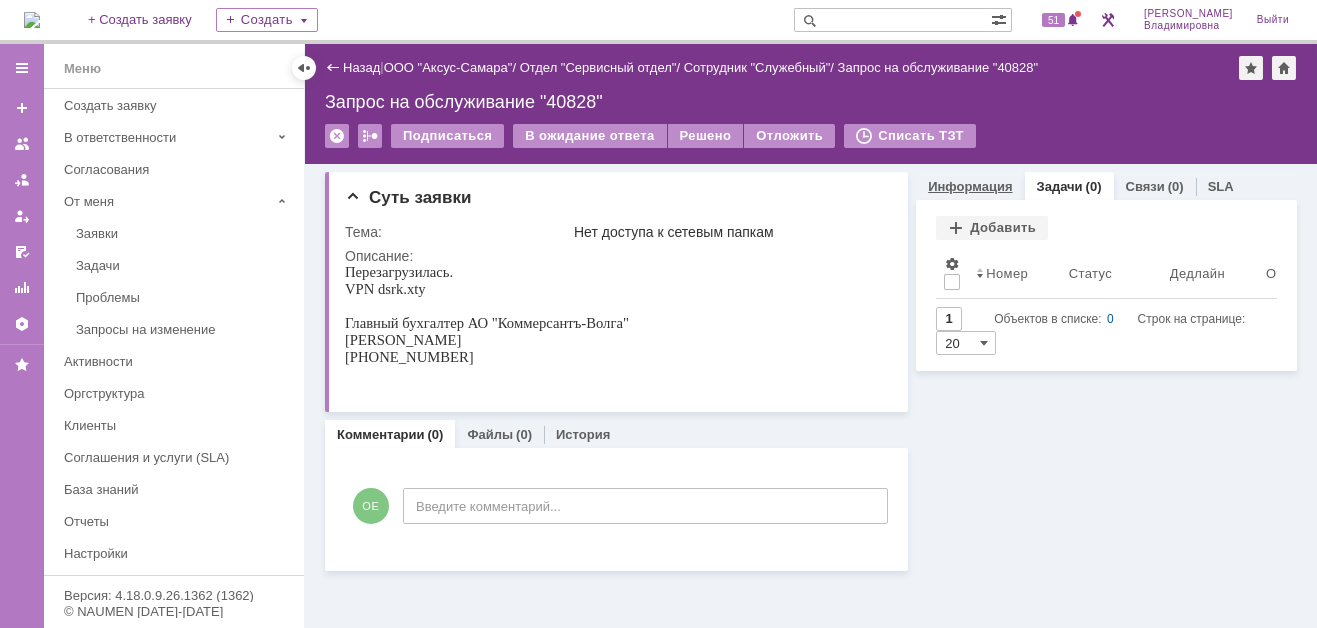 click on "Информация" at bounding box center [970, 186] 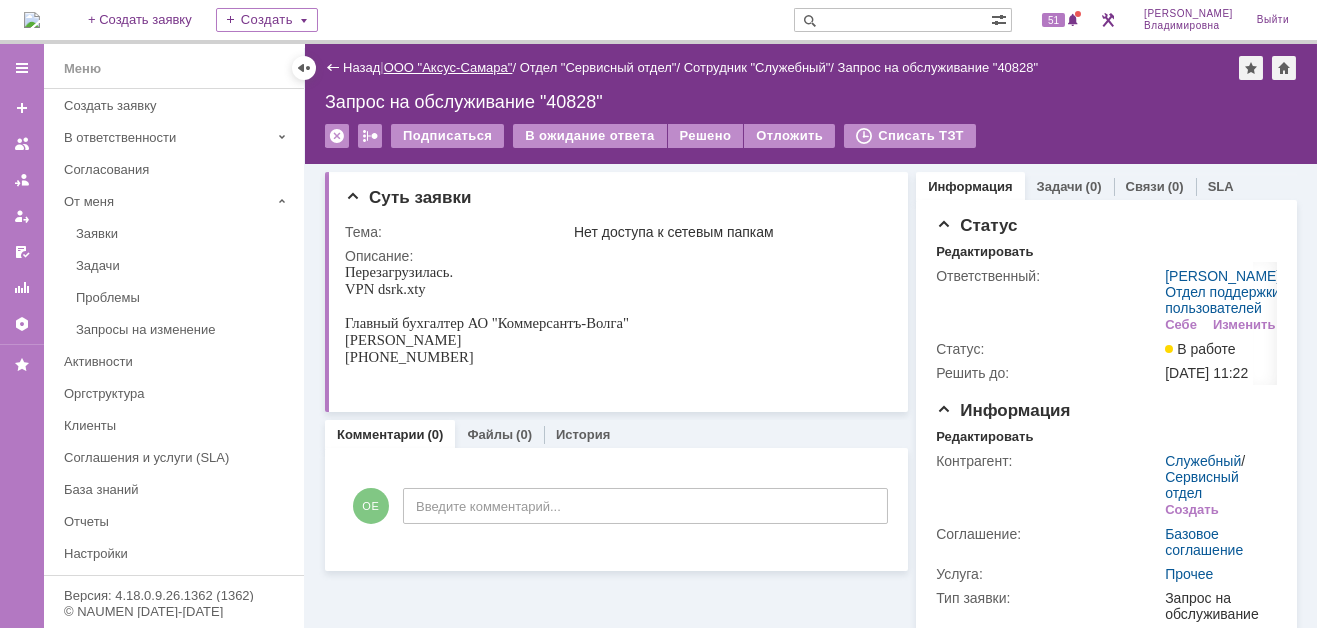 click on "ООО "Аксус-Самара"" at bounding box center [448, 67] 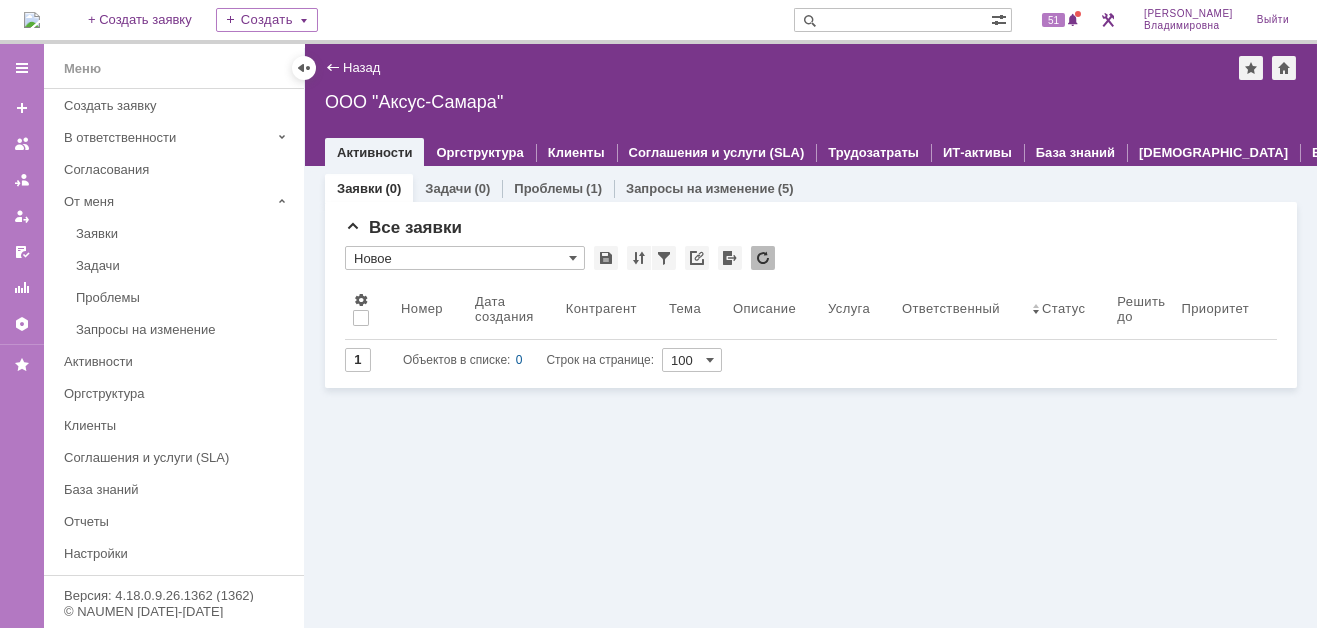 click on "Заявки (0) Задачи (0) Проблемы (1) Запросы на изменение (5) Все заявки * Новое
Результаты поиска:             1       Объектов в списке:    0  Строк на странице:        100       Номер Дата создания Контрагент Тема Описание Услуга Ответственный Статус Решить до Приоритет Просрочен Просрочен по реакции 1       Объектов в списке:    0  Строк на странице:        100" at bounding box center [811, 397] 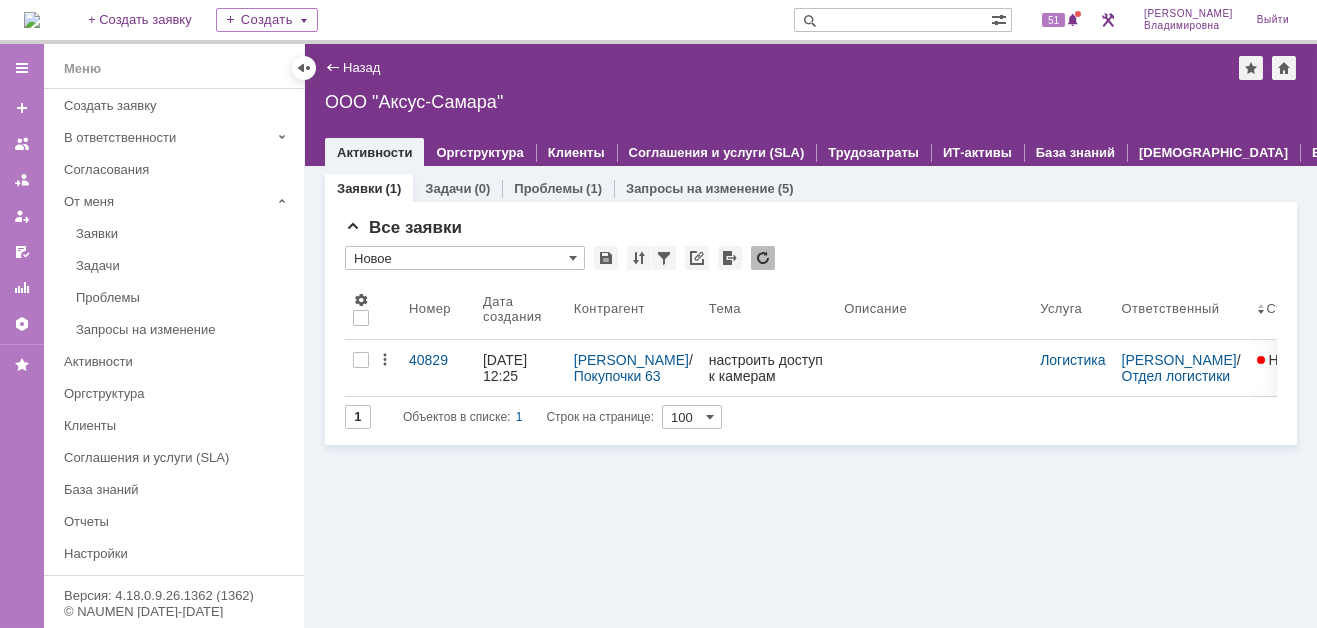 scroll, scrollTop: 0, scrollLeft: 0, axis: both 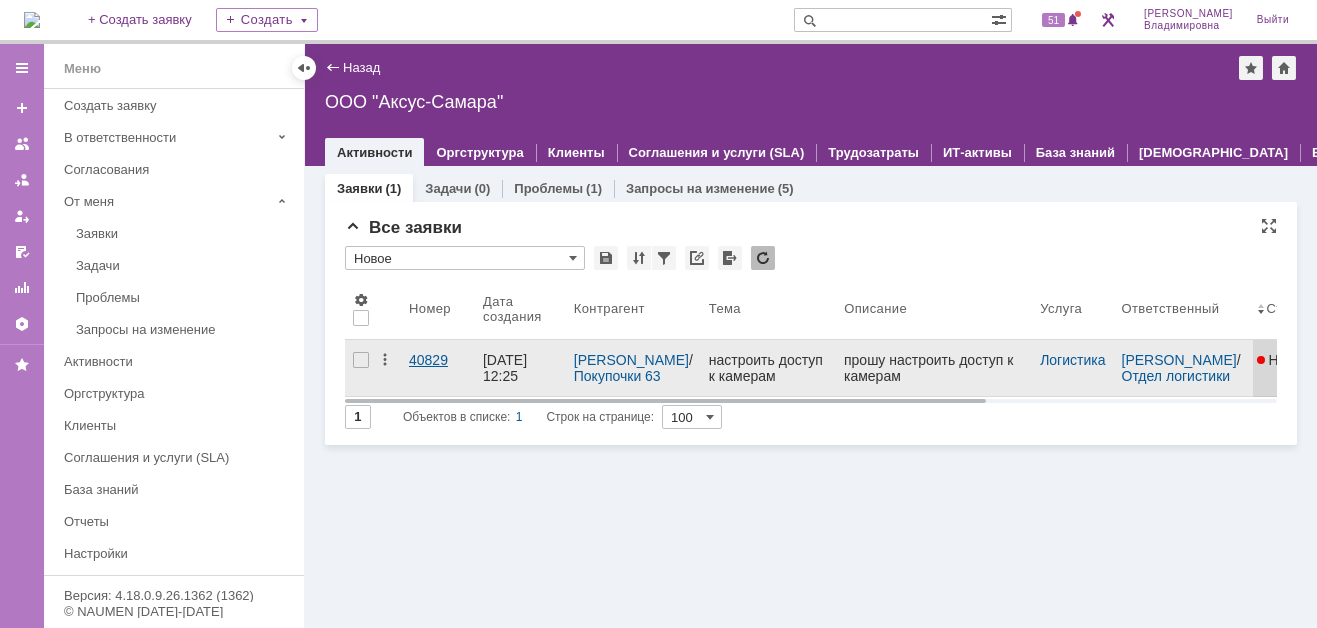 click on "40829" at bounding box center (438, 360) 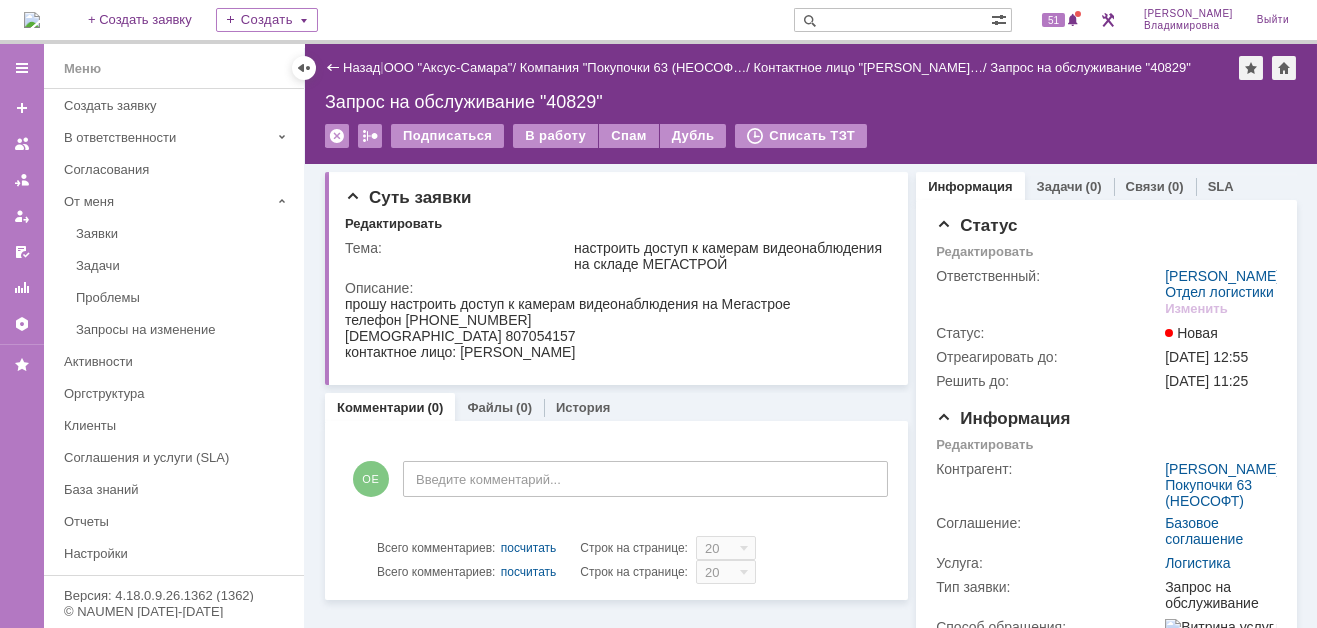 scroll, scrollTop: 0, scrollLeft: 0, axis: both 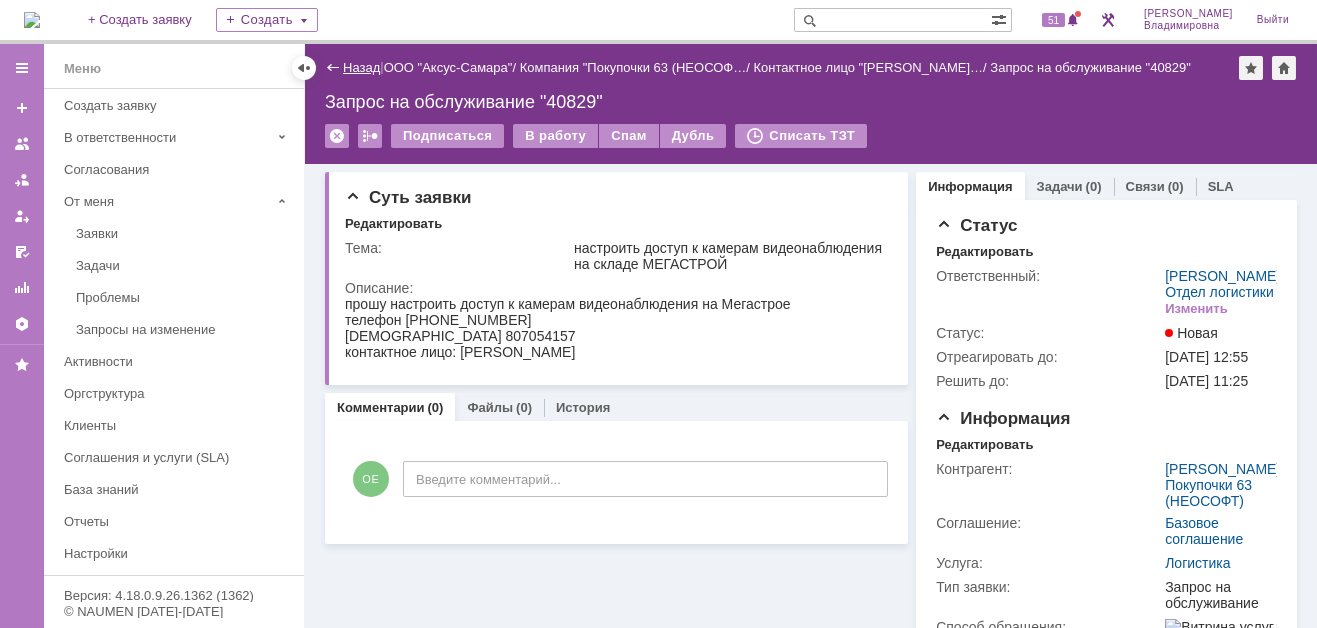 click on "Назад" at bounding box center (361, 67) 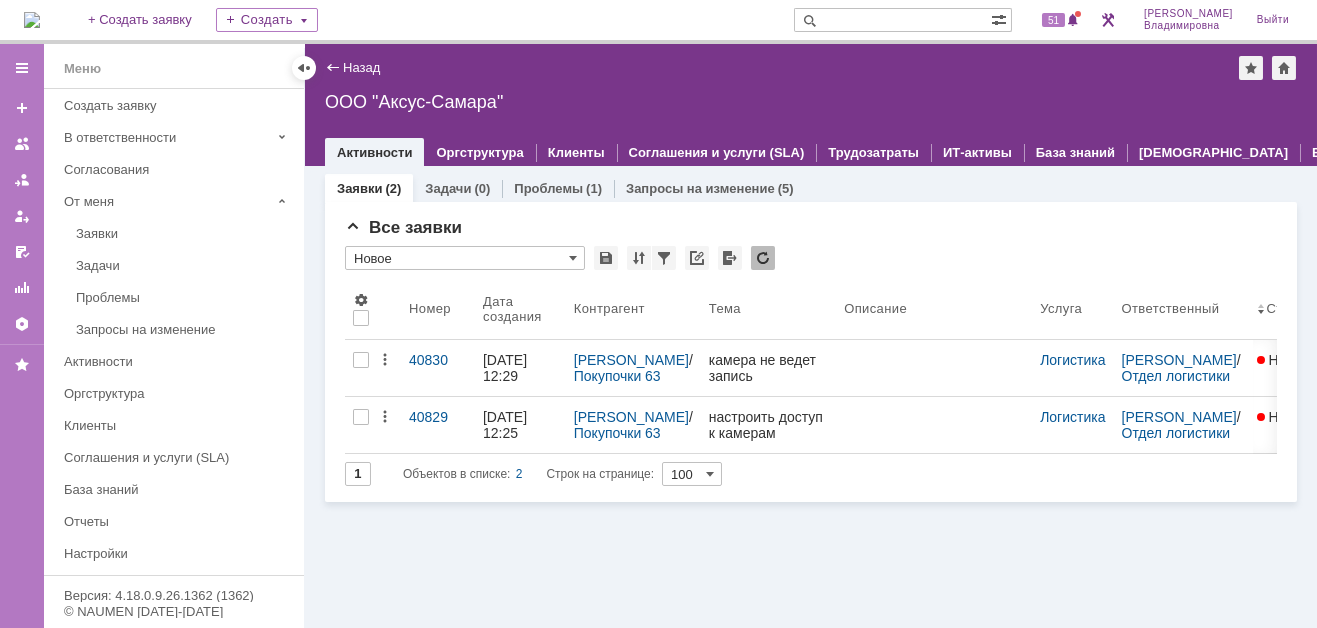 scroll, scrollTop: 0, scrollLeft: 0, axis: both 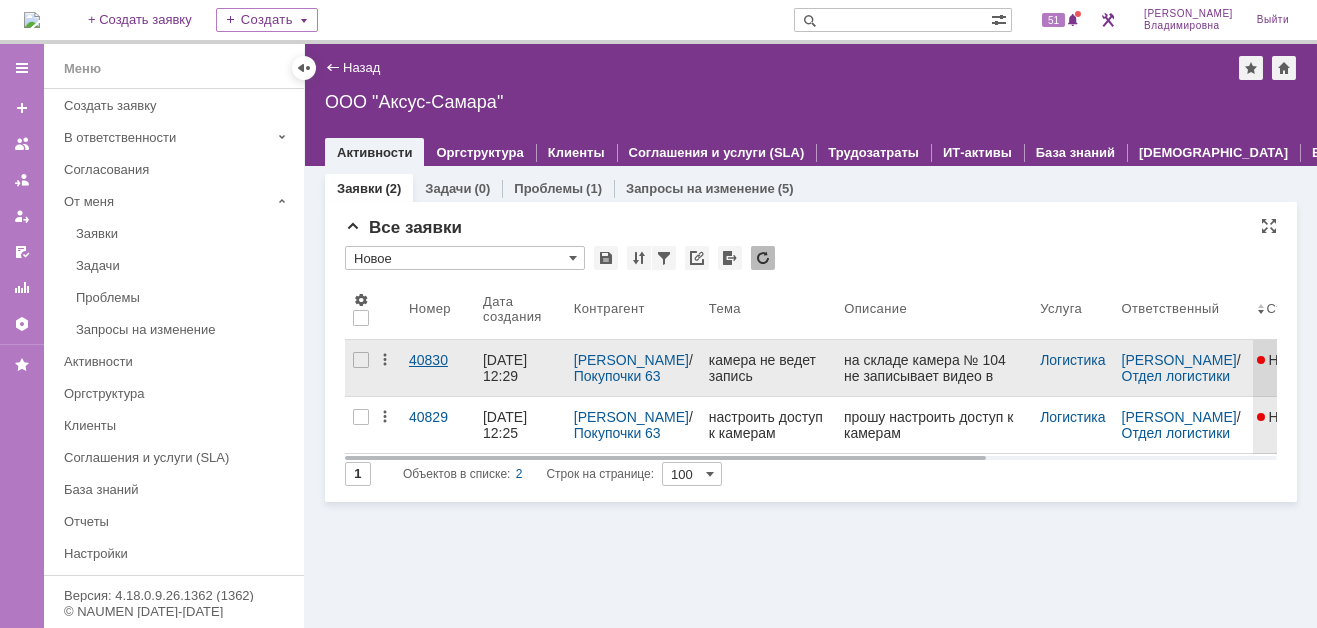 click on "40830" at bounding box center [438, 360] 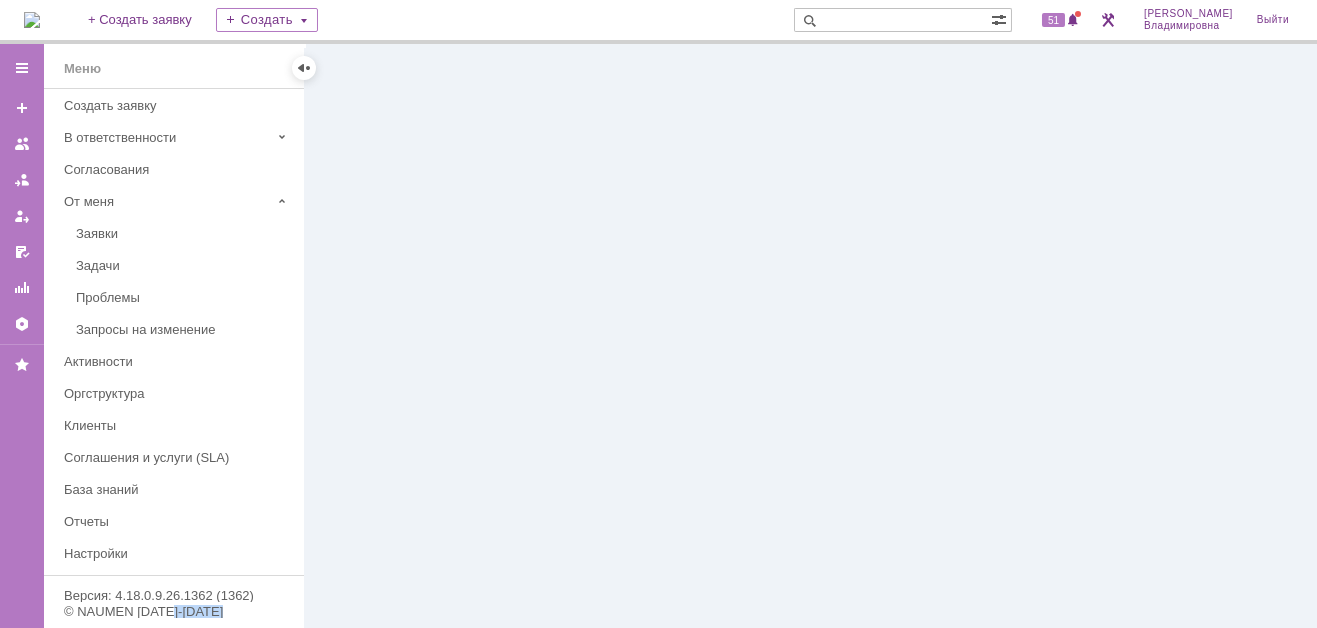 click at bounding box center [811, 336] 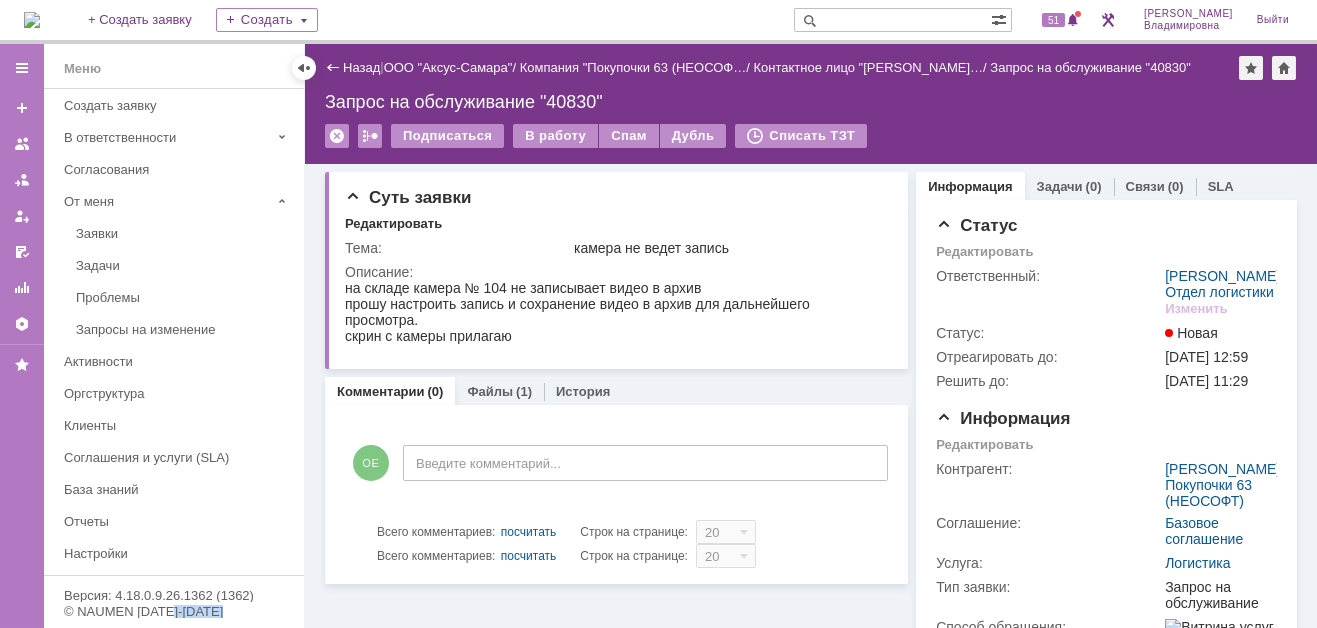 scroll, scrollTop: 0, scrollLeft: 0, axis: both 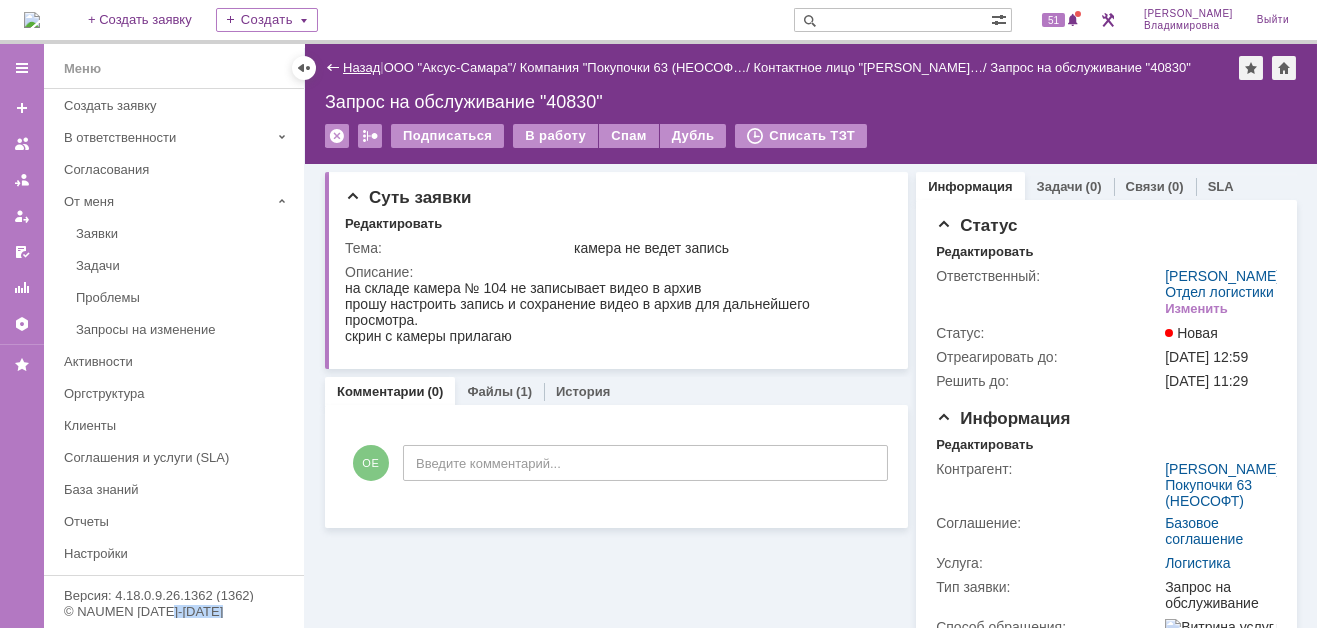 click on "Назад" at bounding box center (361, 67) 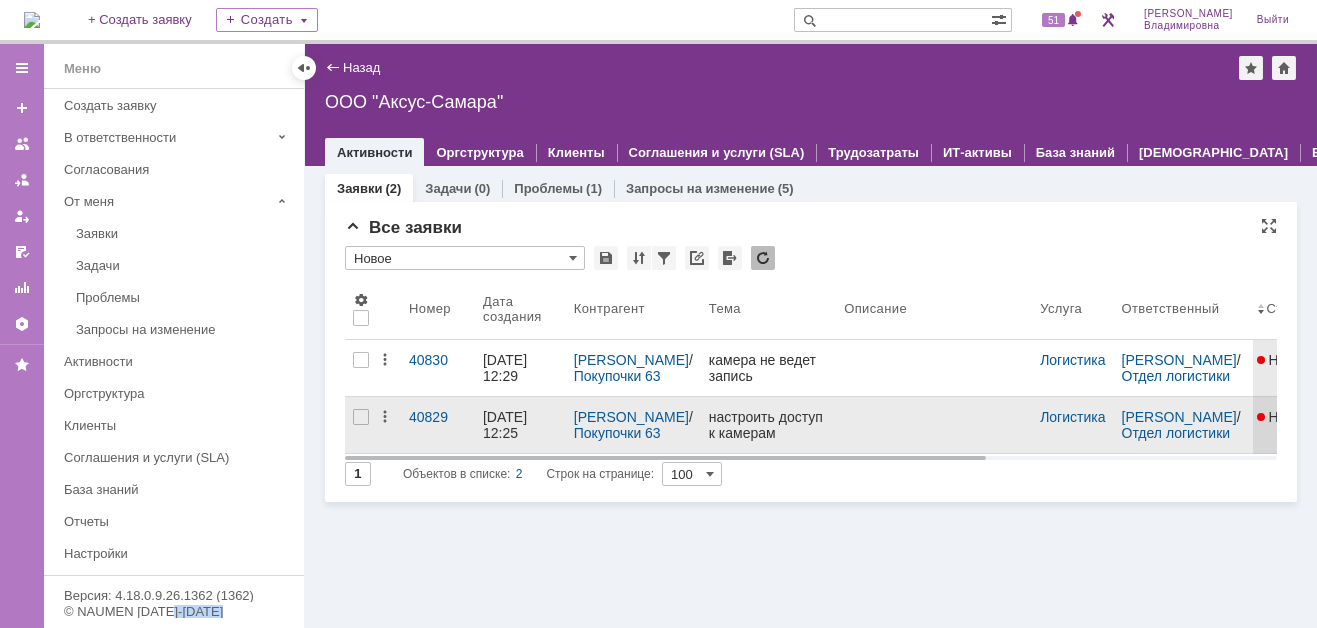 scroll, scrollTop: 0, scrollLeft: 0, axis: both 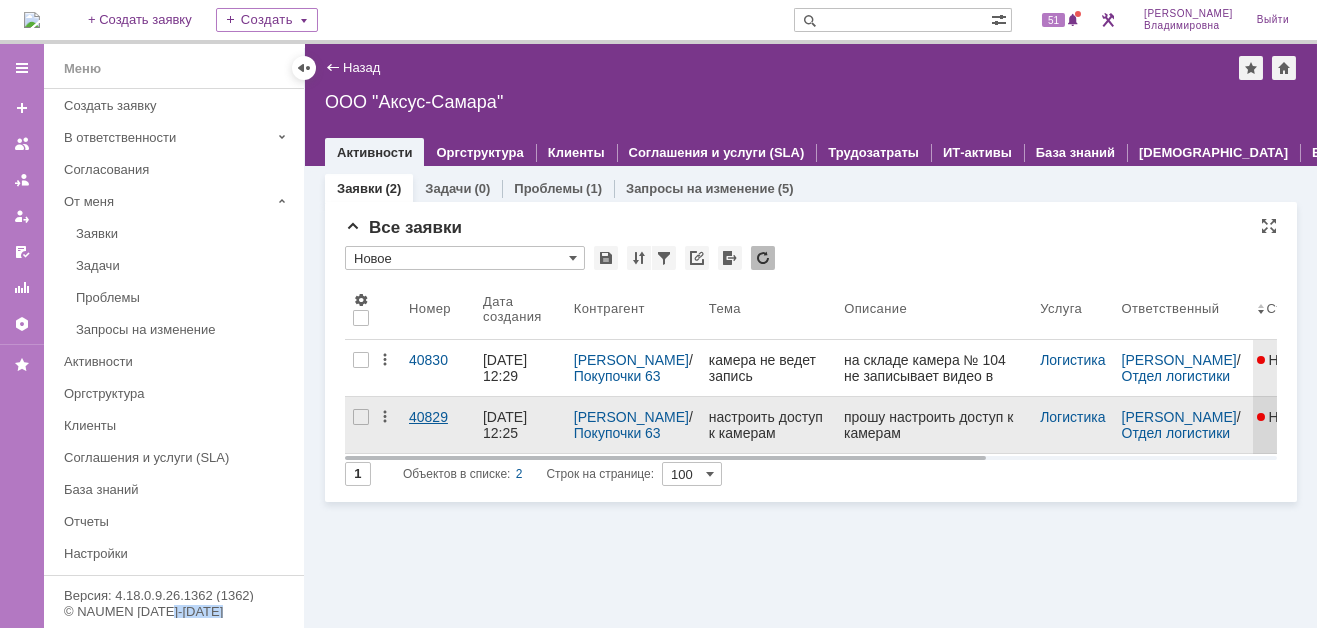 click on "40829" at bounding box center [438, 417] 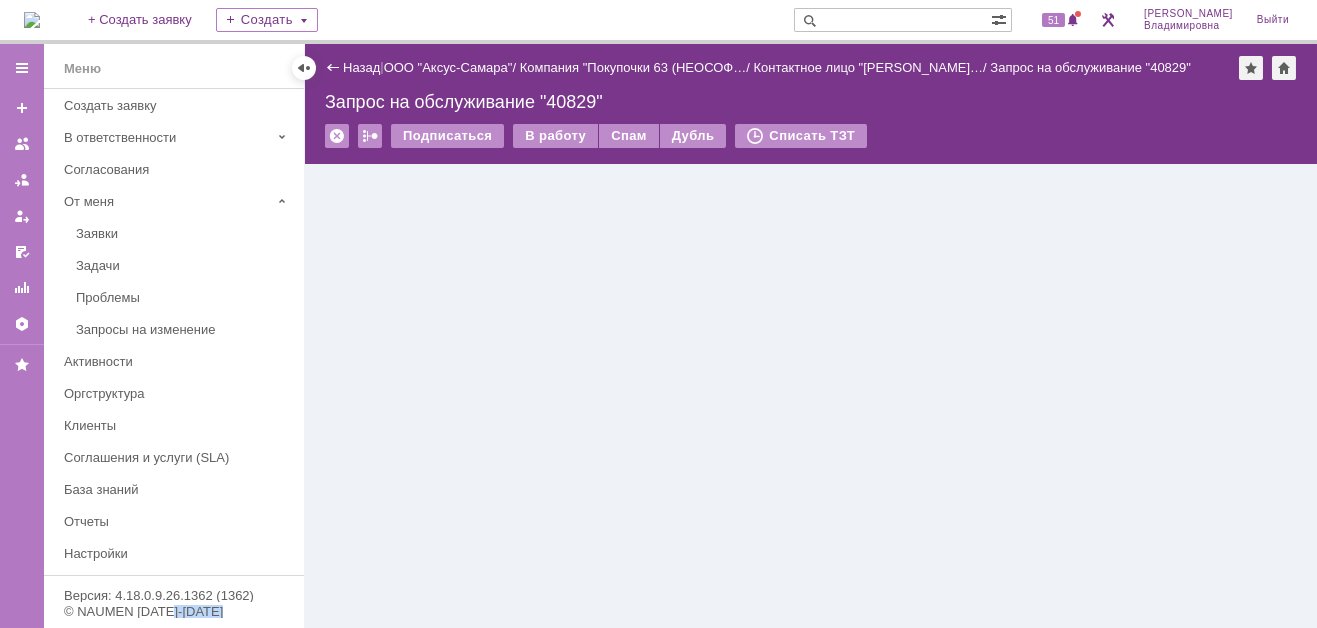 click on "Назад   |   ООО "Аксус-Самара"  /   Компания "Покупочки 63 (НЕОСОФ…  /   Контактное лицо "[PERSON_NAME]…  /   Запрос на обслуживание "40829" Запрос на обслуживание "40829"
Подписаться В работу Спам Дубль Списать ТЗТ serviceCall$45552660 Карточка заявки" at bounding box center [811, 336] 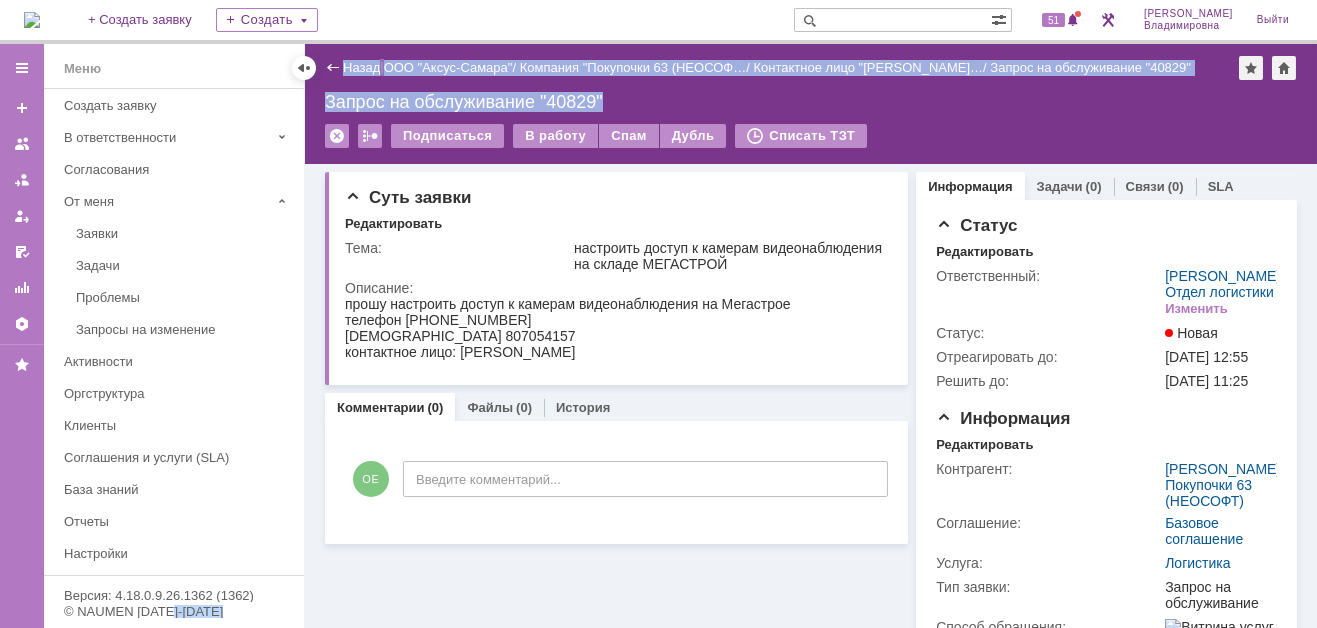 scroll, scrollTop: 0, scrollLeft: 0, axis: both 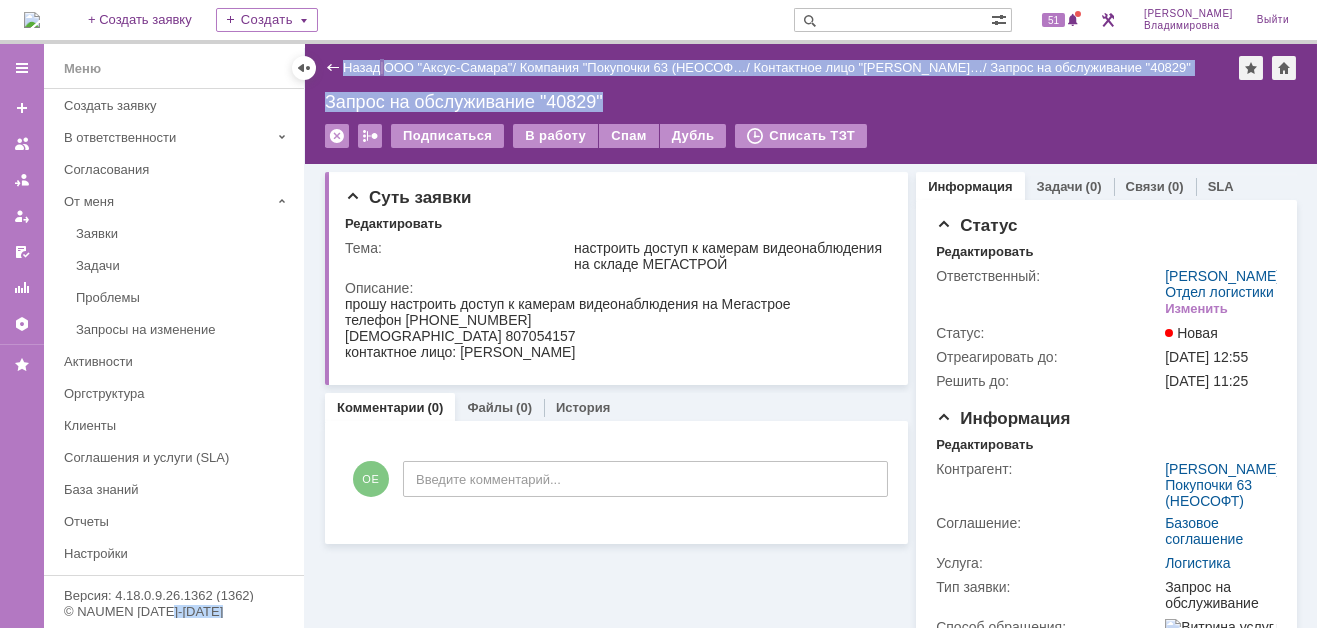 click at bounding box center [32, 20] 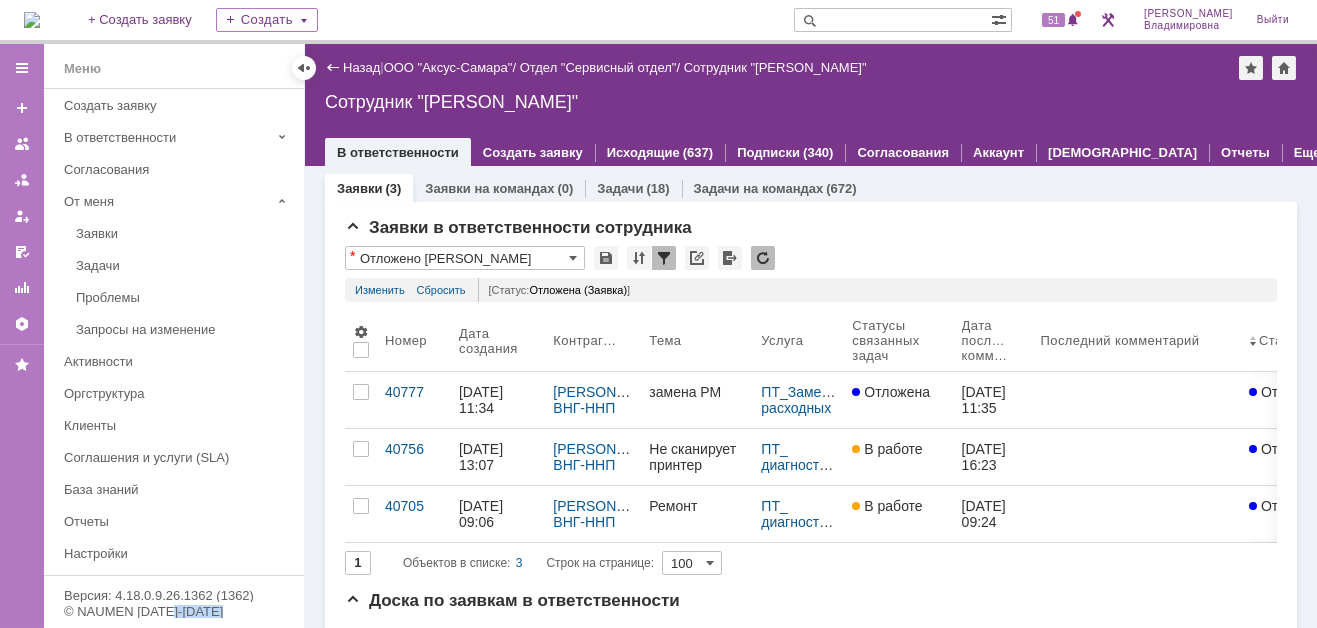 scroll, scrollTop: 0, scrollLeft: 0, axis: both 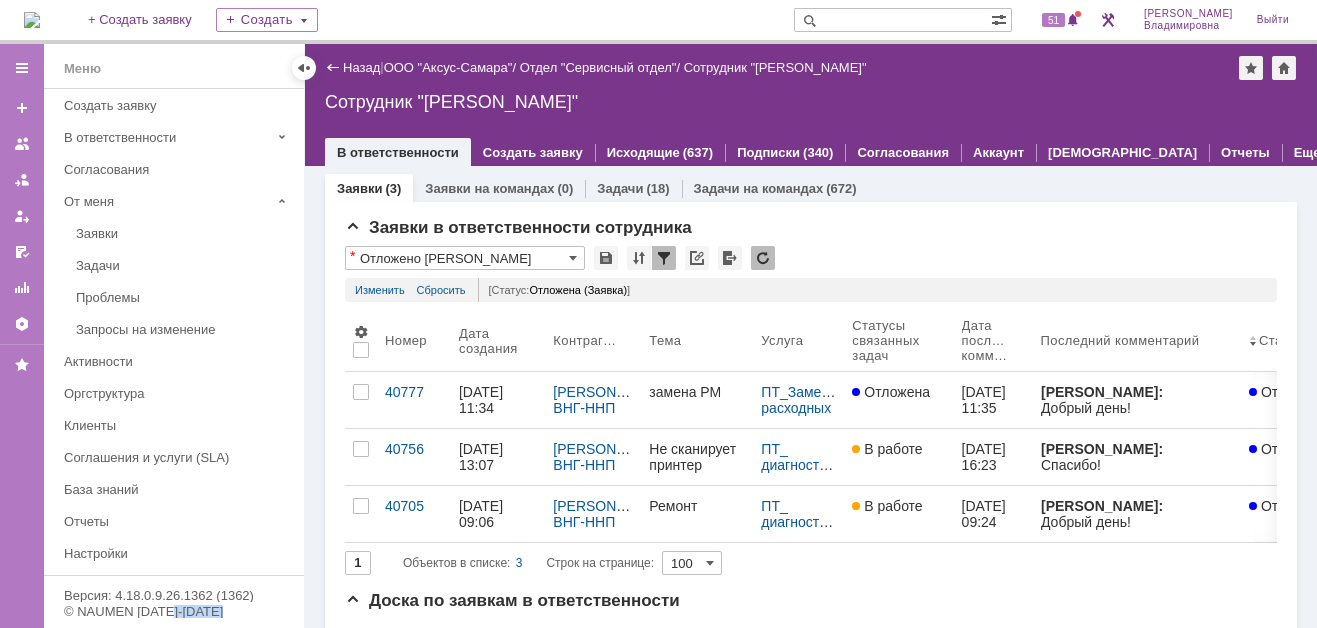 click on "ООО "Аксус-Самара"" at bounding box center [448, 67] 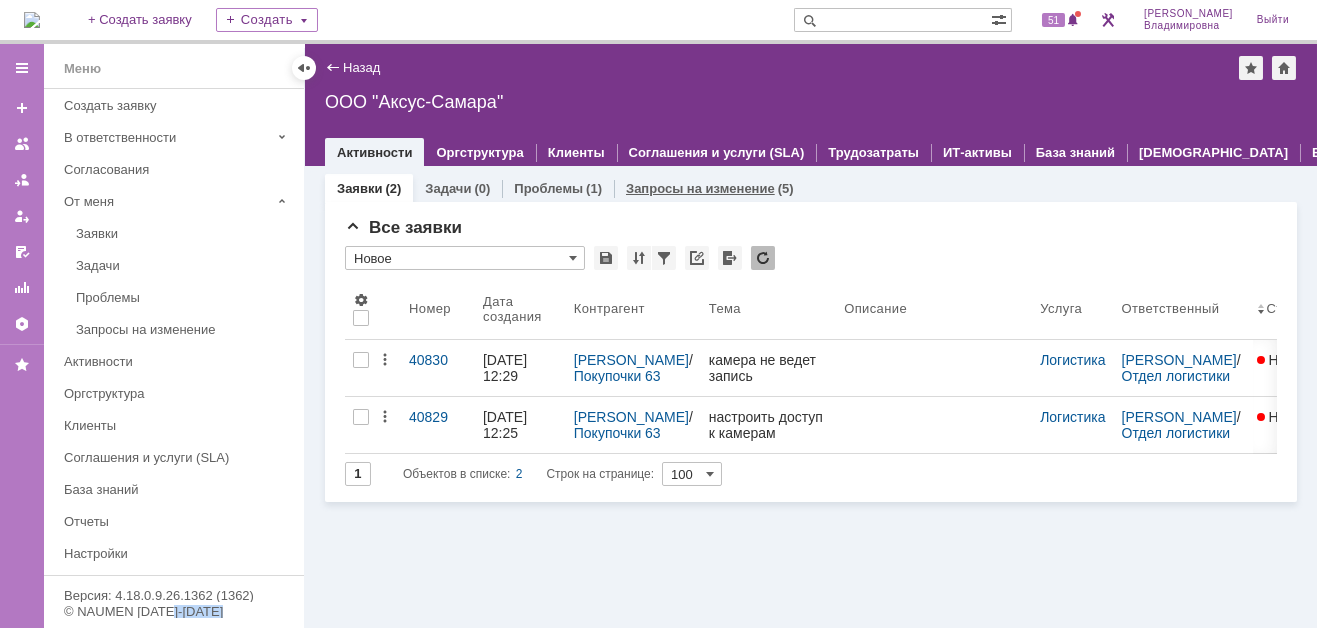 scroll, scrollTop: 0, scrollLeft: 0, axis: both 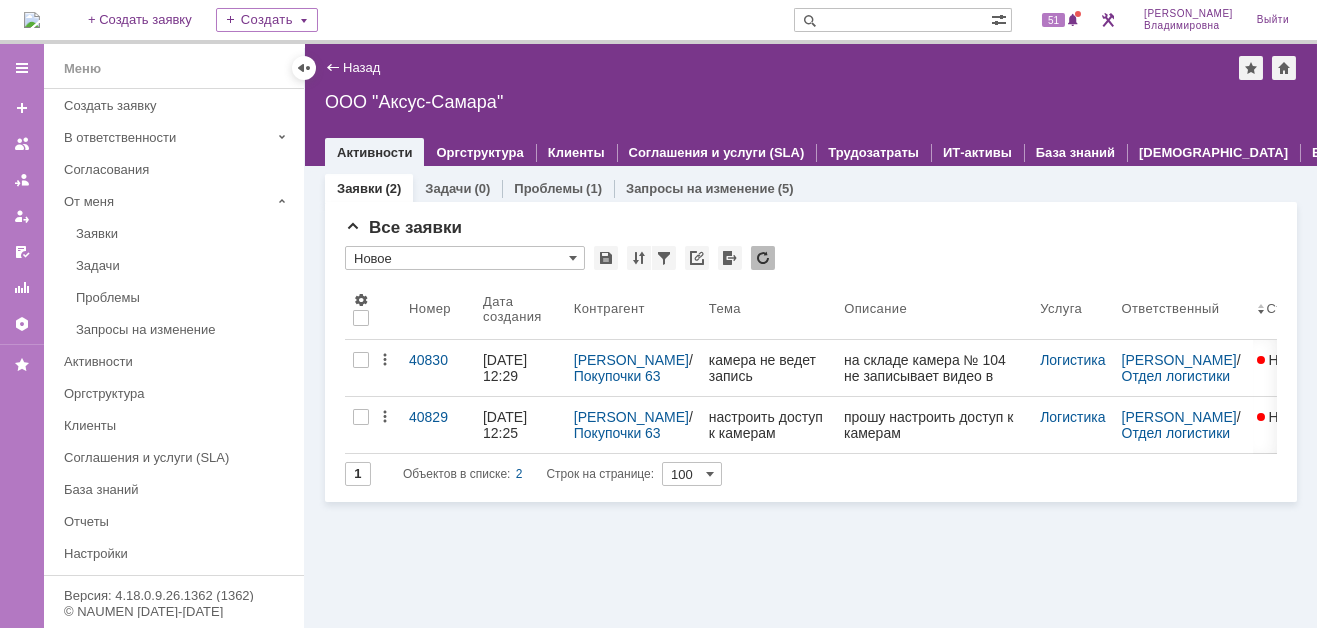click at bounding box center (892, 20) 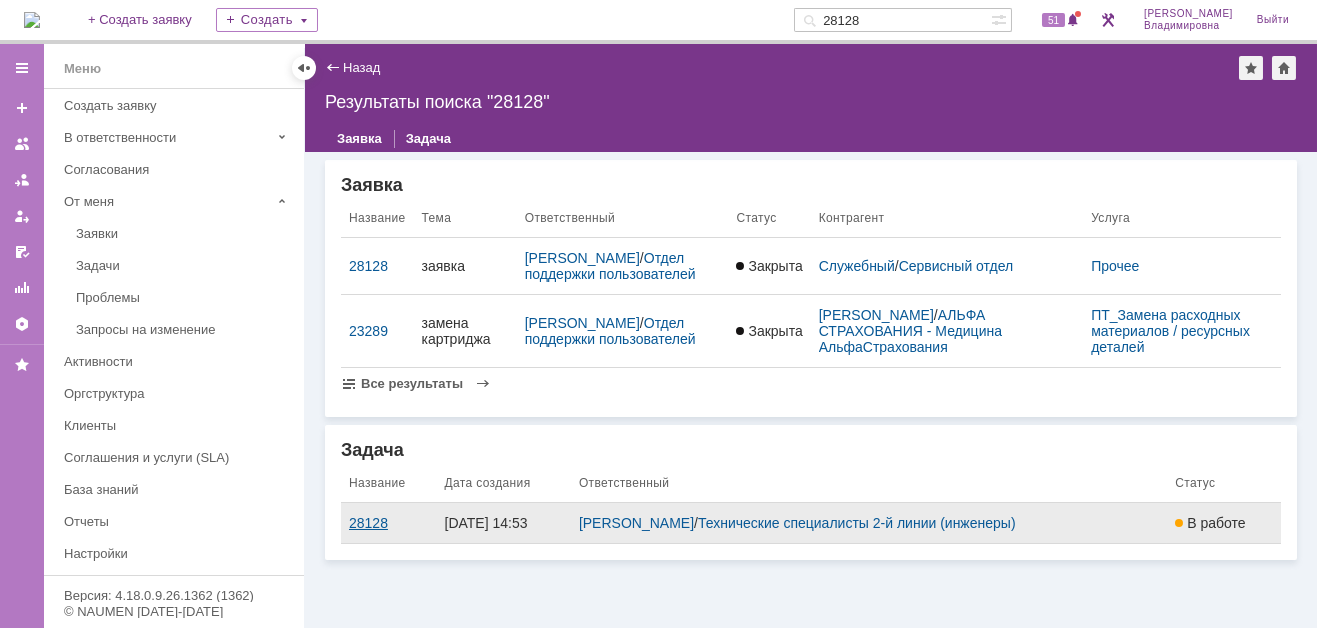 click on "28128" at bounding box center [389, 523] 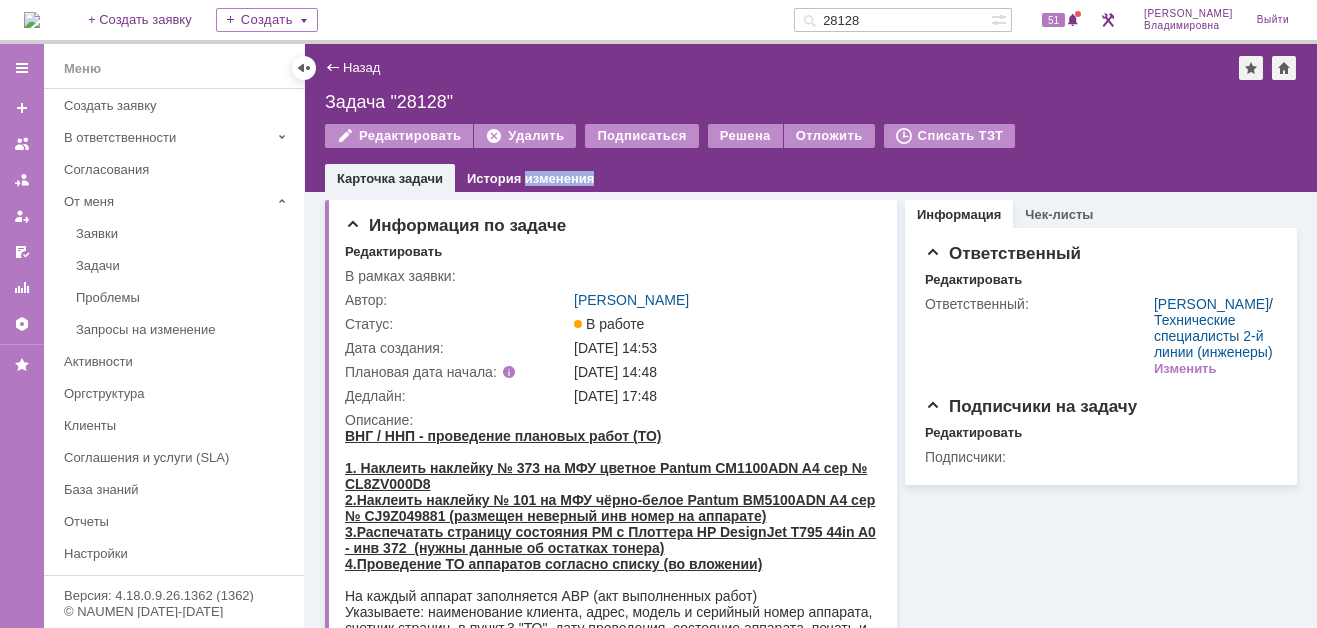 scroll, scrollTop: 0, scrollLeft: 0, axis: both 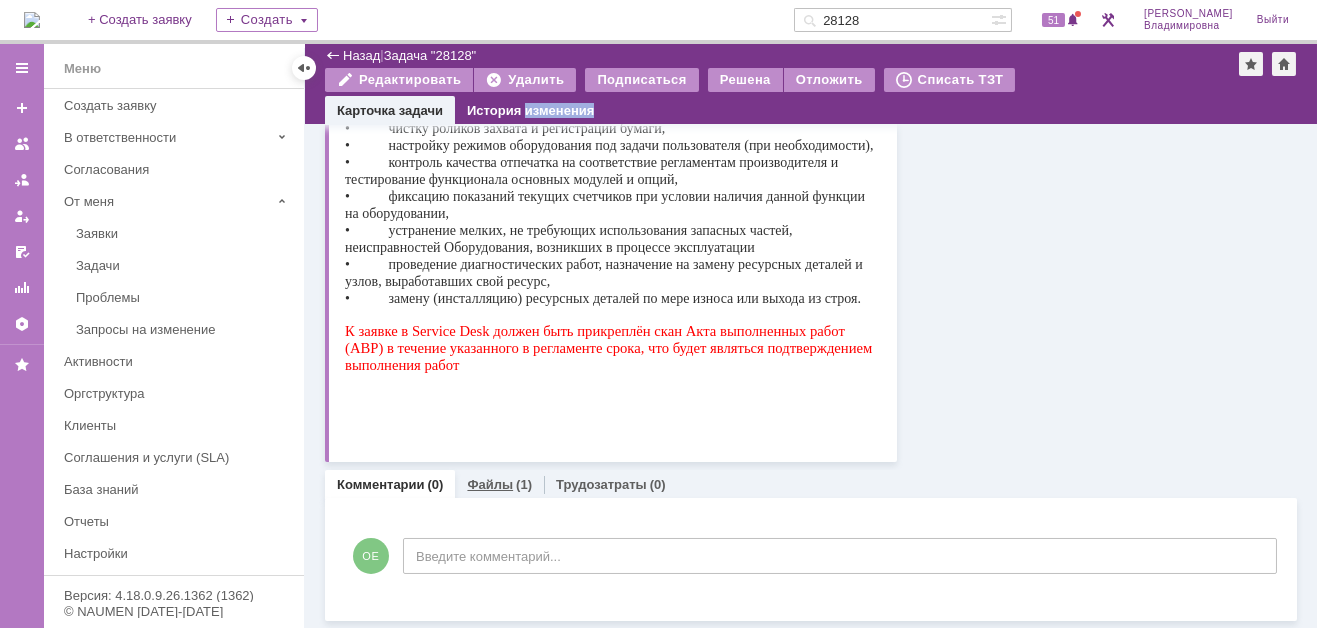 click on "Файлы" at bounding box center [490, 484] 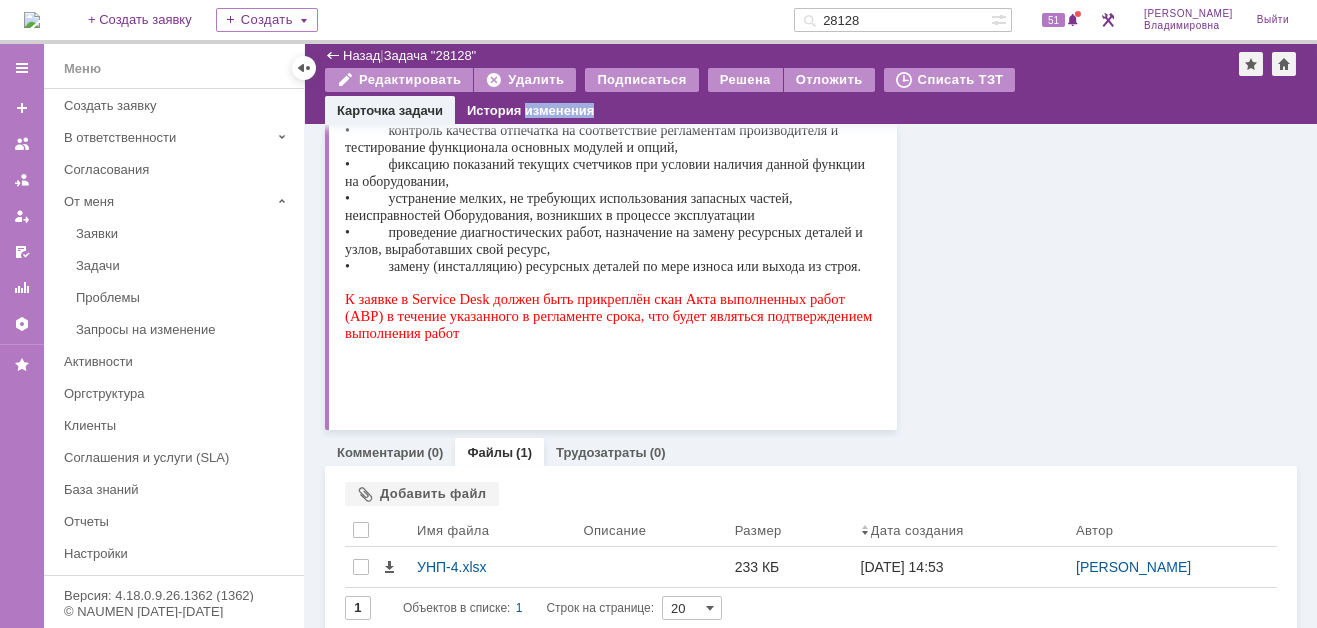 scroll, scrollTop: 640, scrollLeft: 0, axis: vertical 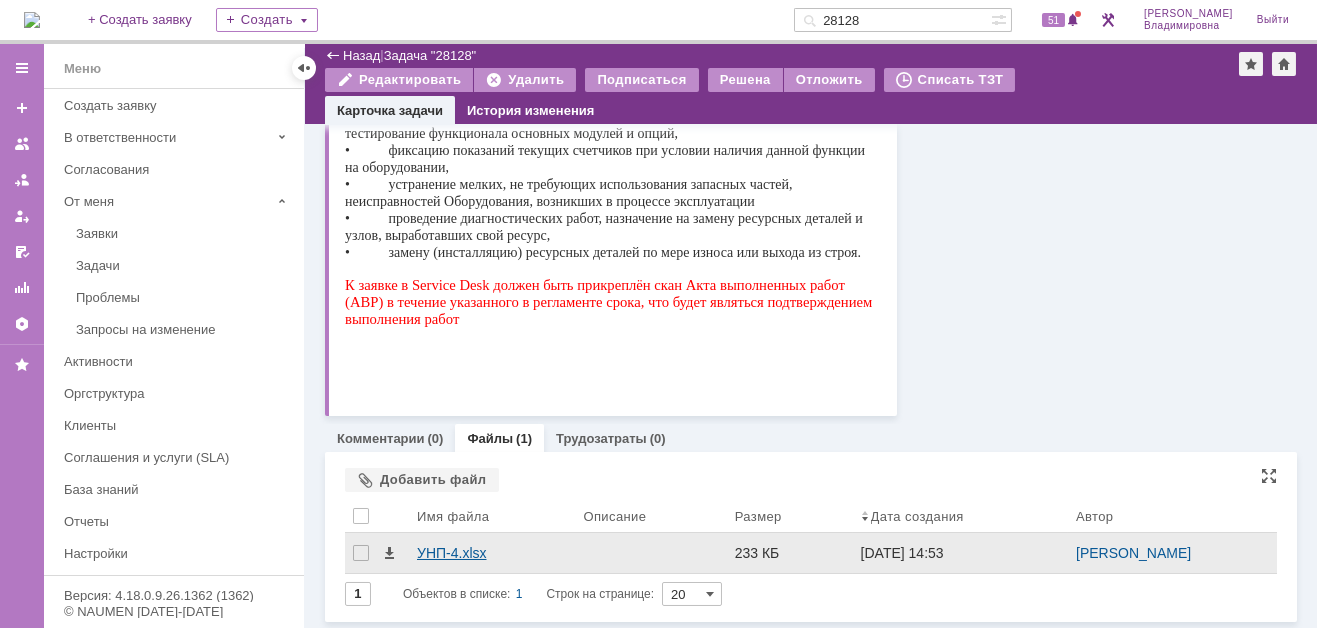 click on "УНП-4.xlsx" at bounding box center (492, 553) 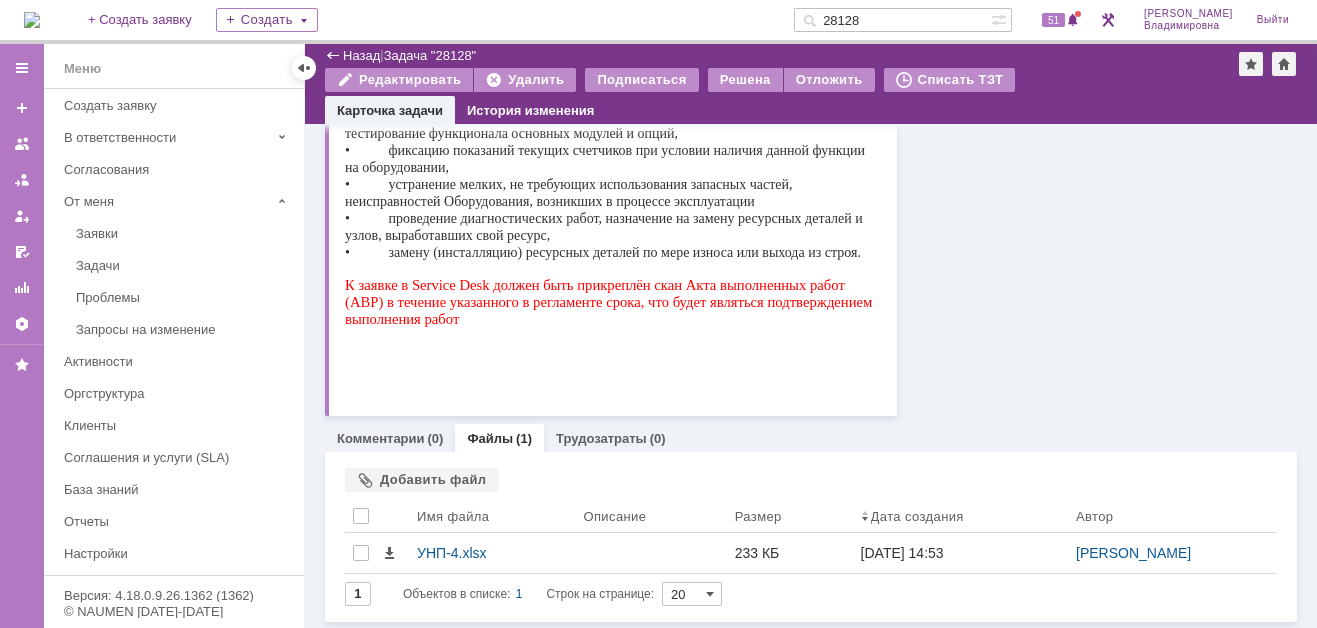 drag, startPoint x: 914, startPoint y: 19, endPoint x: 828, endPoint y: 14, distance: 86.145226 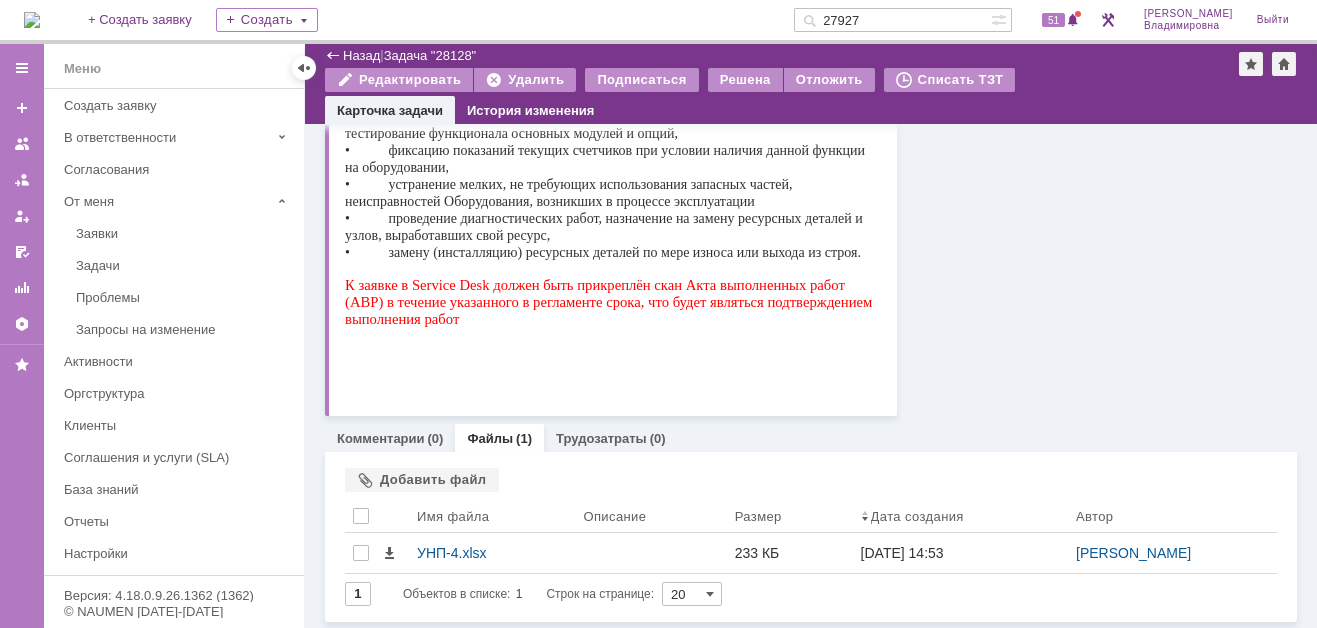 type on "27927" 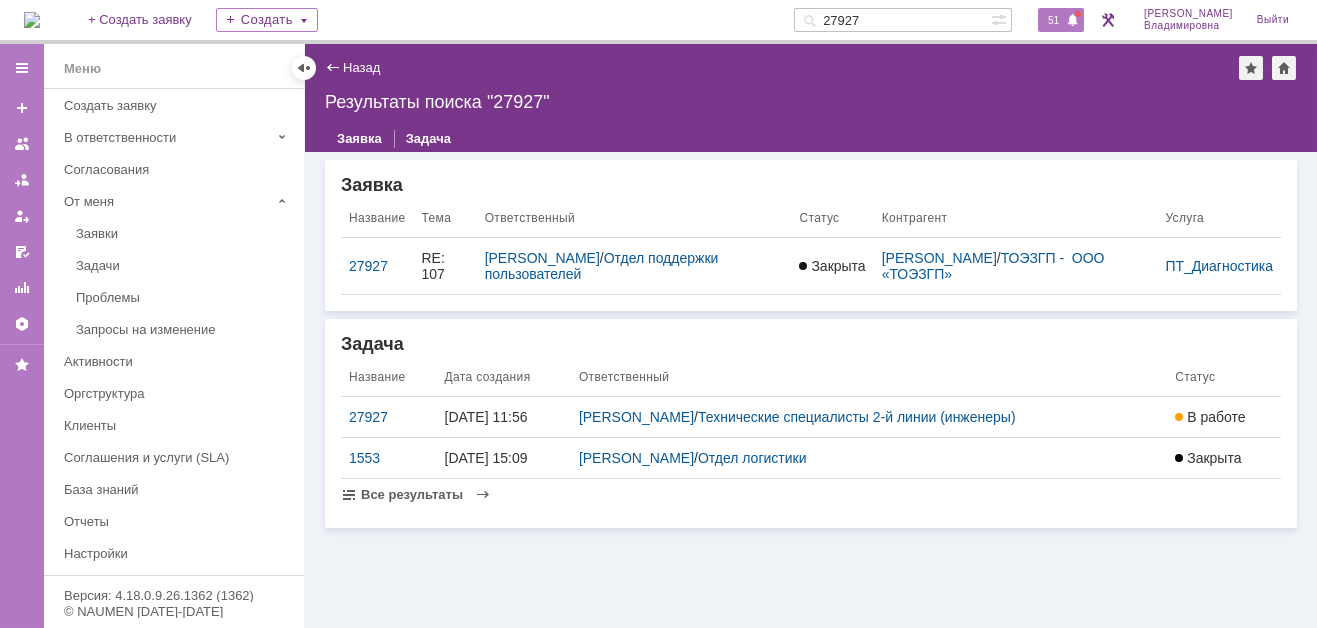 click on "51" at bounding box center (1061, 20) 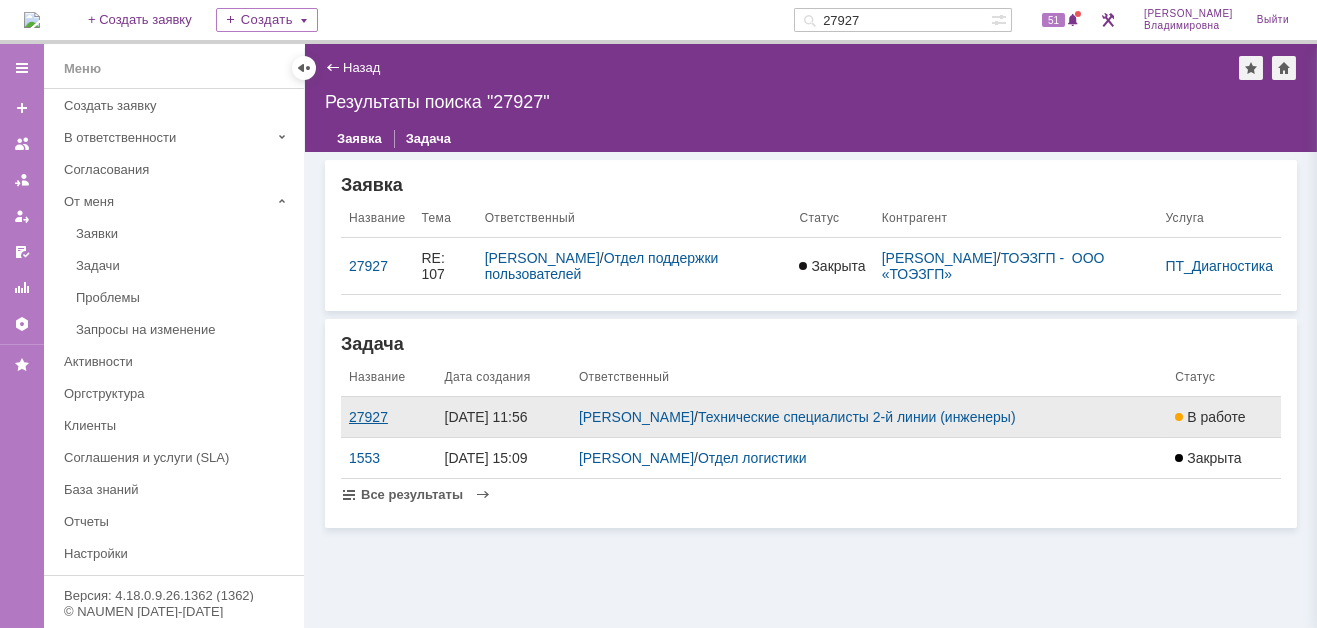 click on "27927" at bounding box center (389, 417) 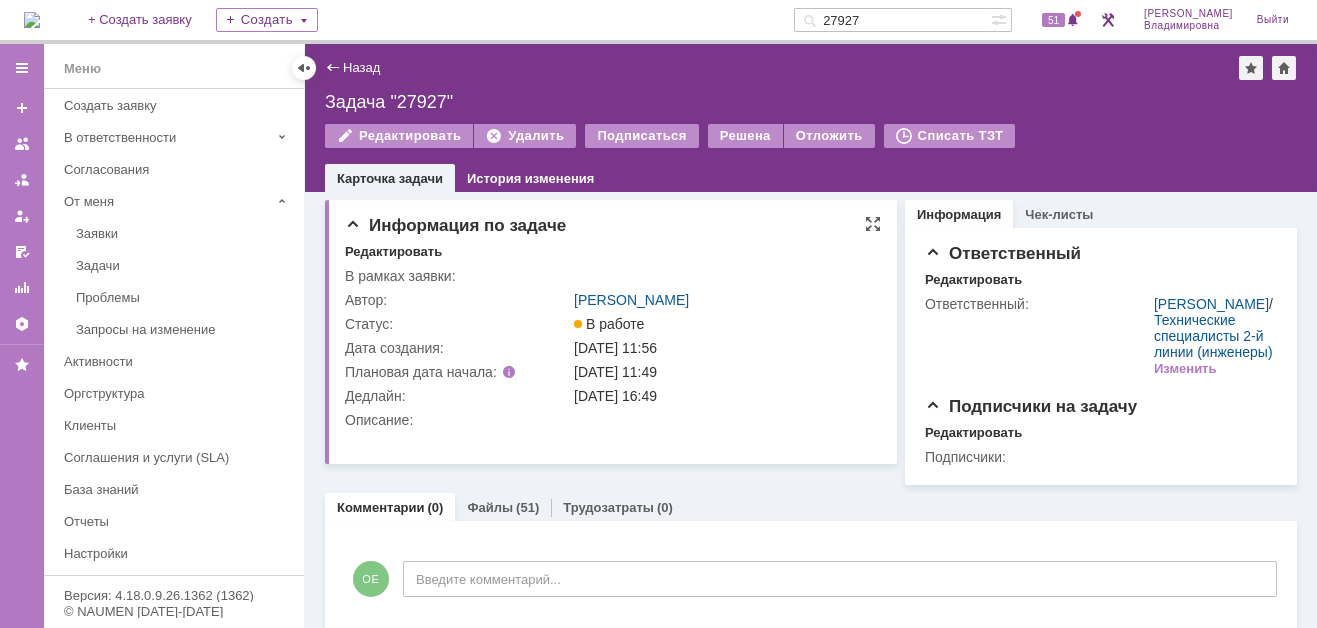scroll, scrollTop: 0, scrollLeft: 0, axis: both 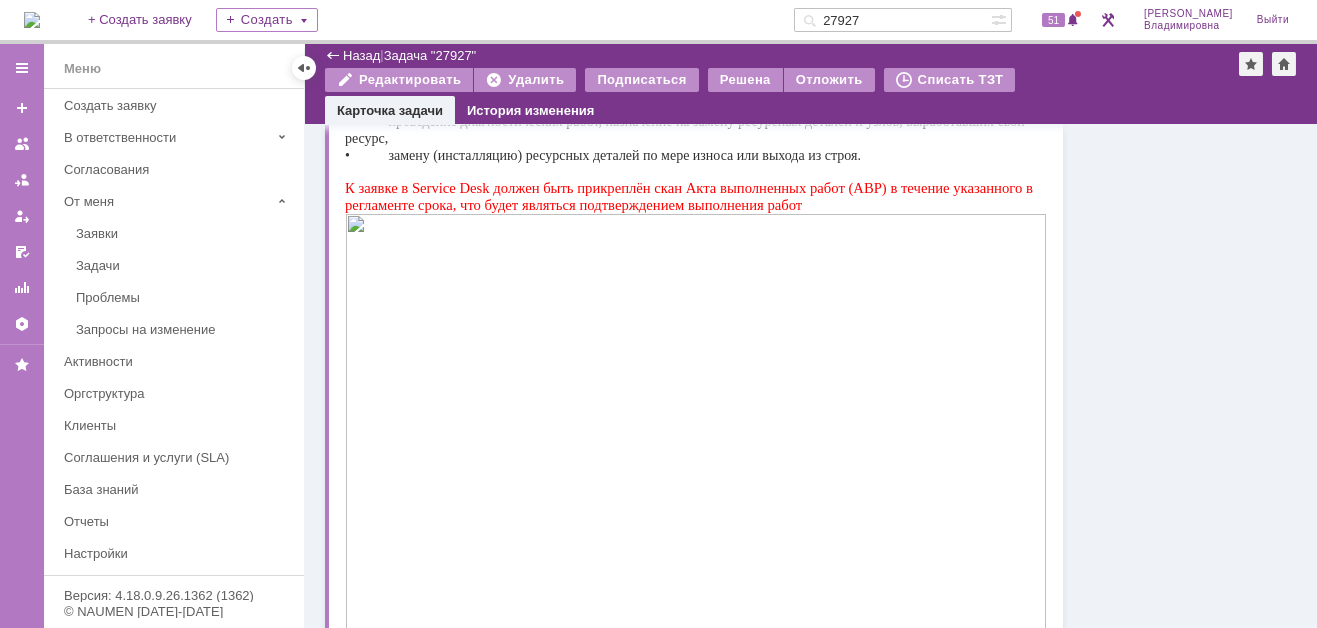 click at bounding box center (32, 20) 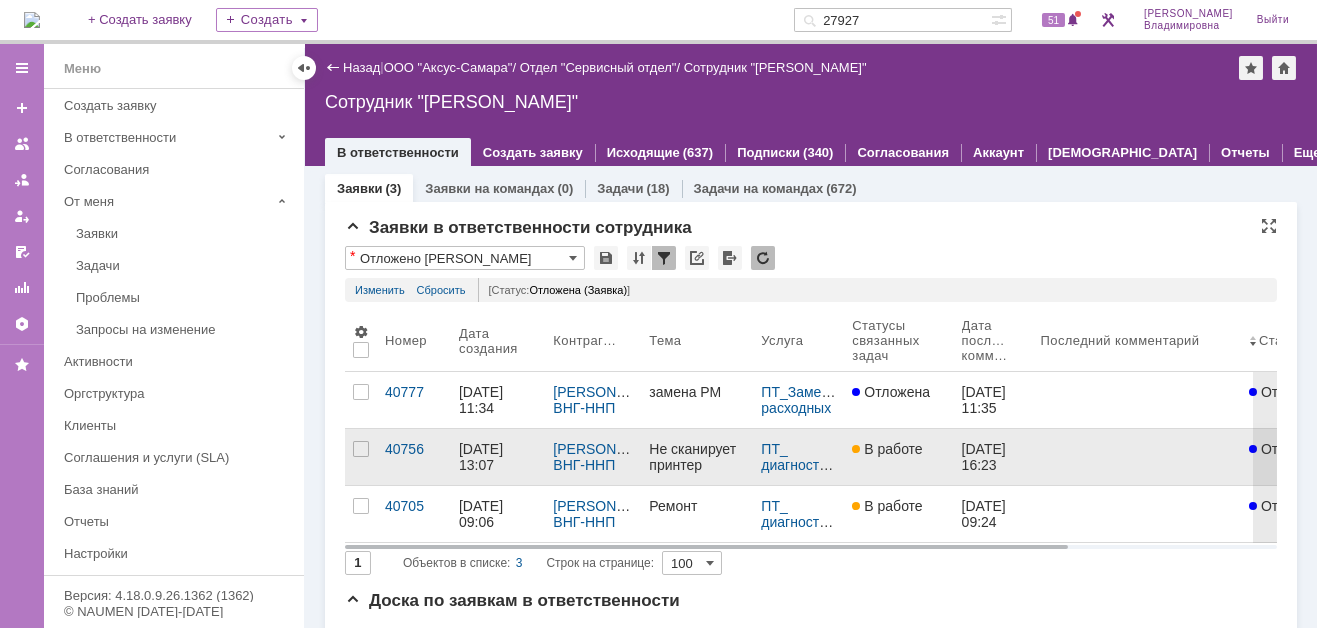 scroll, scrollTop: 0, scrollLeft: 0, axis: both 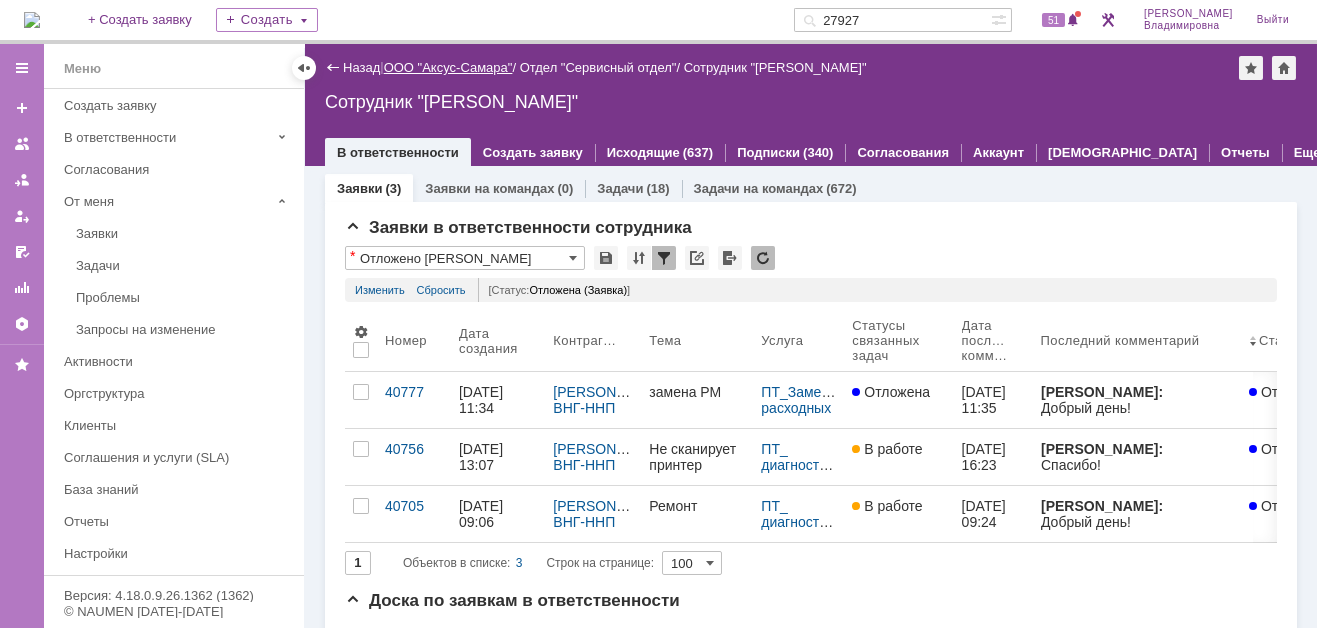 click on "ООО "Аксус-Самара"" at bounding box center [448, 67] 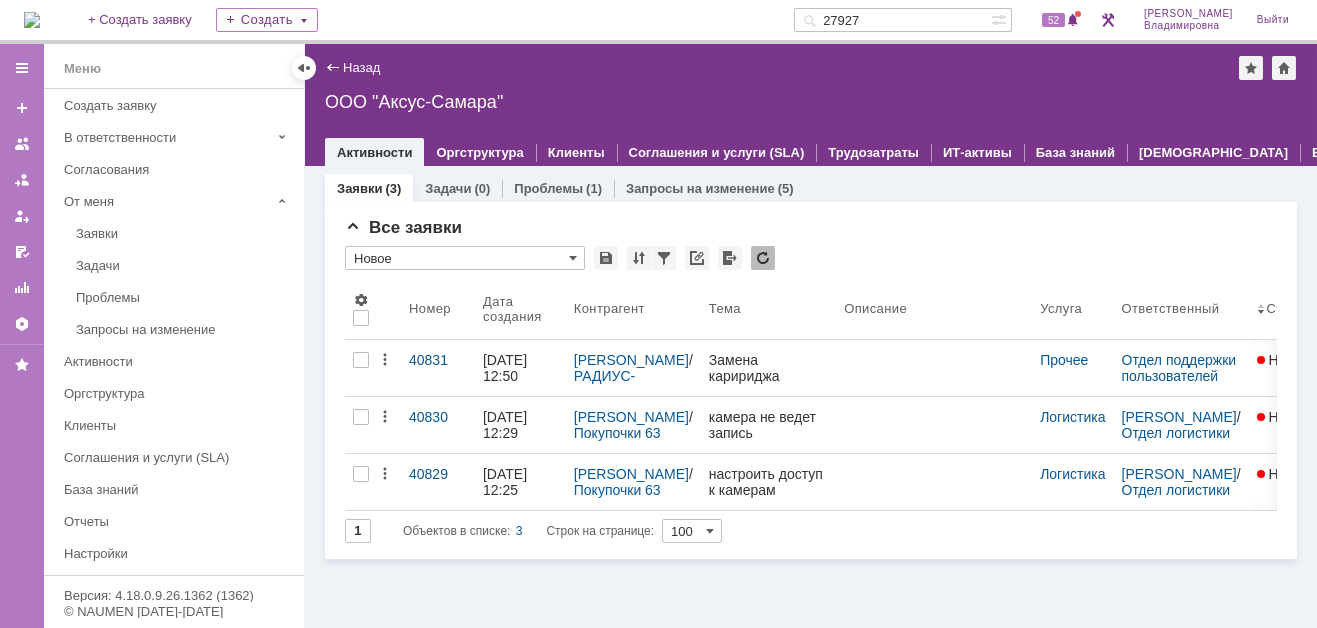 scroll, scrollTop: 0, scrollLeft: 0, axis: both 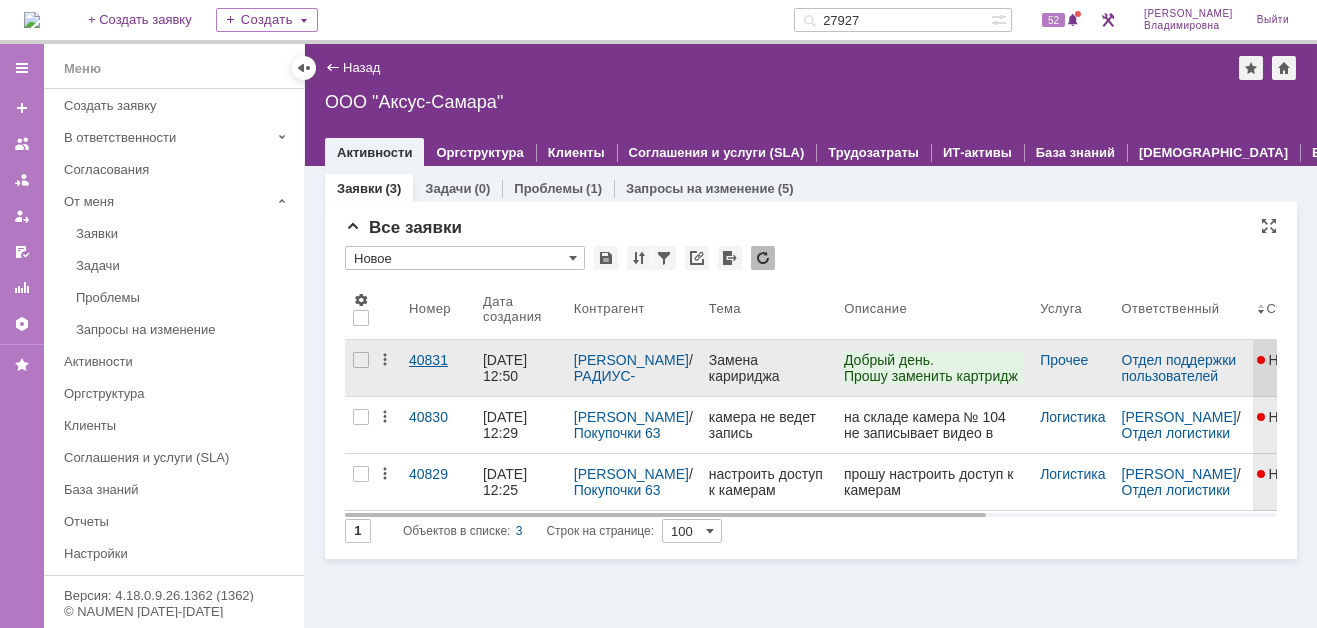 click on "40831" at bounding box center (438, 360) 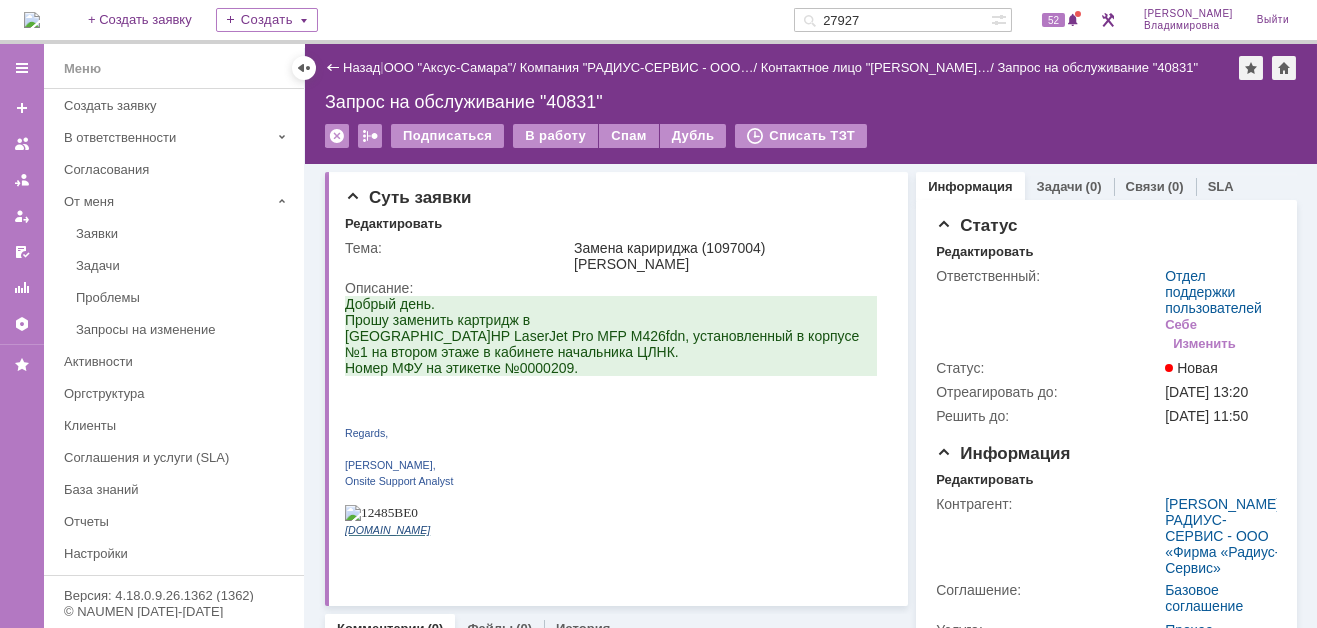 scroll, scrollTop: 0, scrollLeft: 0, axis: both 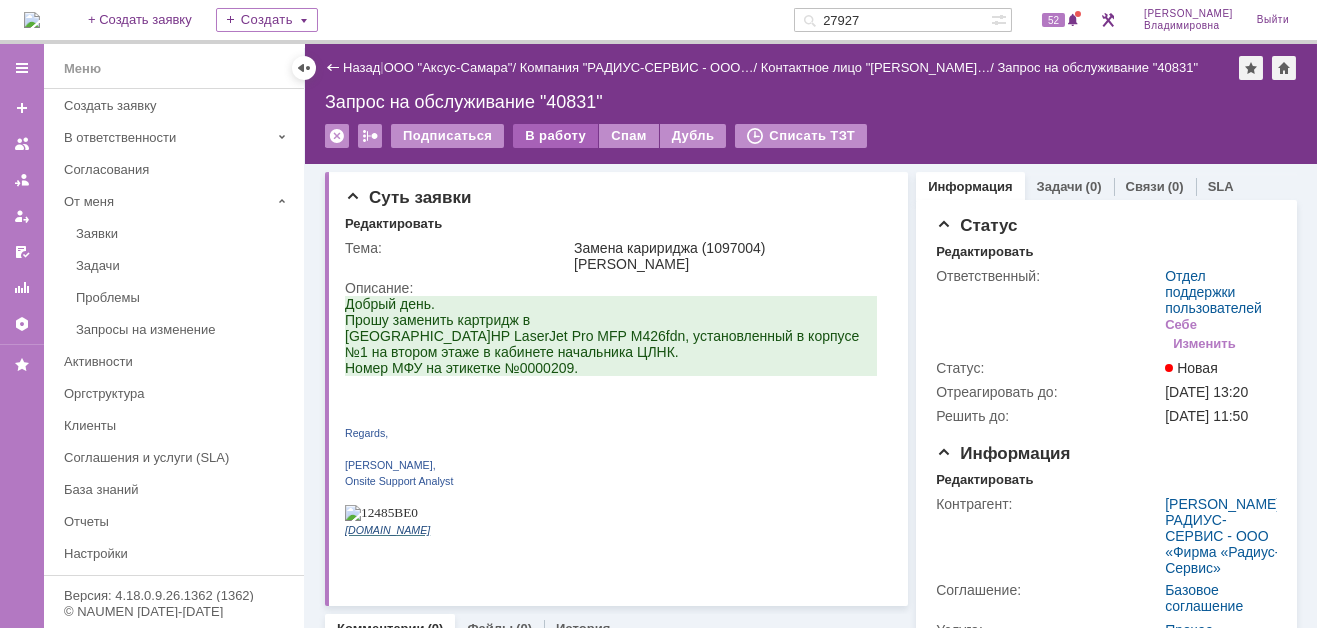 click on "В работу" at bounding box center [555, 136] 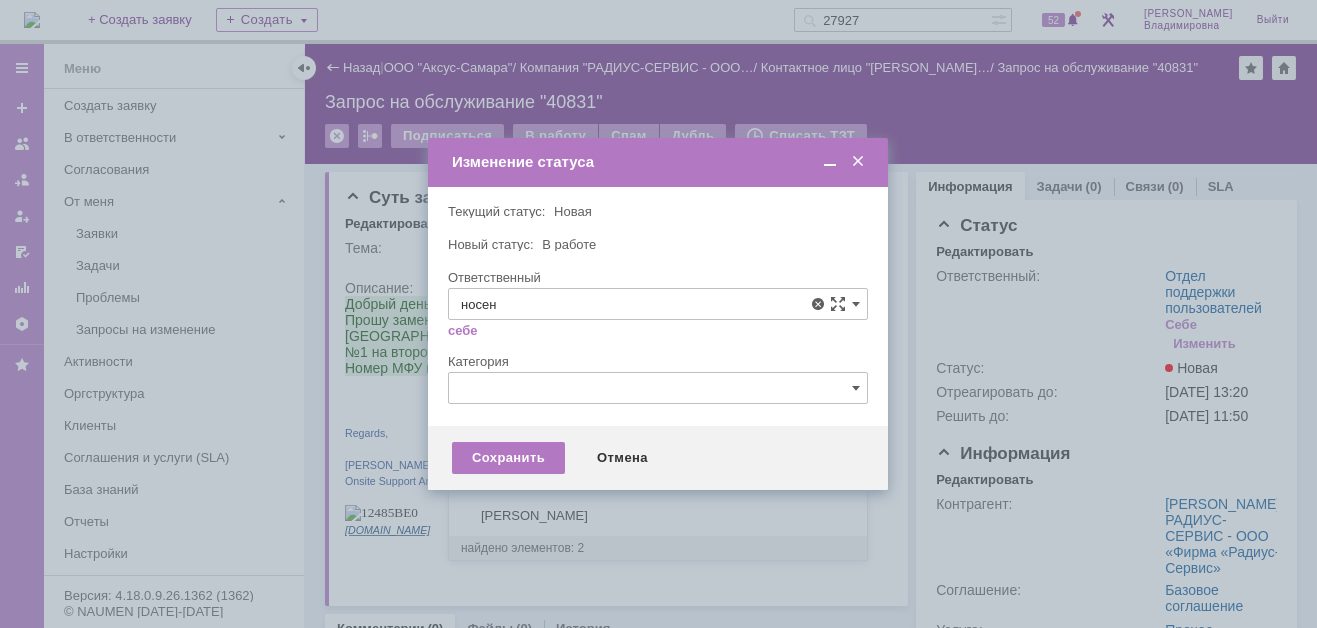click on "[PERSON_NAME]" at bounding box center (658, 450) 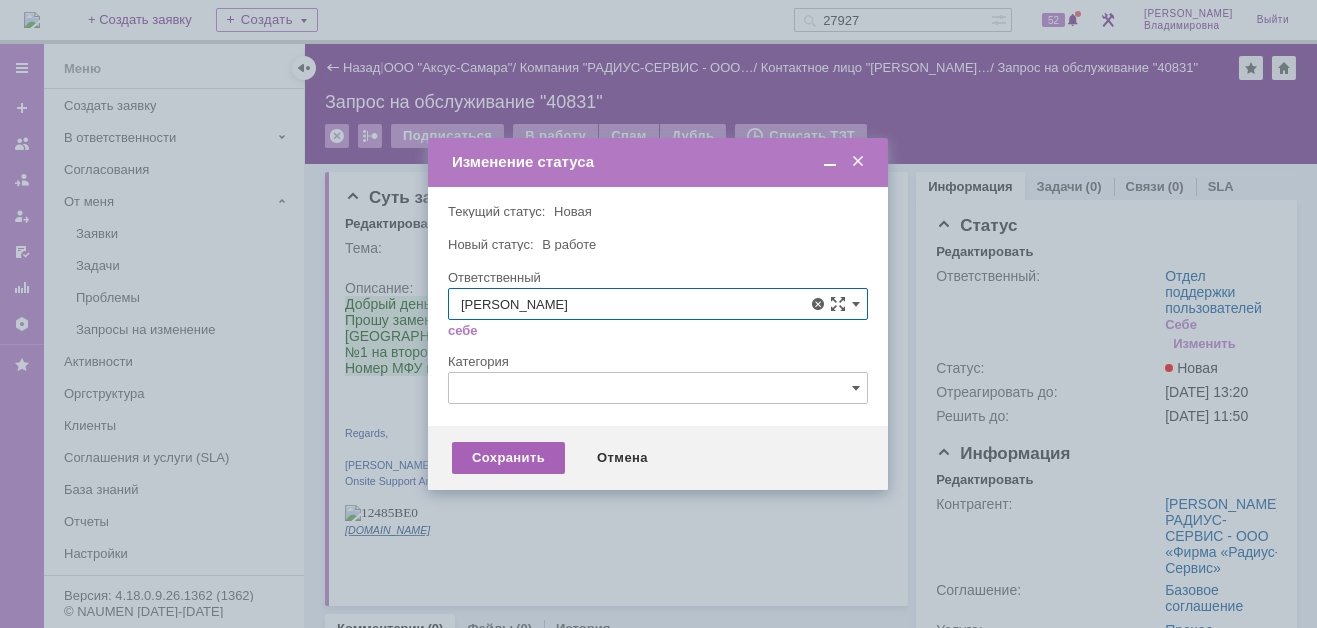 type on "[PERSON_NAME]" 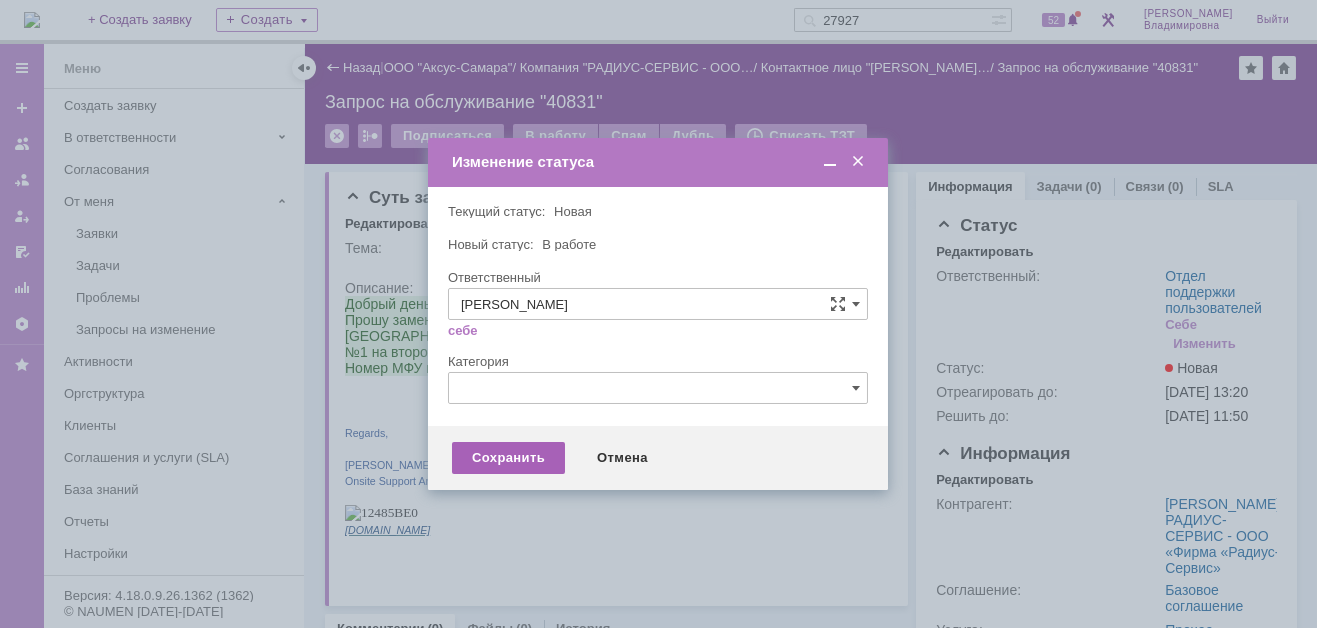 click on "Сохранить" at bounding box center [508, 458] 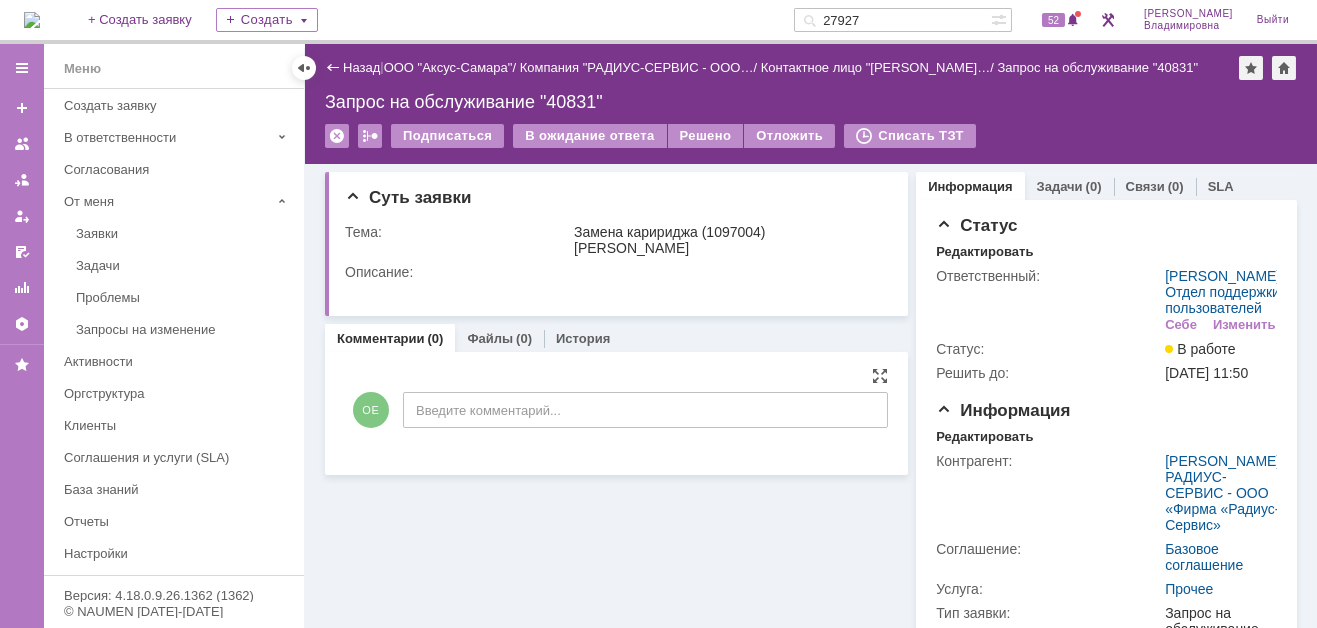 scroll, scrollTop: 0, scrollLeft: 0, axis: both 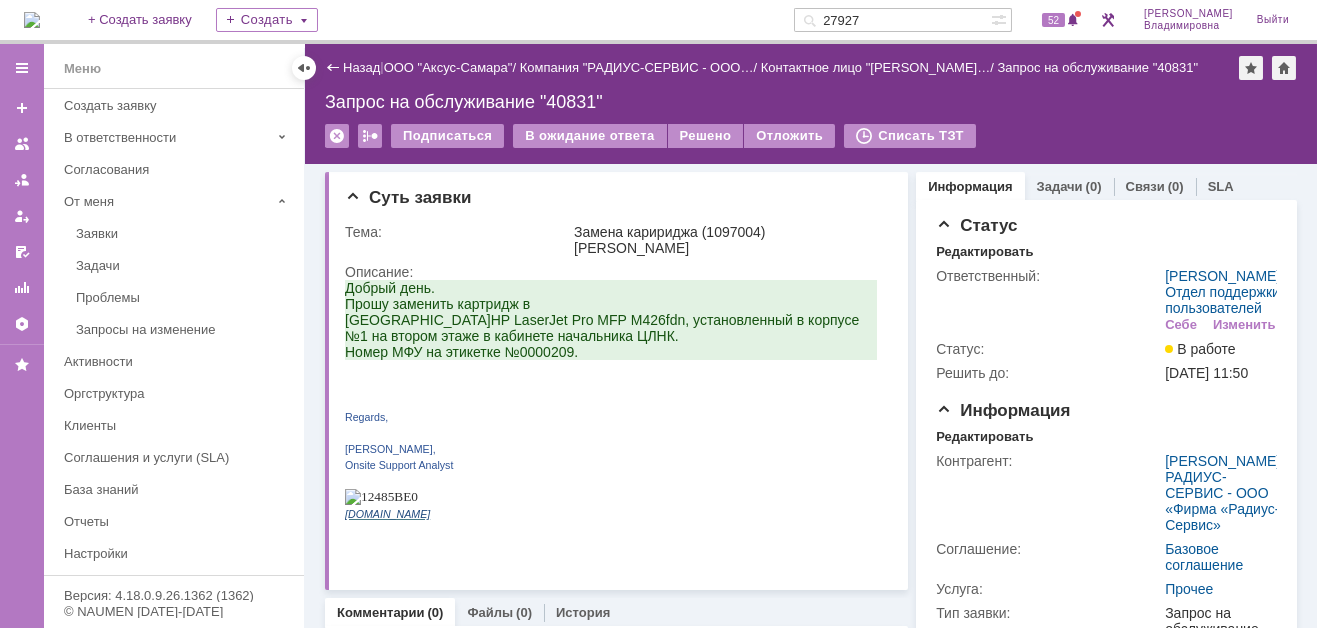click at bounding box center [32, 20] 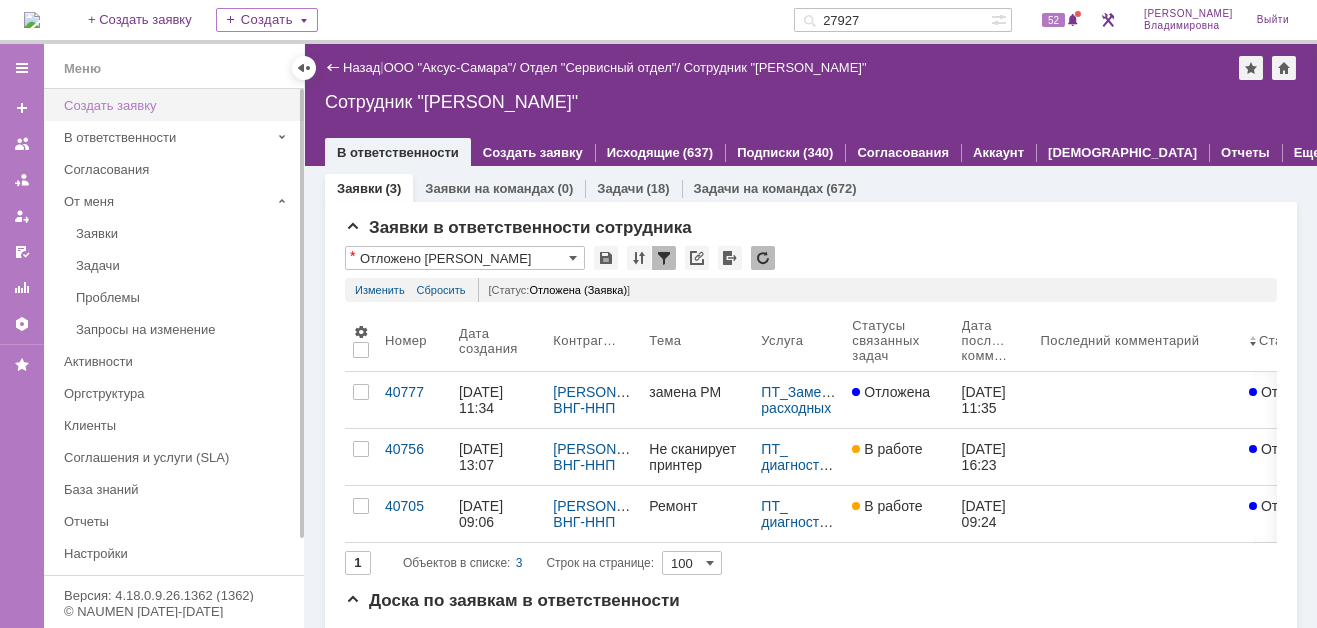 scroll, scrollTop: 0, scrollLeft: 0, axis: both 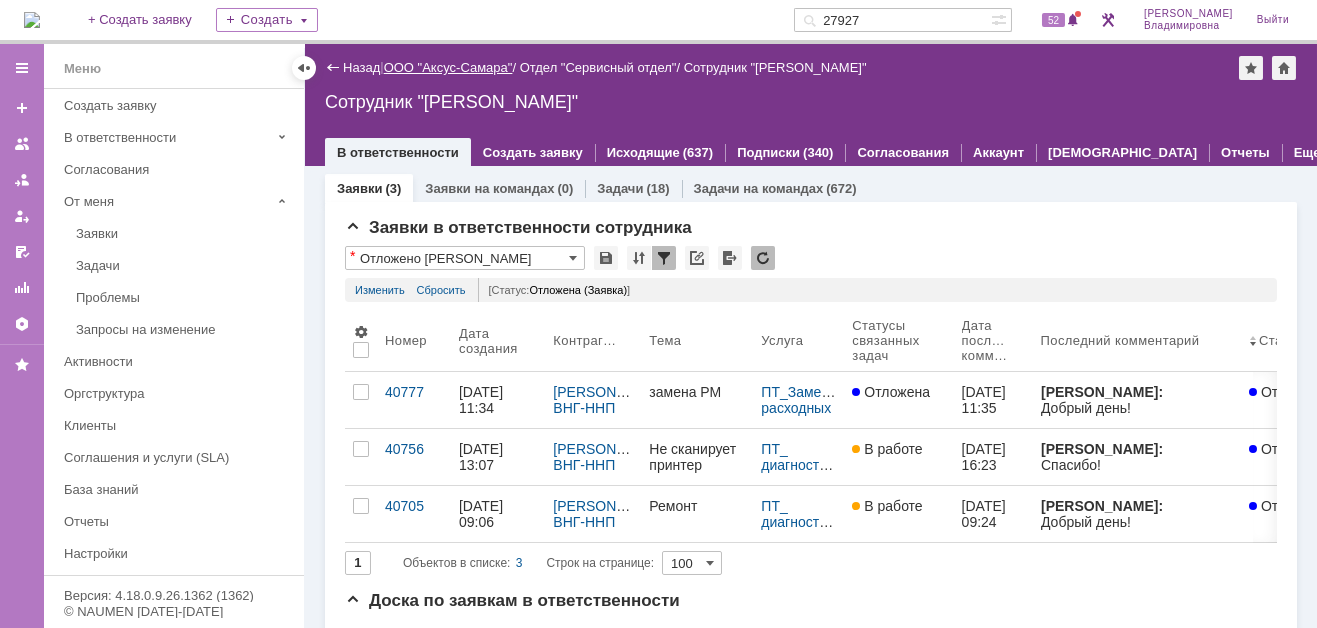 click on "ООО "Аксус-Самара"" at bounding box center (448, 67) 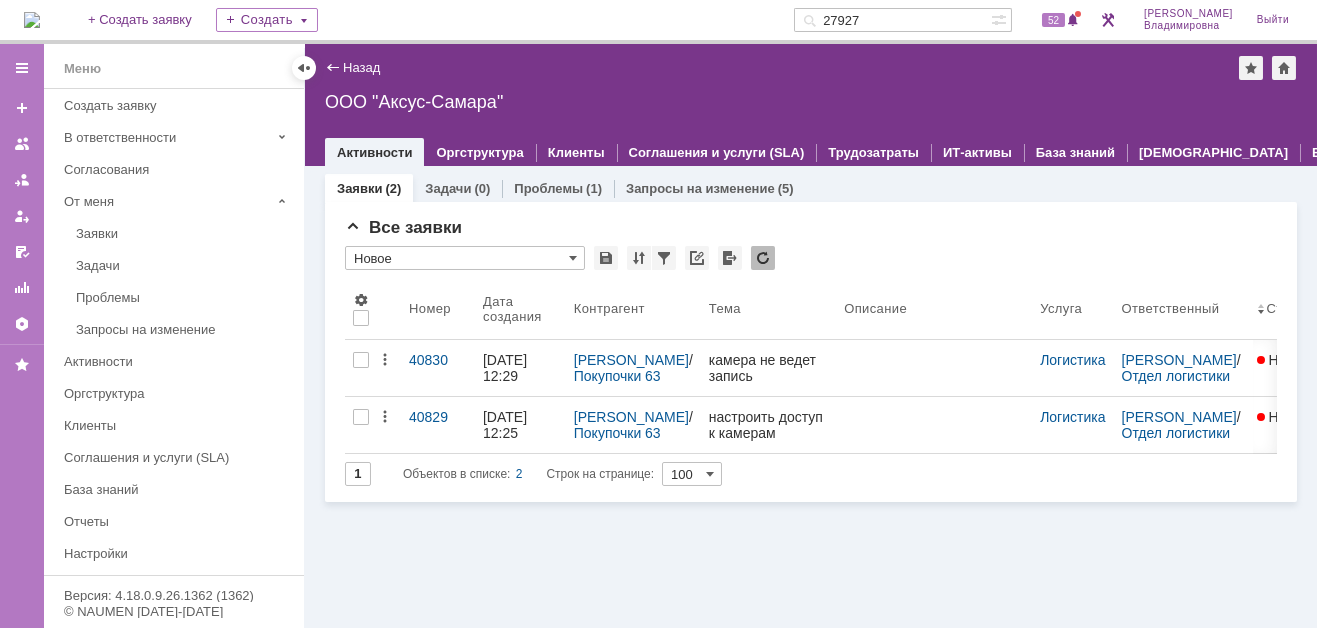 scroll, scrollTop: 0, scrollLeft: 0, axis: both 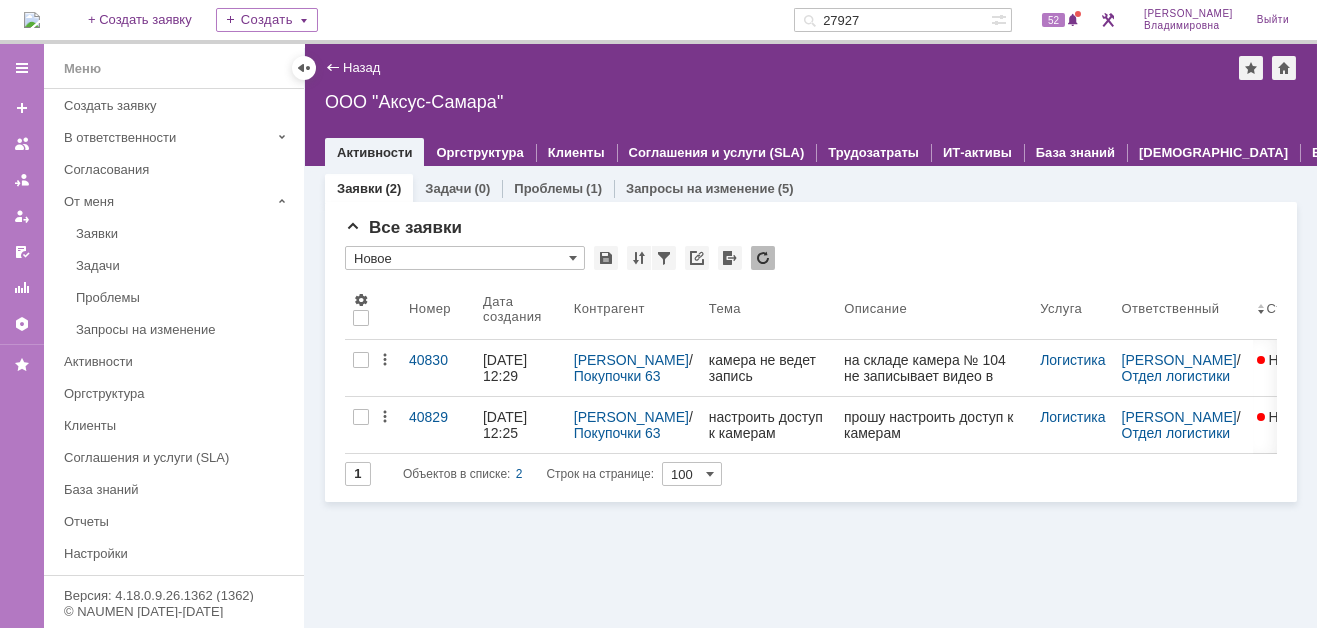 click at bounding box center (32, 20) 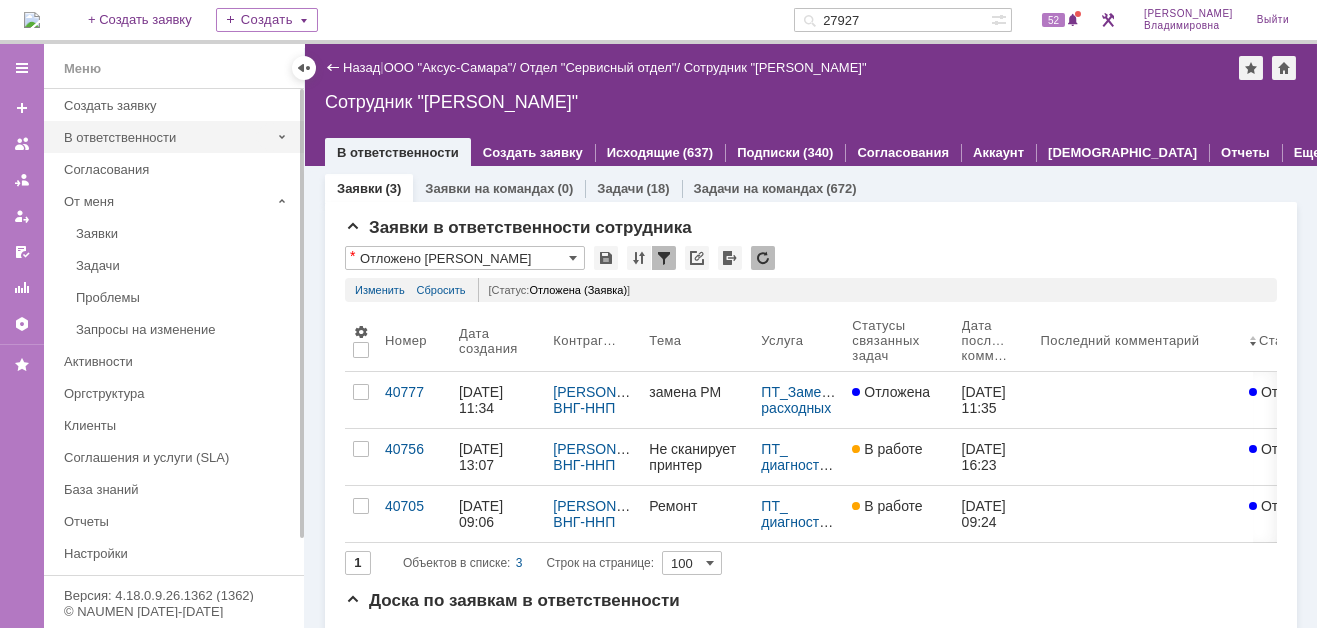 scroll, scrollTop: 0, scrollLeft: 0, axis: both 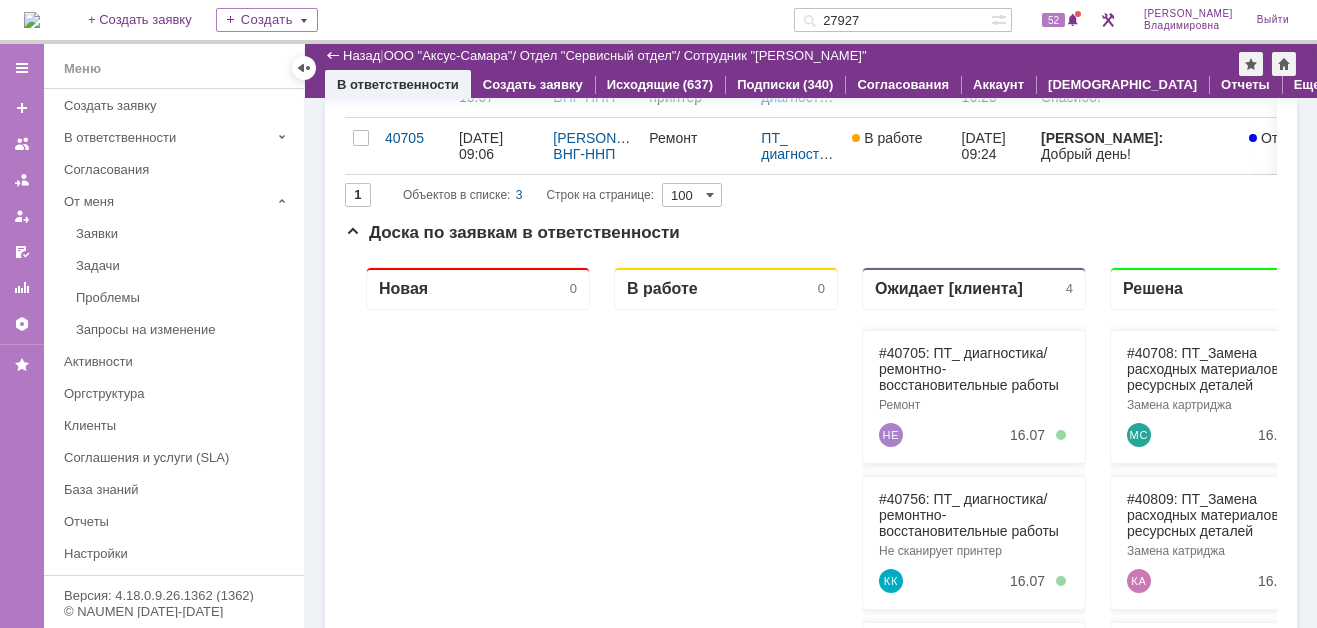 click at bounding box center (32, 20) 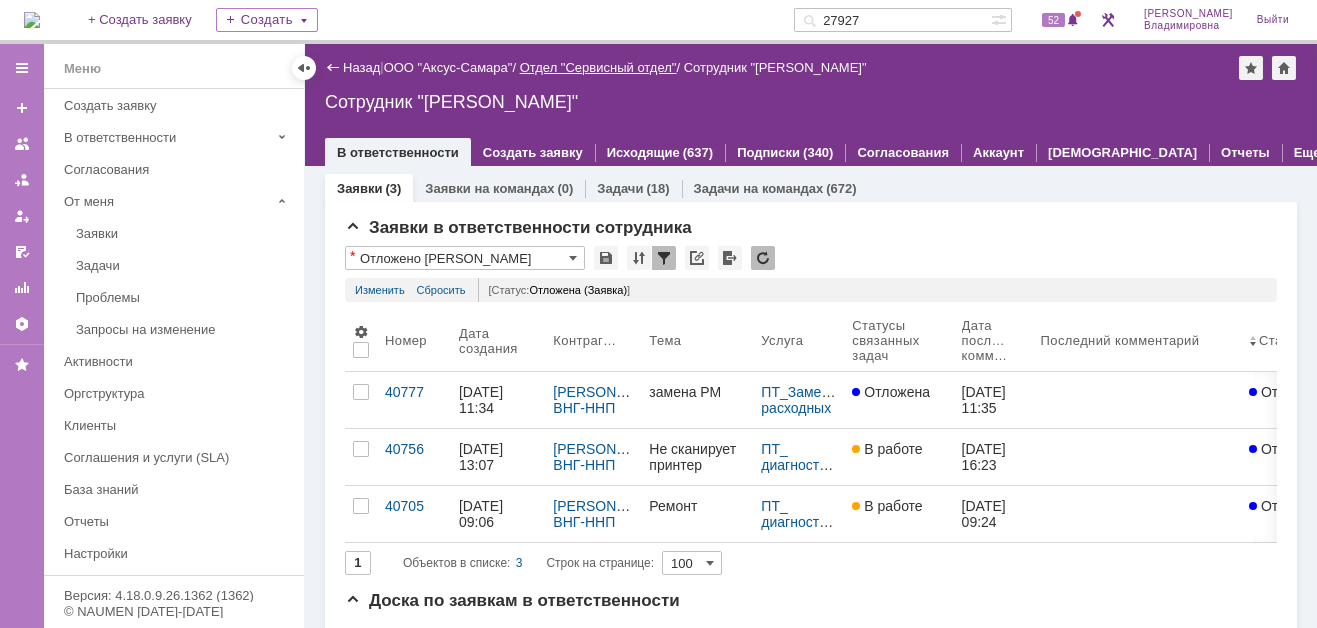 scroll, scrollTop: 0, scrollLeft: 0, axis: both 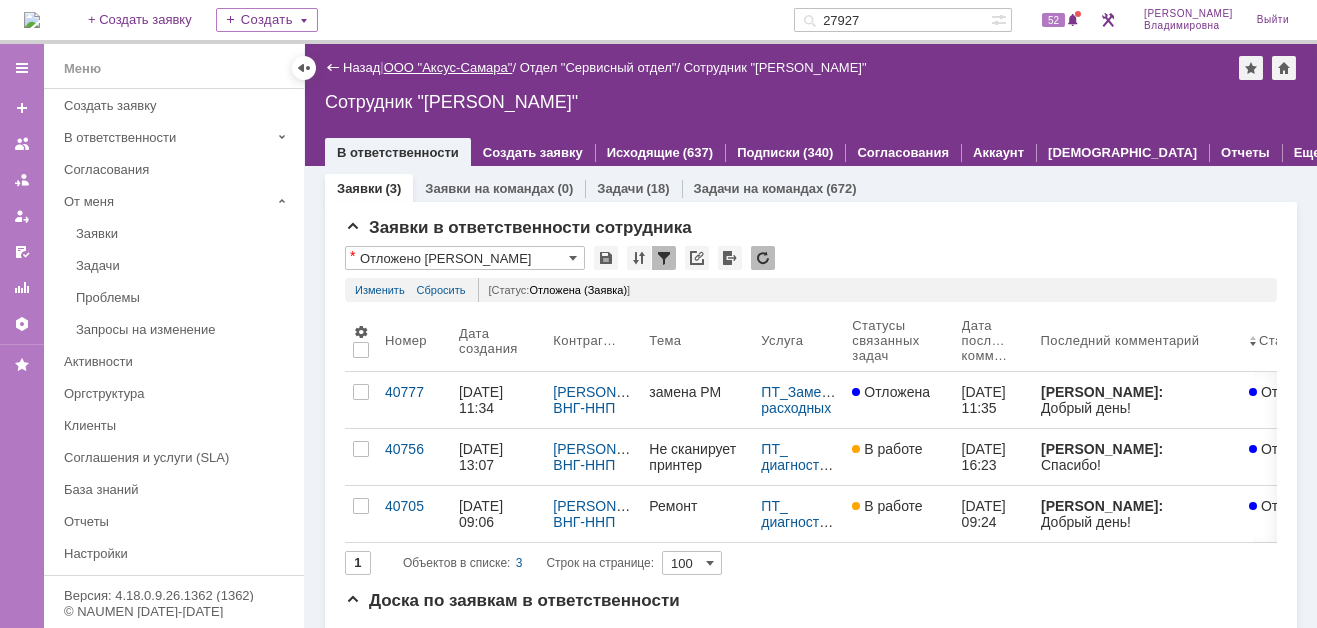 click on "ООО "Аксус-Самара"" at bounding box center [448, 67] 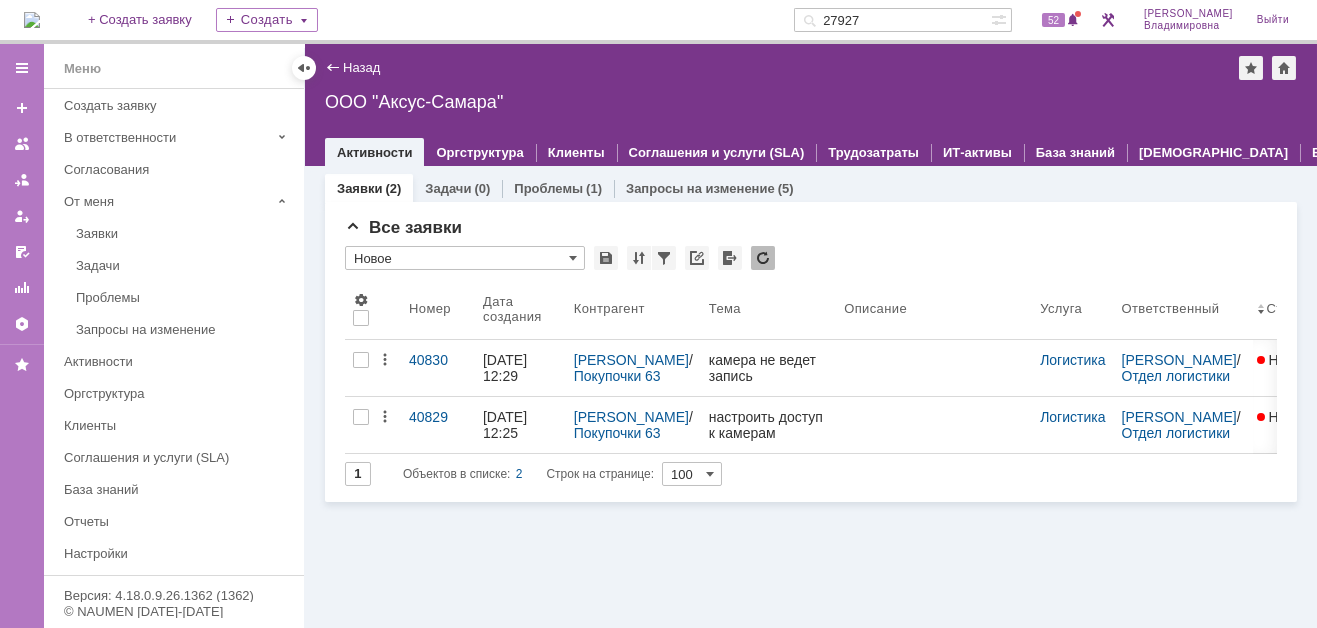 scroll, scrollTop: 0, scrollLeft: 0, axis: both 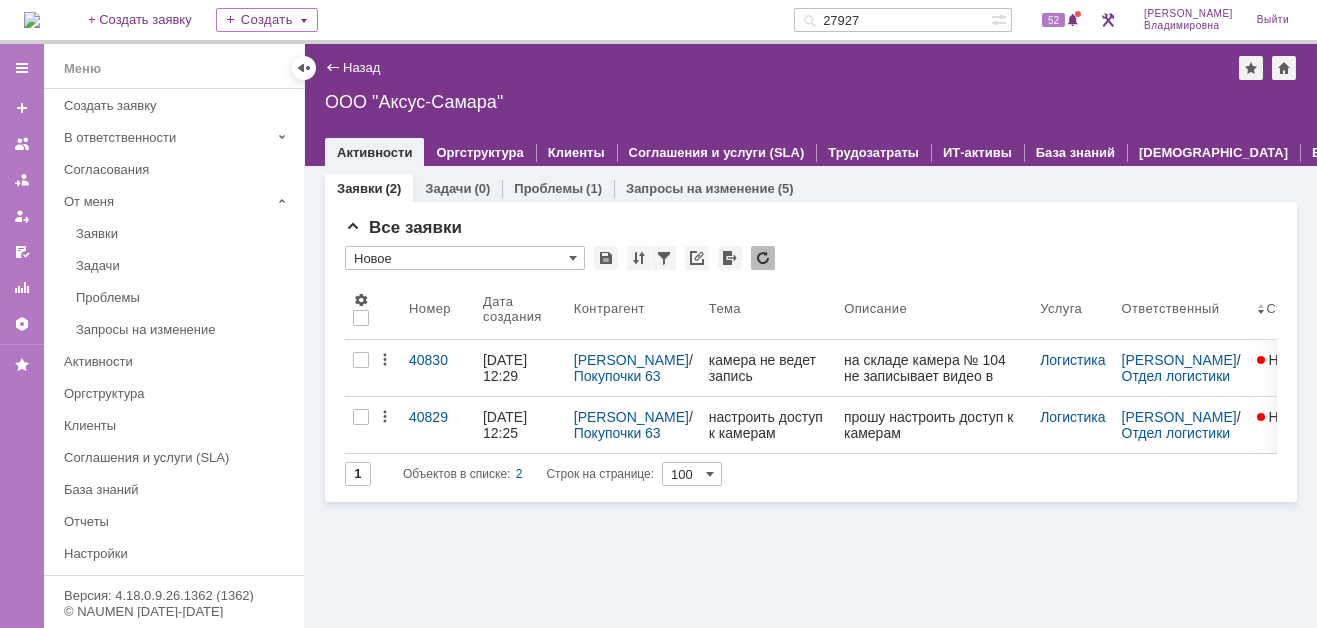click at bounding box center [32, 20] 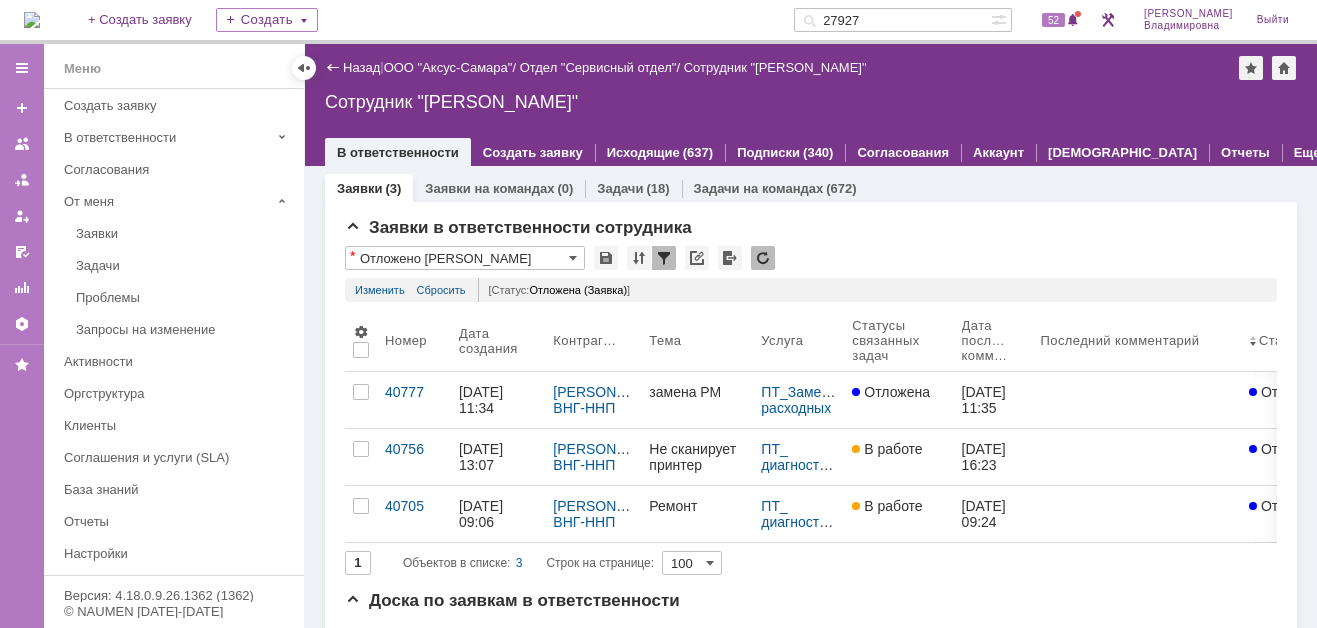 scroll, scrollTop: 0, scrollLeft: 0, axis: both 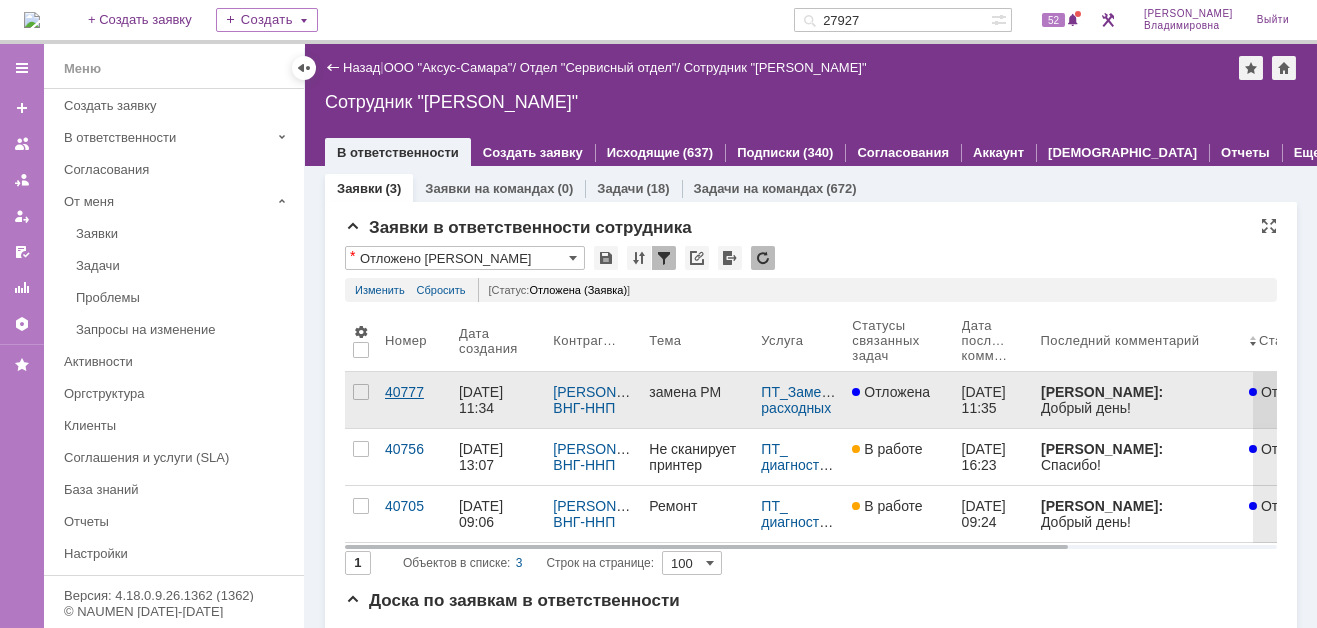click on "40777" at bounding box center (414, 392) 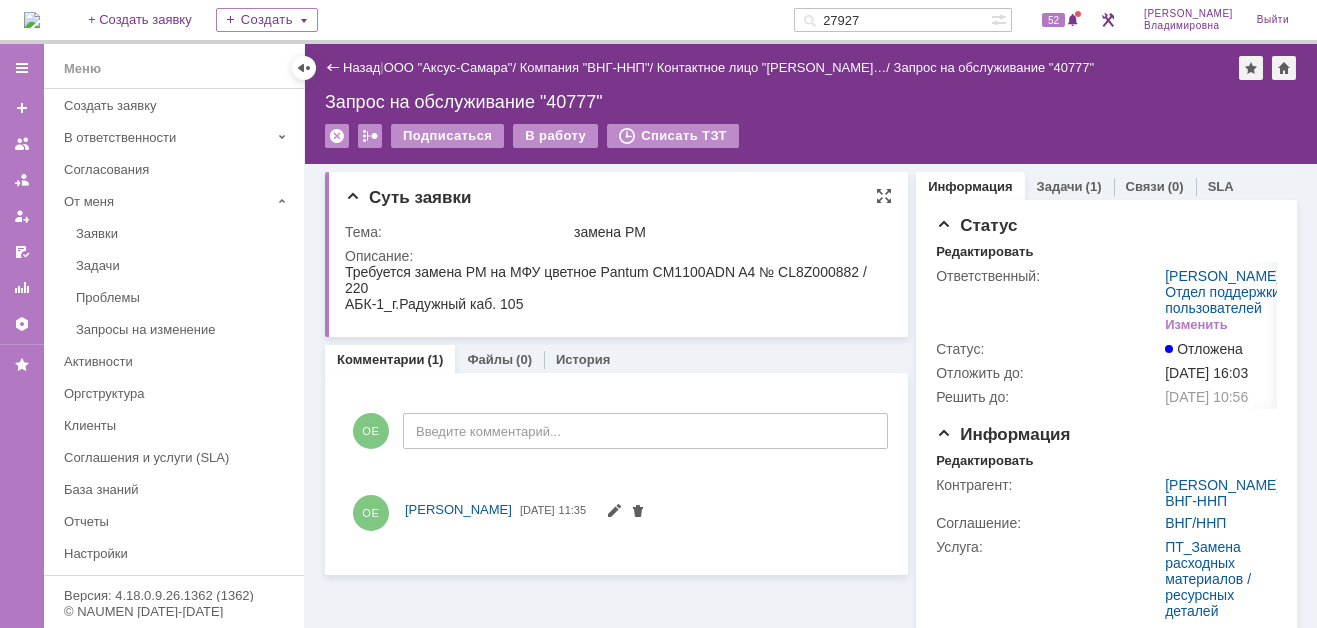 scroll, scrollTop: 0, scrollLeft: 0, axis: both 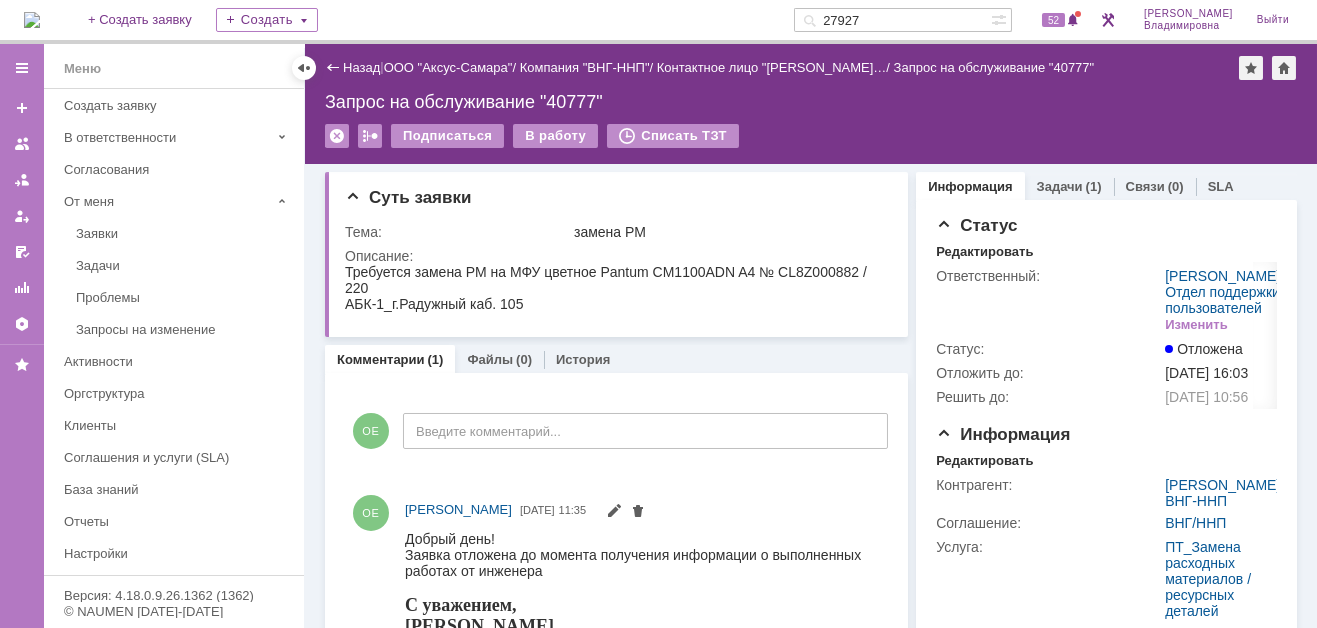 click at bounding box center (32, 20) 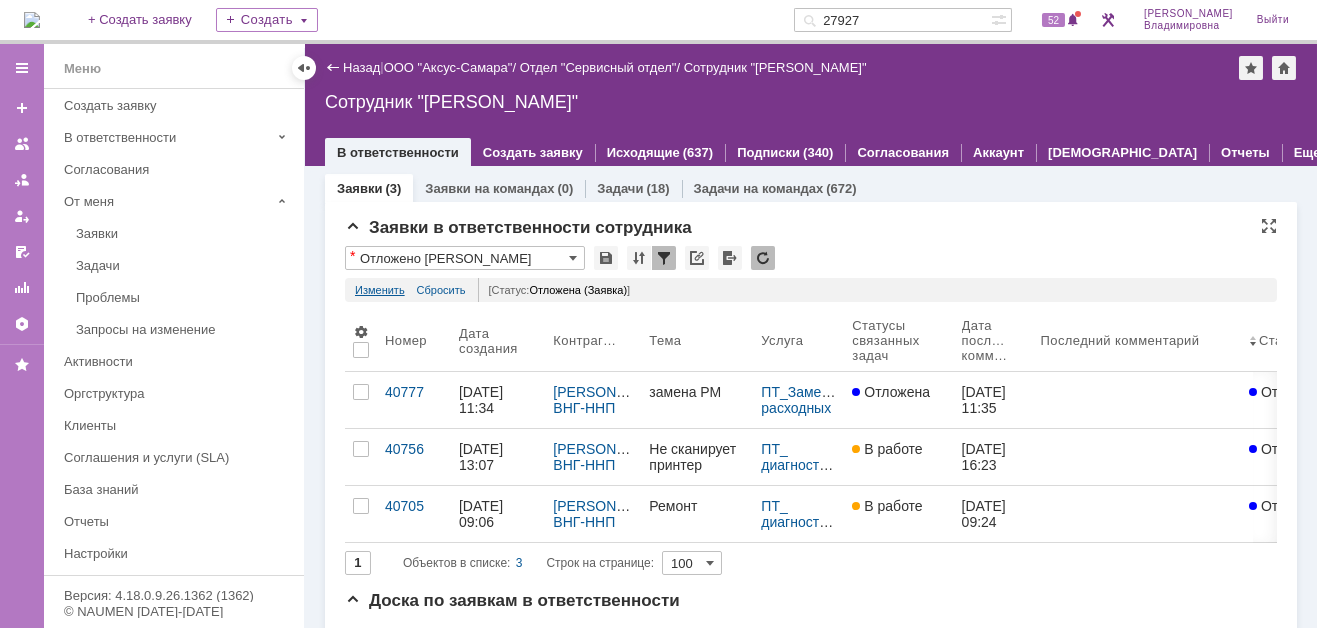 scroll, scrollTop: 0, scrollLeft: 0, axis: both 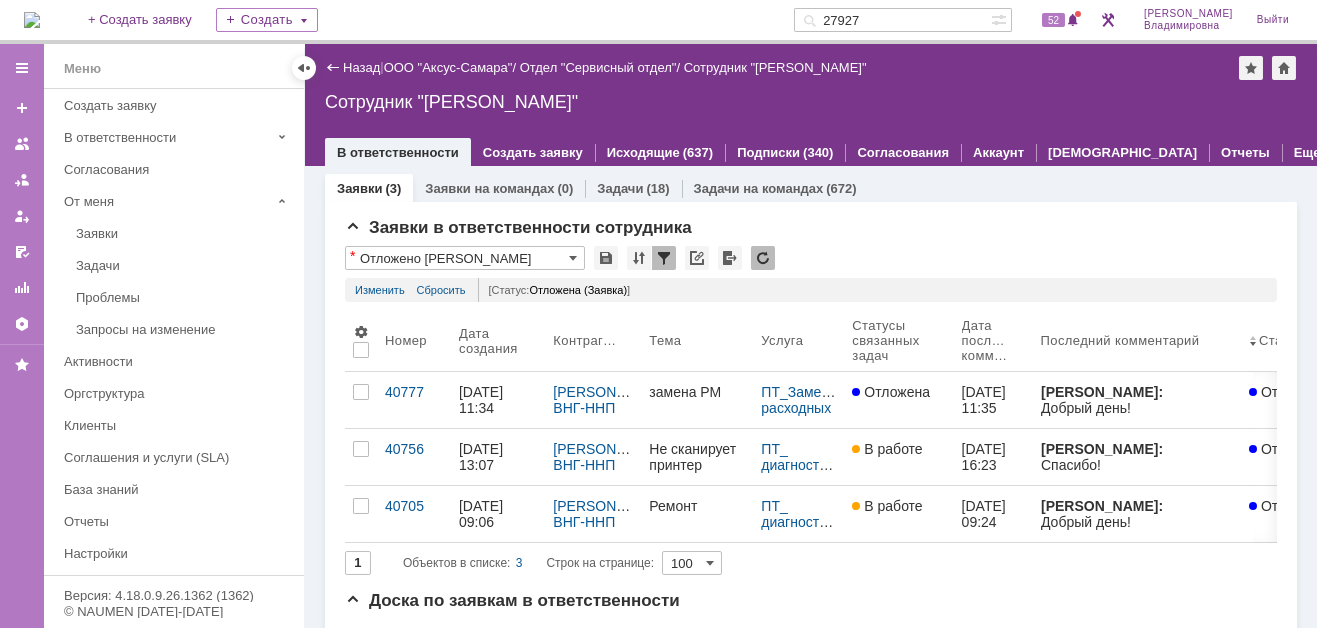 click at bounding box center [32, 20] 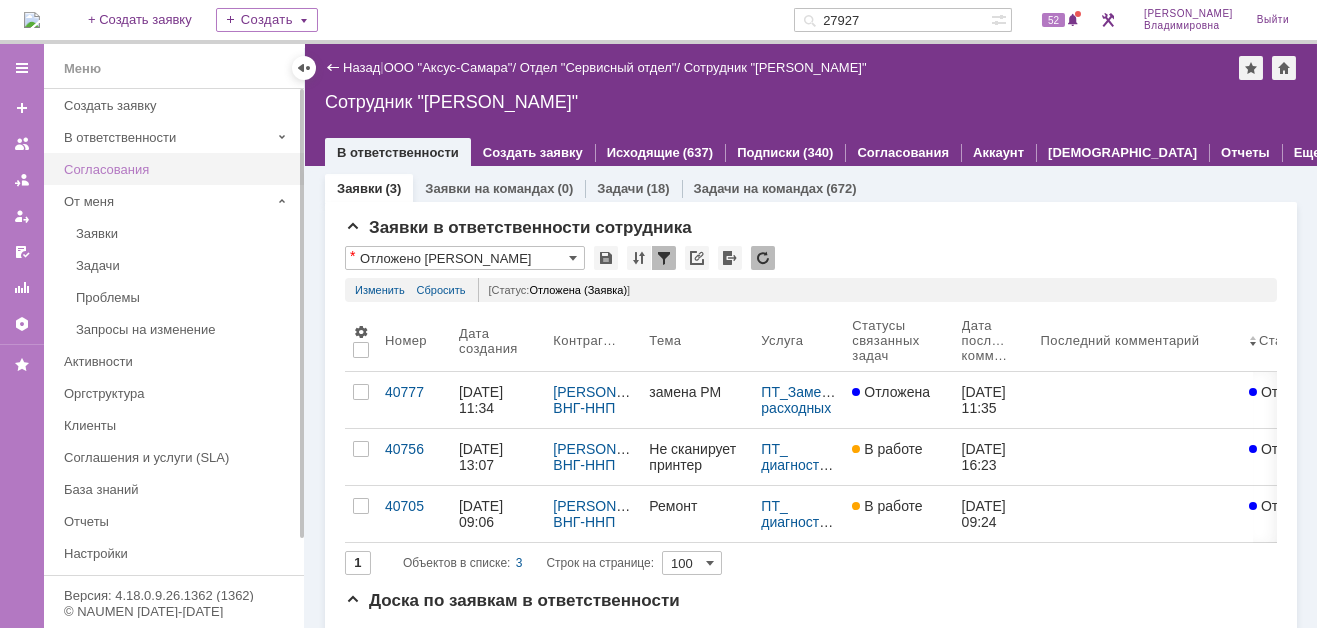 scroll, scrollTop: 0, scrollLeft: 0, axis: both 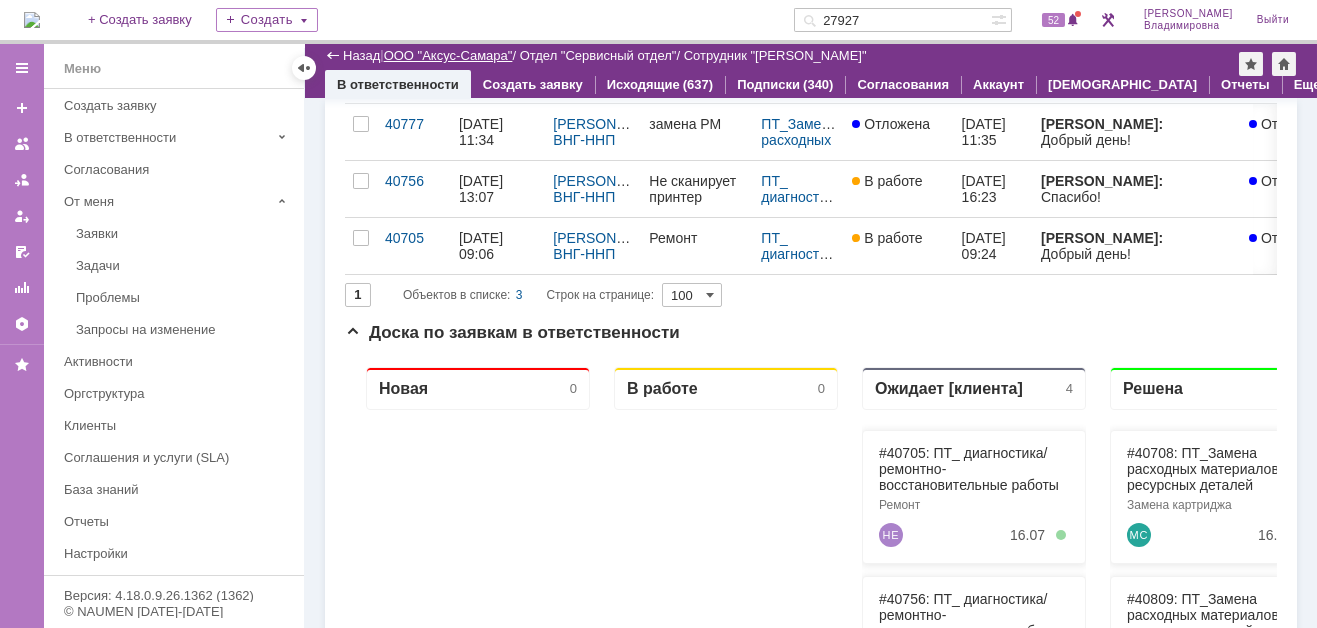 click on "ООО "Аксус-Самара"" at bounding box center [448, 55] 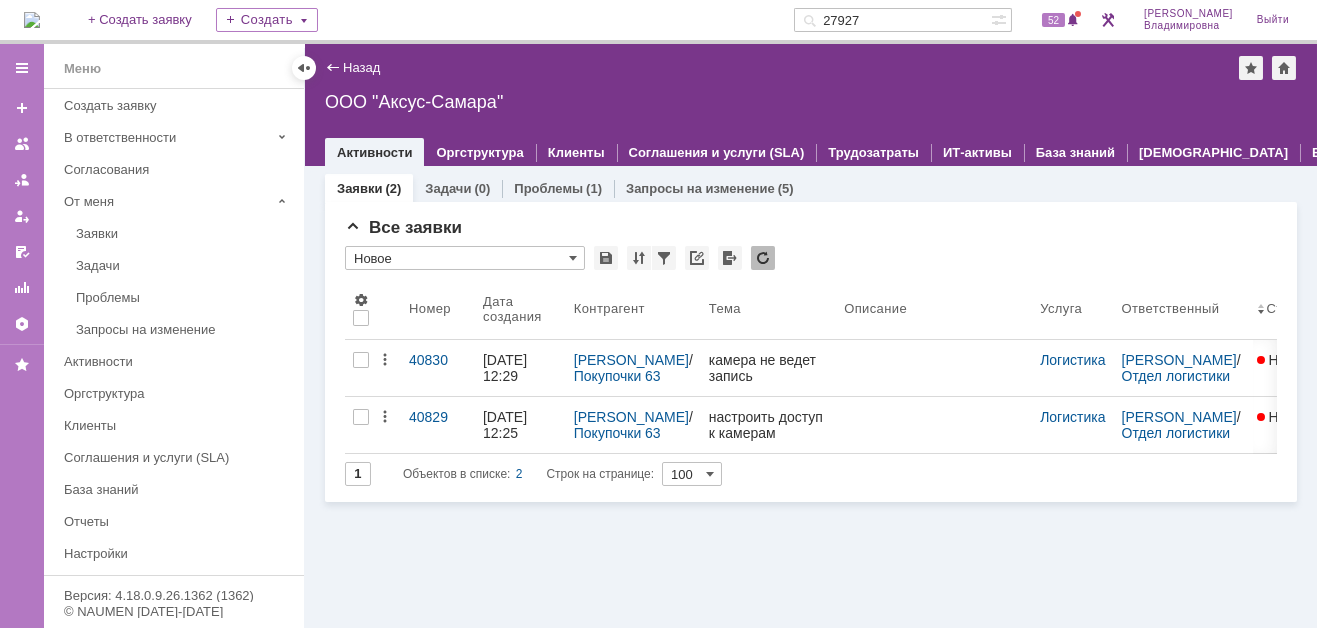 scroll, scrollTop: 0, scrollLeft: 0, axis: both 